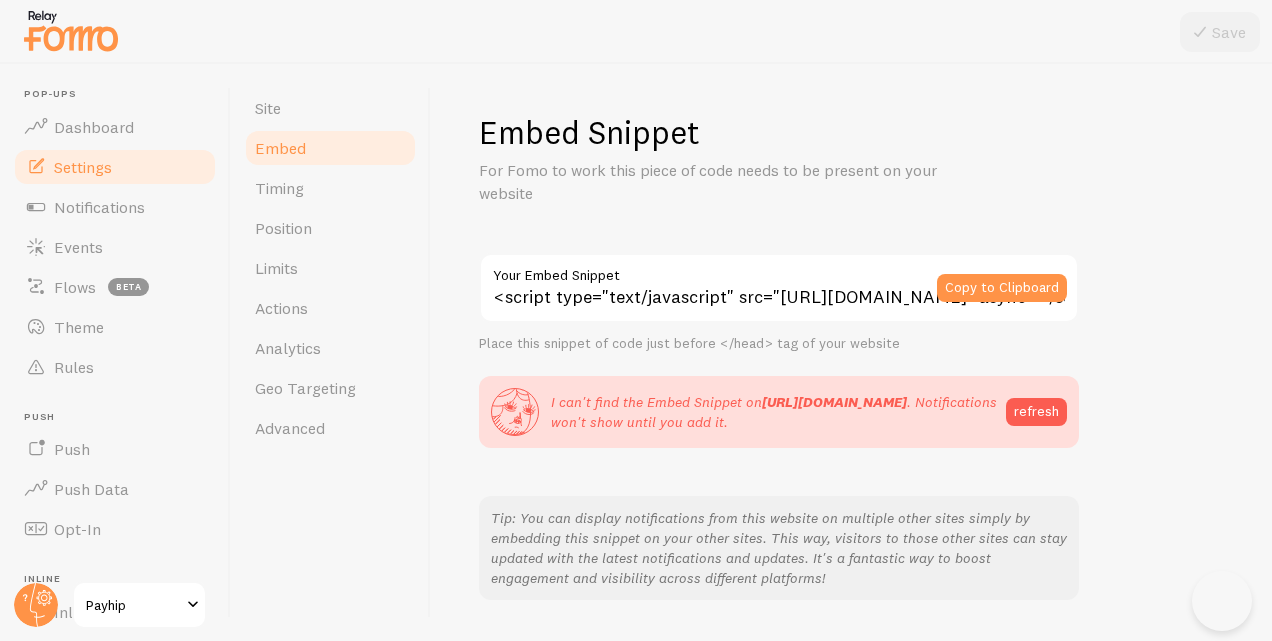 scroll, scrollTop: 0, scrollLeft: 0, axis: both 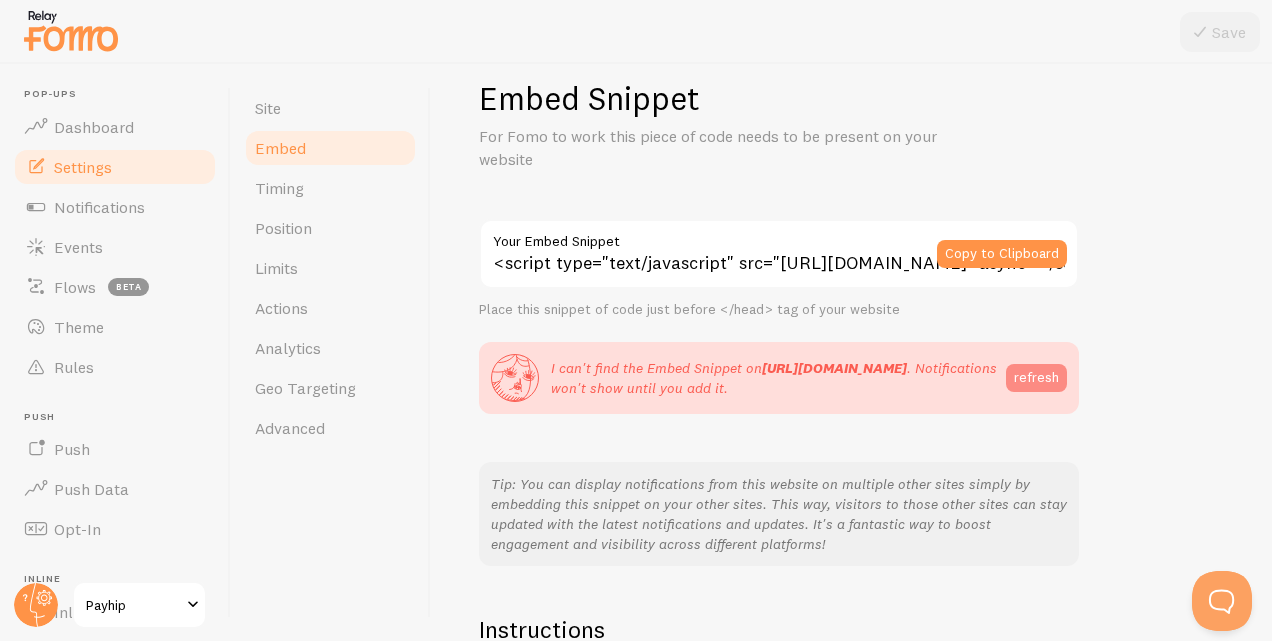 click on "refresh" at bounding box center (1036, 378) 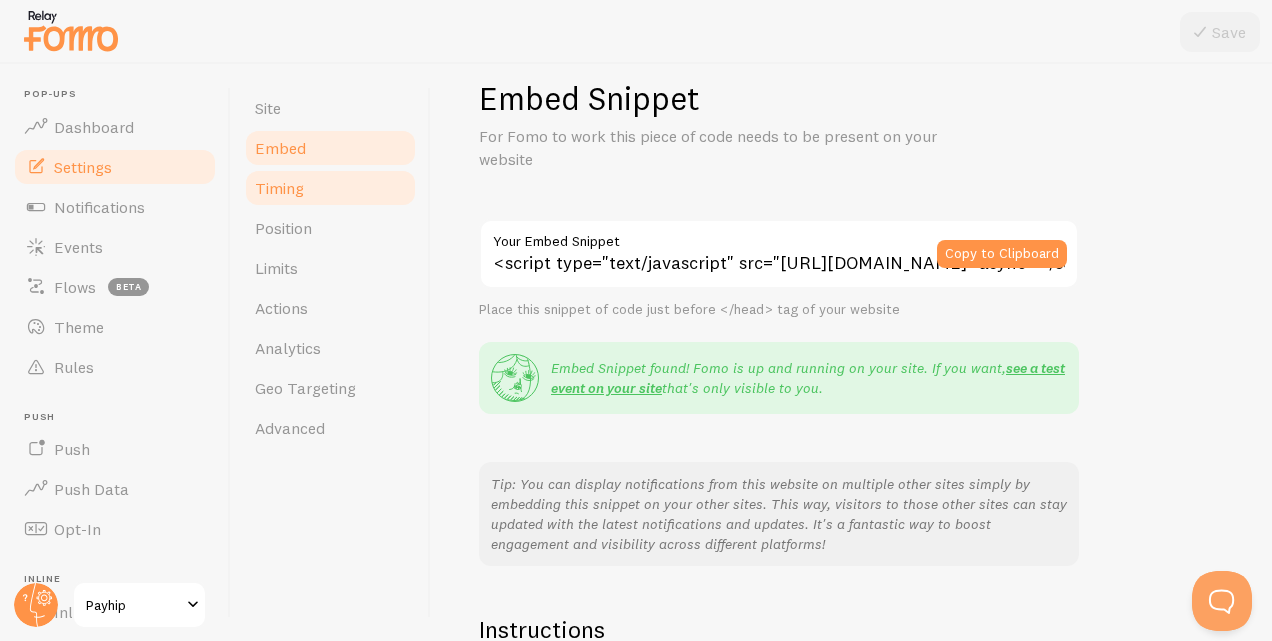 click on "Timing" at bounding box center [279, 188] 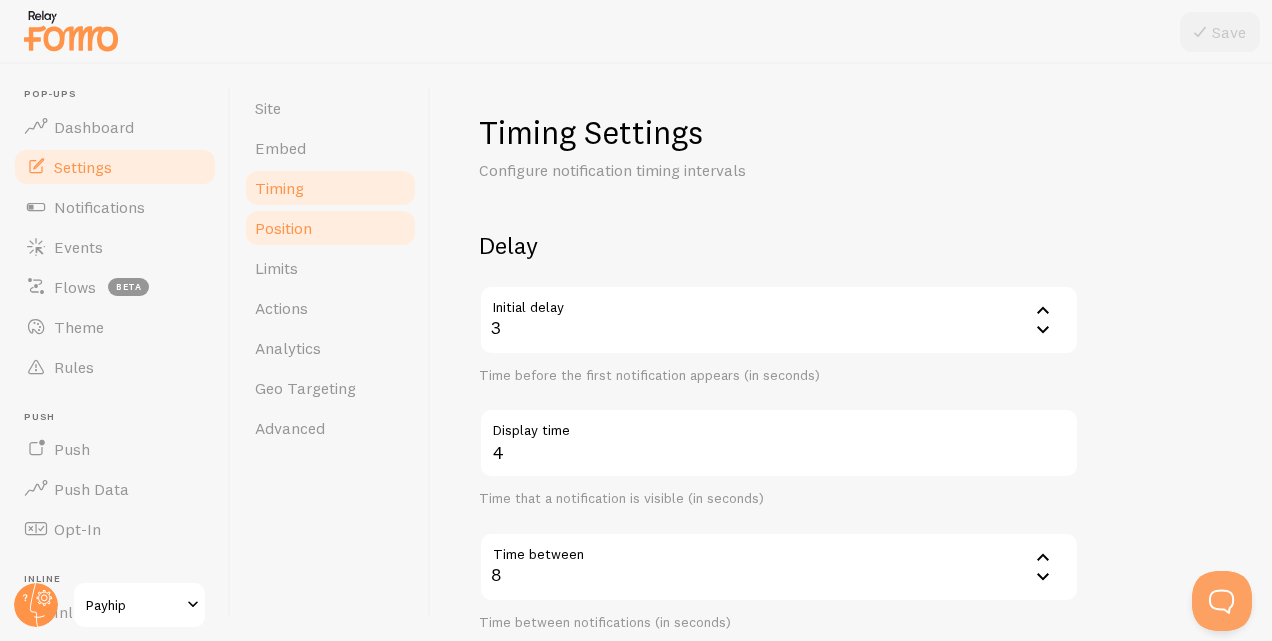 click on "Position" at bounding box center (283, 228) 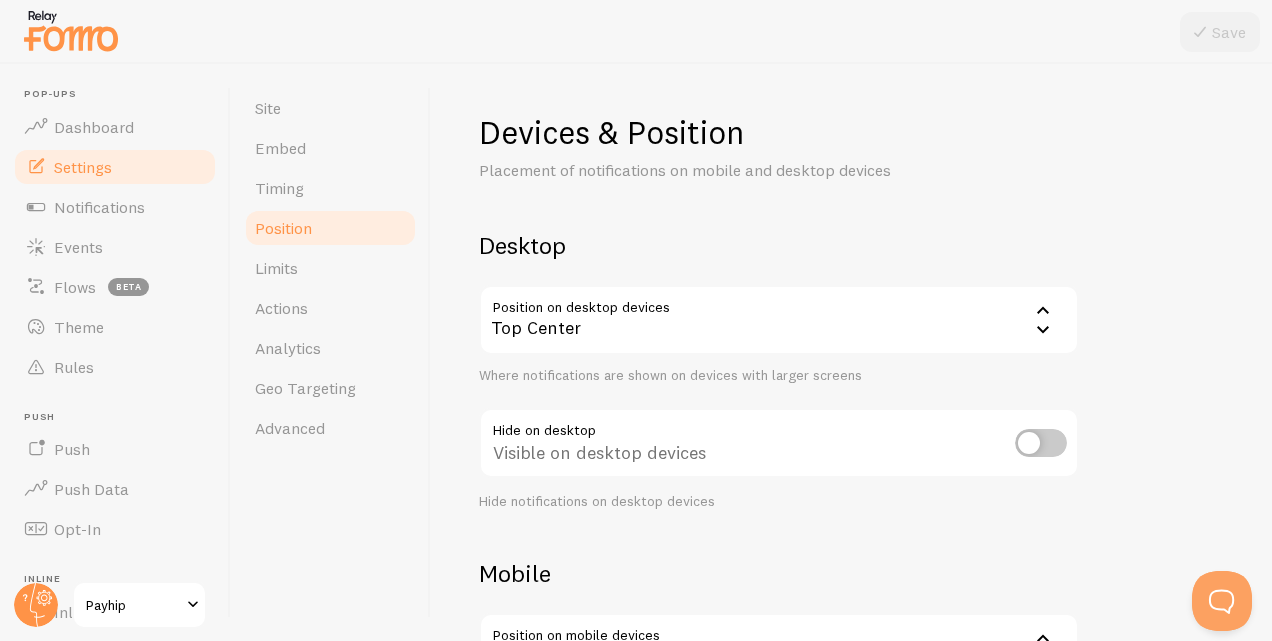 scroll, scrollTop: 46, scrollLeft: 0, axis: vertical 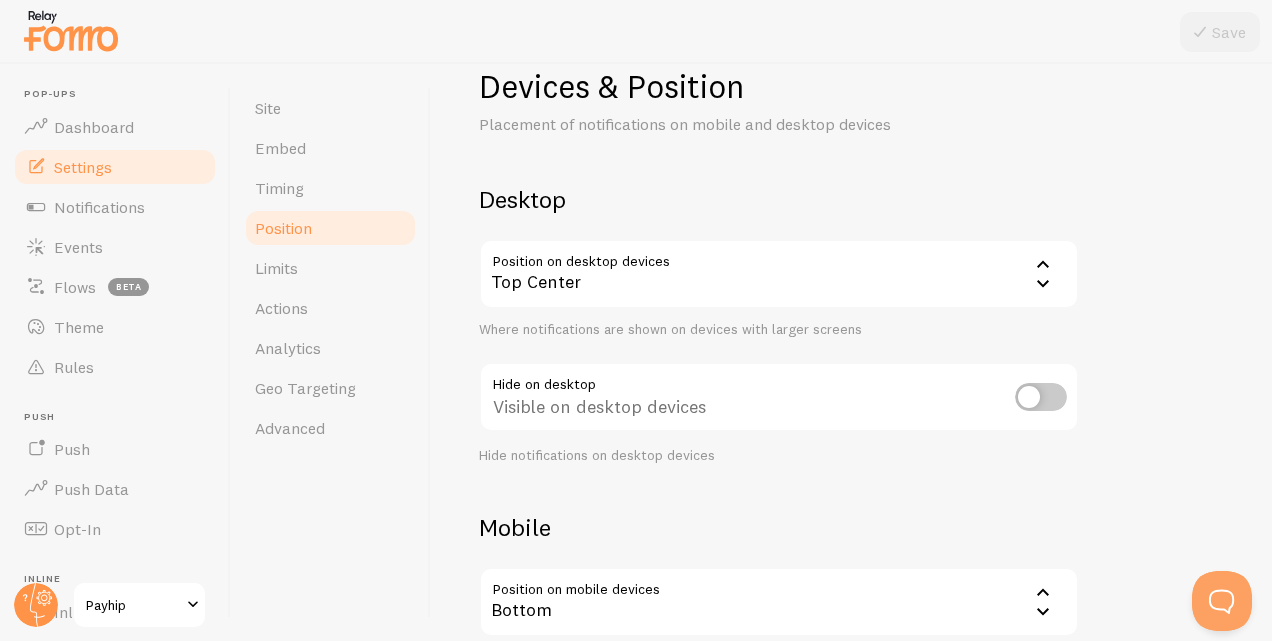click on "Top Center" at bounding box center (779, 274) 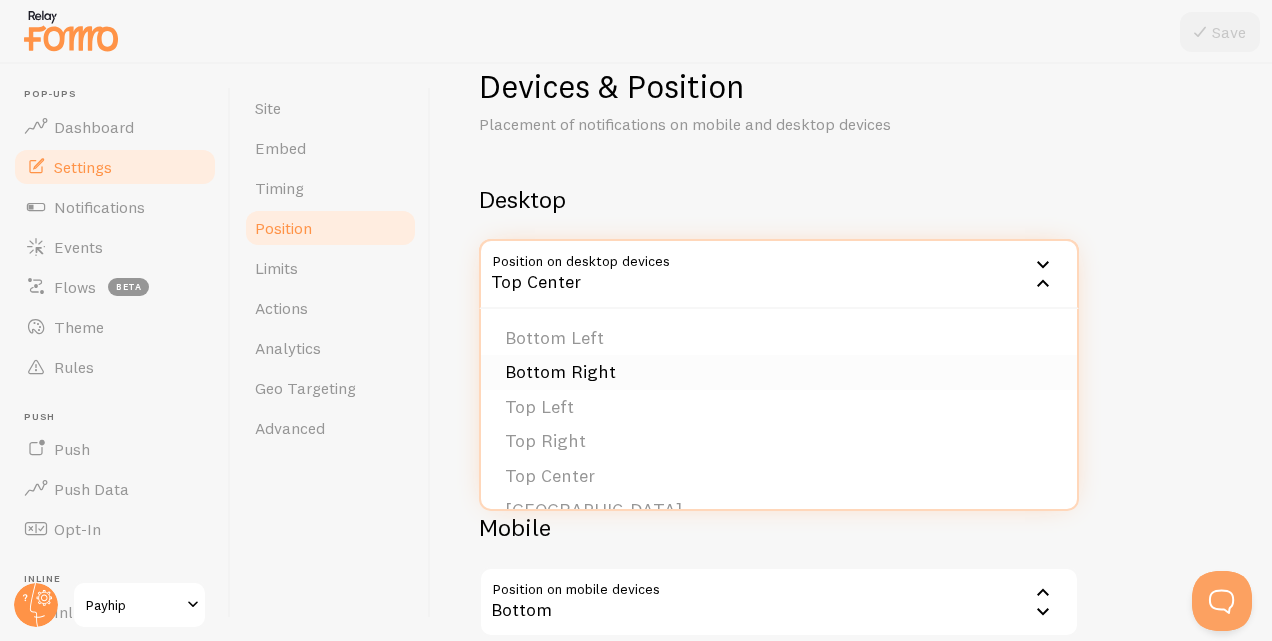 click on "Bottom Right" at bounding box center [779, 372] 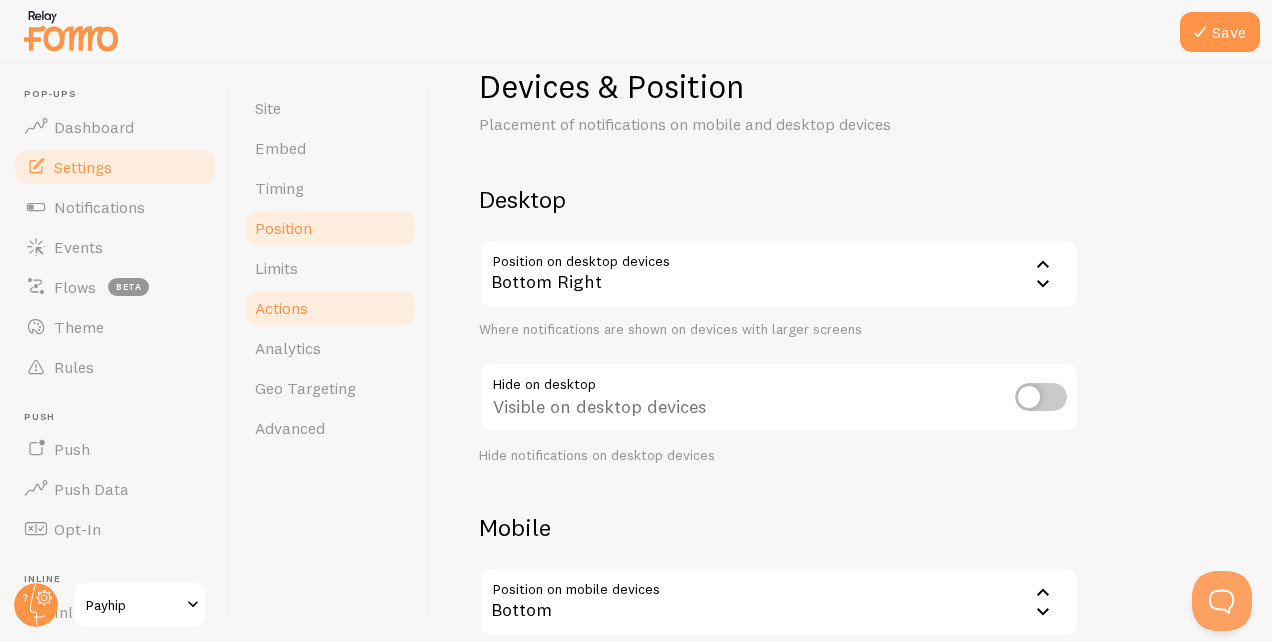 click on "Actions" at bounding box center (281, 308) 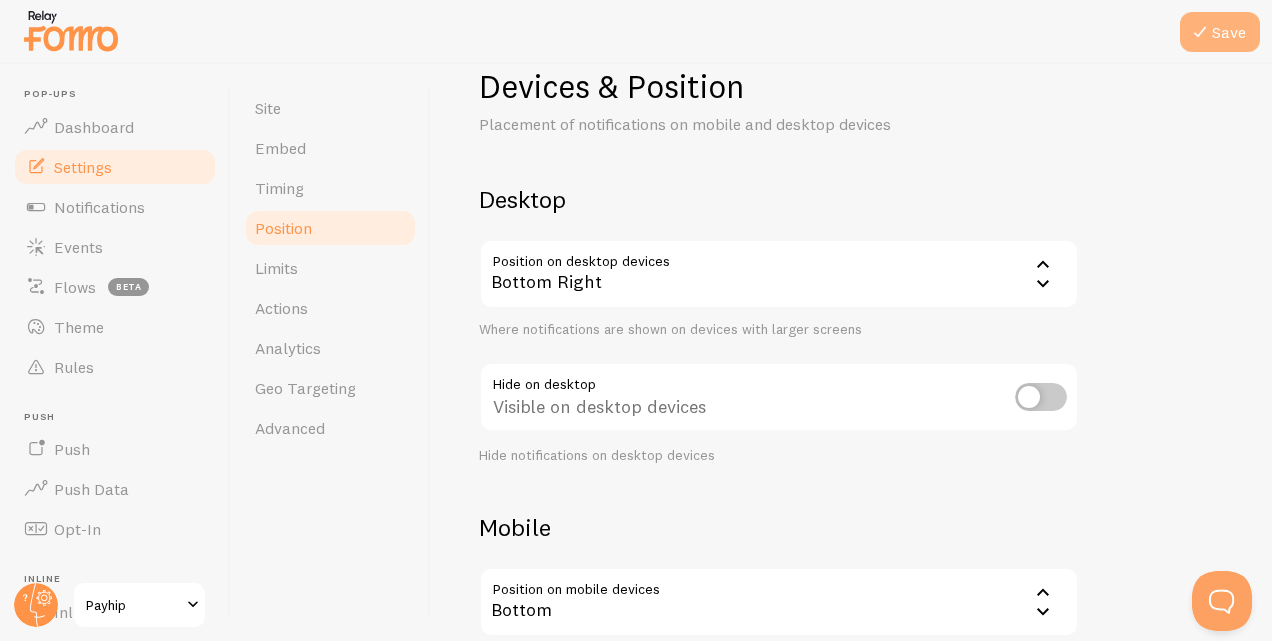 click on "Save" at bounding box center (1220, 32) 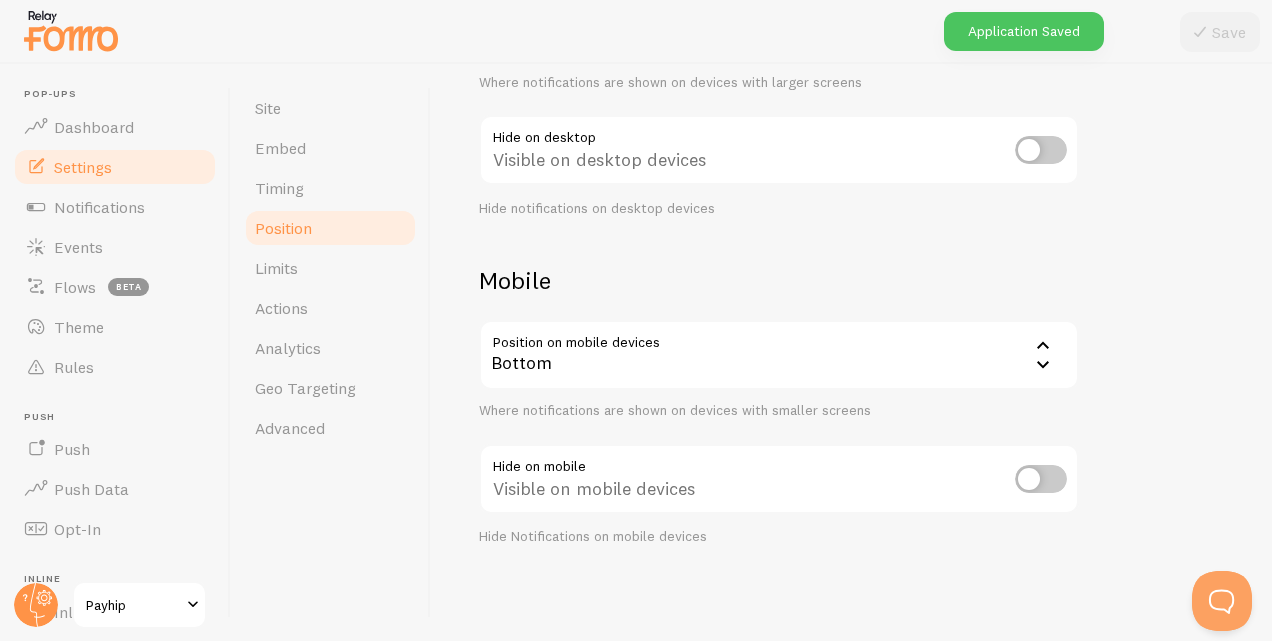 scroll, scrollTop: 234, scrollLeft: 0, axis: vertical 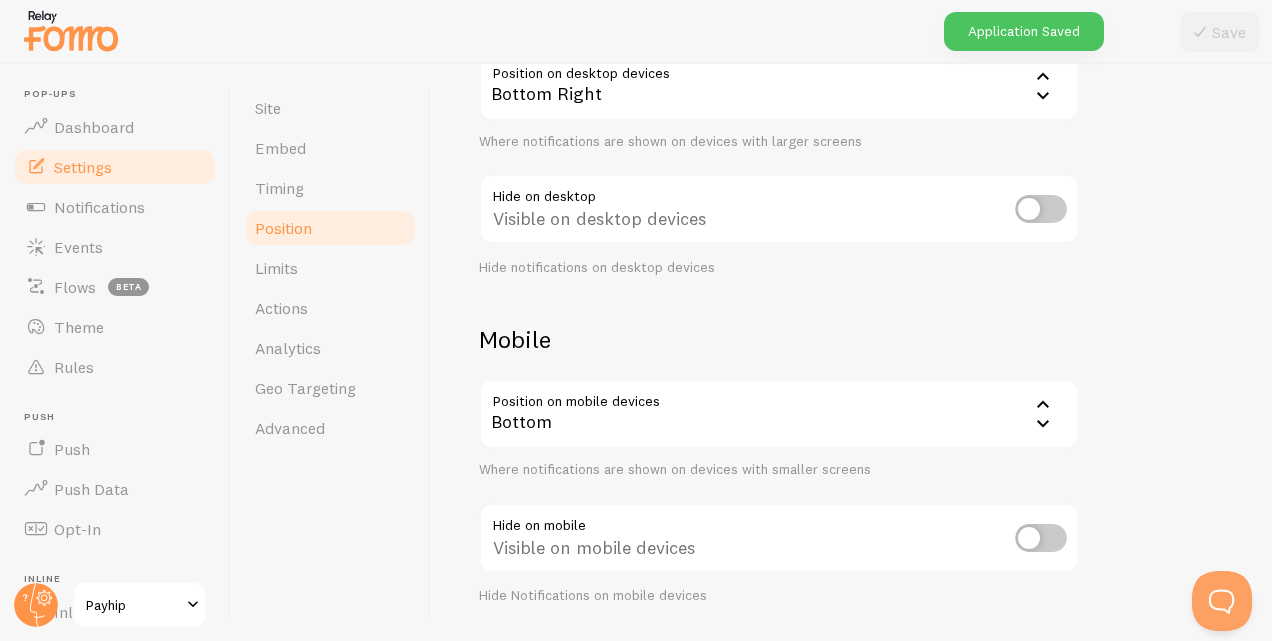 click on "Bottom" at bounding box center (779, 414) 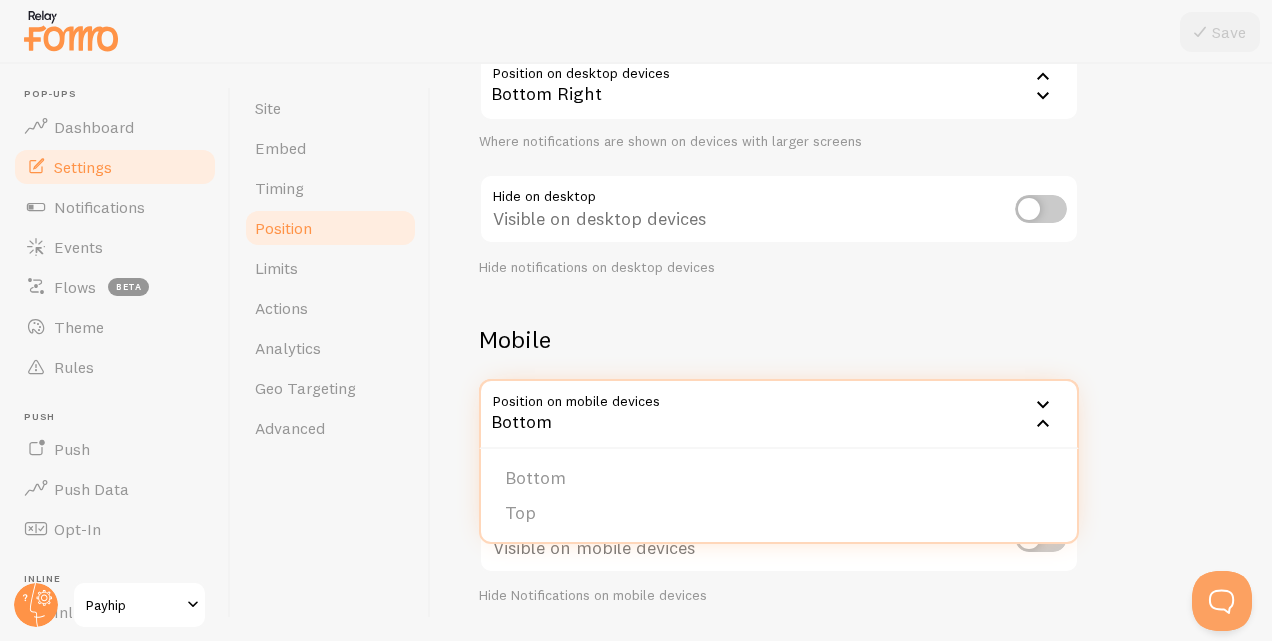click on "Bottom" at bounding box center (779, 414) 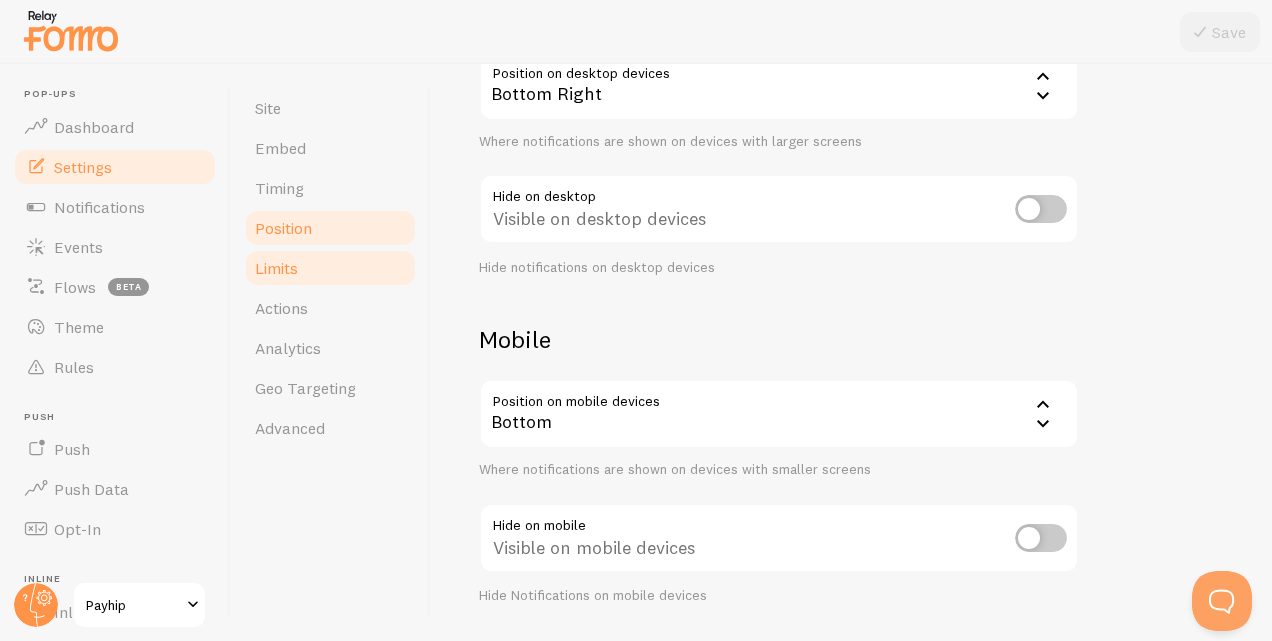 click on "Limits" at bounding box center [330, 268] 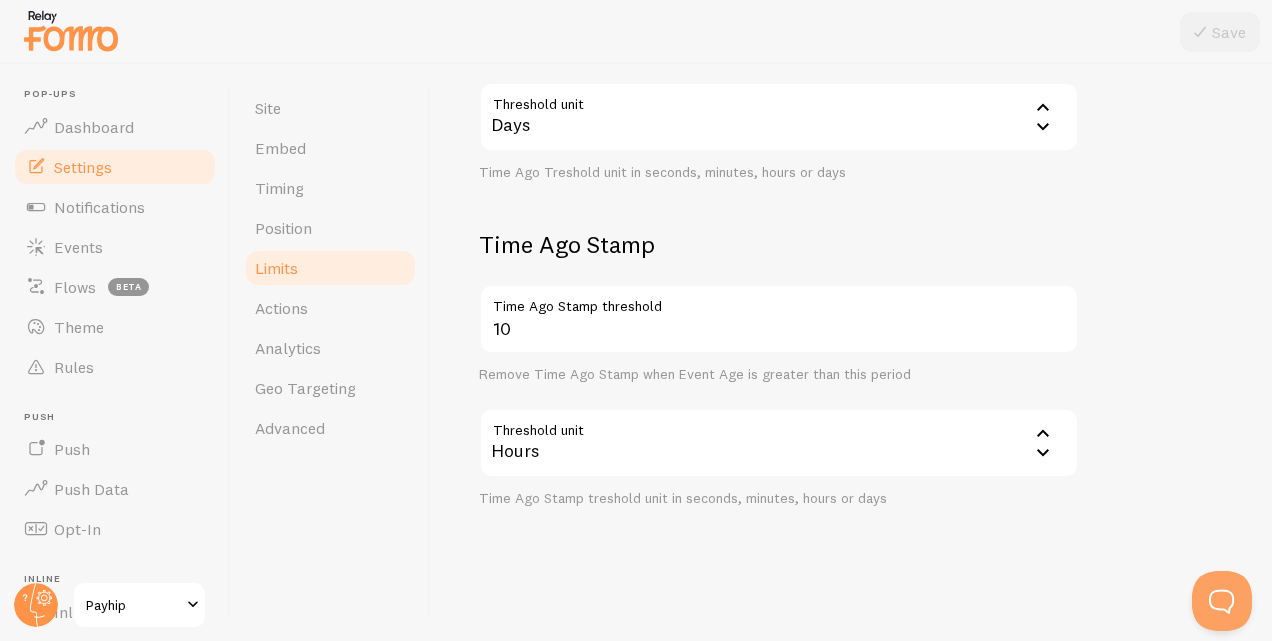 scroll, scrollTop: 35, scrollLeft: 0, axis: vertical 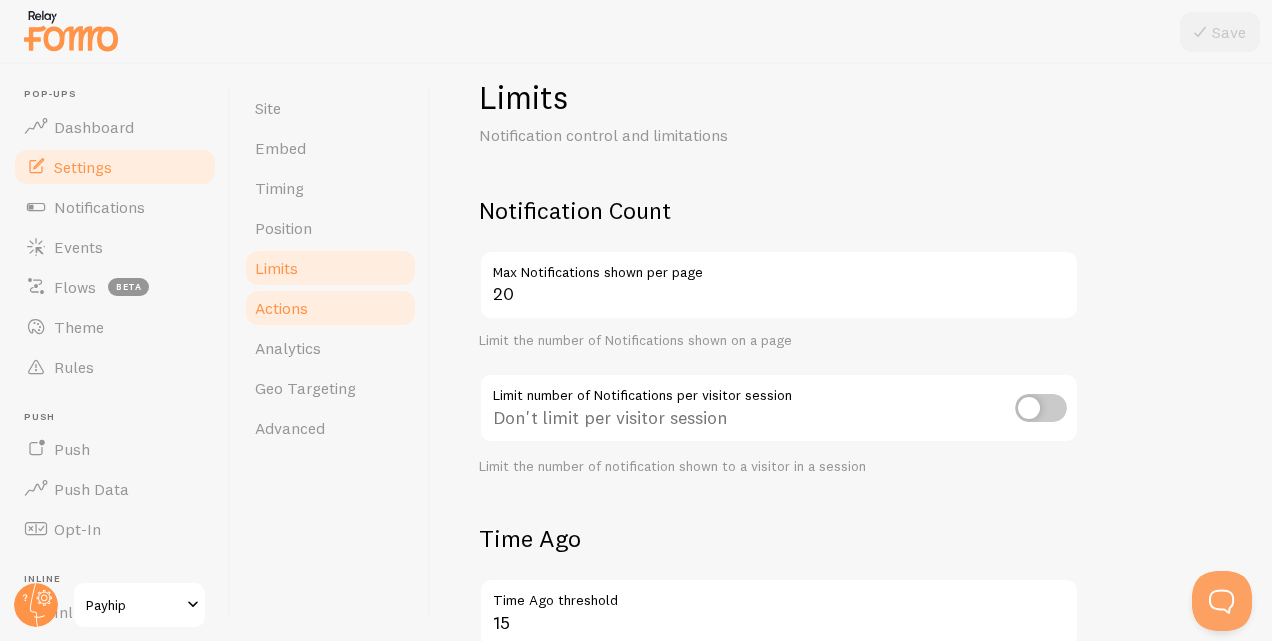 click on "Actions" at bounding box center [330, 308] 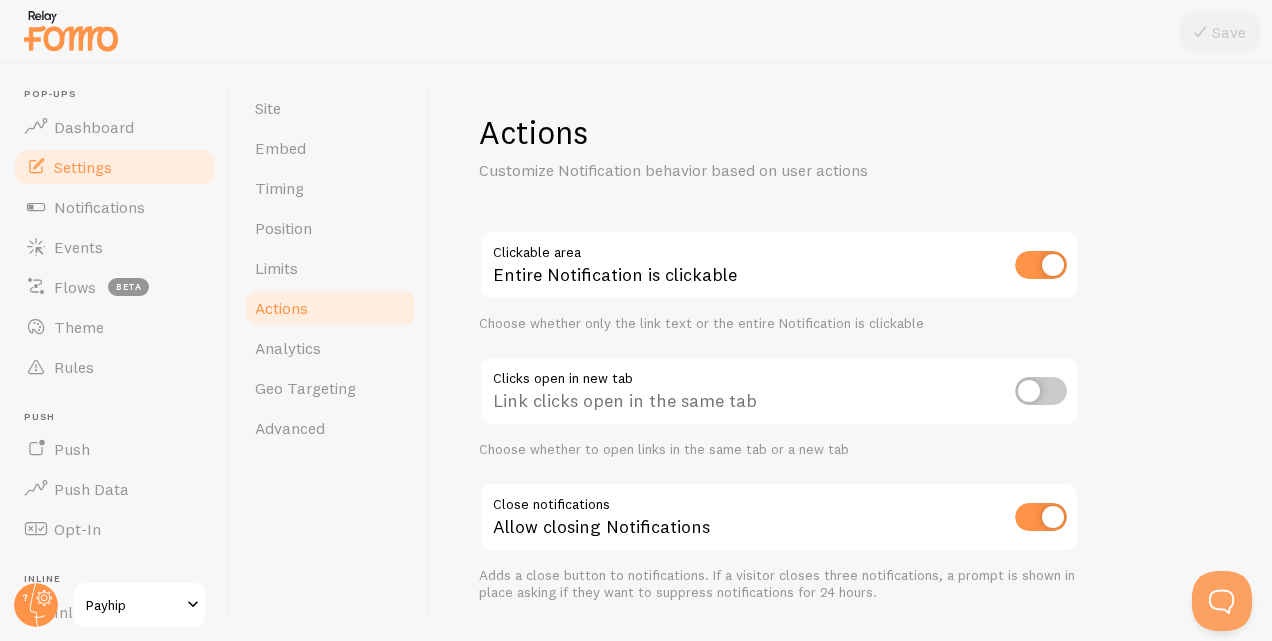 scroll, scrollTop: 56, scrollLeft: 0, axis: vertical 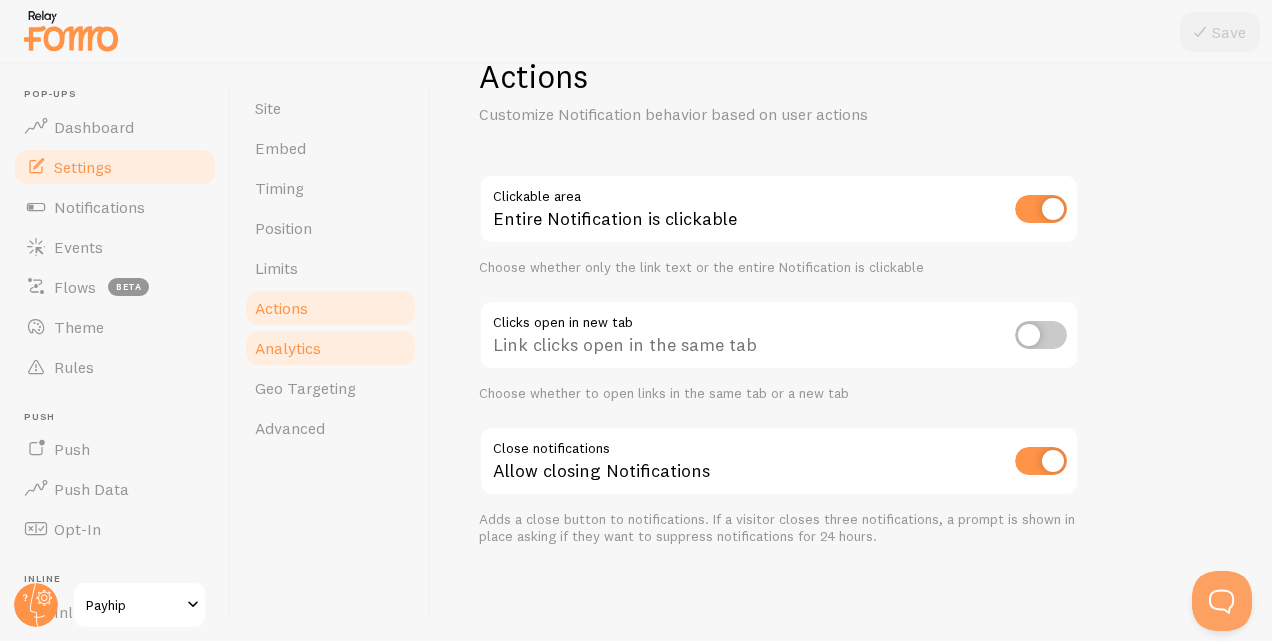 click on "Analytics" at bounding box center (288, 348) 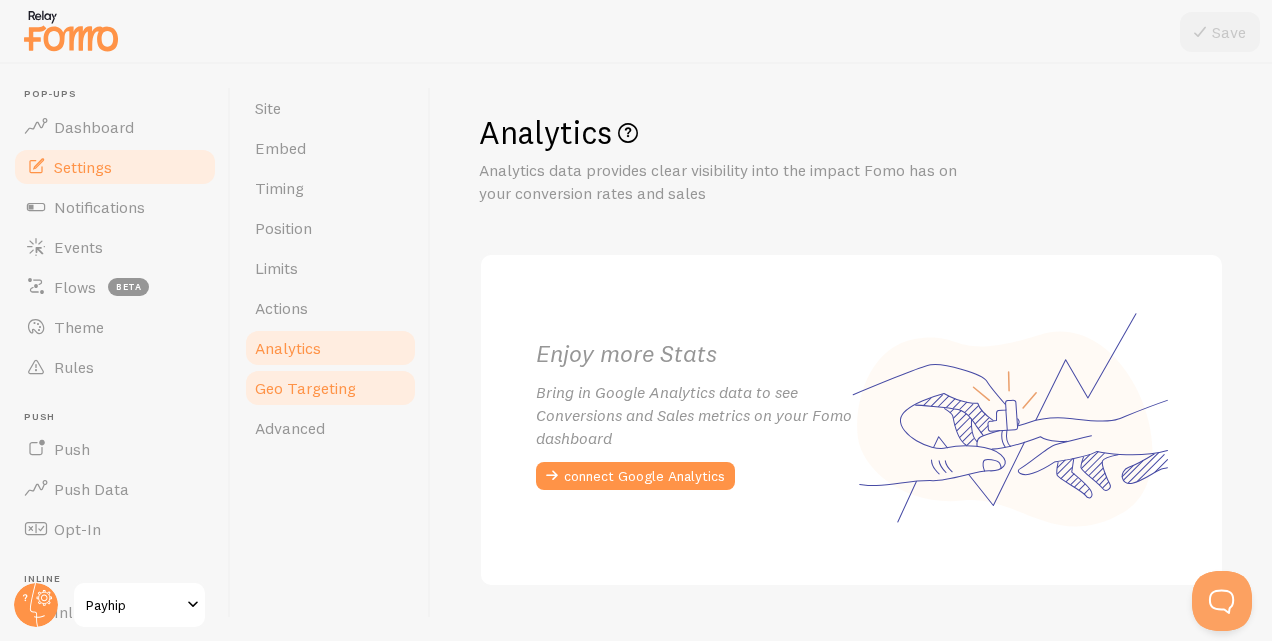 click on "Geo Targeting" at bounding box center (305, 388) 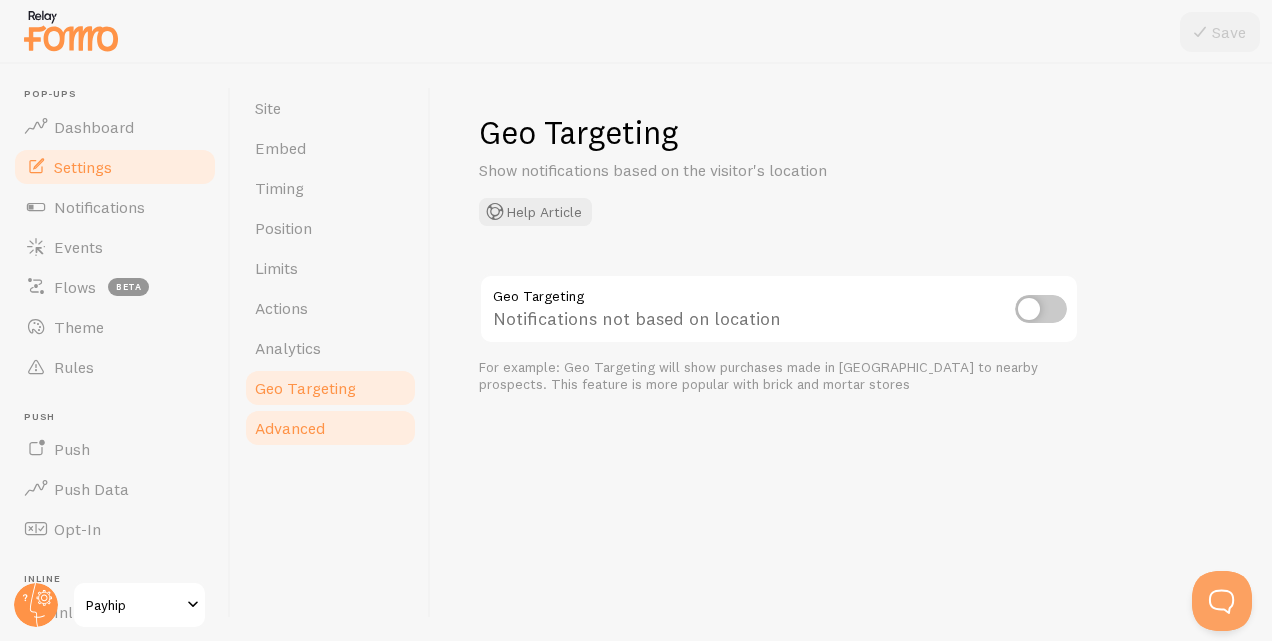 click on "Advanced" at bounding box center [330, 428] 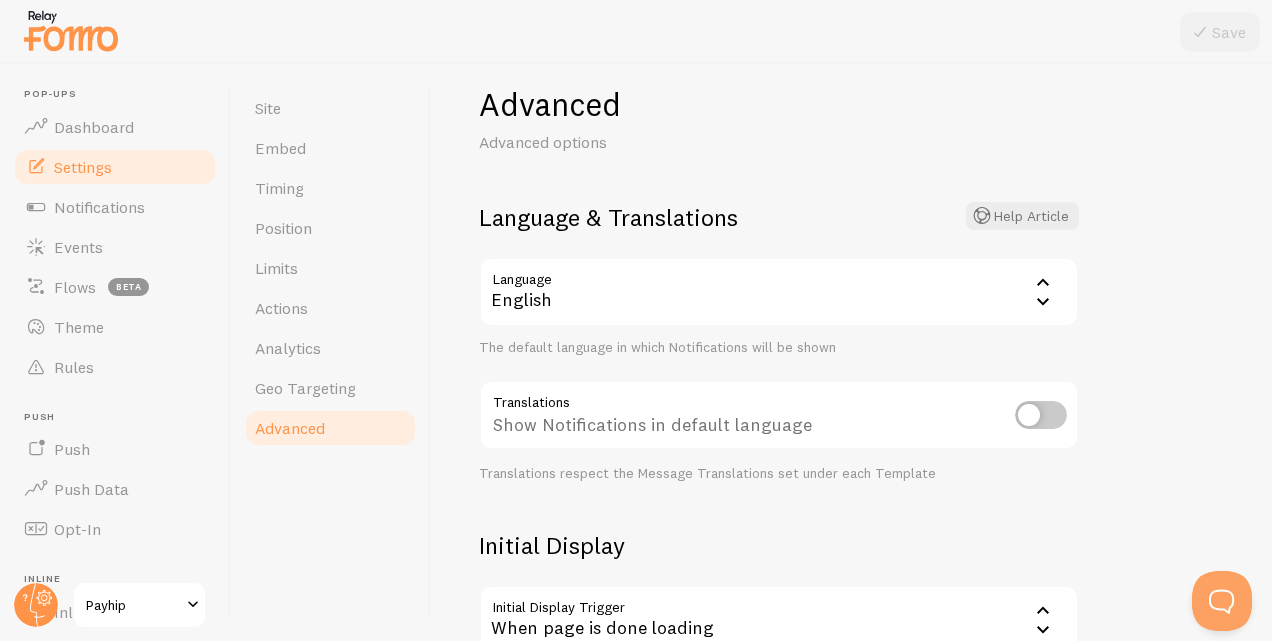 scroll, scrollTop: 0, scrollLeft: 0, axis: both 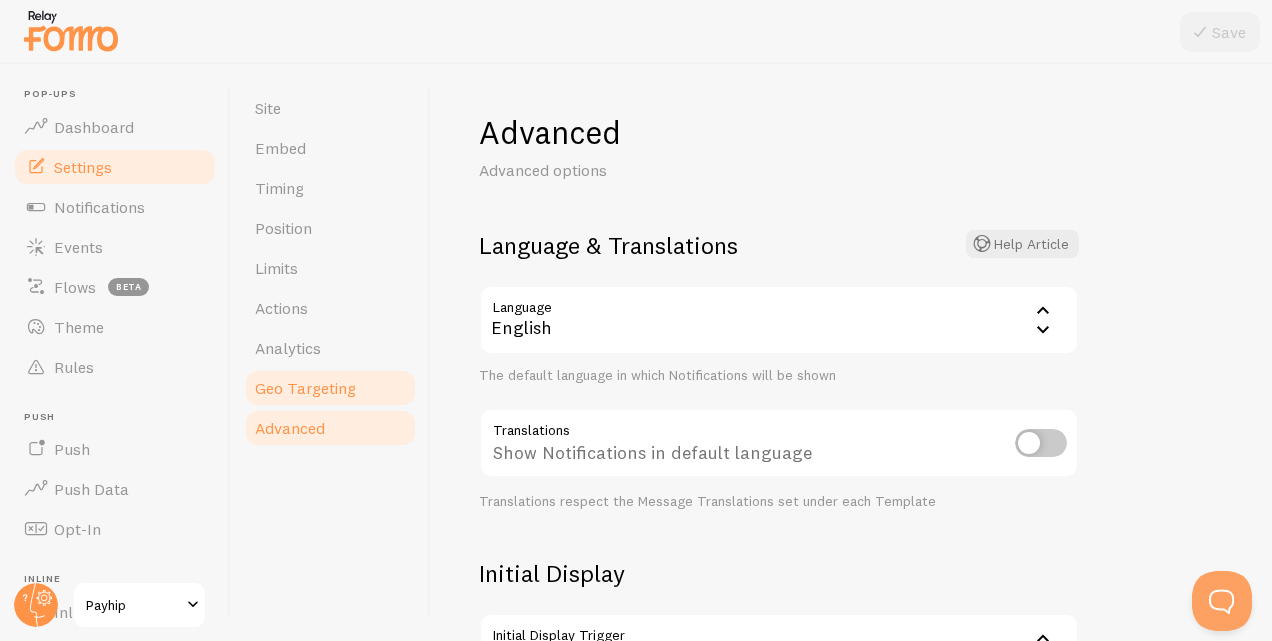 click on "Geo Targeting" at bounding box center [305, 388] 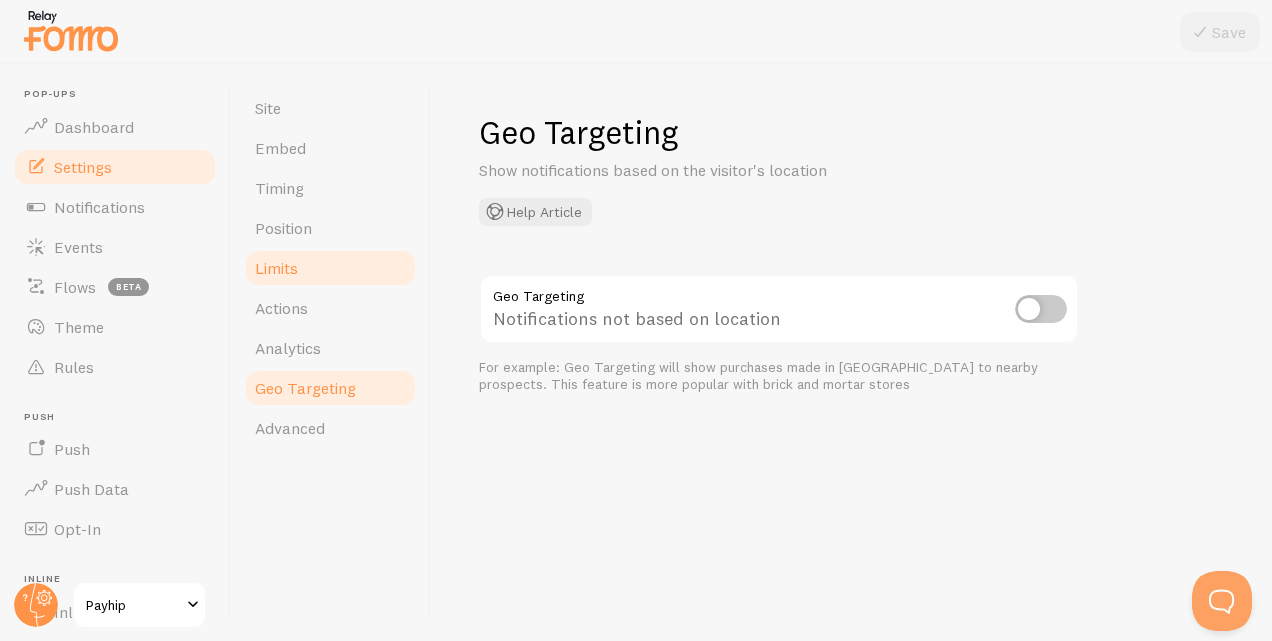 click on "Limits" at bounding box center (330, 268) 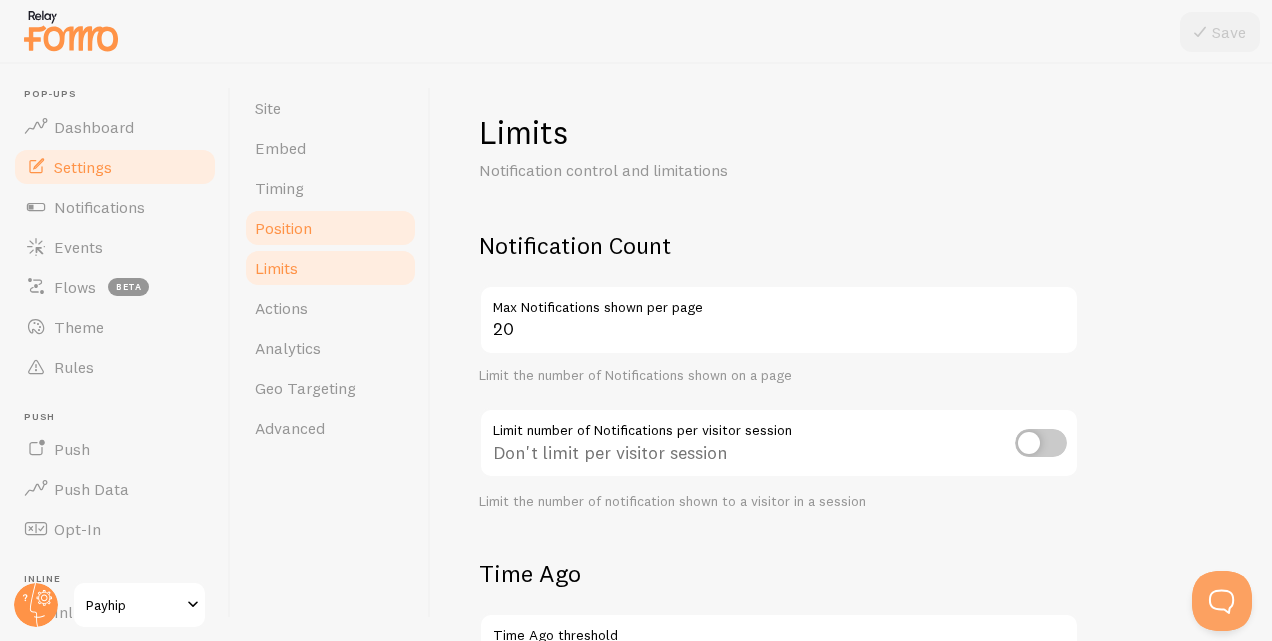 click on "Position" at bounding box center (330, 228) 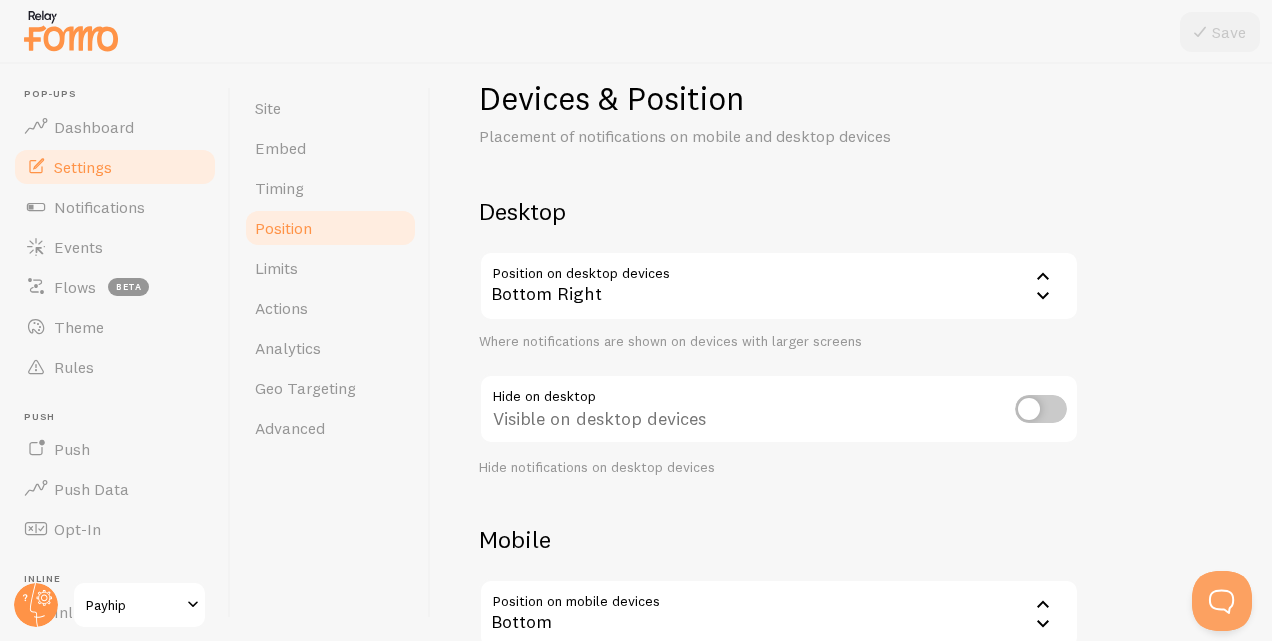 scroll, scrollTop: 0, scrollLeft: 0, axis: both 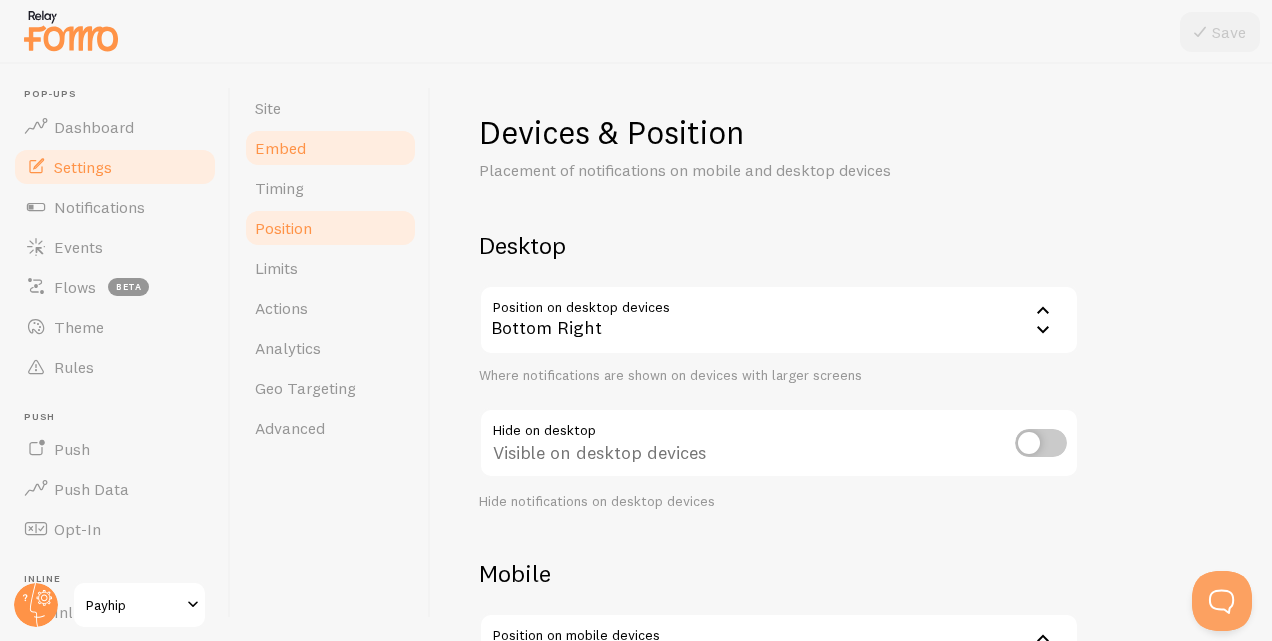 click on "Embed" at bounding box center (330, 148) 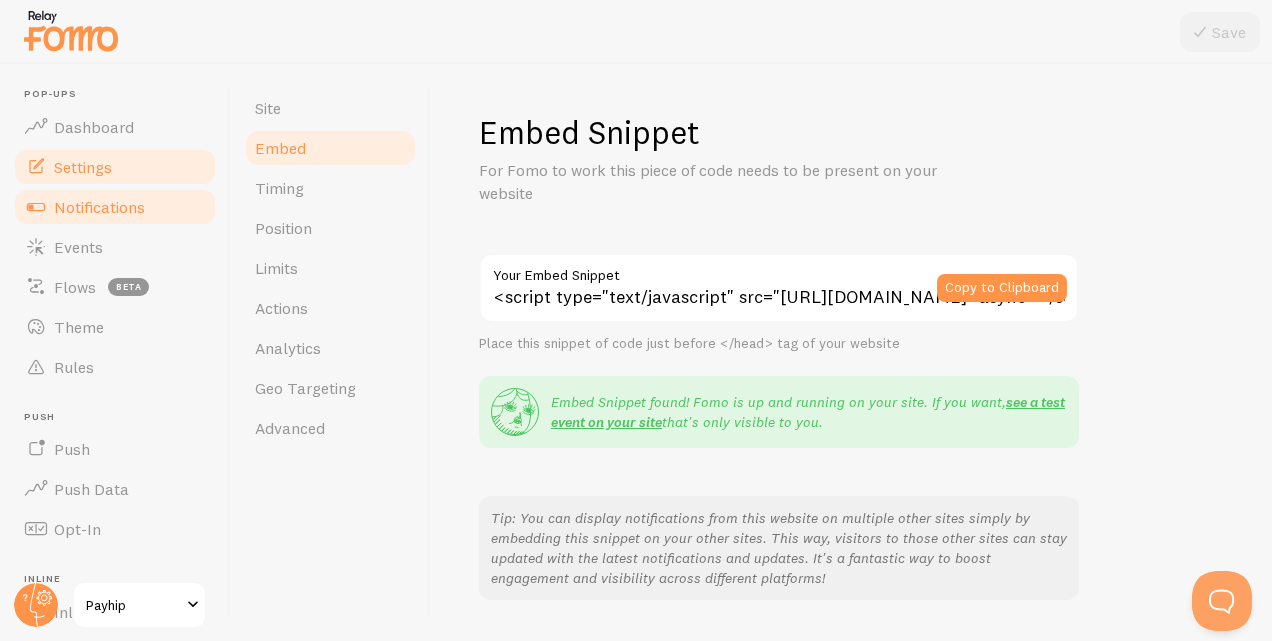 click on "Notifications" at bounding box center [99, 207] 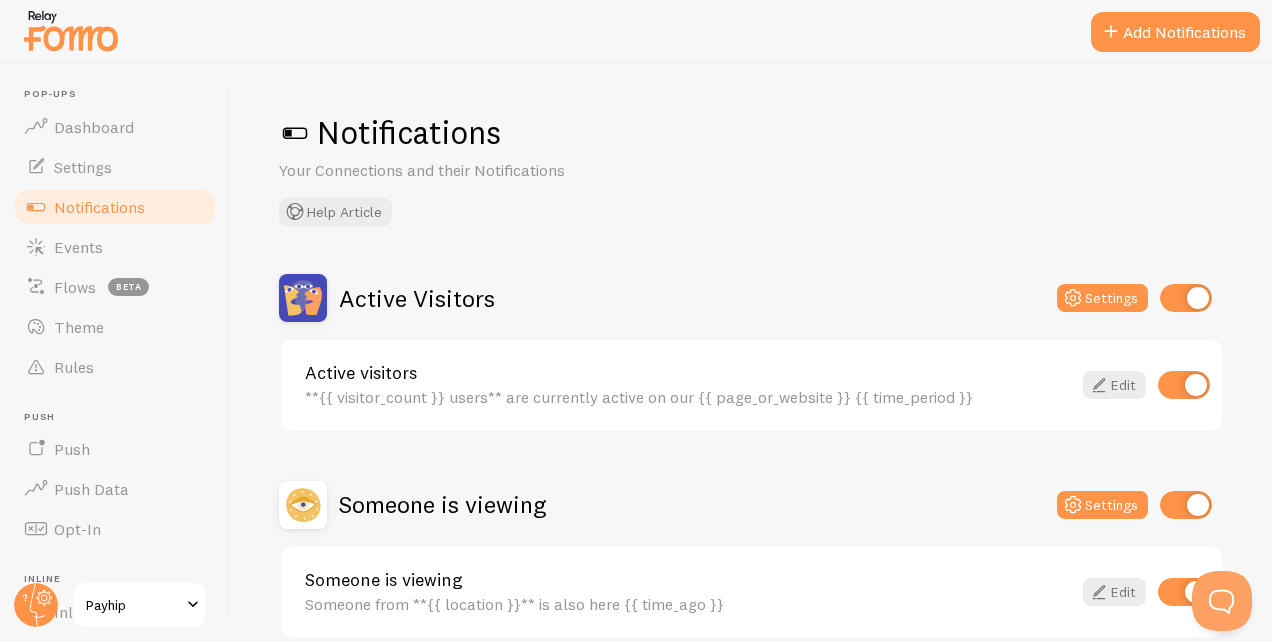 scroll, scrollTop: 94, scrollLeft: 0, axis: vertical 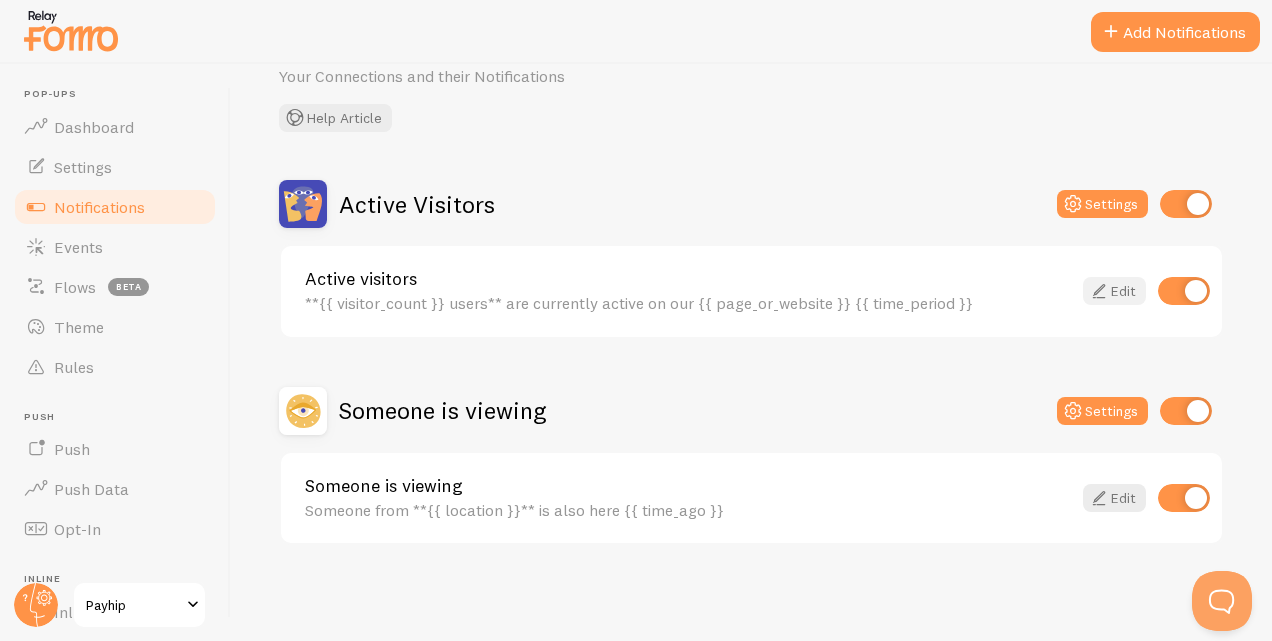click on "Edit" at bounding box center (1114, 291) 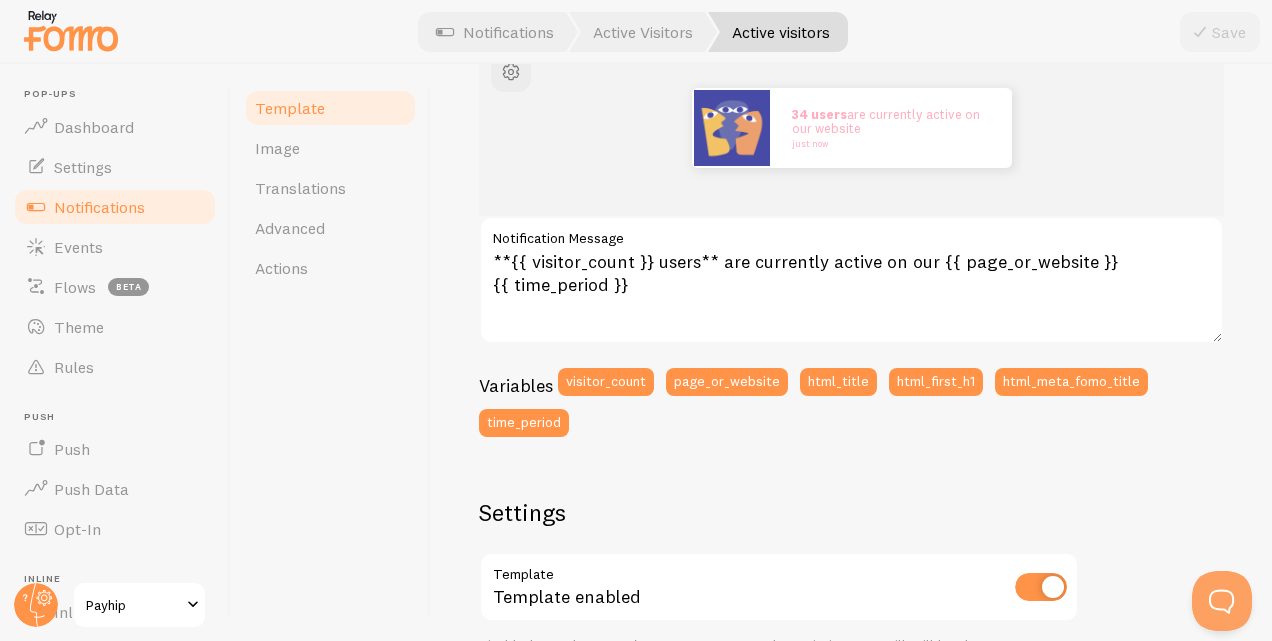scroll, scrollTop: 0, scrollLeft: 0, axis: both 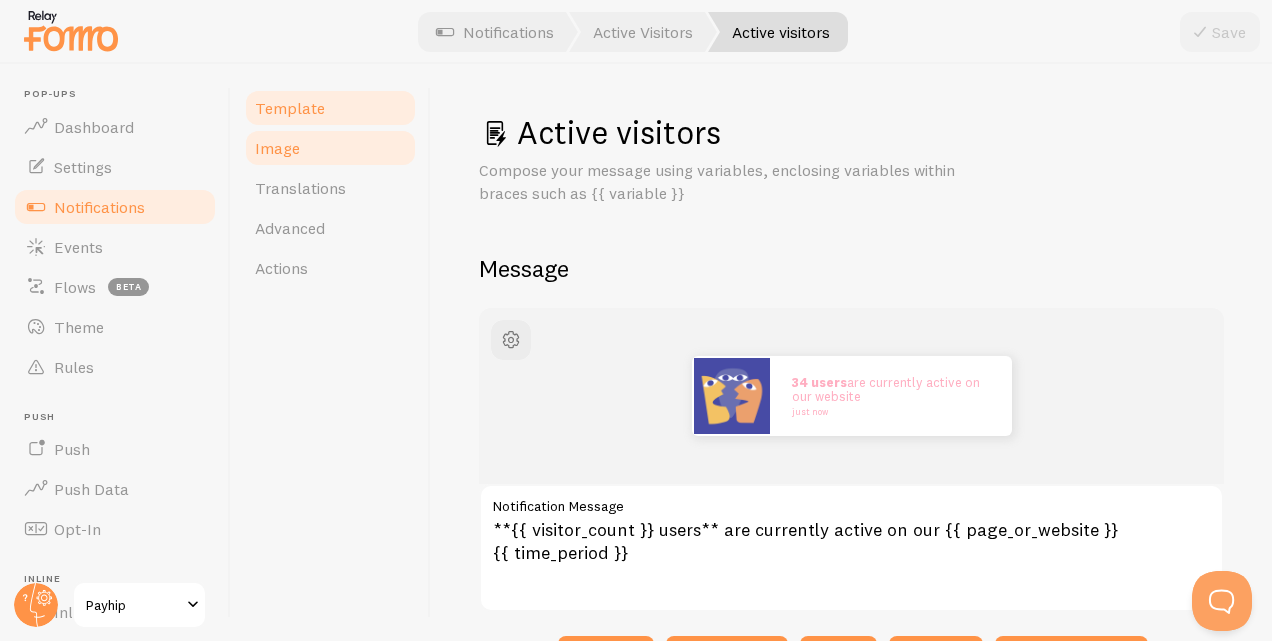 click on "Image" at bounding box center [330, 148] 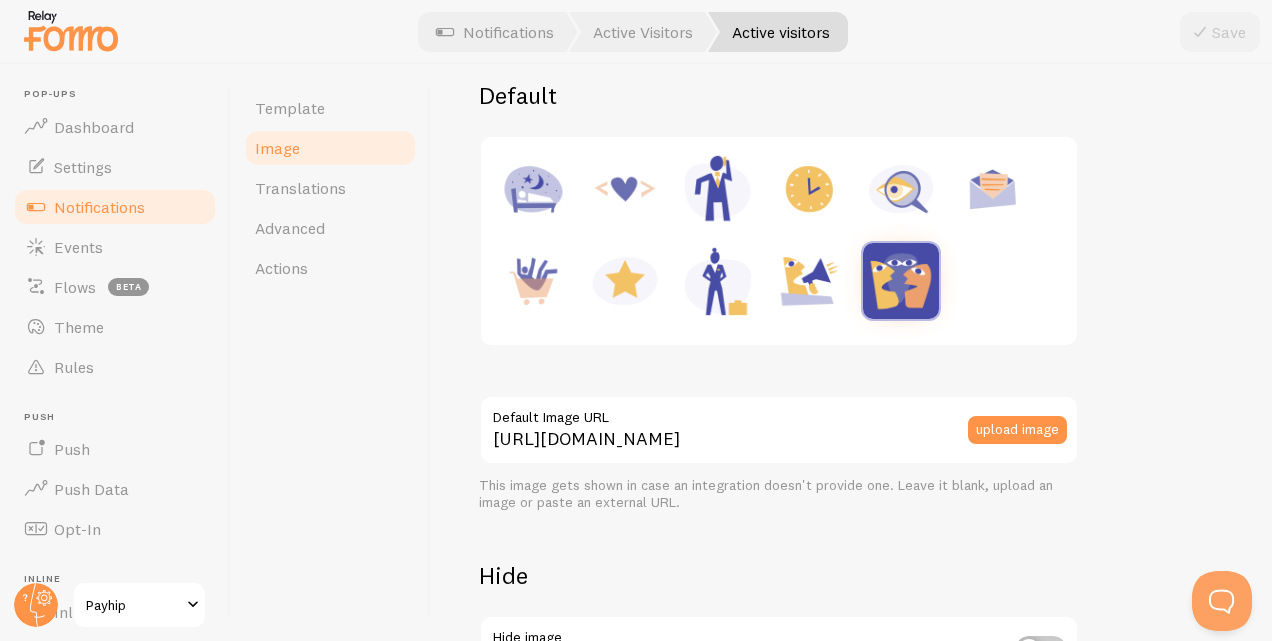 scroll, scrollTop: 454, scrollLeft: 0, axis: vertical 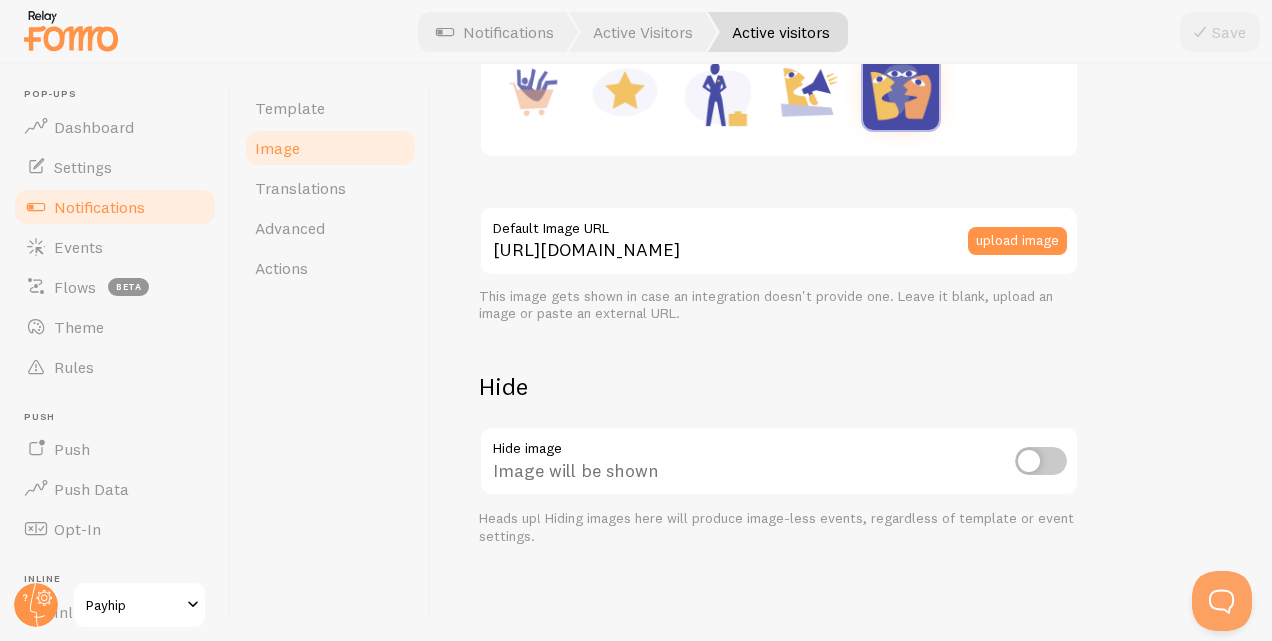 click at bounding box center (1041, 461) 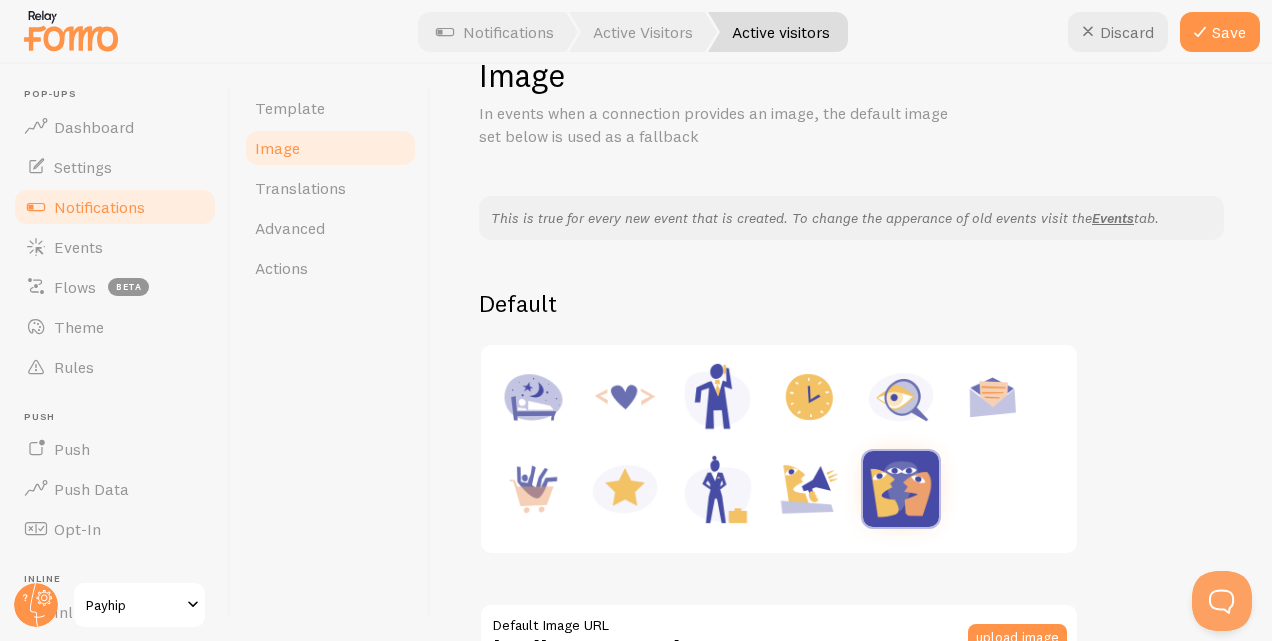scroll, scrollTop: 62, scrollLeft: 0, axis: vertical 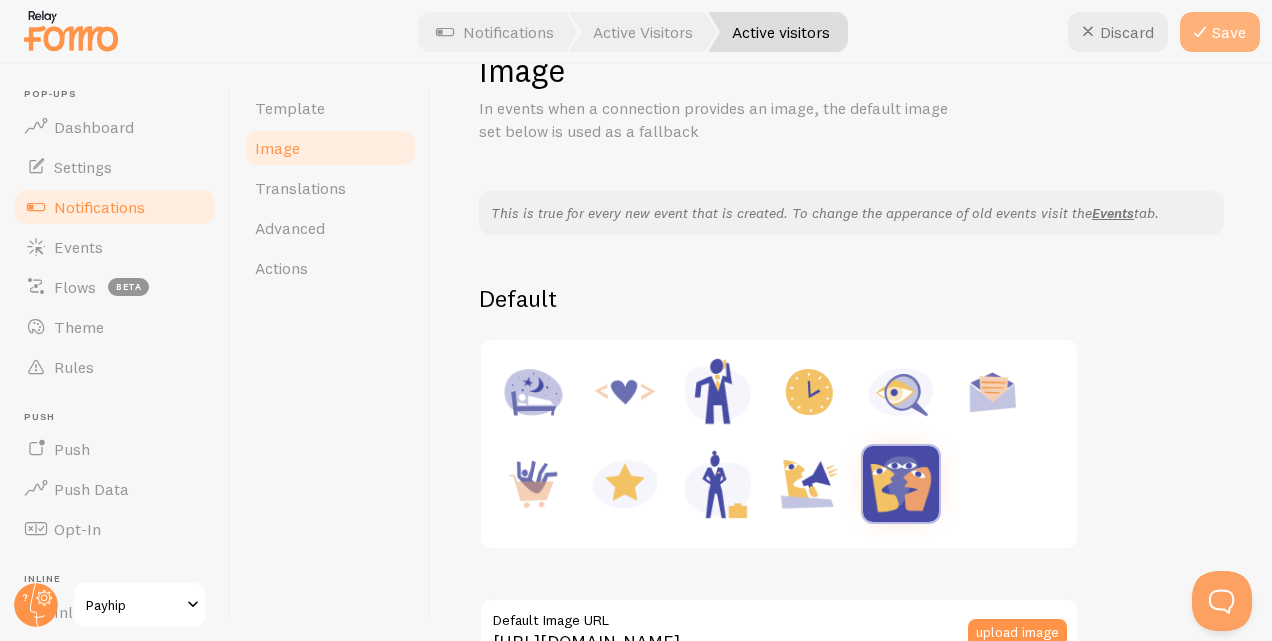 click at bounding box center (1200, 32) 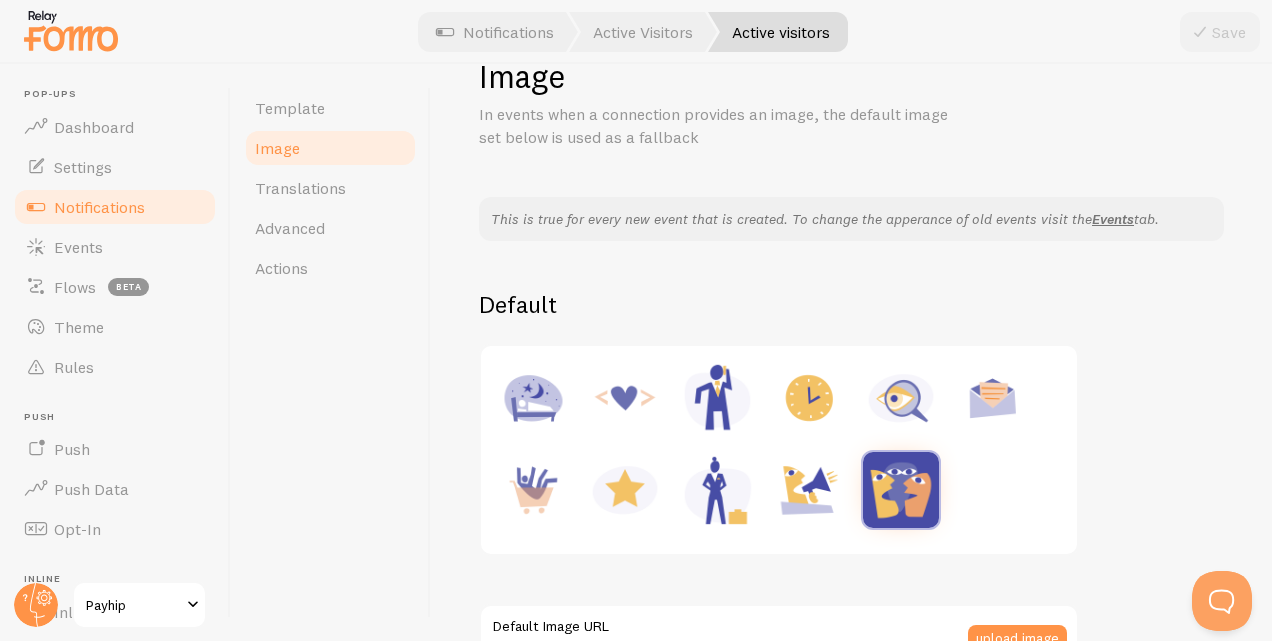 scroll, scrollTop: 0, scrollLeft: 0, axis: both 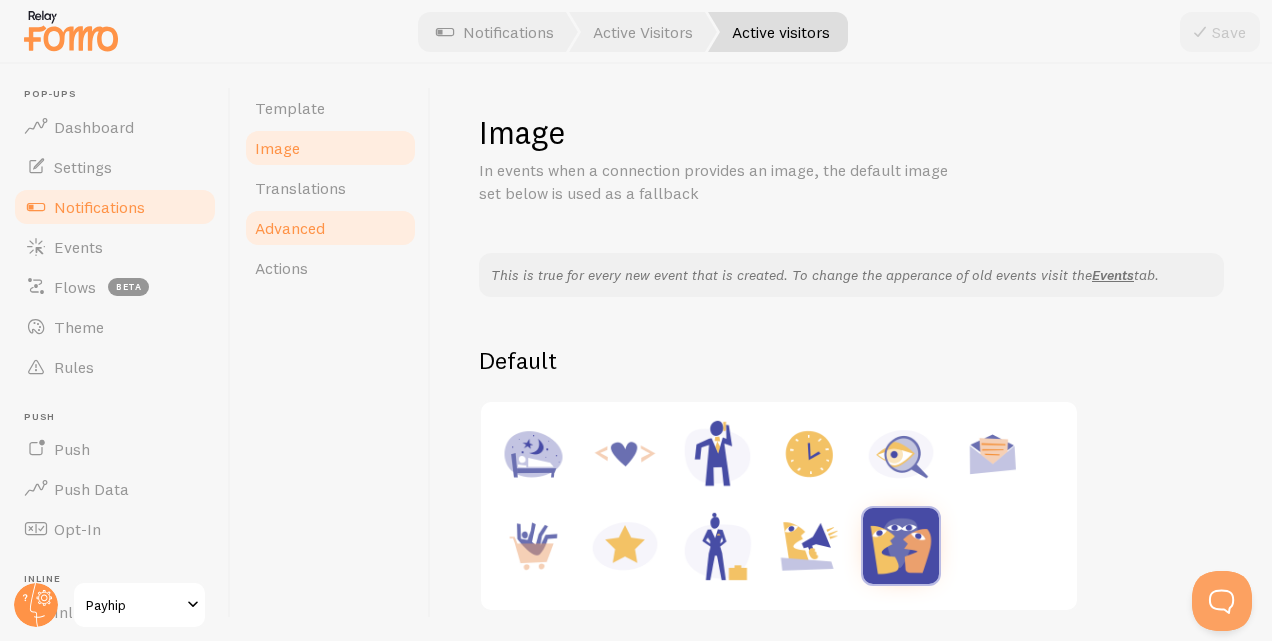 click on "Advanced" at bounding box center (290, 228) 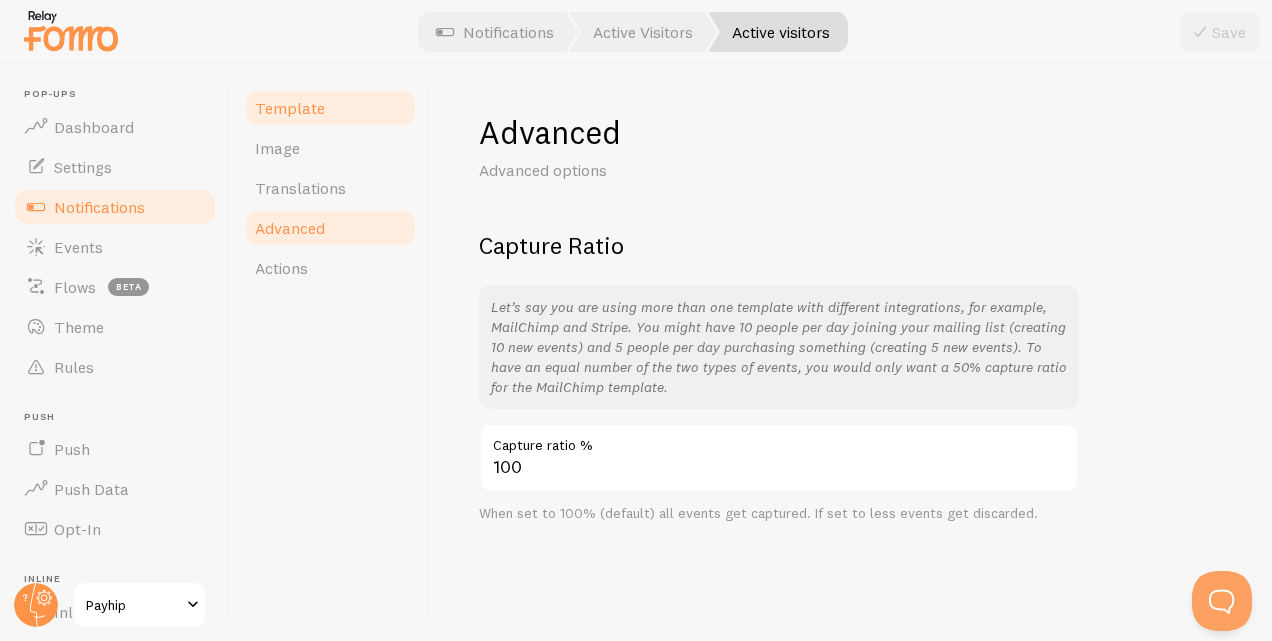 click on "Template" at bounding box center (330, 108) 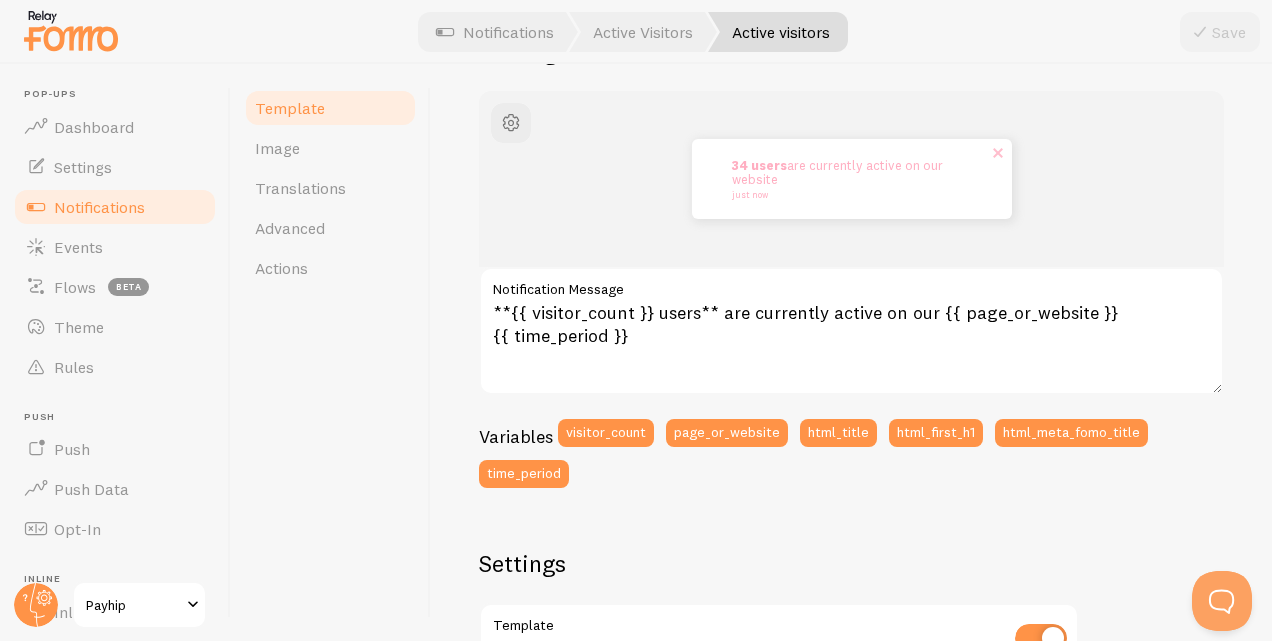 scroll, scrollTop: 0, scrollLeft: 0, axis: both 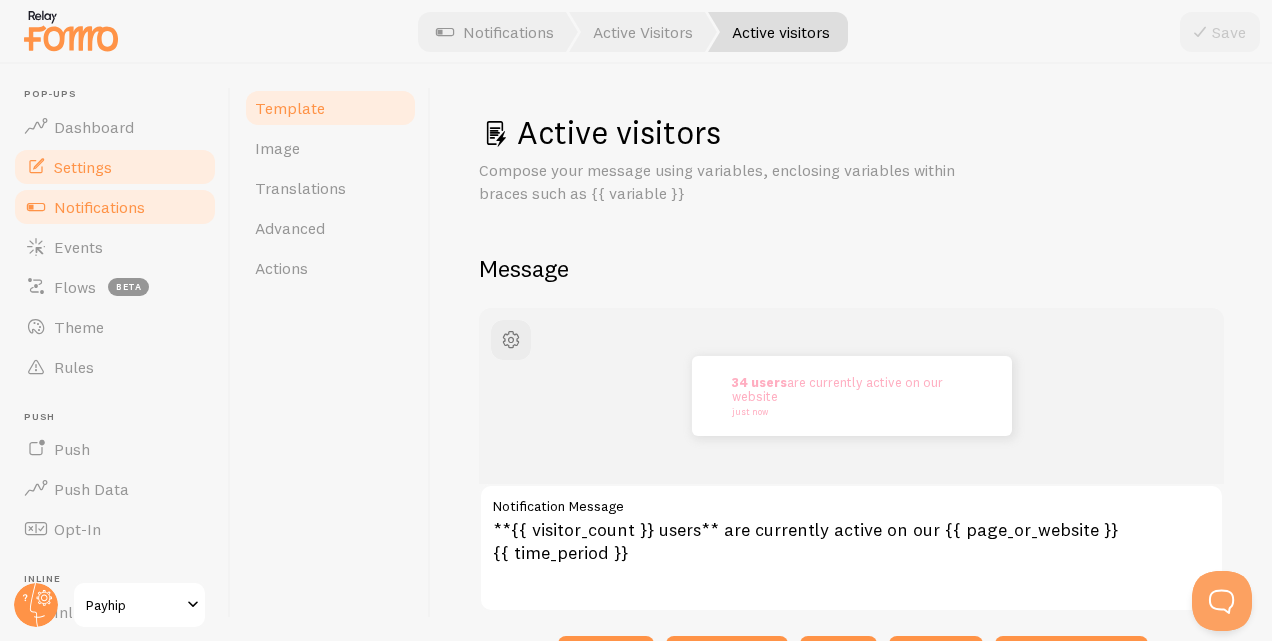 click on "Settings" at bounding box center (83, 167) 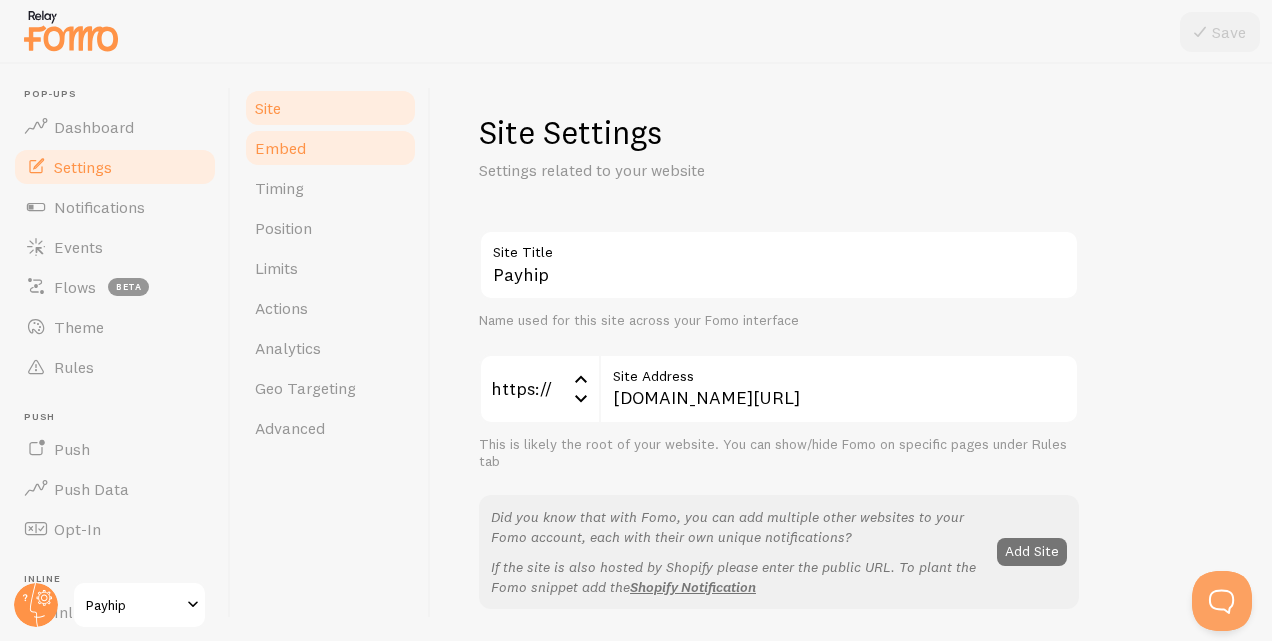 click on "Embed" at bounding box center [330, 148] 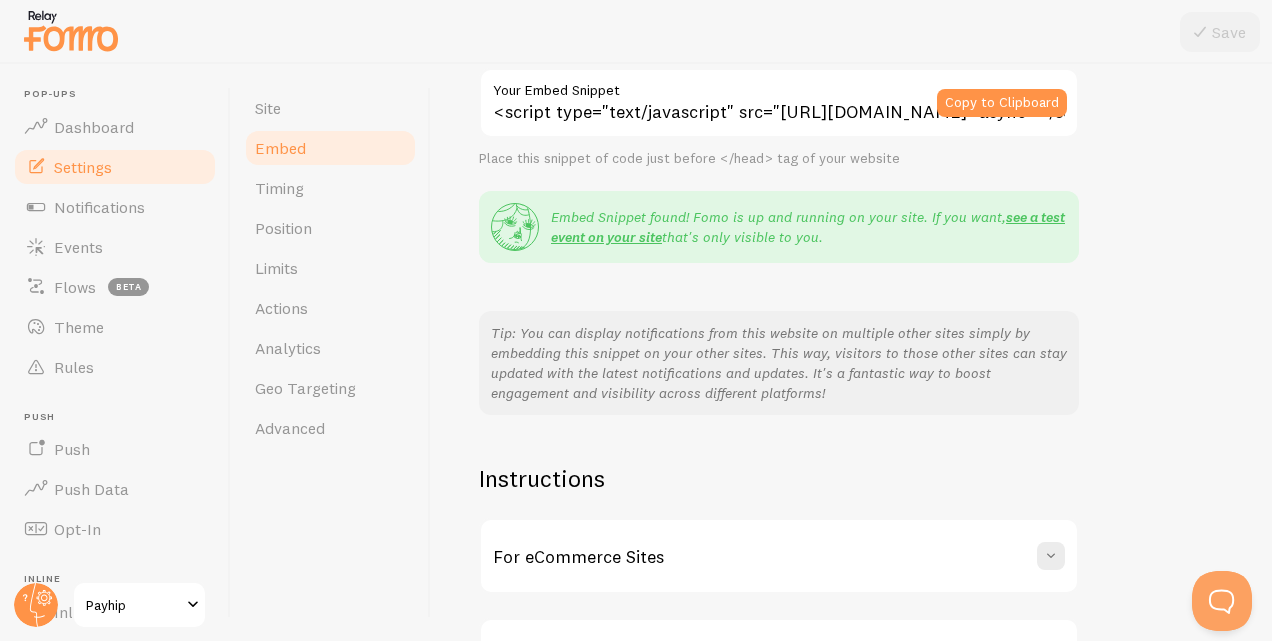 scroll, scrollTop: 269, scrollLeft: 0, axis: vertical 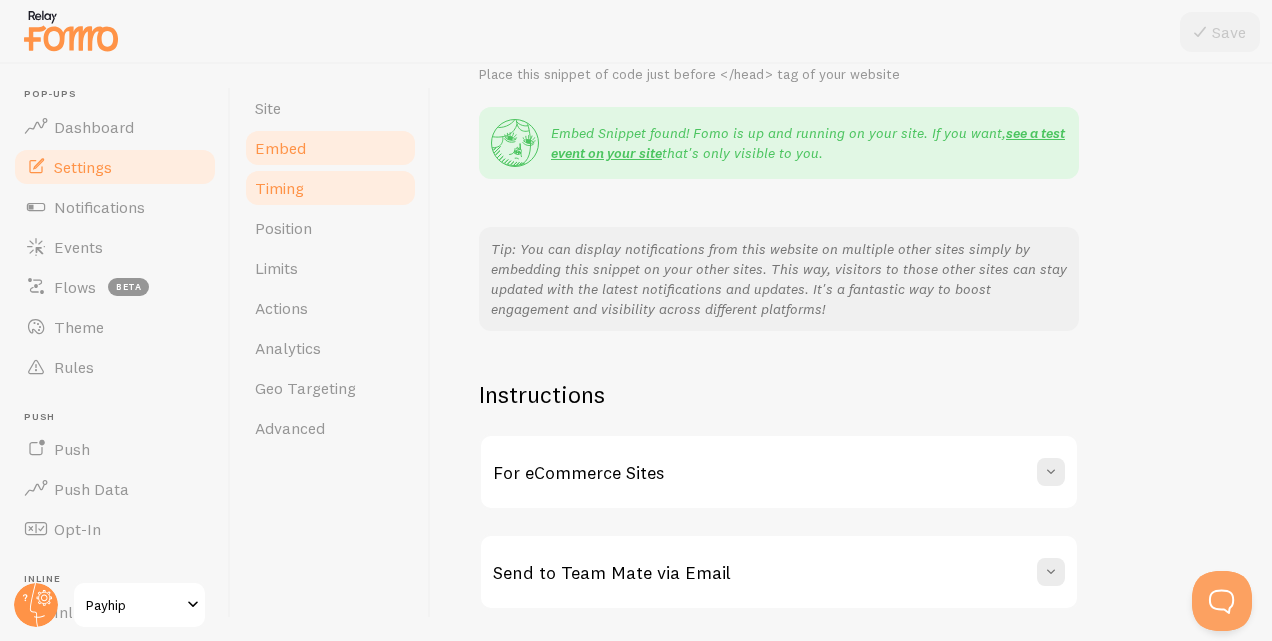 click on "Timing" at bounding box center [330, 188] 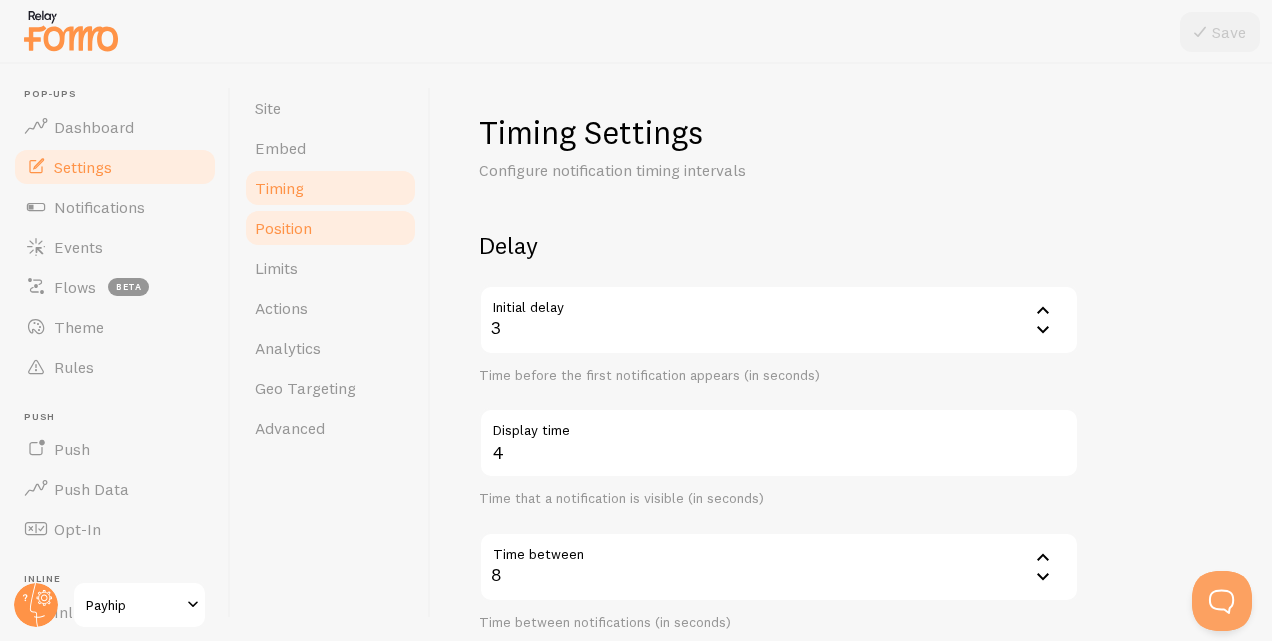 click on "Position" at bounding box center [330, 228] 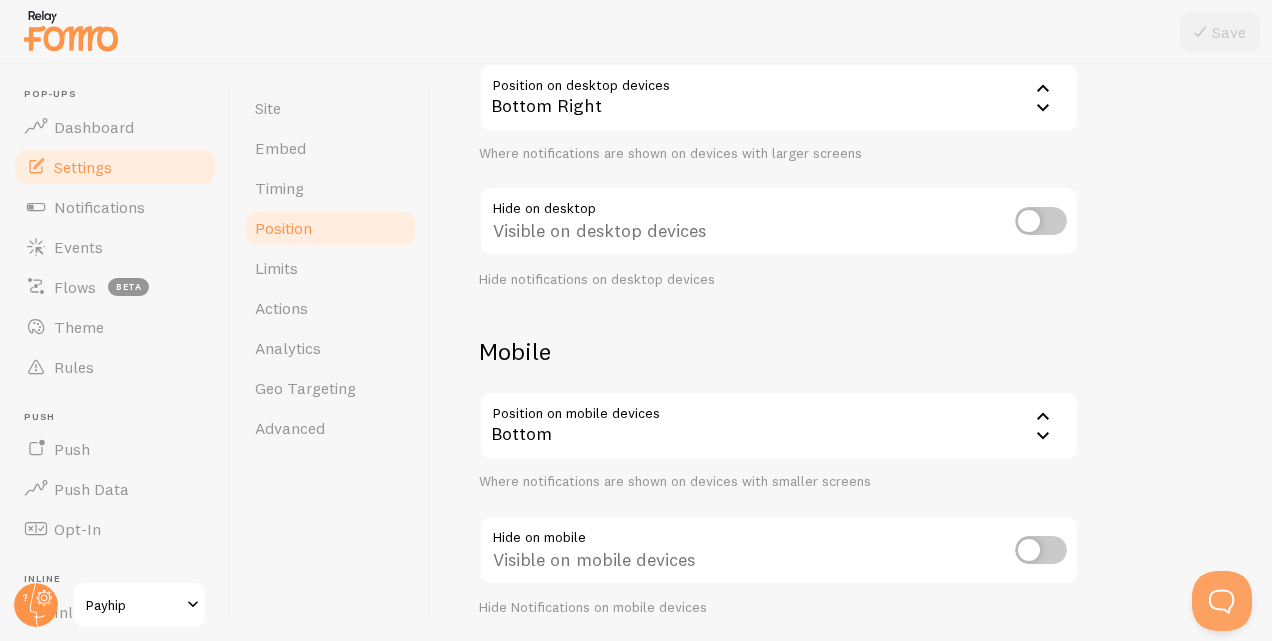 scroll, scrollTop: 293, scrollLeft: 0, axis: vertical 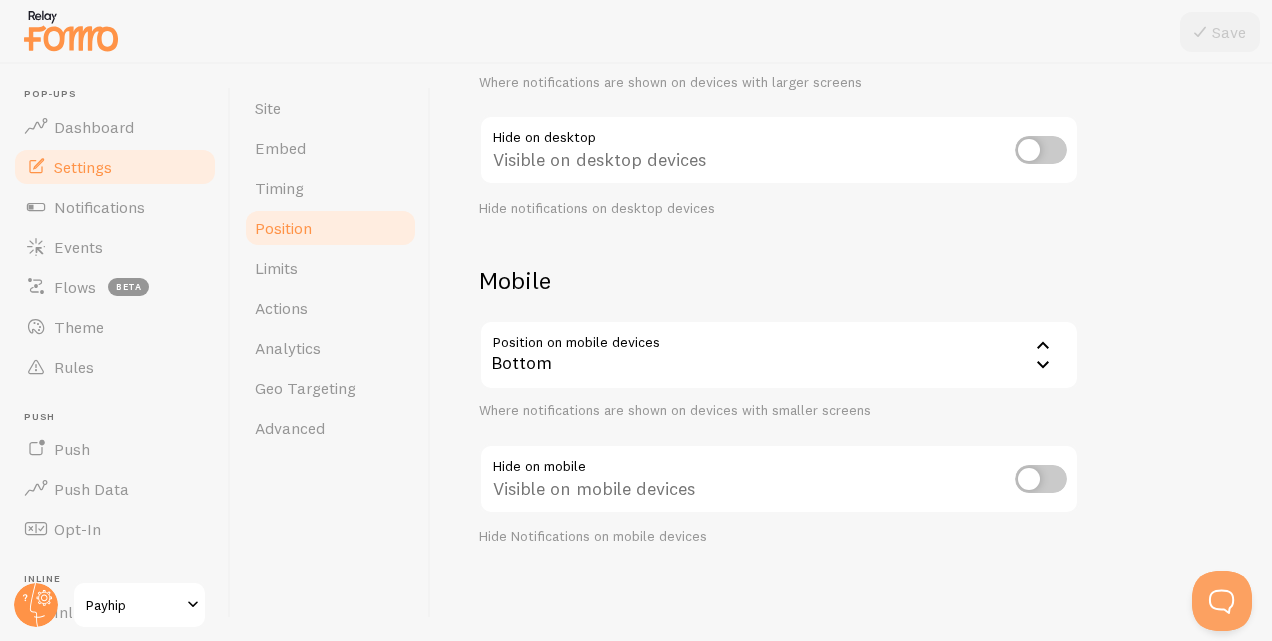 click on "Bottom" at bounding box center [779, 355] 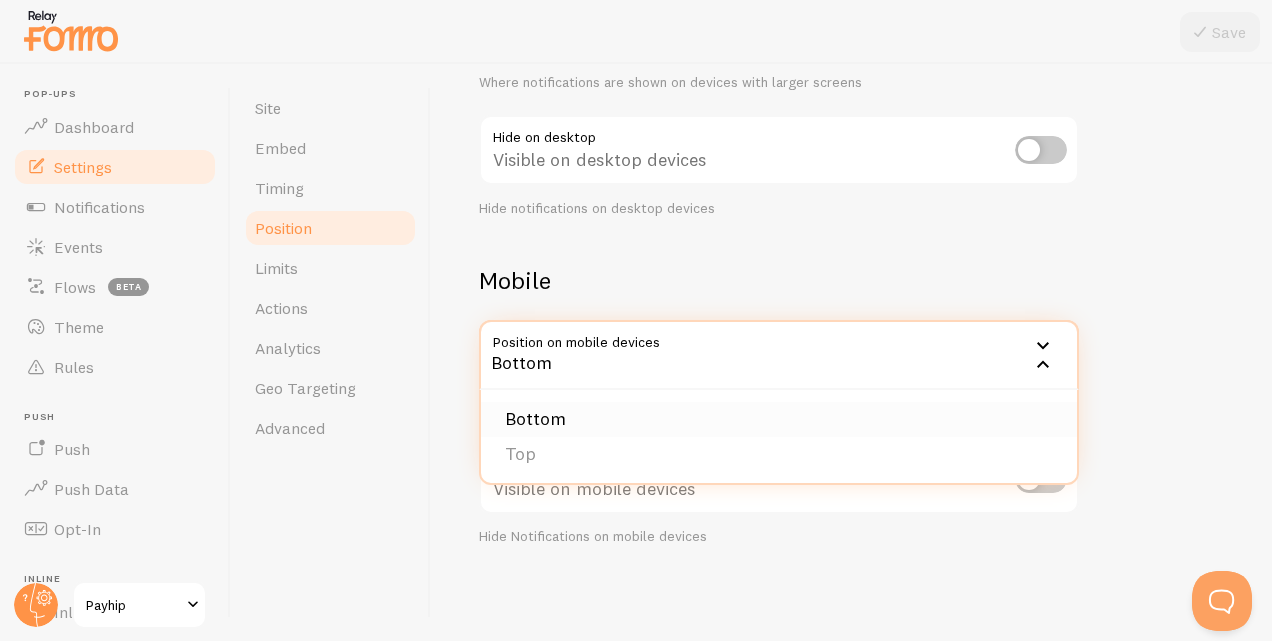 click on "Bottom" at bounding box center [779, 419] 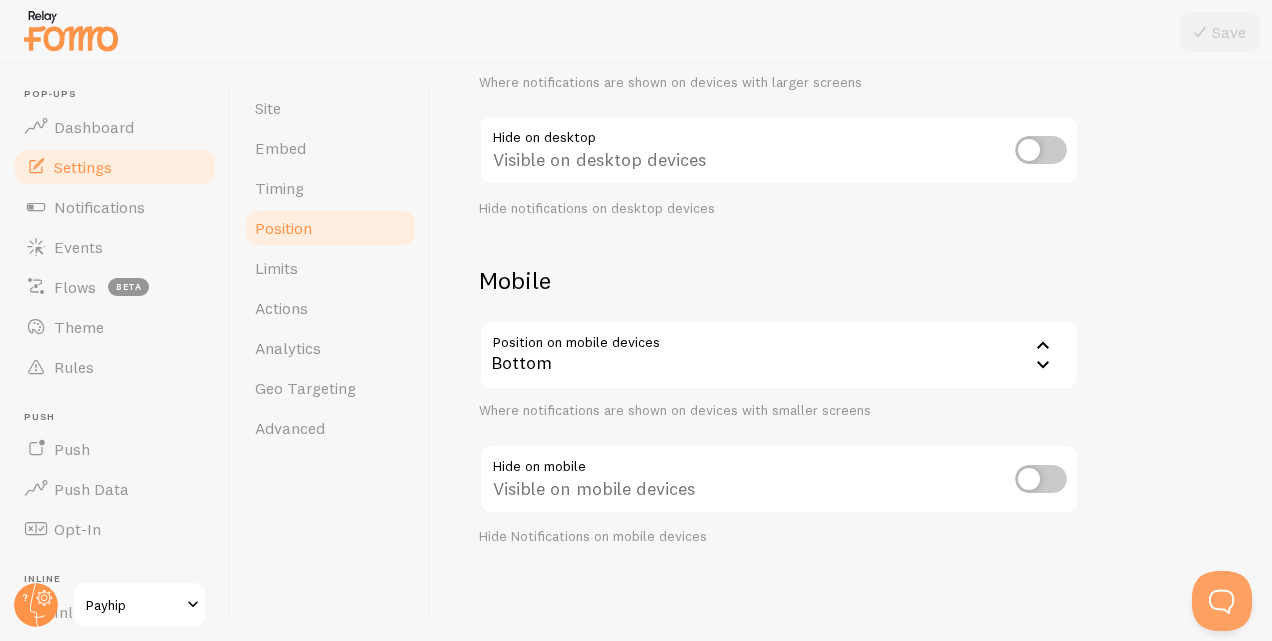 click on "Bottom" at bounding box center [779, 355] 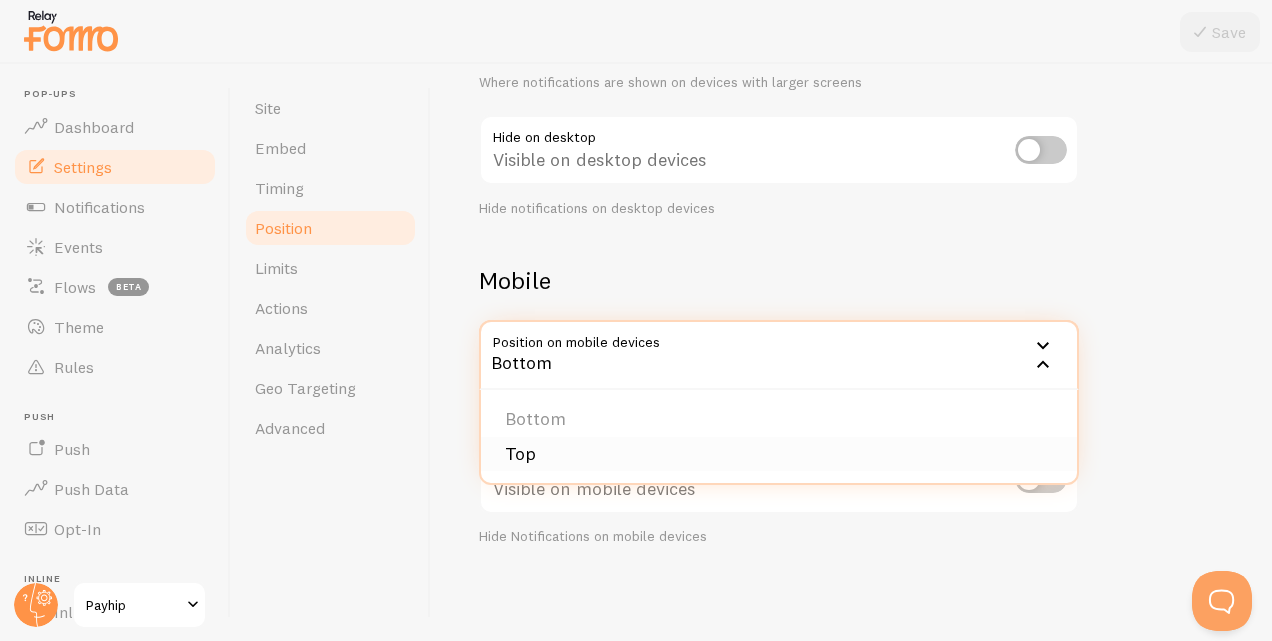 click on "Top" at bounding box center (779, 454) 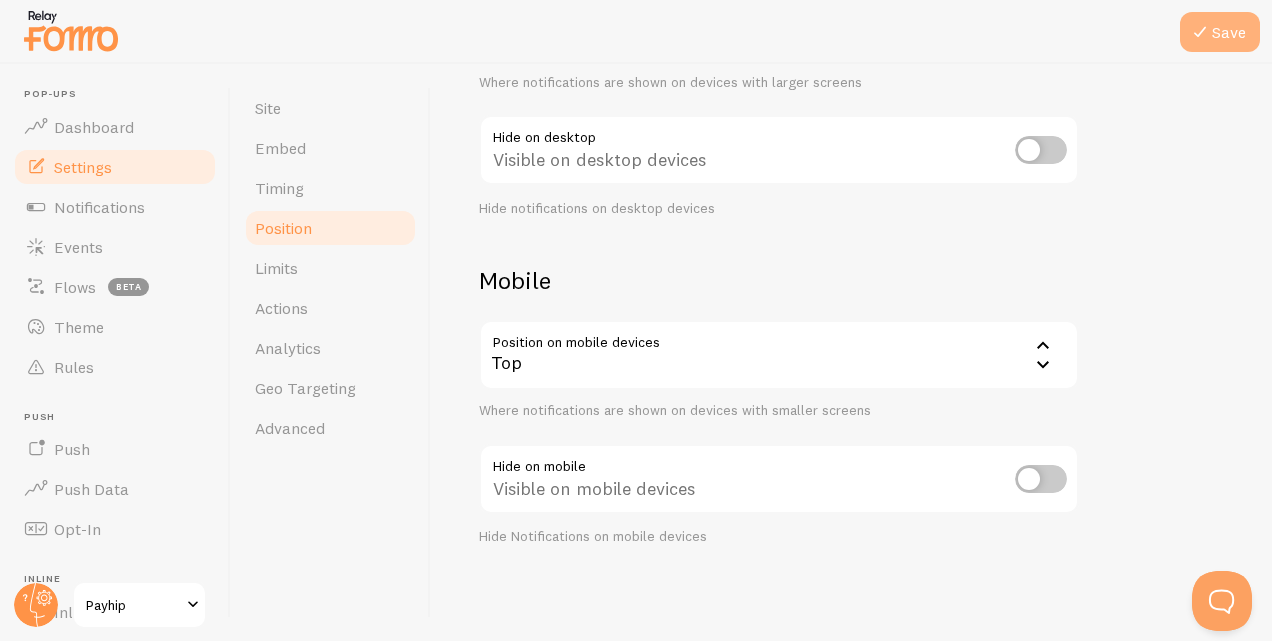 click on "Save" at bounding box center (1220, 32) 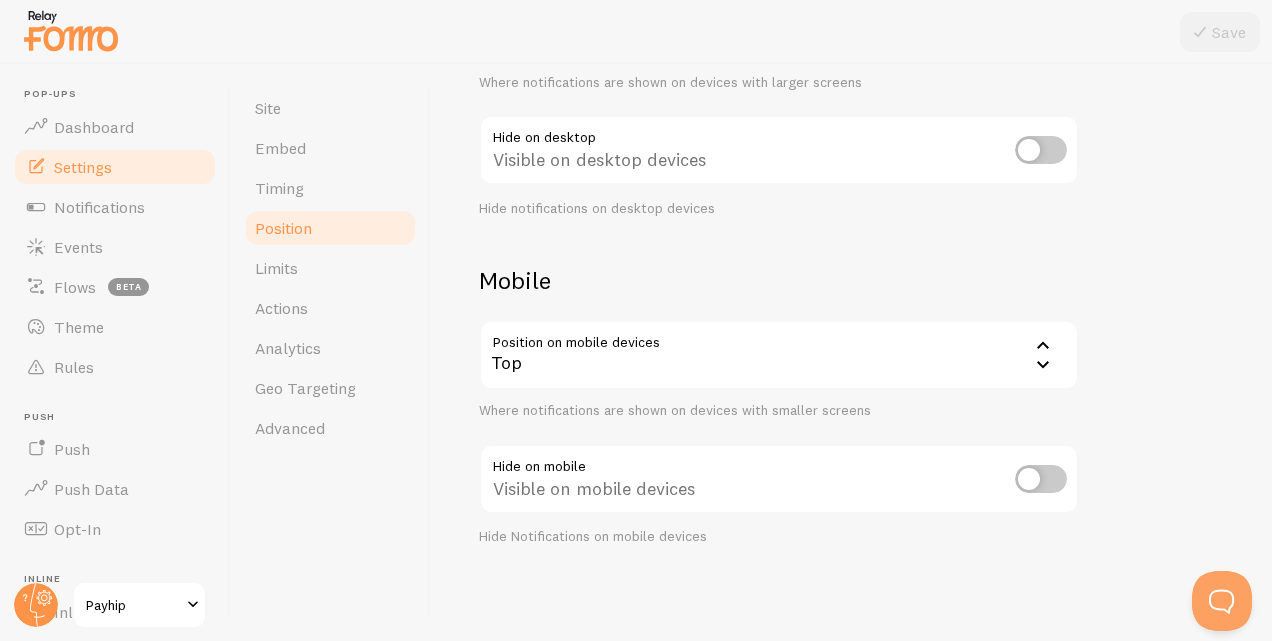 click on "Mobile" at bounding box center [779, 280] 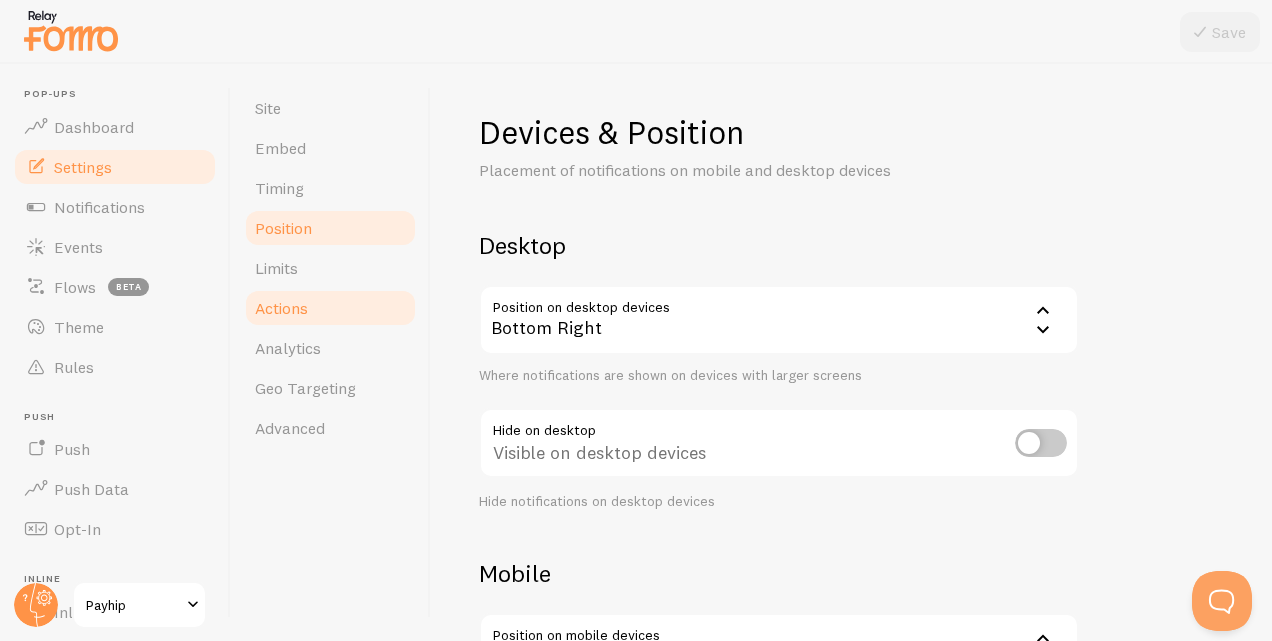 click on "Actions" at bounding box center [330, 308] 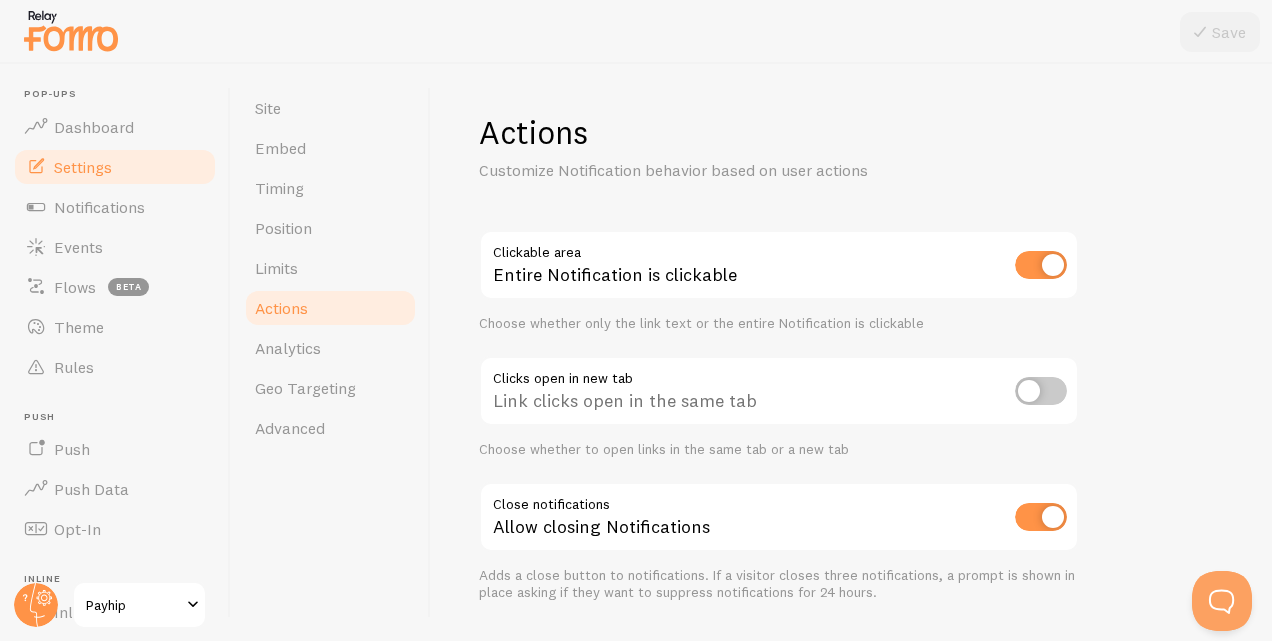 scroll, scrollTop: 56, scrollLeft: 0, axis: vertical 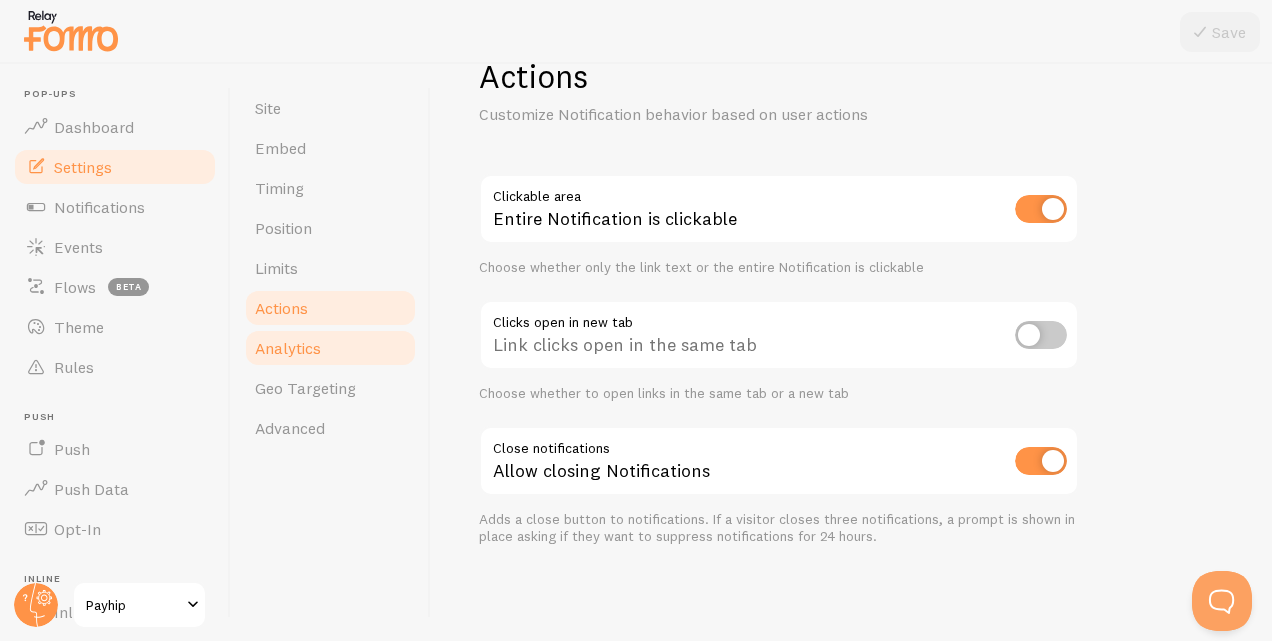 click on "Analytics" at bounding box center (288, 348) 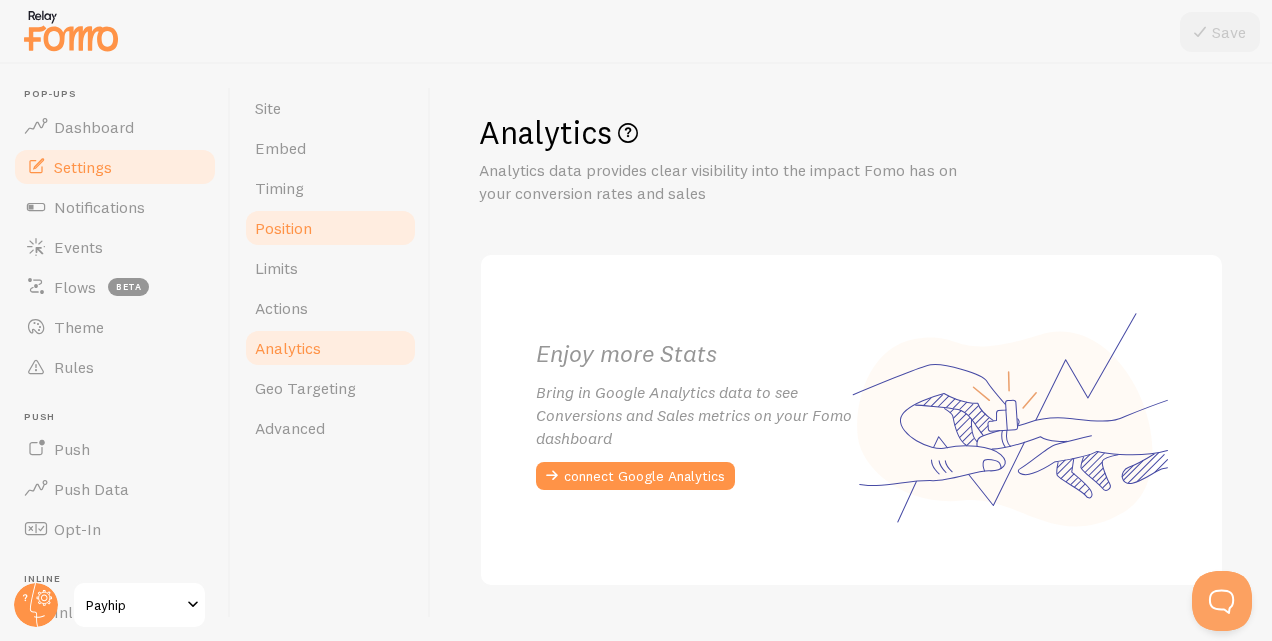 click on "Position" at bounding box center [283, 228] 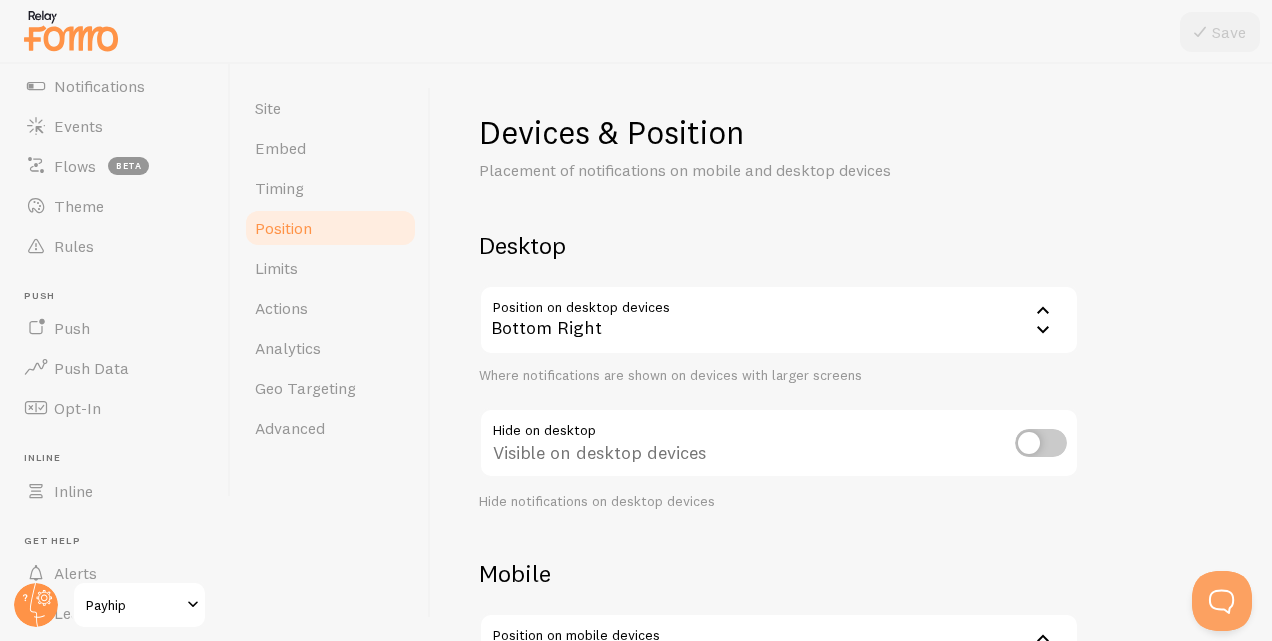 scroll, scrollTop: 165, scrollLeft: 0, axis: vertical 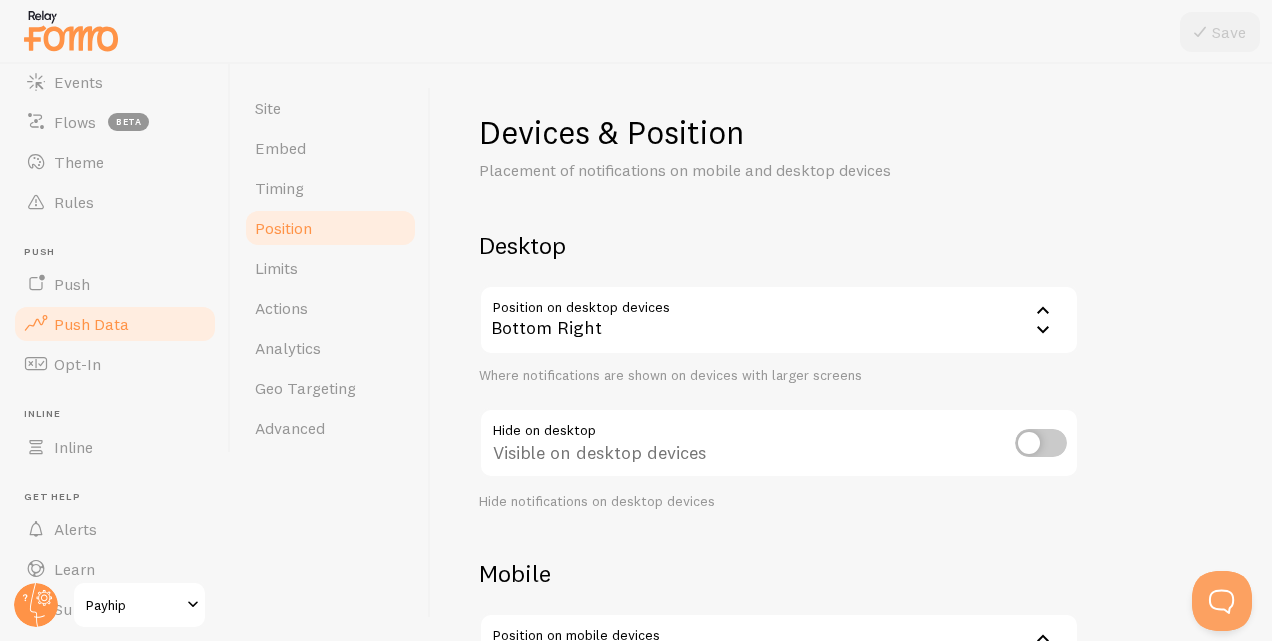 click on "Push Data" at bounding box center (115, 324) 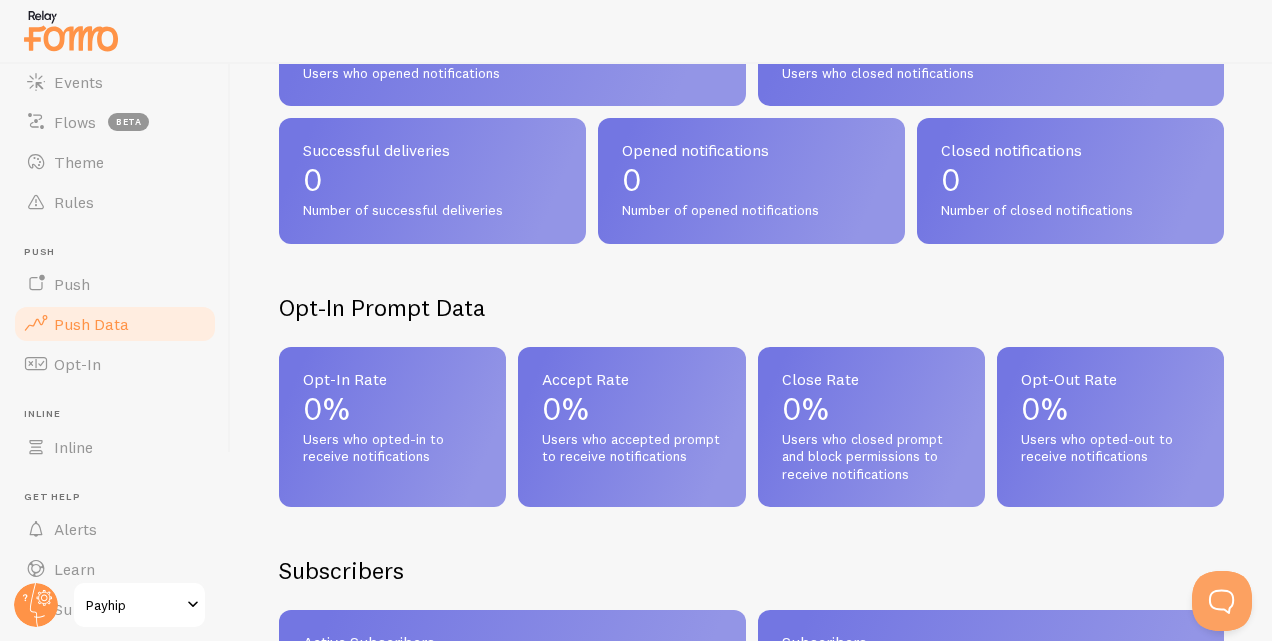 scroll, scrollTop: 0, scrollLeft: 0, axis: both 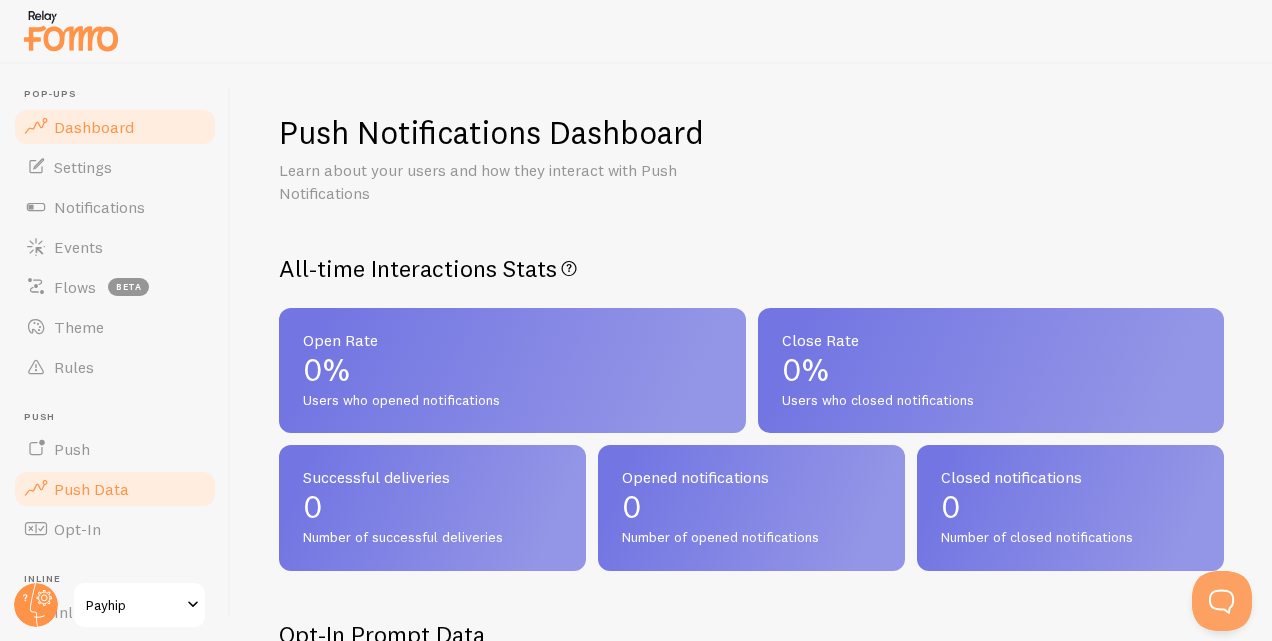 click on "Dashboard" at bounding box center (94, 127) 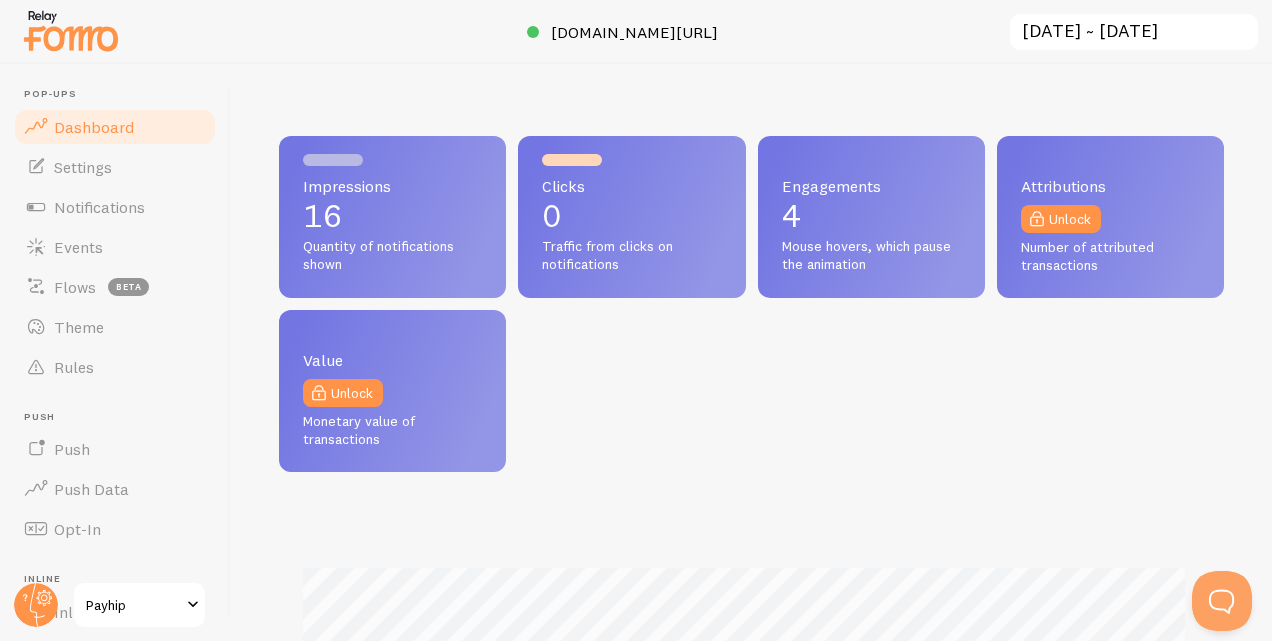scroll, scrollTop: 999474, scrollLeft: 999070, axis: both 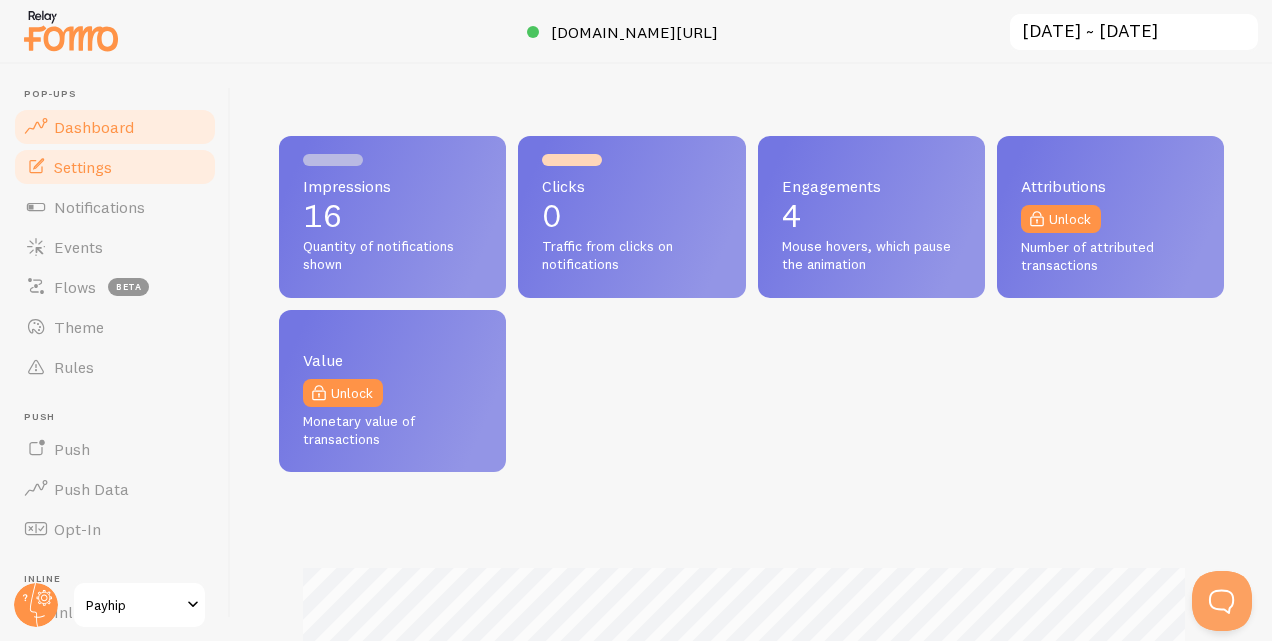 click on "Settings" at bounding box center (115, 167) 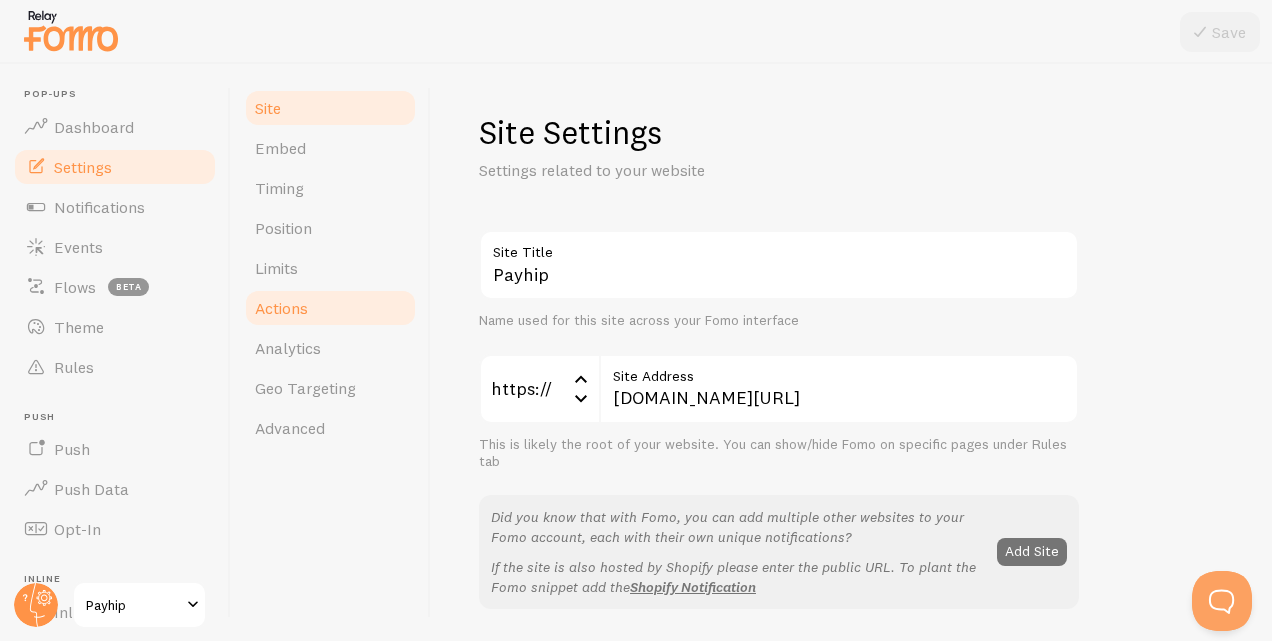 click on "Actions" at bounding box center [281, 308] 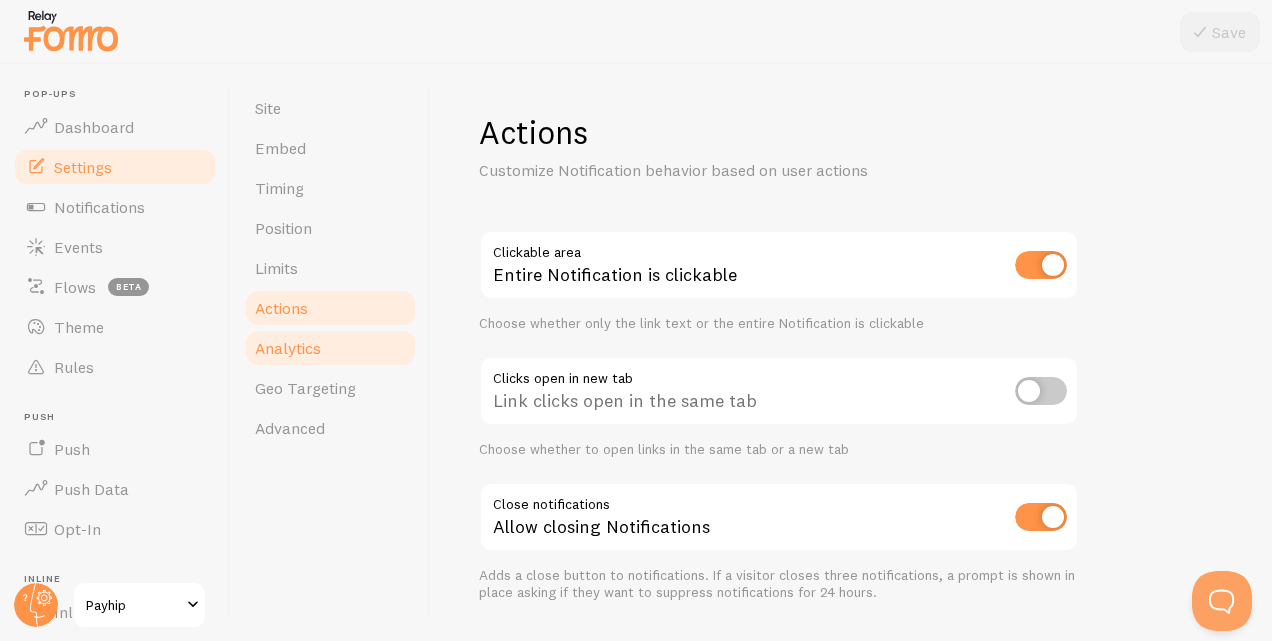 click on "Analytics" at bounding box center (288, 348) 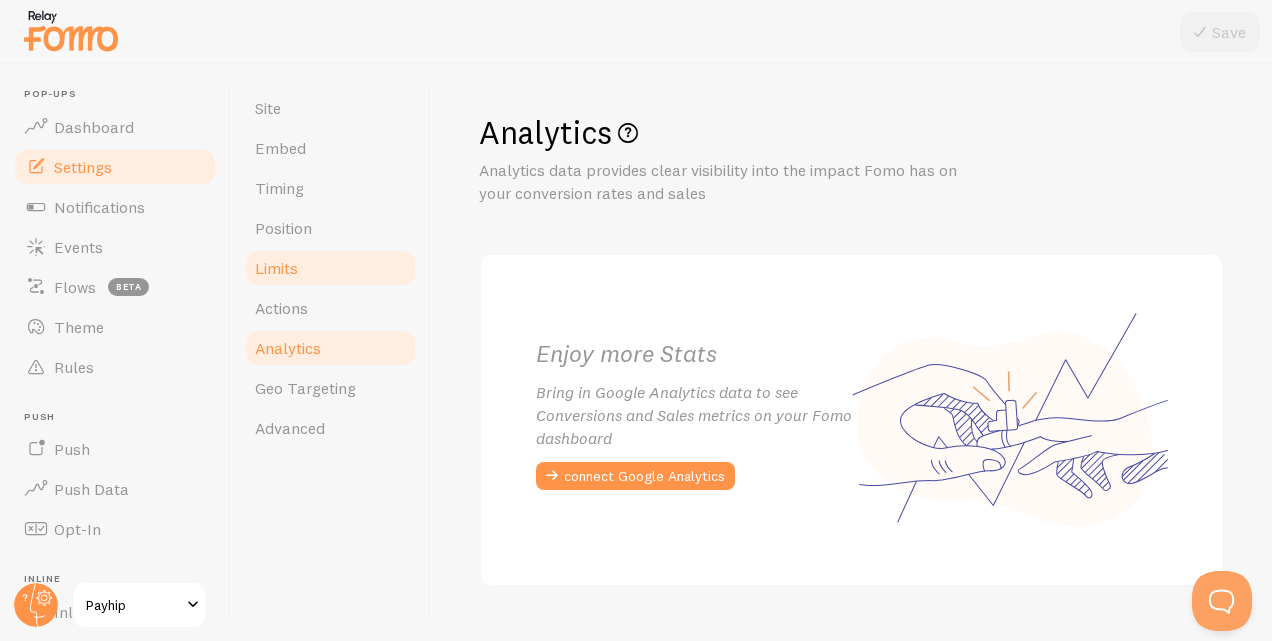 click on "Limits" at bounding box center [276, 268] 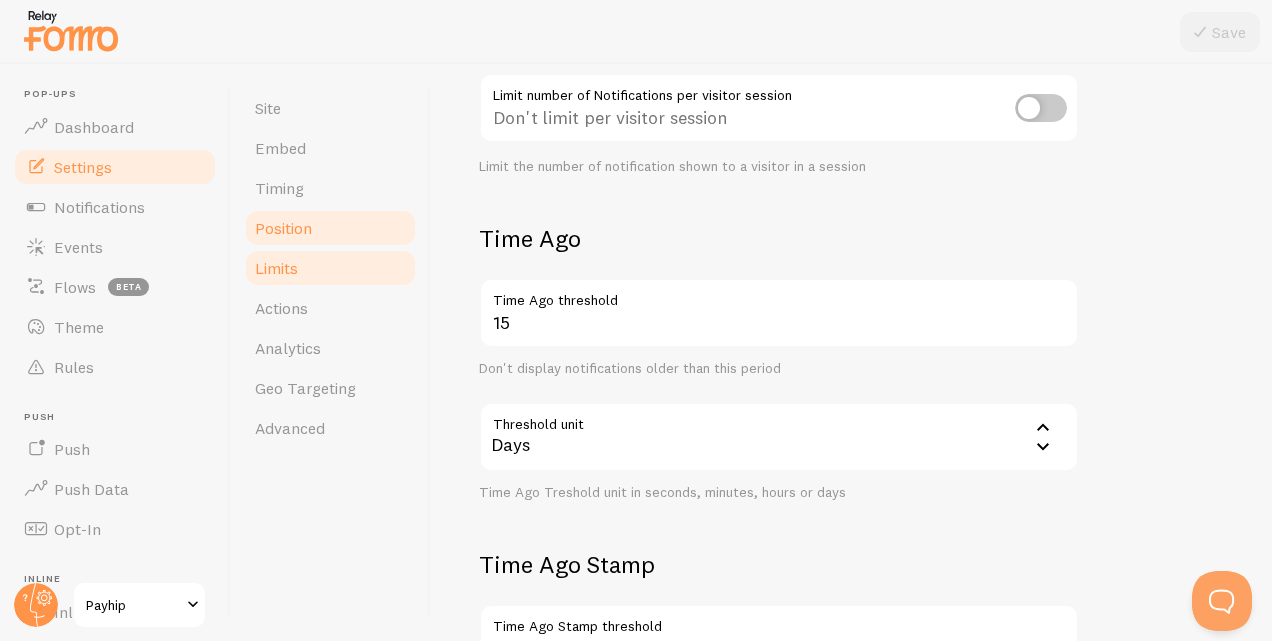 scroll, scrollTop: 347, scrollLeft: 0, axis: vertical 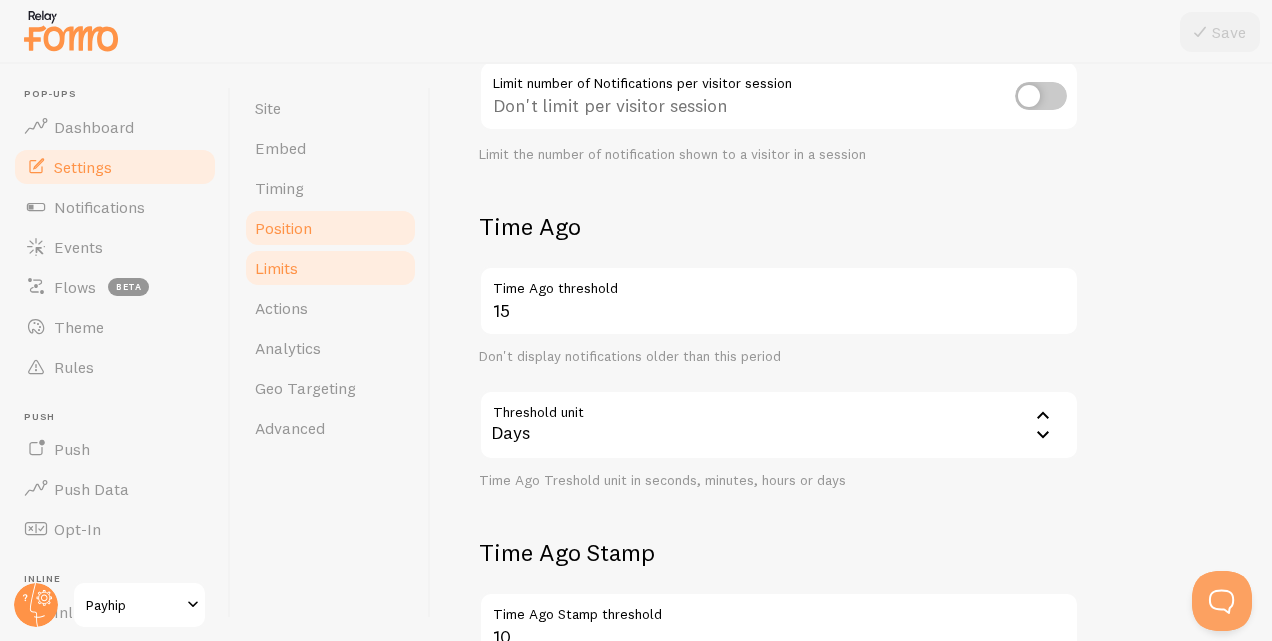 click on "Position" at bounding box center [330, 228] 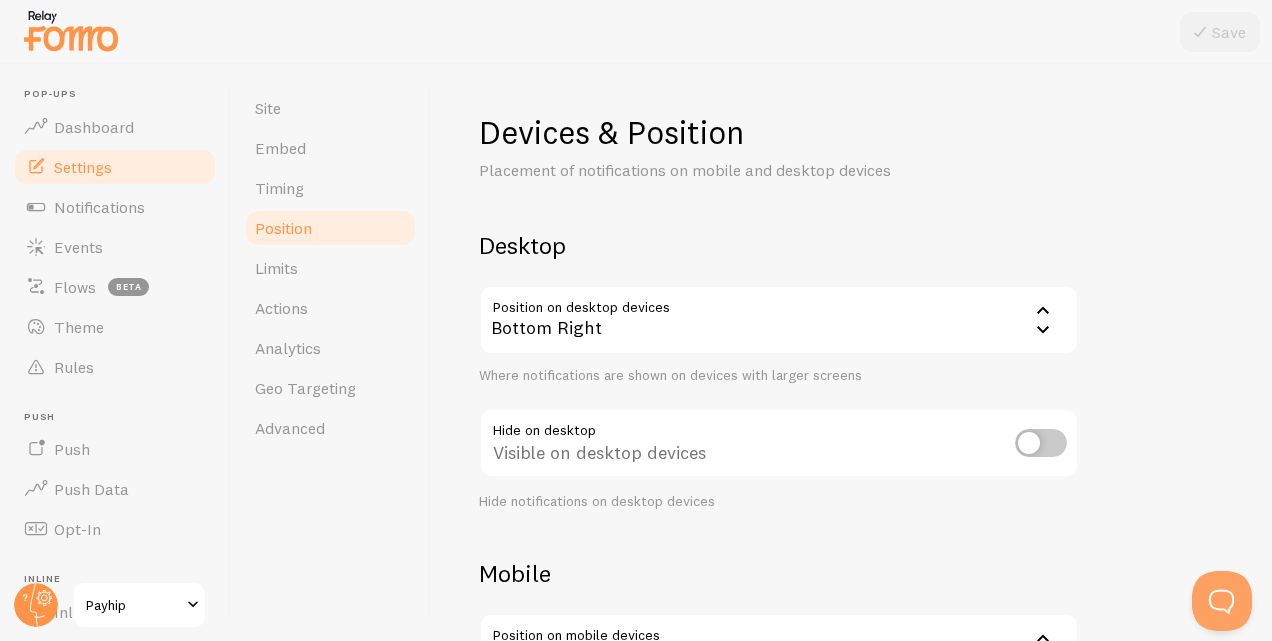 scroll, scrollTop: 293, scrollLeft: 0, axis: vertical 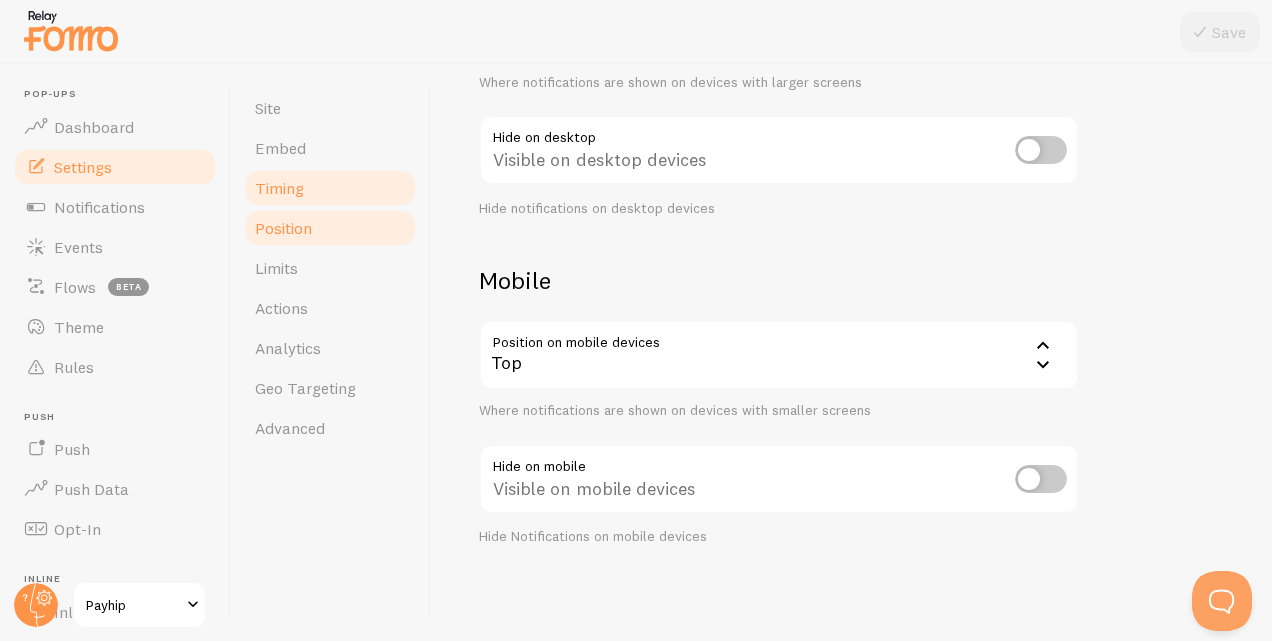 click on "Timing" at bounding box center [279, 188] 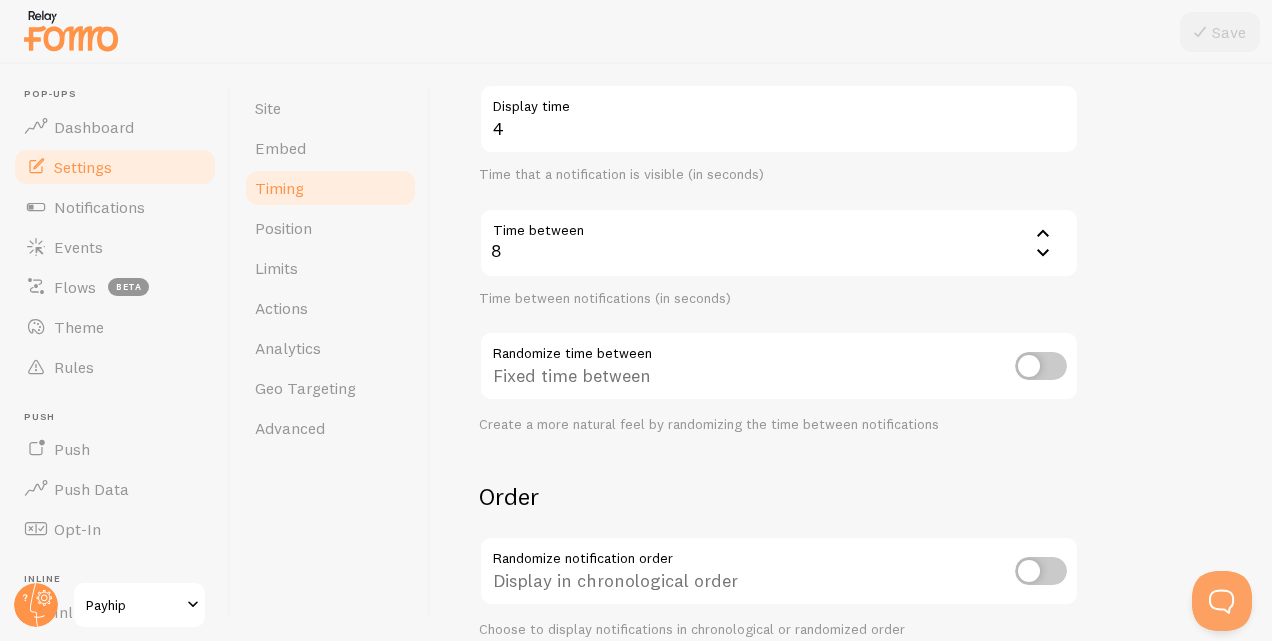 scroll, scrollTop: 542, scrollLeft: 0, axis: vertical 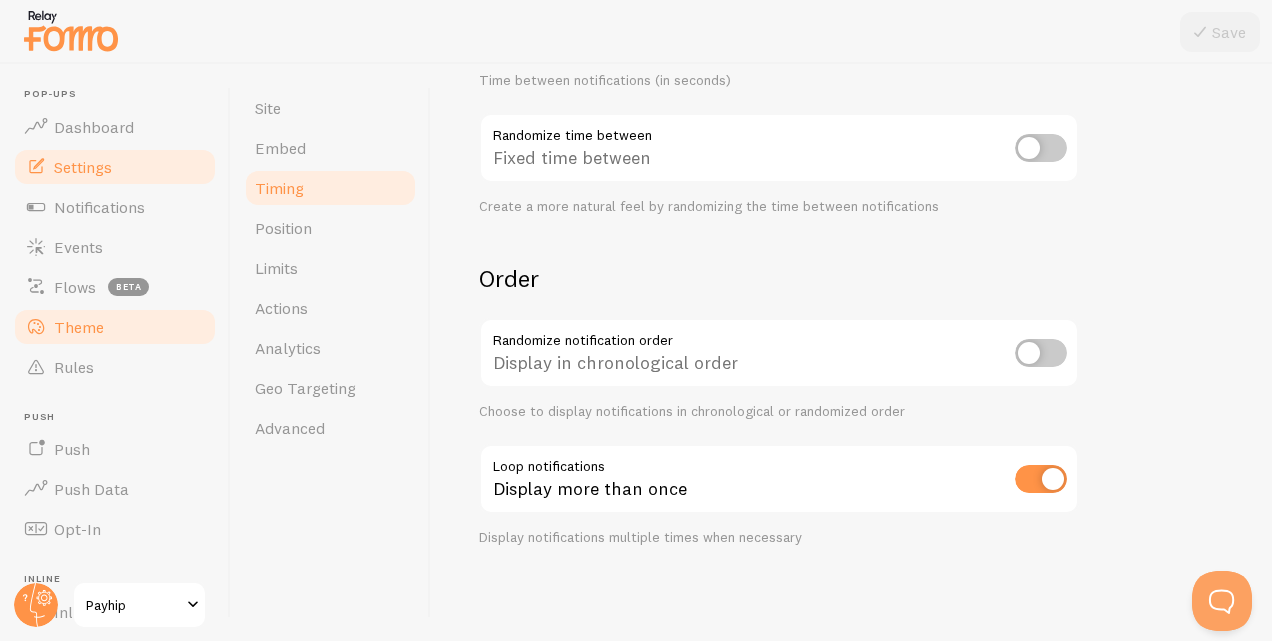 click on "Theme" at bounding box center [115, 327] 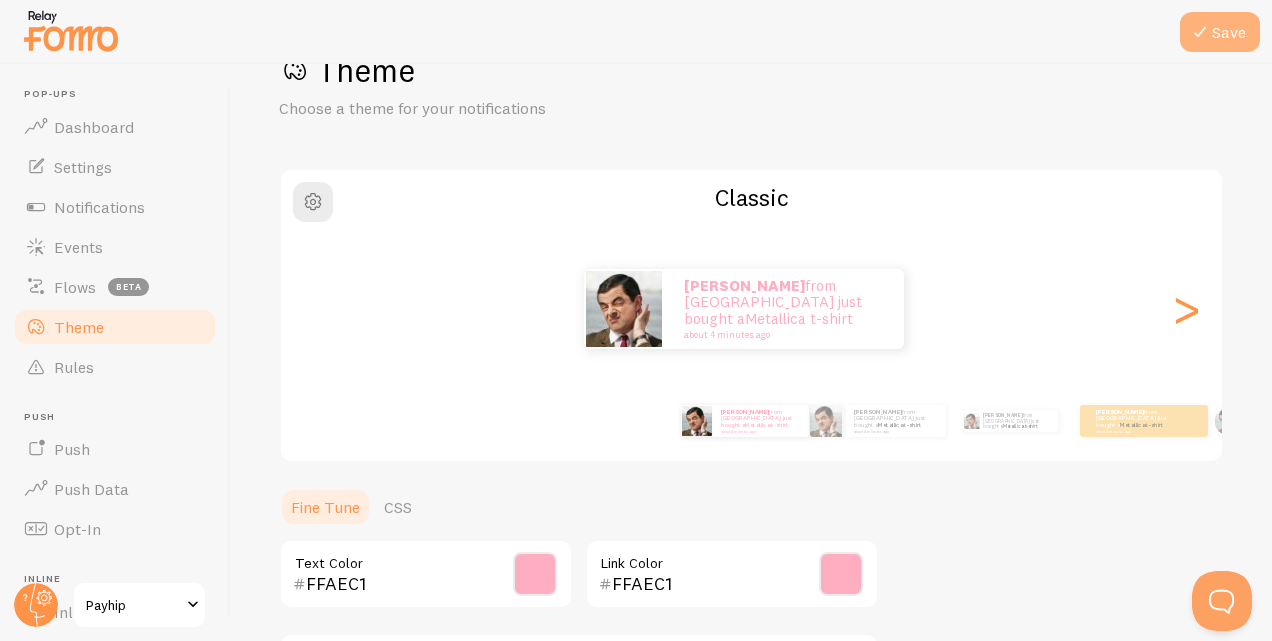 scroll, scrollTop: 35, scrollLeft: 0, axis: vertical 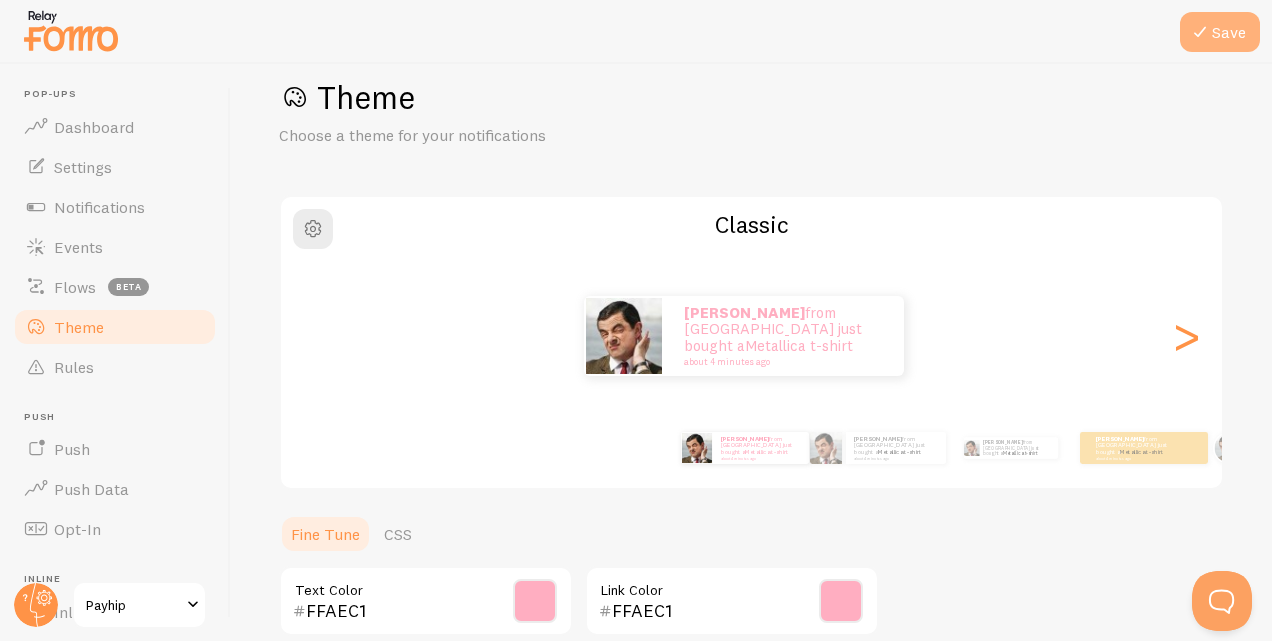 click on "Save" at bounding box center (1220, 32) 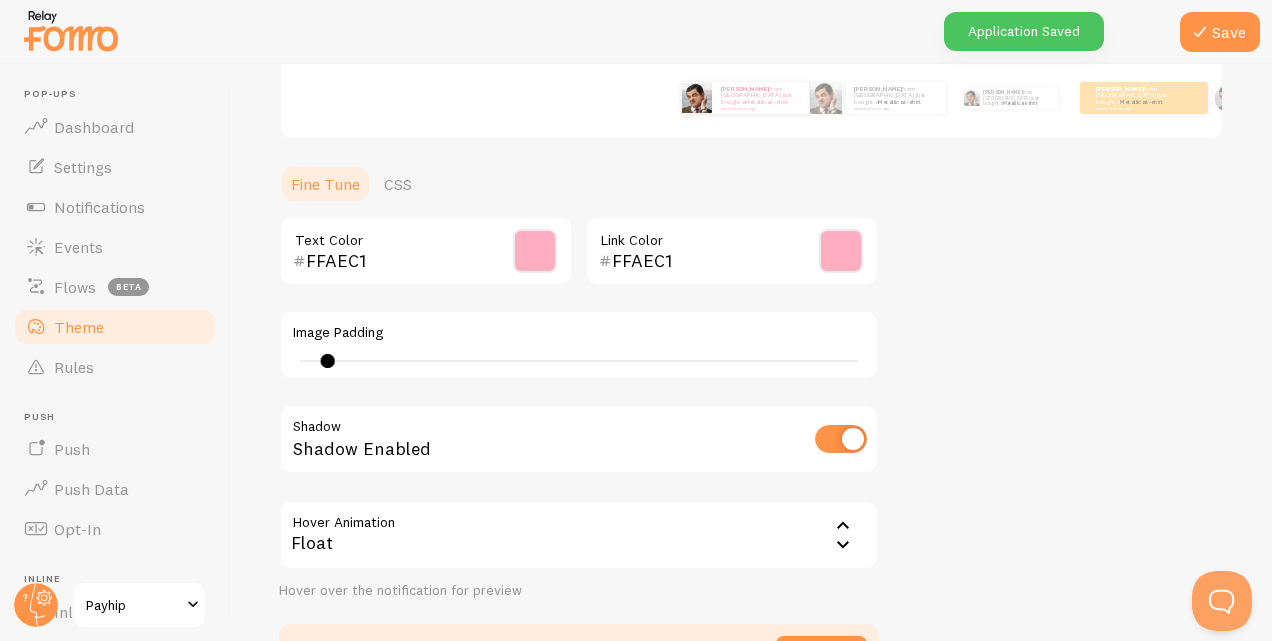scroll, scrollTop: 515, scrollLeft: 0, axis: vertical 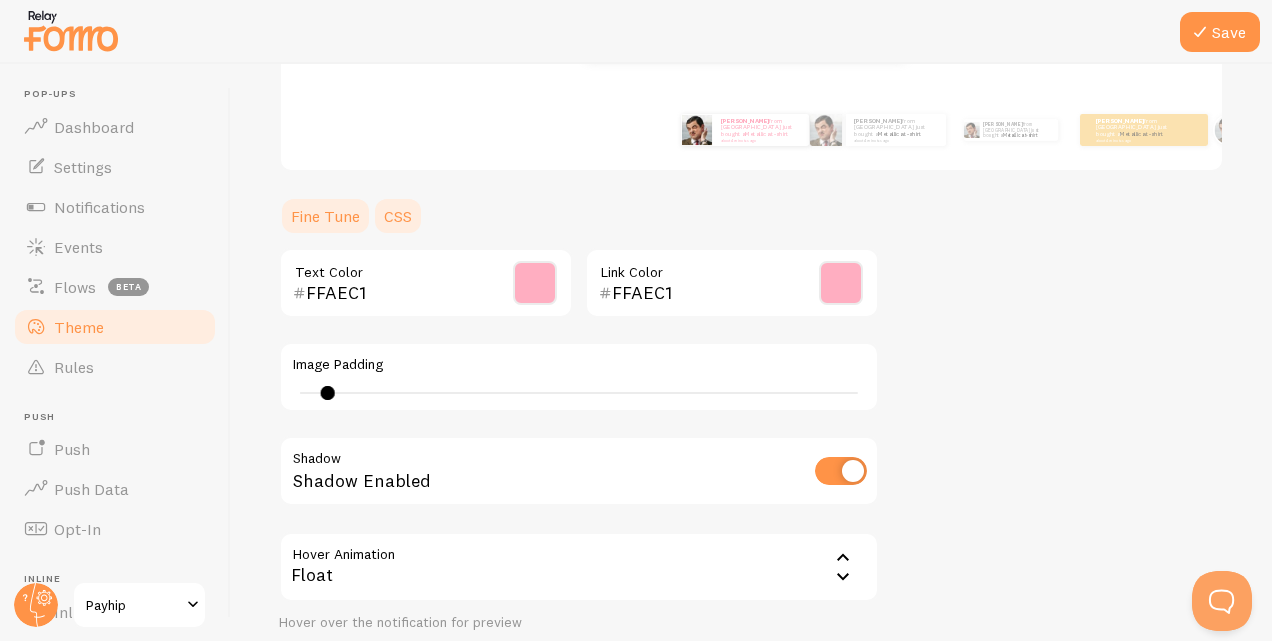 click on "CSS" at bounding box center [398, 216] 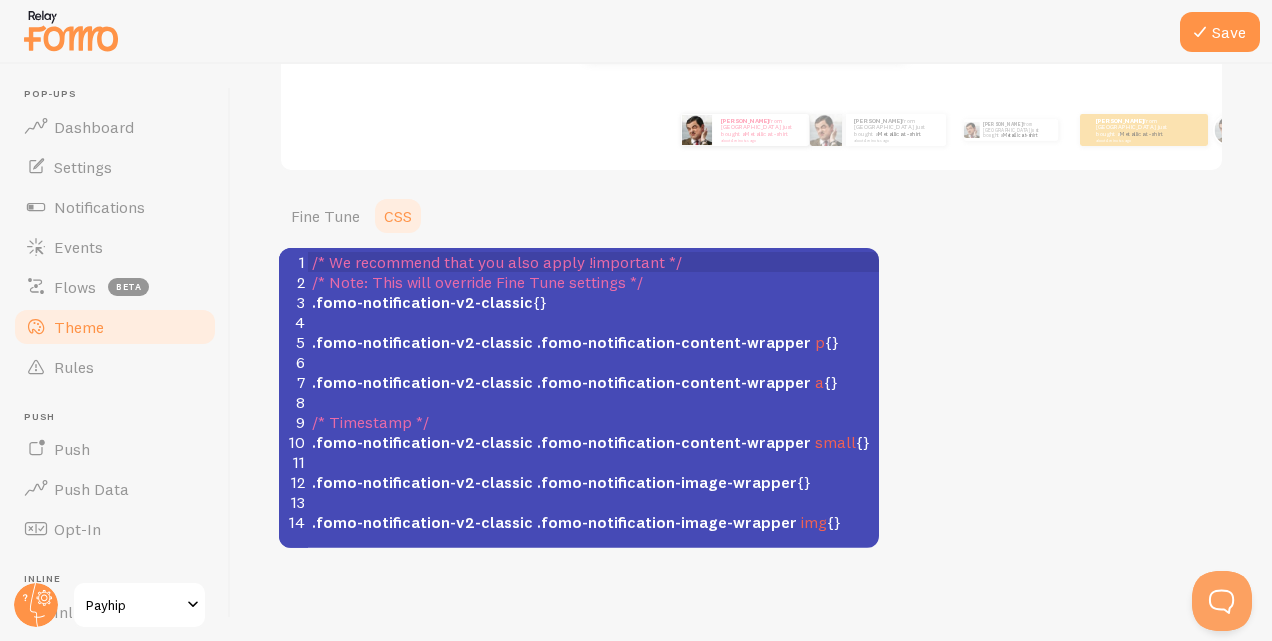 click on "Fine Tune
CSS" at bounding box center [579, 216] 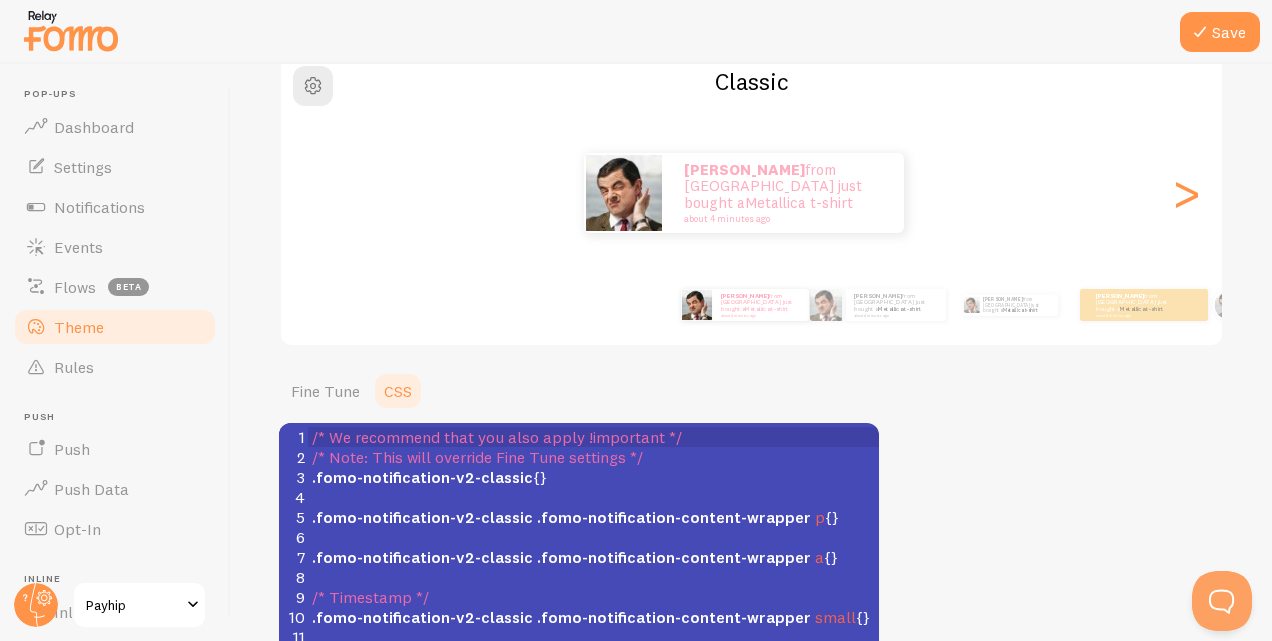 scroll, scrollTop: 176, scrollLeft: 0, axis: vertical 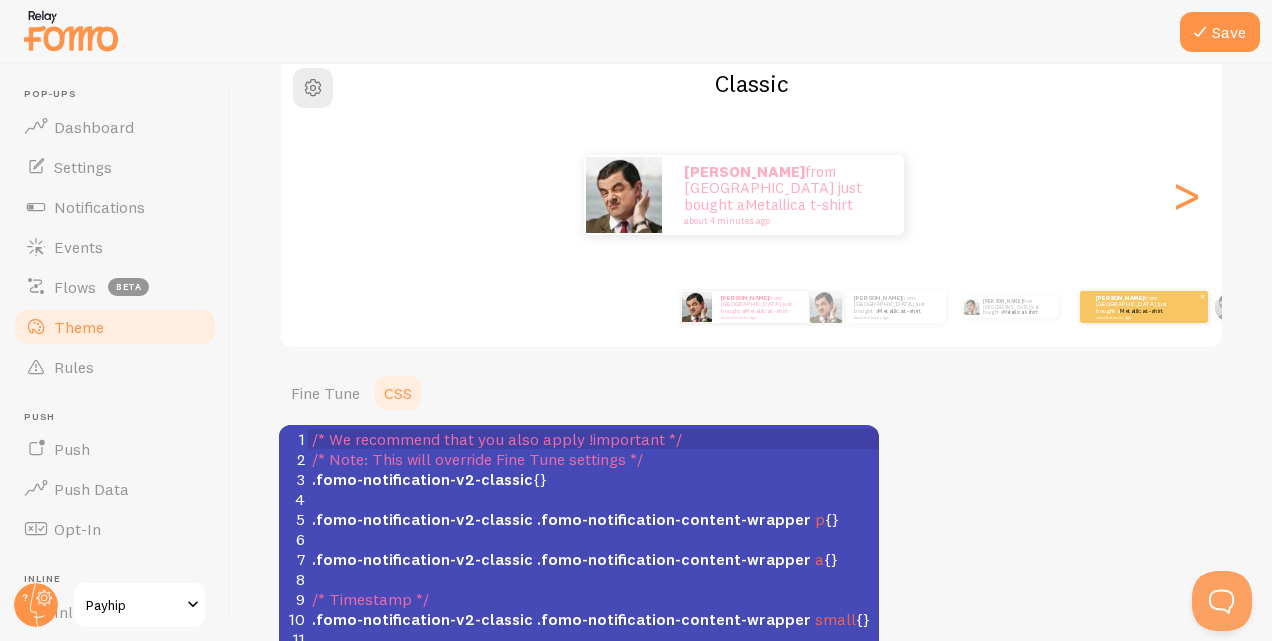 click on "Beatriz  from Switzerland just bought a  Metallica t-shirt   about 4 minutes ago" at bounding box center [1144, 307] 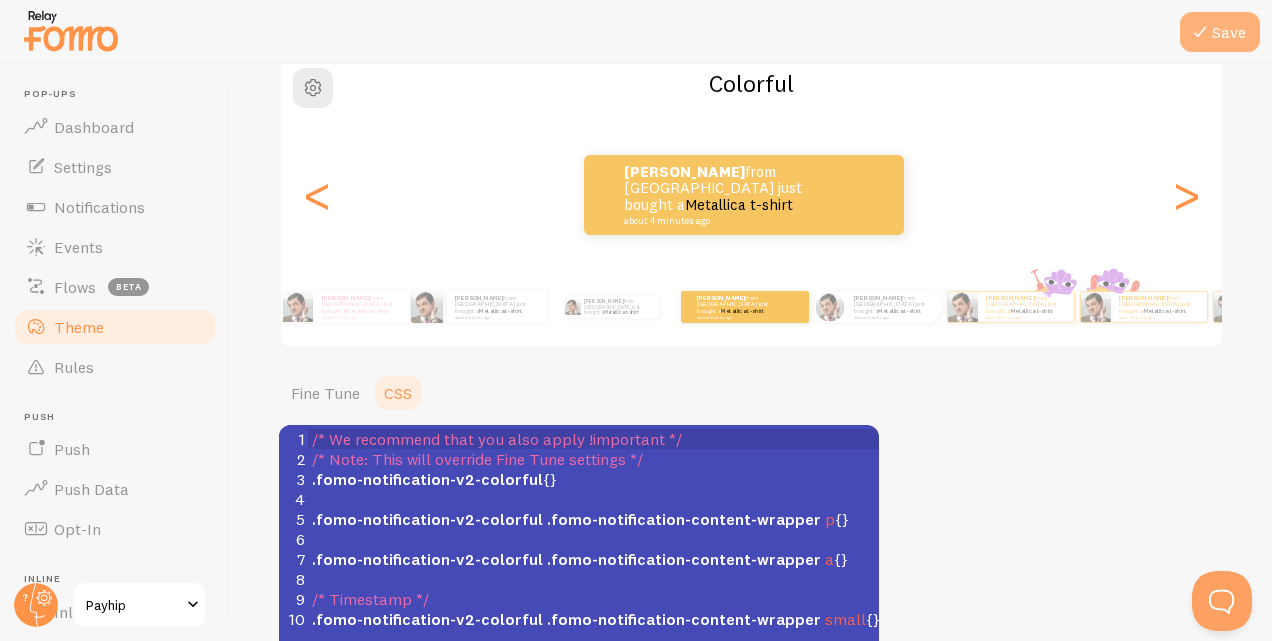 click on "Save" at bounding box center [1220, 32] 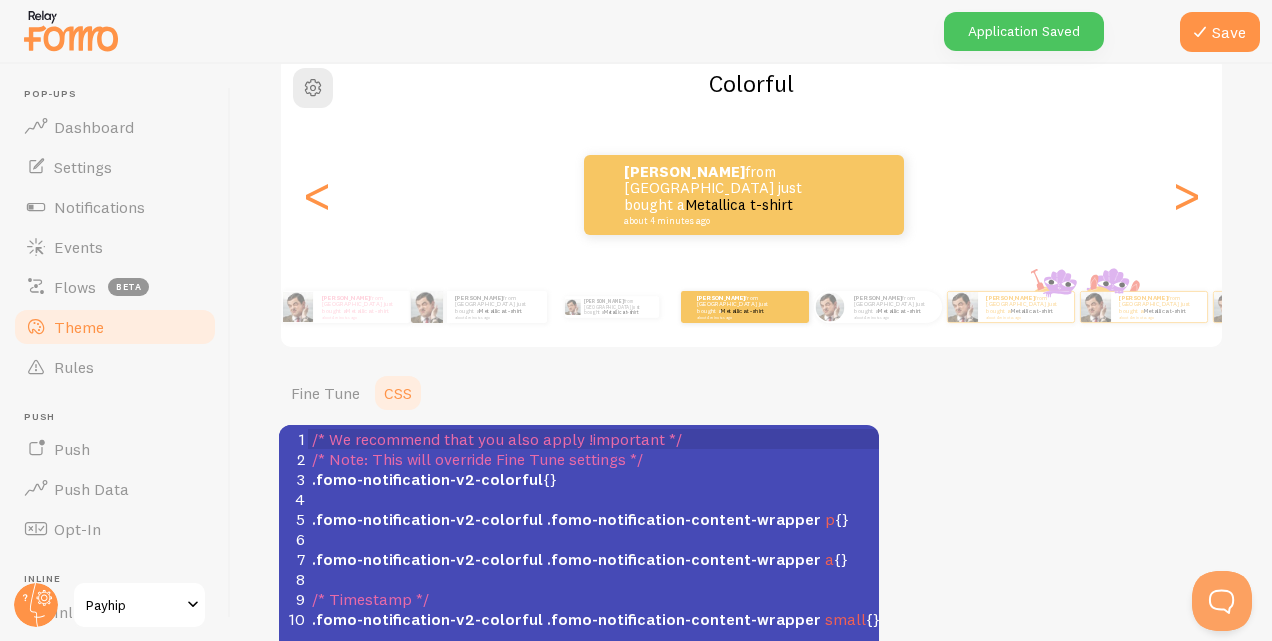 scroll, scrollTop: 355, scrollLeft: 0, axis: vertical 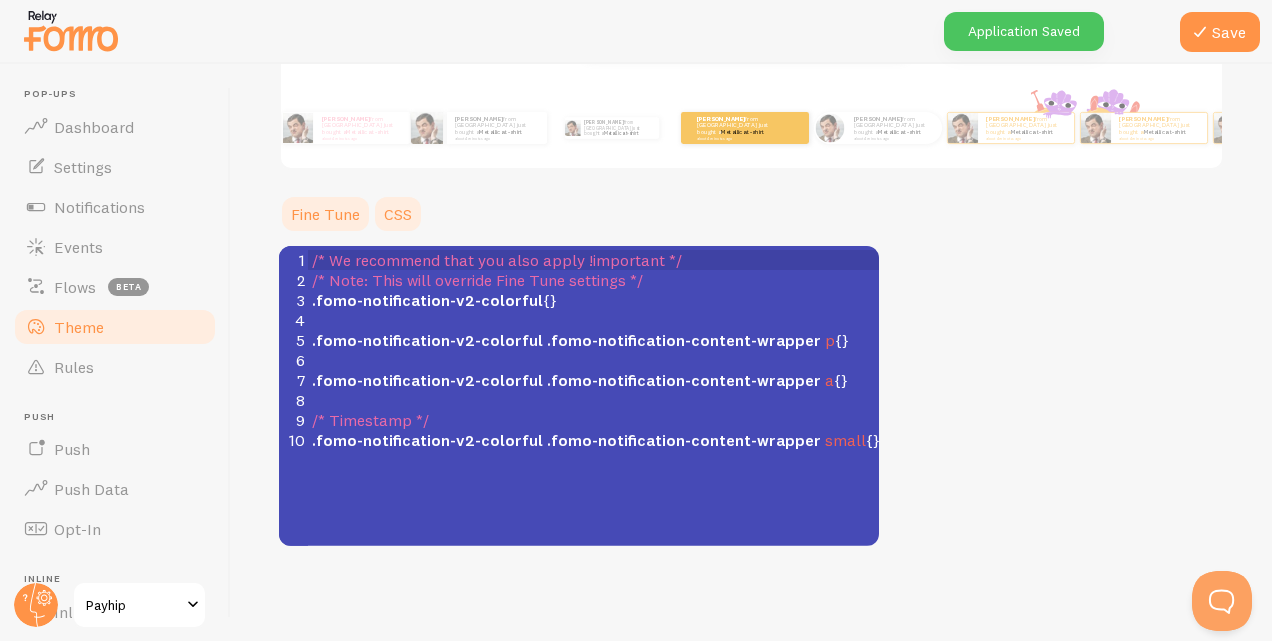click on "Fine Tune" at bounding box center (325, 214) 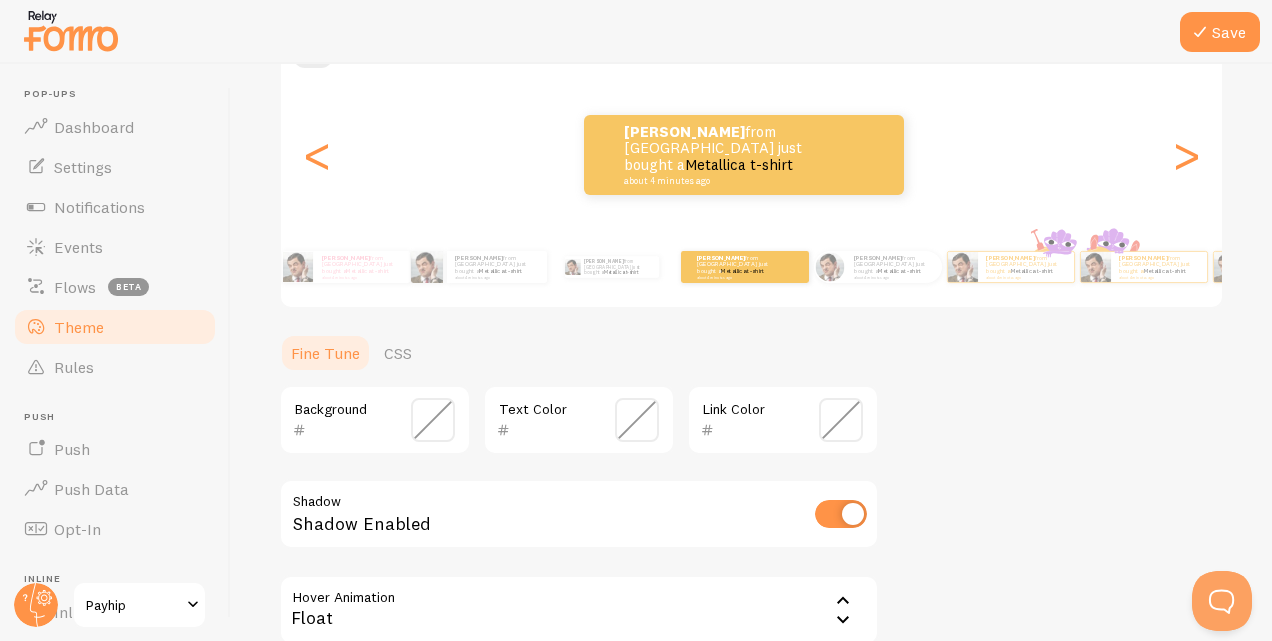 scroll, scrollTop: 212, scrollLeft: 0, axis: vertical 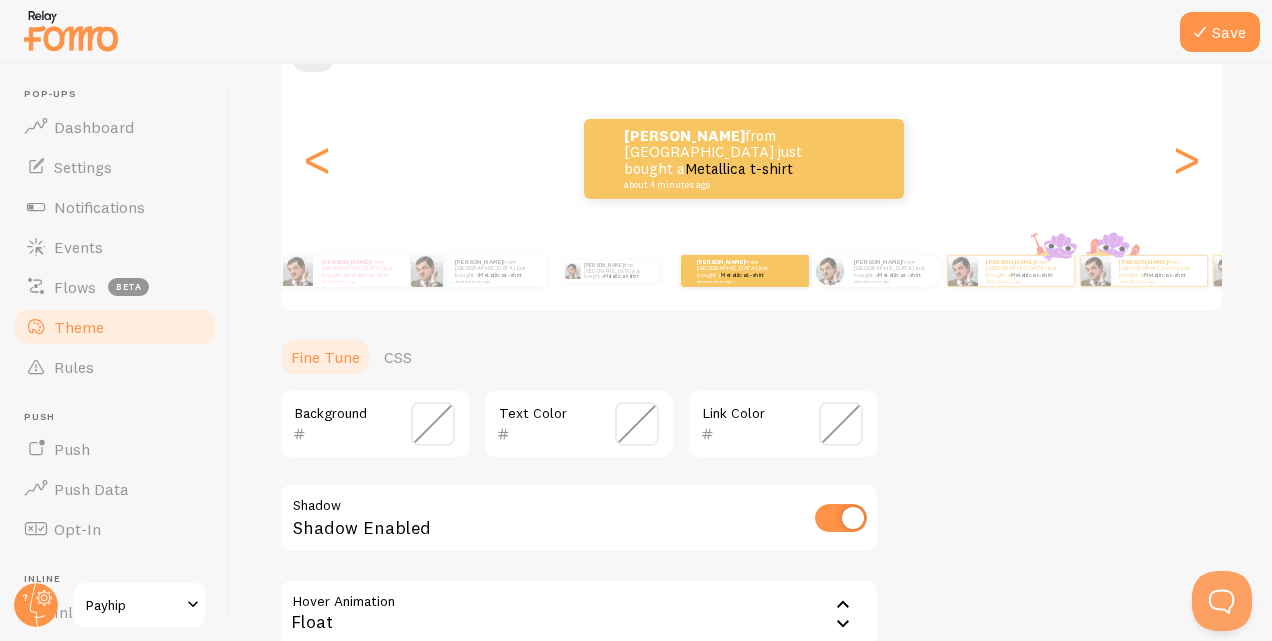 click at bounding box center [433, 424] 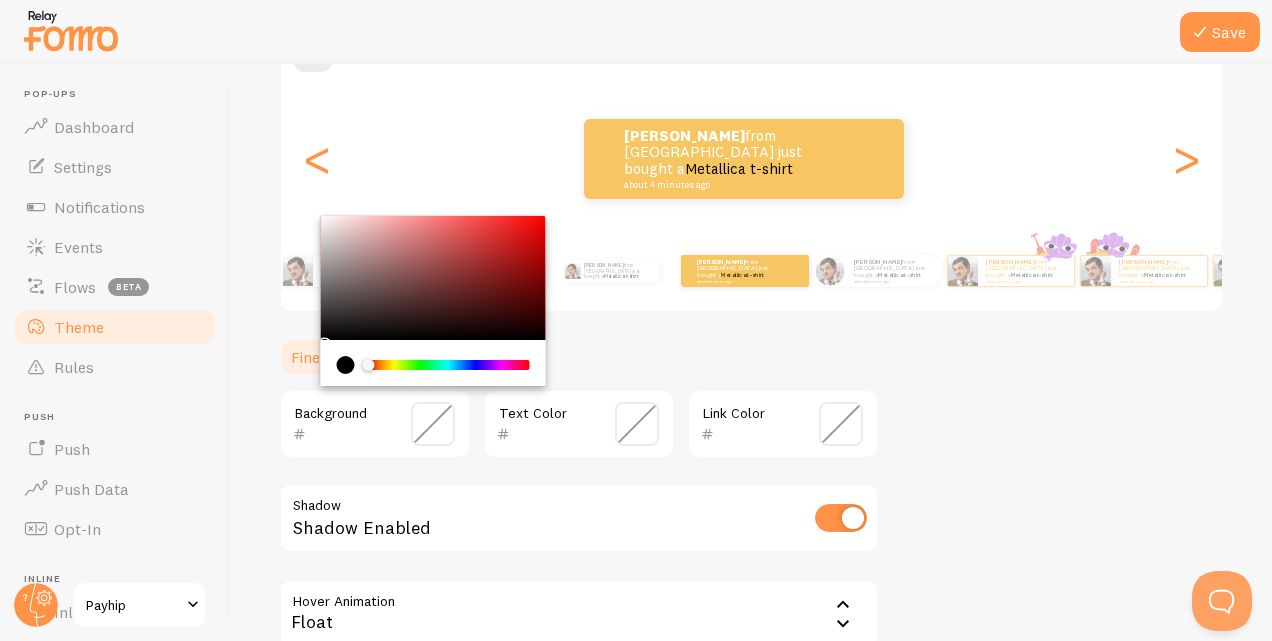click at bounding box center [448, 365] 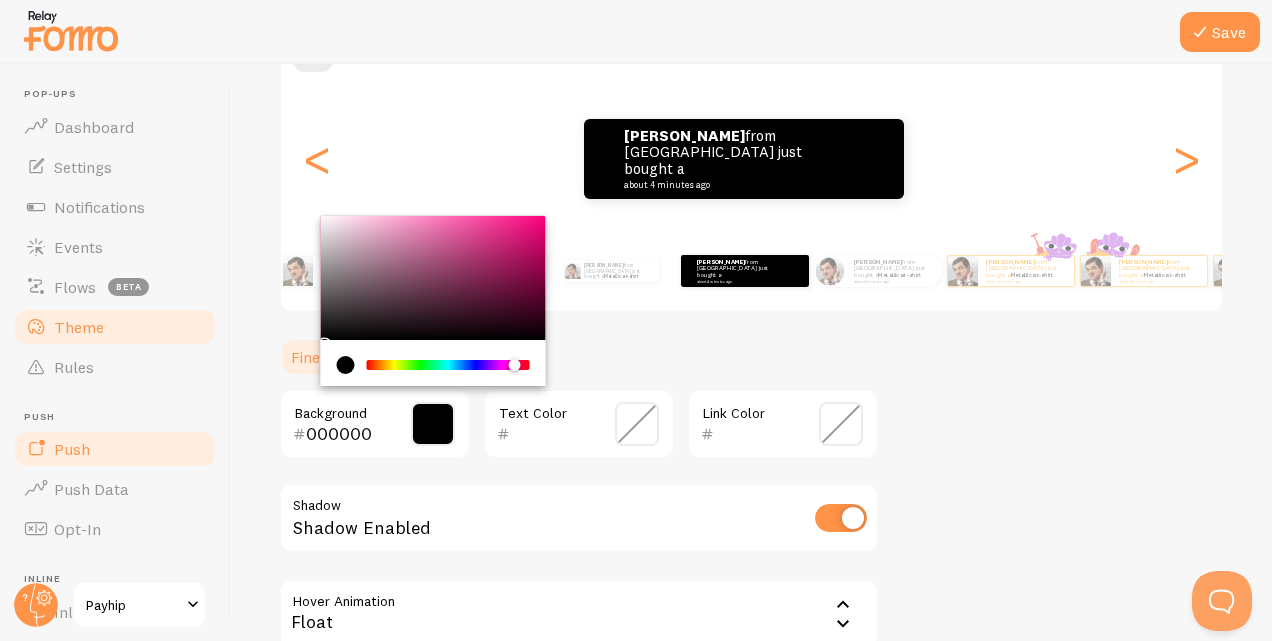 drag, startPoint x: 375, startPoint y: 434, endPoint x: 78, endPoint y: 452, distance: 297.54495 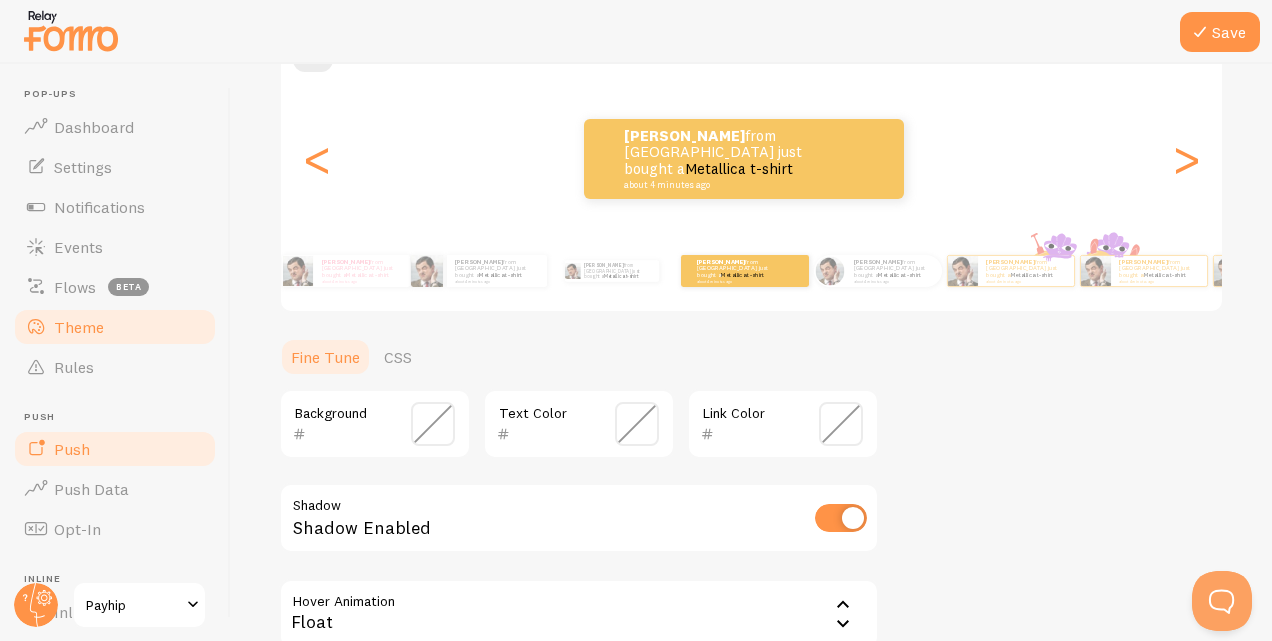 paste on "FFC2D1" 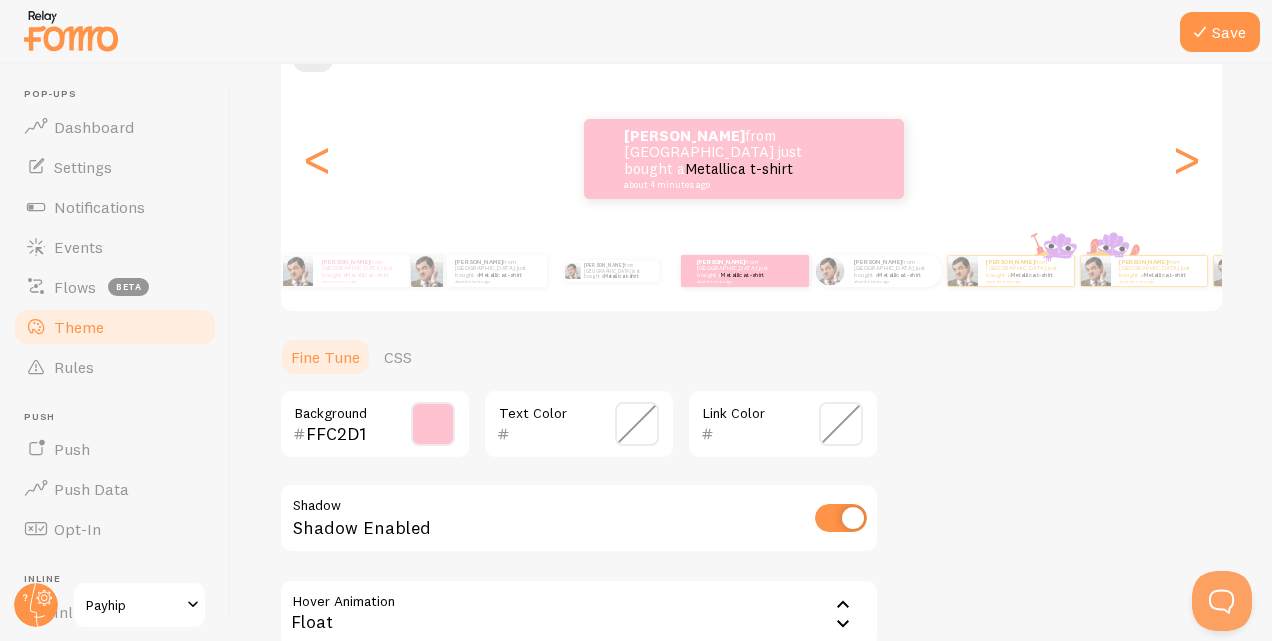 type on "FFC2D1" 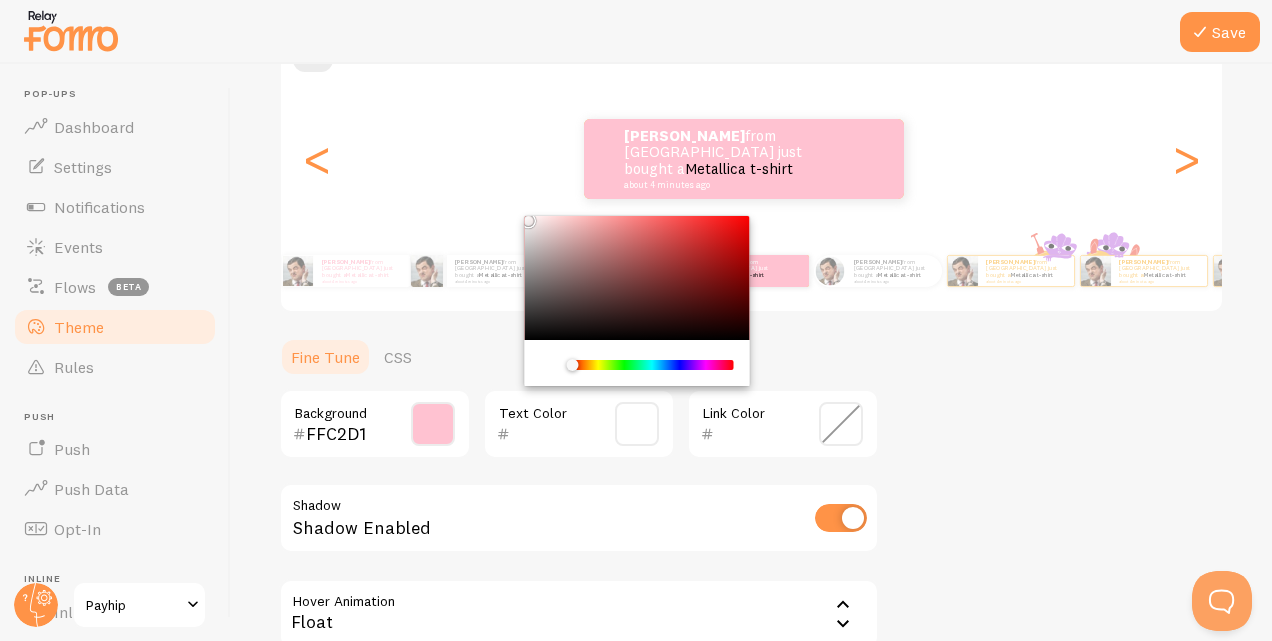 type on "FFFFFF" 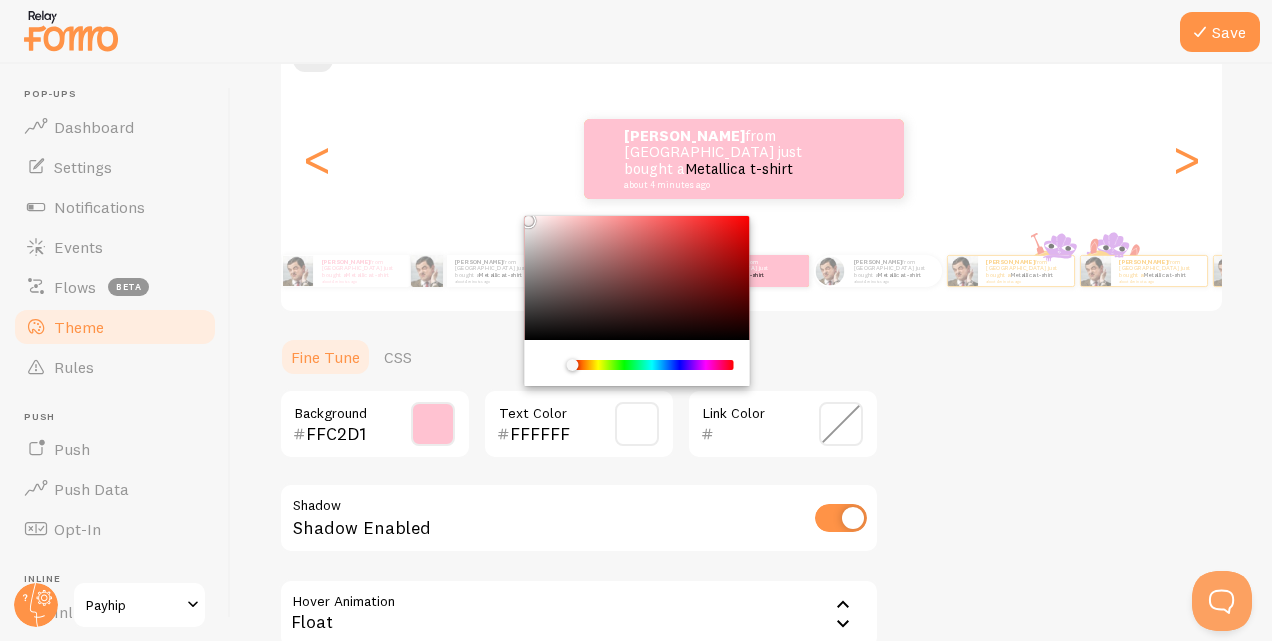 click on "Theme
Choose a theme for your notifications
Colorful
Beatriz  from Switzerland just bought a  Metallica t-shirt   about 4 minutes ago Beatriz  from Switzerland just bought a  Metallica t-shirt   about 4 minutes ago Beatriz  from Switzerland just bought a  Metallica t-shirt   about 4 minutes ago Beatriz  from Switzerland just bought a  Metallica t-shirt   about 4 minutes ago Beatriz  from Switzerland just bought a  Metallica t-shirt   about 4 minutes ago Beatriz  from Switzerland just bought a  Metallica t-shirt   about 4 minutes ago Beatriz  from Switzerland just bought a  Metallica t-shirt   about 4 minutes ago Beatriz  from Switzerland just bought a  Metallica t-shirt   about 4 minutes ago Beatriz  from Switzerland just bought a  Metallica t-shirt   about 4 minutes ago Beatriz  from Switzerland just bought a  Metallica t-shirt   about 4 minutes ago Beatriz  from Switzerland just bought a  Metallica t-shirt   about 4 minutes ago Beatriz Metallica t-shirt" at bounding box center [751, 327] 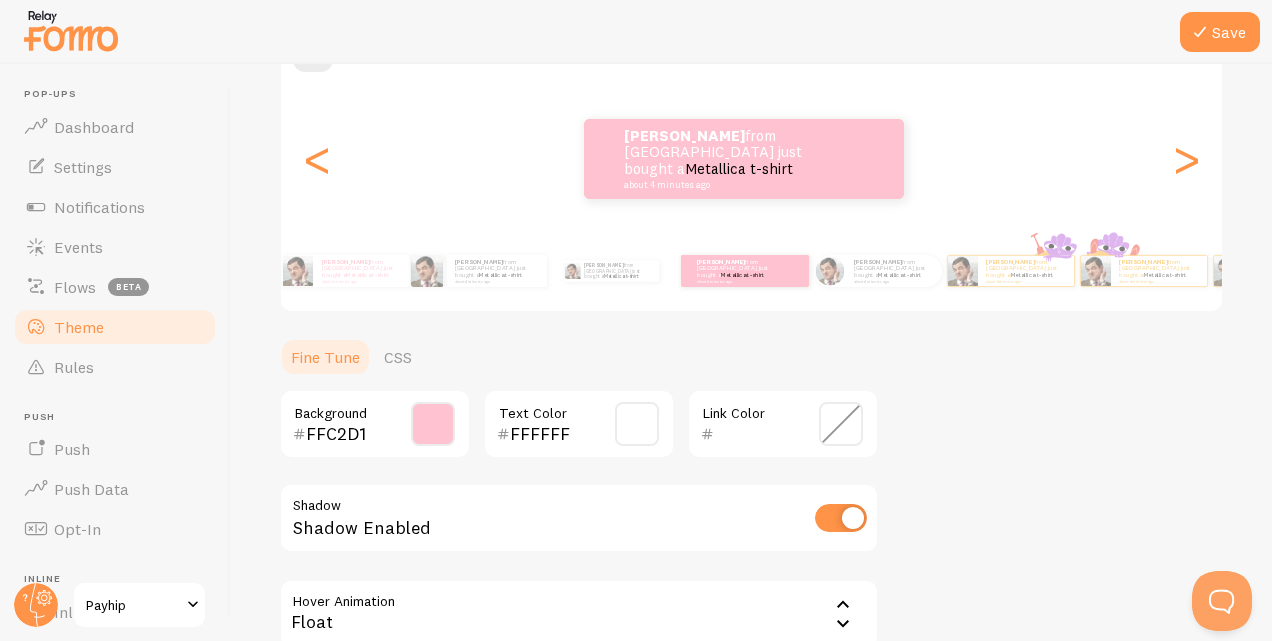 click on "Theme
Choose a theme for your notifications
Colorful
Beatriz  from Switzerland just bought a  Metallica t-shirt   about 4 minutes ago Beatriz  from Switzerland just bought a  Metallica t-shirt   about 4 minutes ago Beatriz  from Switzerland just bought a  Metallica t-shirt   about 4 minutes ago Beatriz  from Switzerland just bought a  Metallica t-shirt   about 4 minutes ago Beatriz  from Switzerland just bought a  Metallica t-shirt   about 4 minutes ago Beatriz  from Switzerland just bought a  Metallica t-shirt   about 4 minutes ago Beatriz  from Switzerland just bought a  Metallica t-shirt   about 4 minutes ago Beatriz  from Switzerland just bought a  Metallica t-shirt   about 4 minutes ago Beatriz  from Switzerland just bought a  Metallica t-shirt   about 4 minutes ago Beatriz  from Switzerland just bought a  Metallica t-shirt   about 4 minutes ago Beatriz  from Switzerland just bought a  Metallica t-shirt   about 4 minutes ago Beatriz Metallica t-shirt" at bounding box center [751, 327] 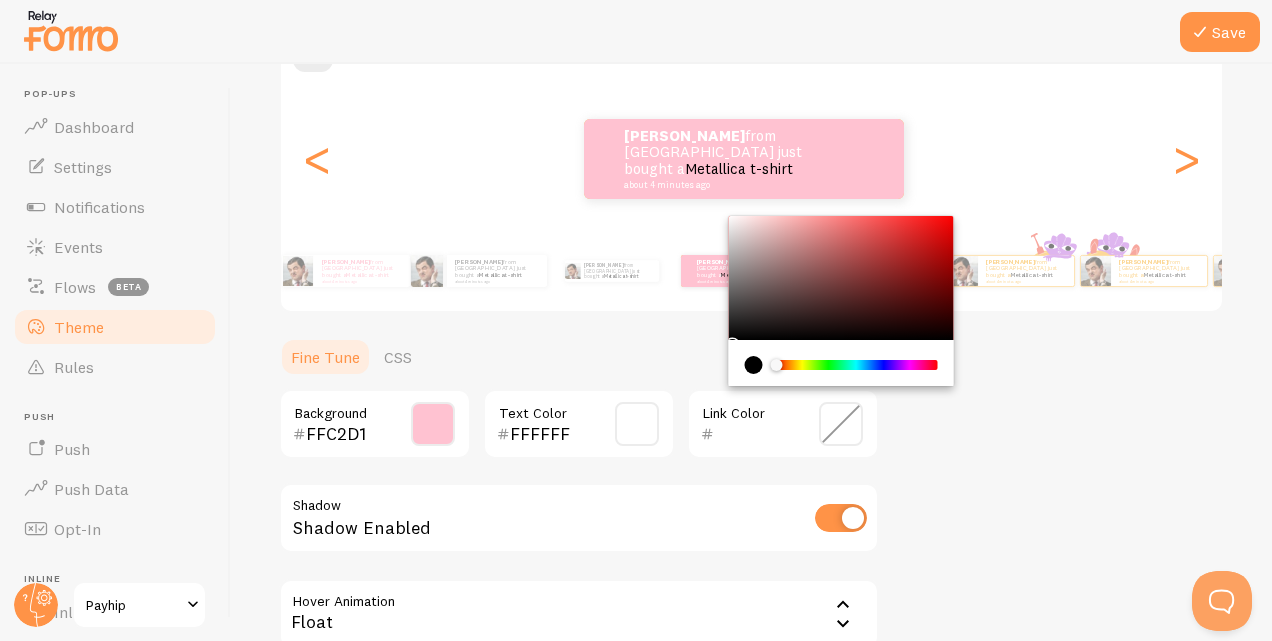 click at bounding box center [754, 434] 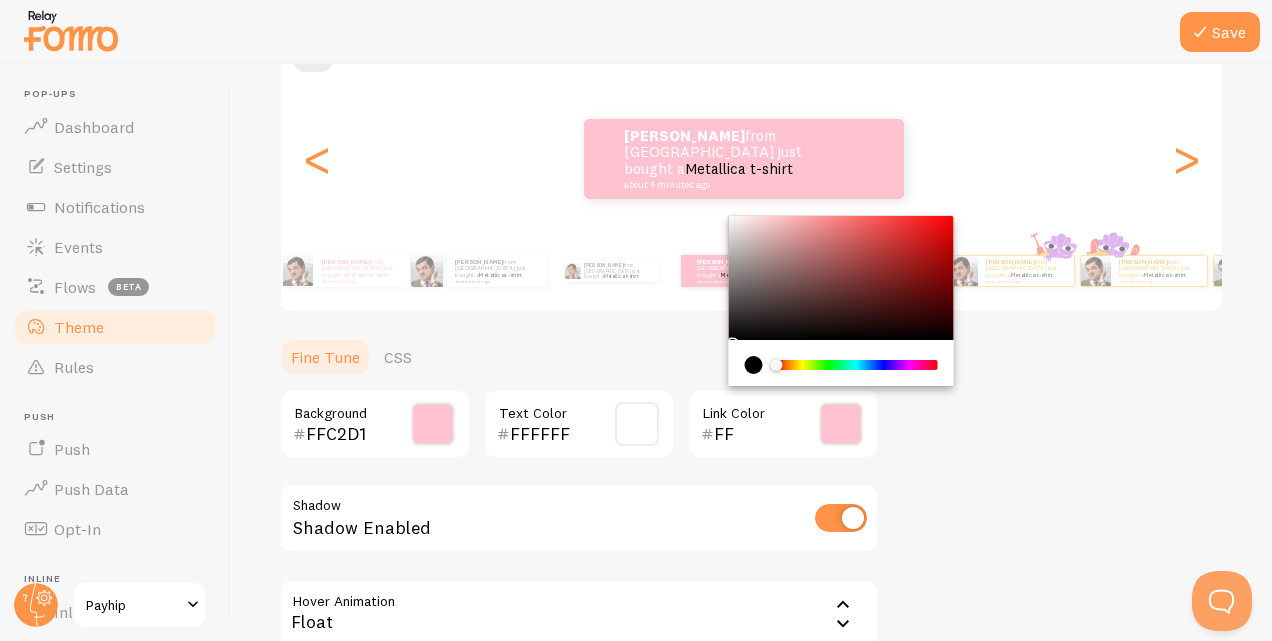 type on "F" 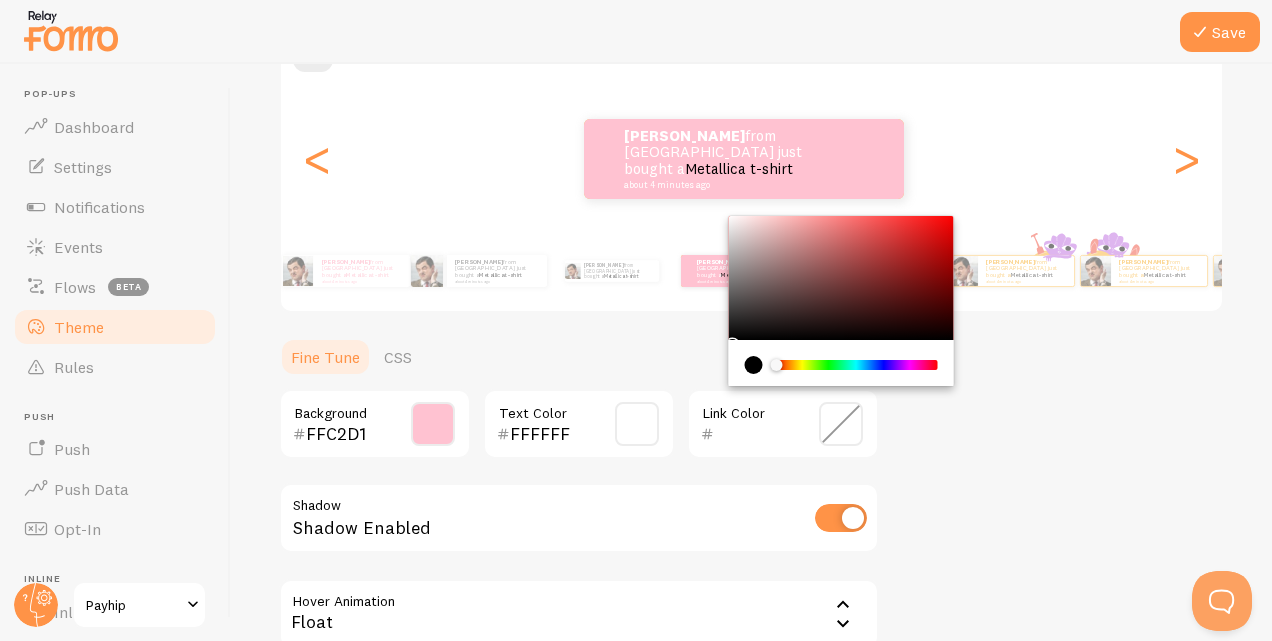 paste on "E78EA3" 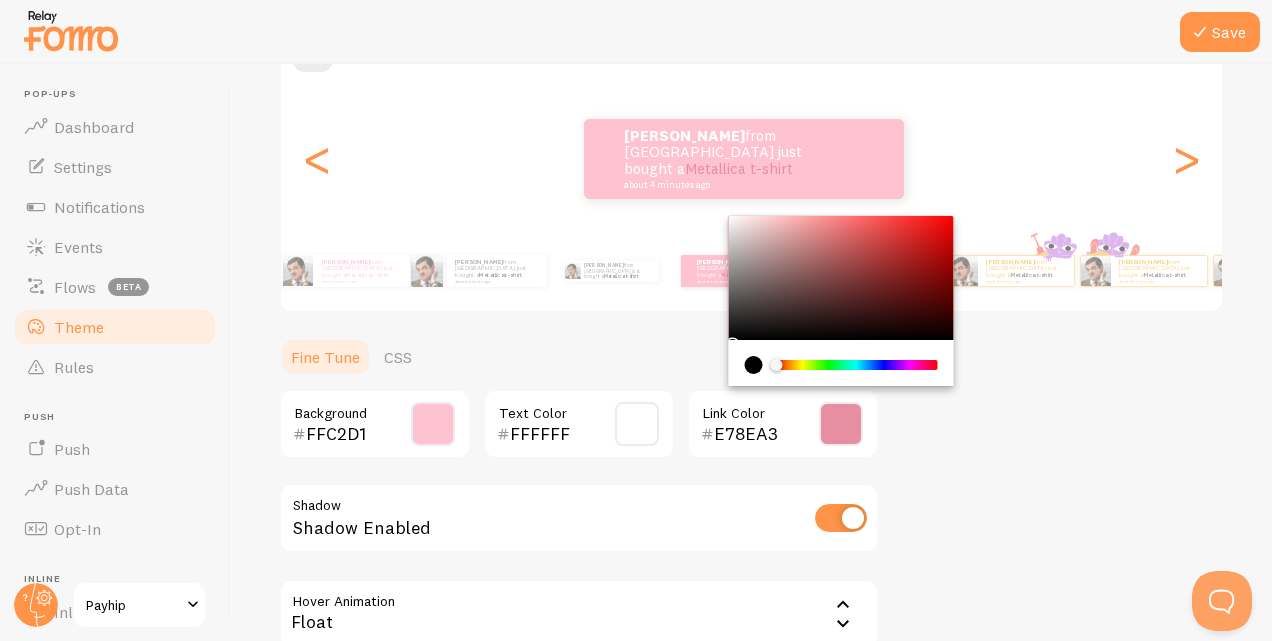 type on "E78EA3" 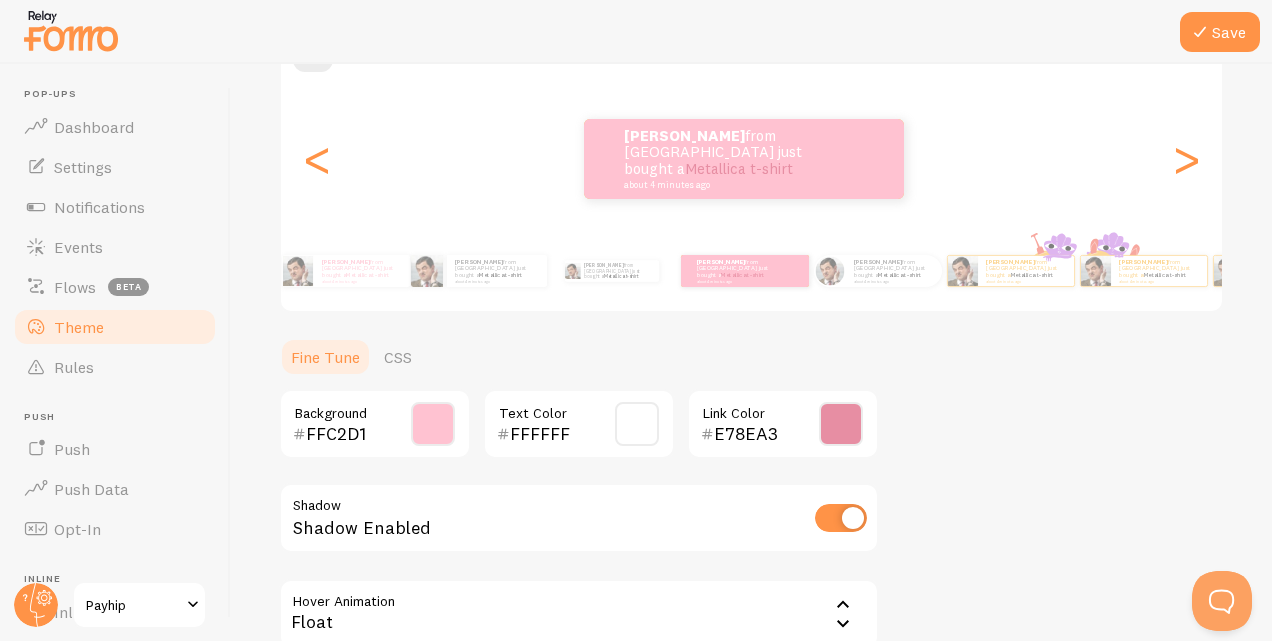 scroll, scrollTop: 421, scrollLeft: 0, axis: vertical 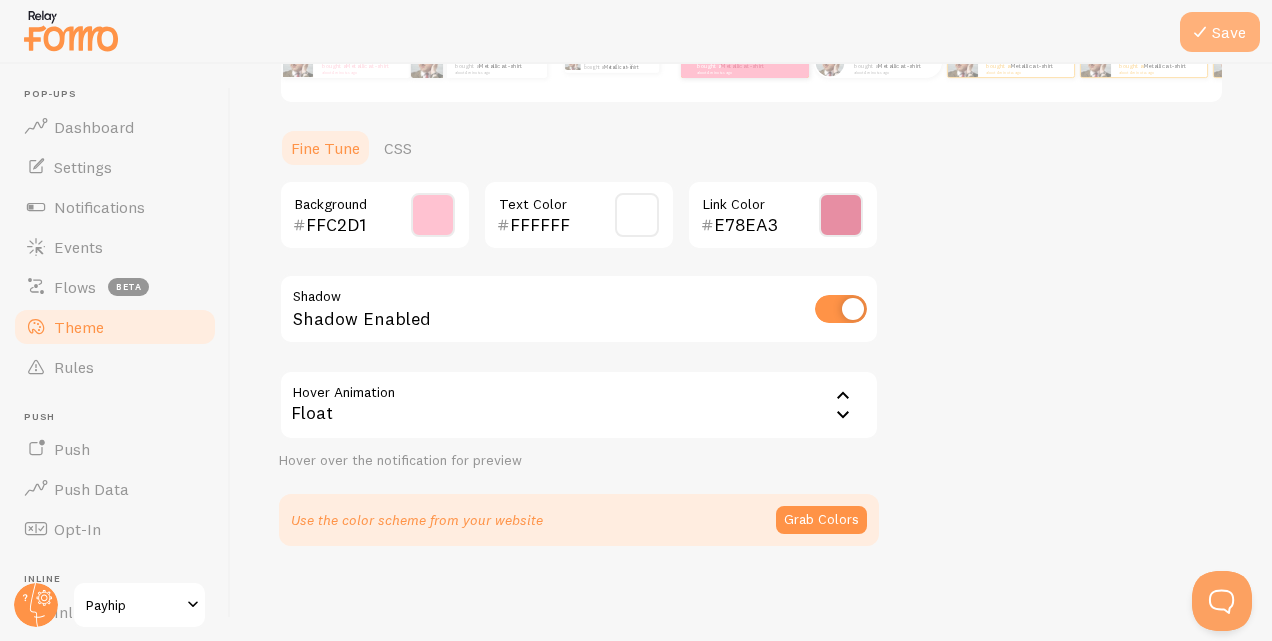 click on "Save" at bounding box center (1220, 32) 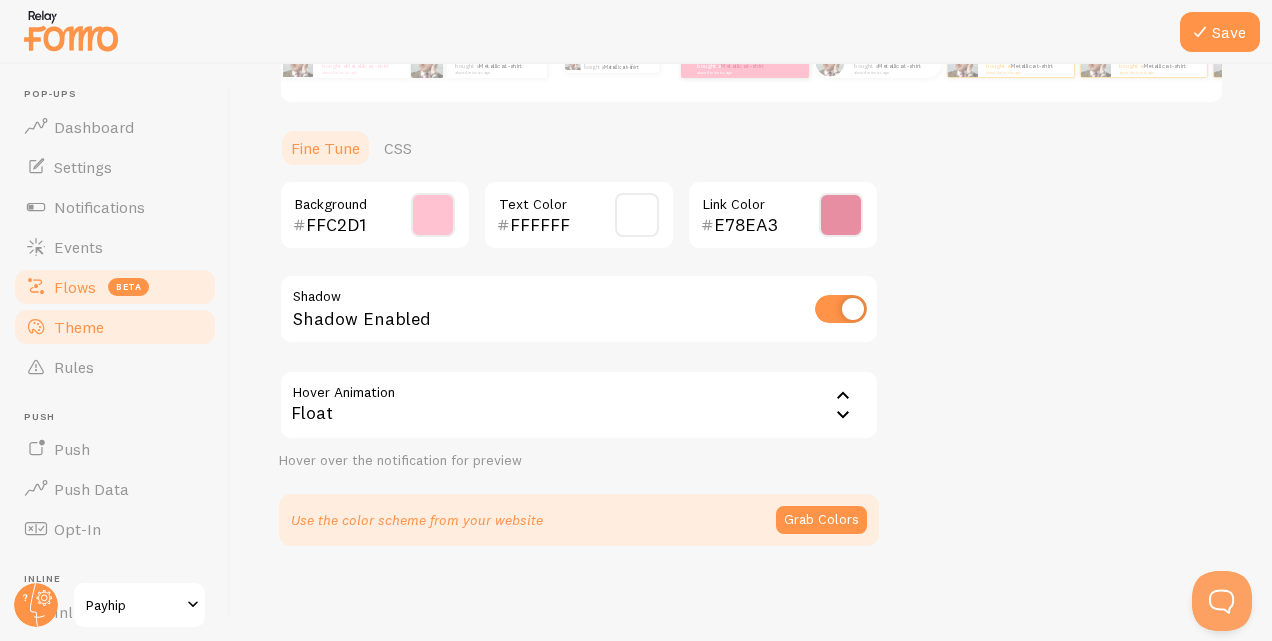 click at bounding box center (36, 287) 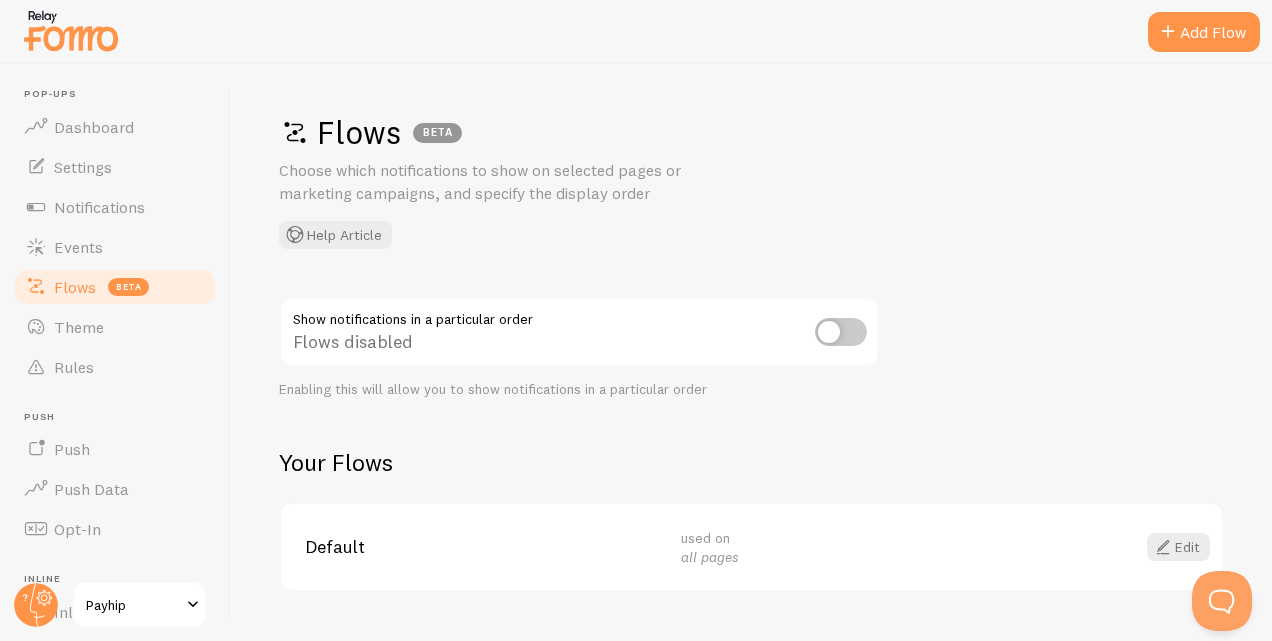 scroll, scrollTop: 46, scrollLeft: 0, axis: vertical 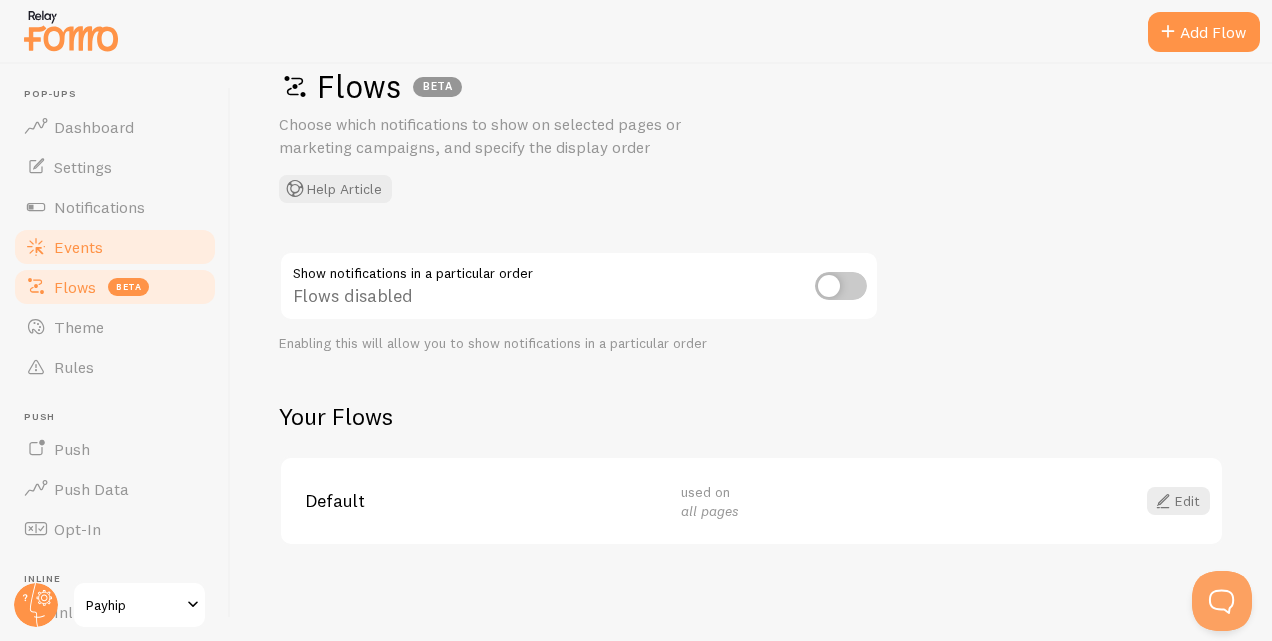 click on "Events" at bounding box center (115, 247) 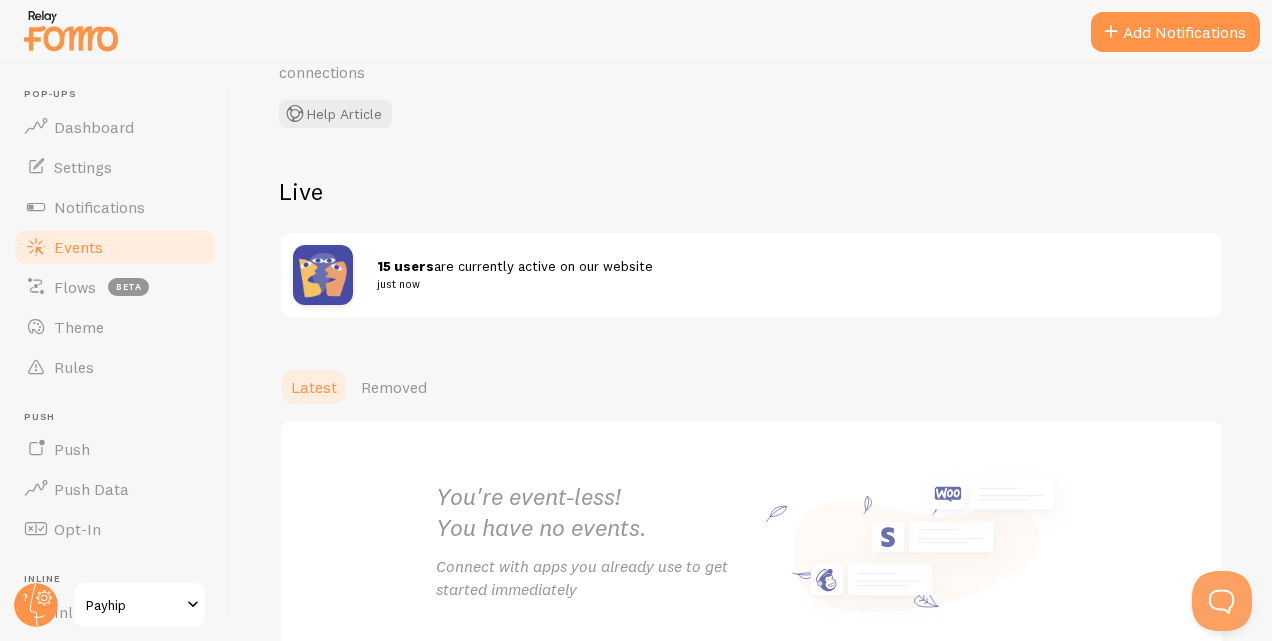scroll, scrollTop: 116, scrollLeft: 0, axis: vertical 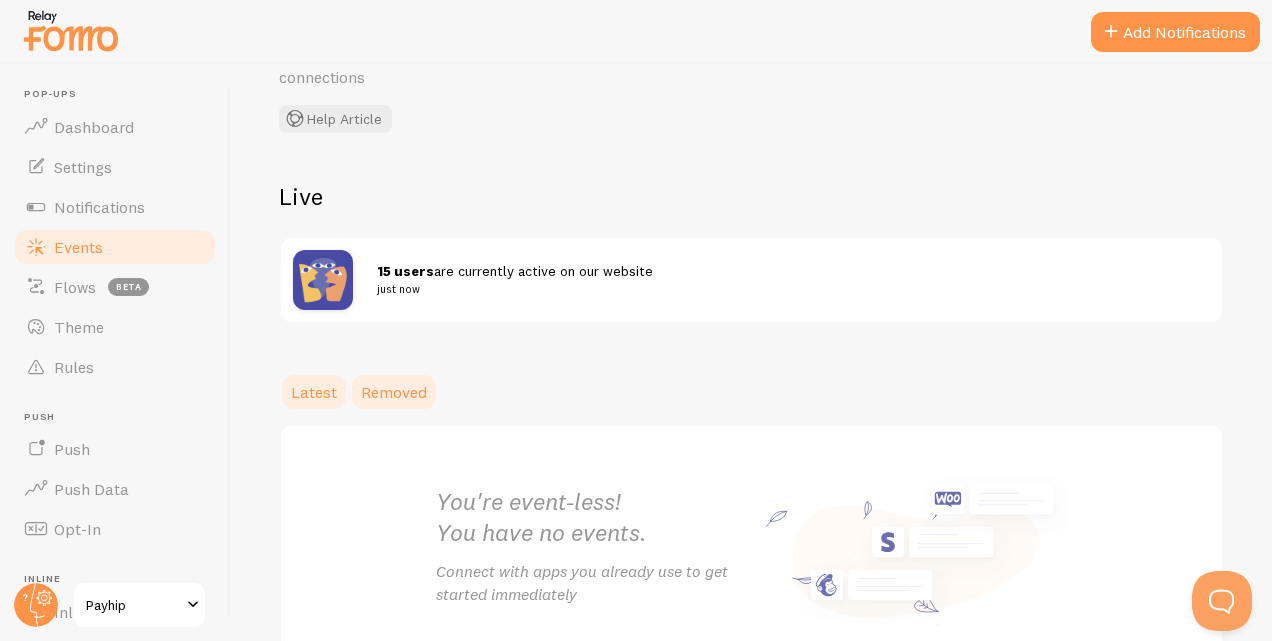 click on "Removed" at bounding box center [394, 392] 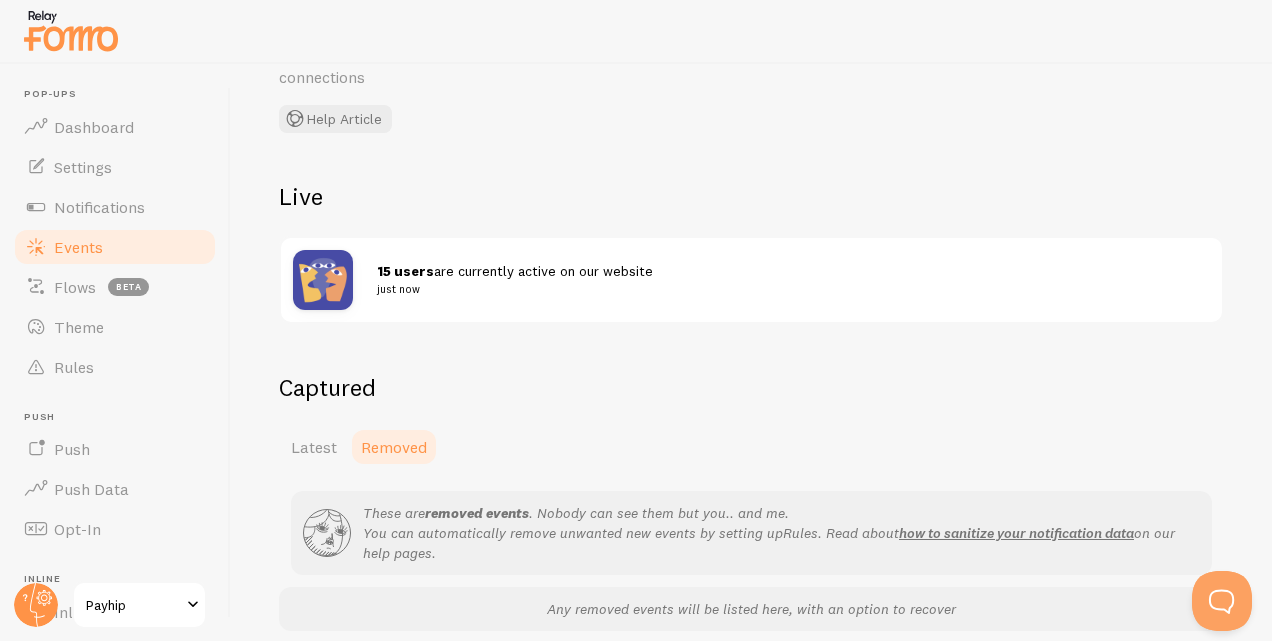 scroll, scrollTop: 0, scrollLeft: 0, axis: both 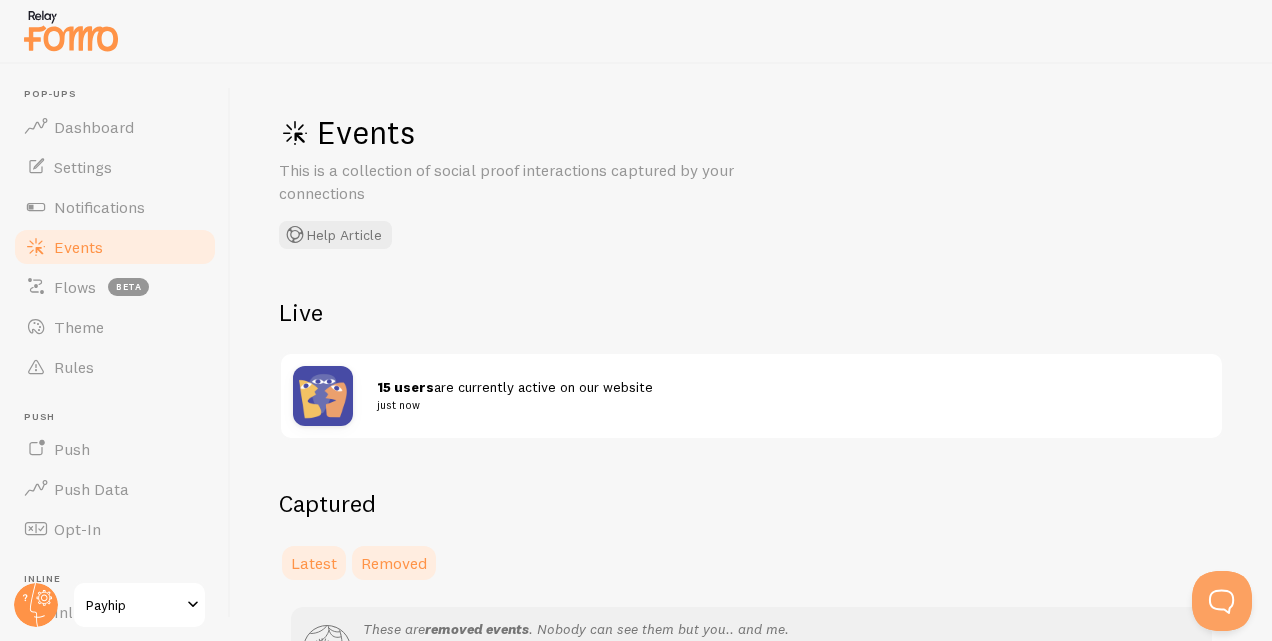 click on "Latest" at bounding box center (314, 563) 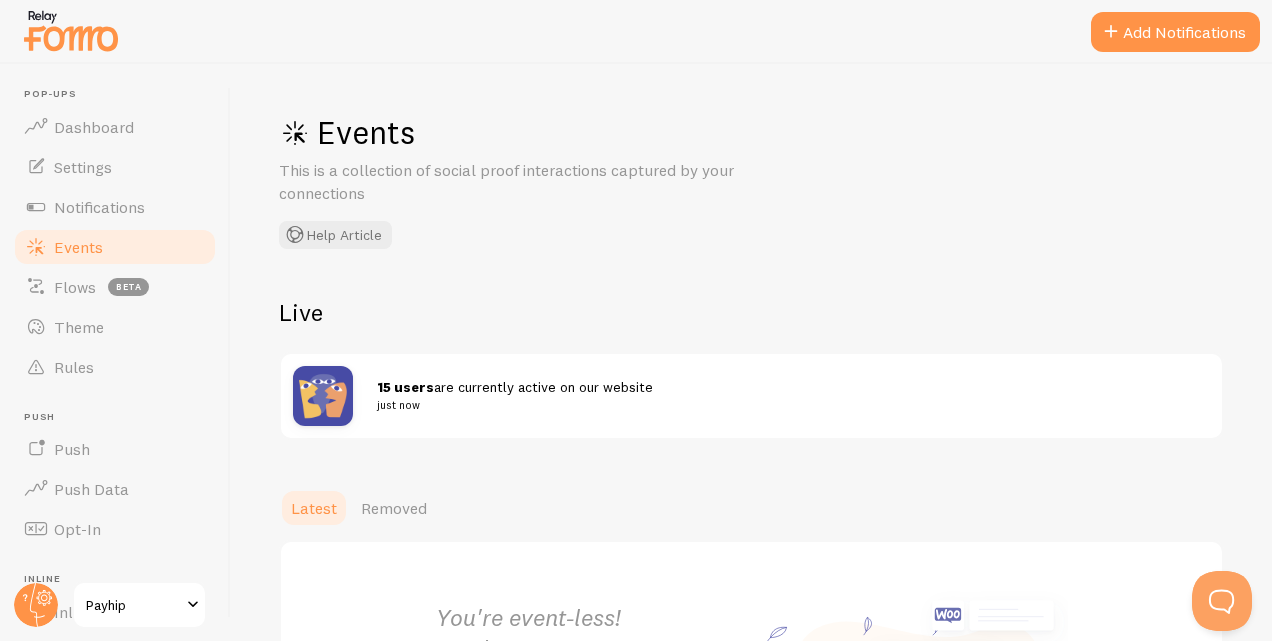 click on "15 users" at bounding box center [405, 387] 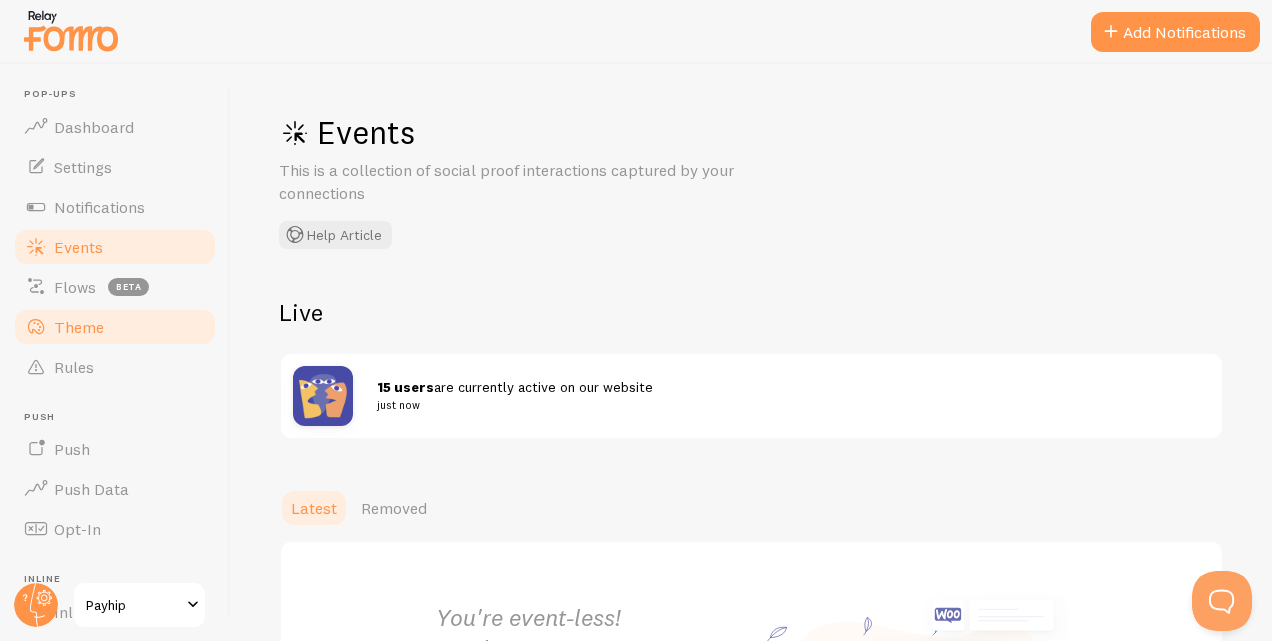 click on "Theme" at bounding box center [115, 327] 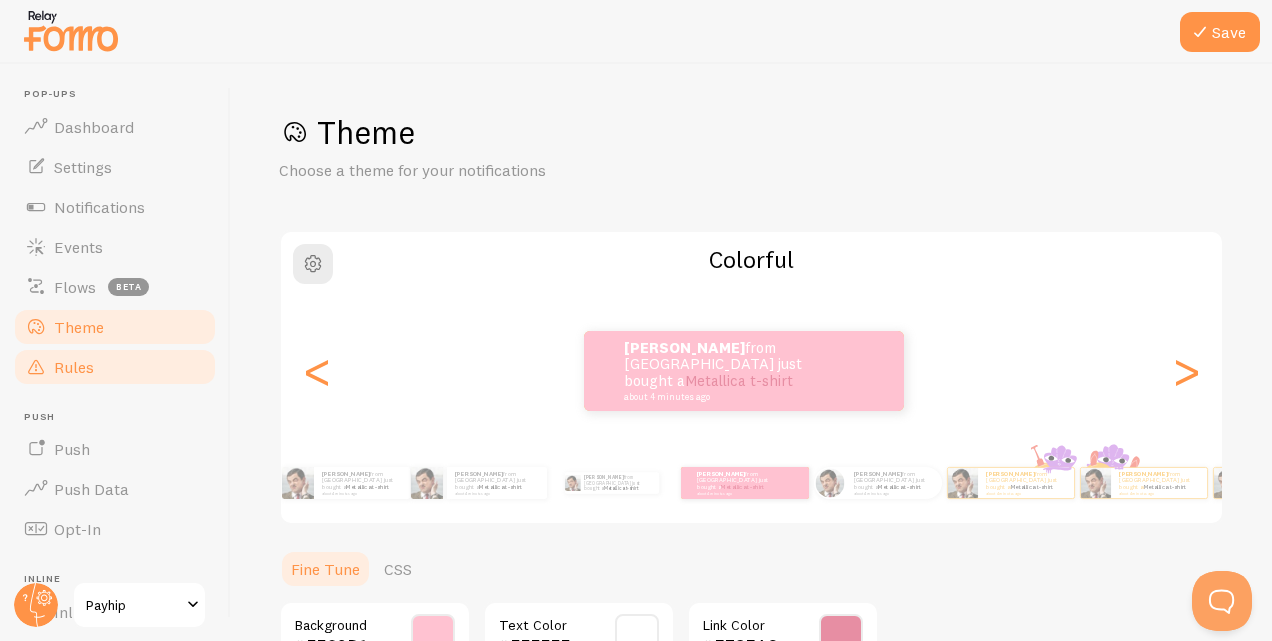click on "Rules" at bounding box center [115, 367] 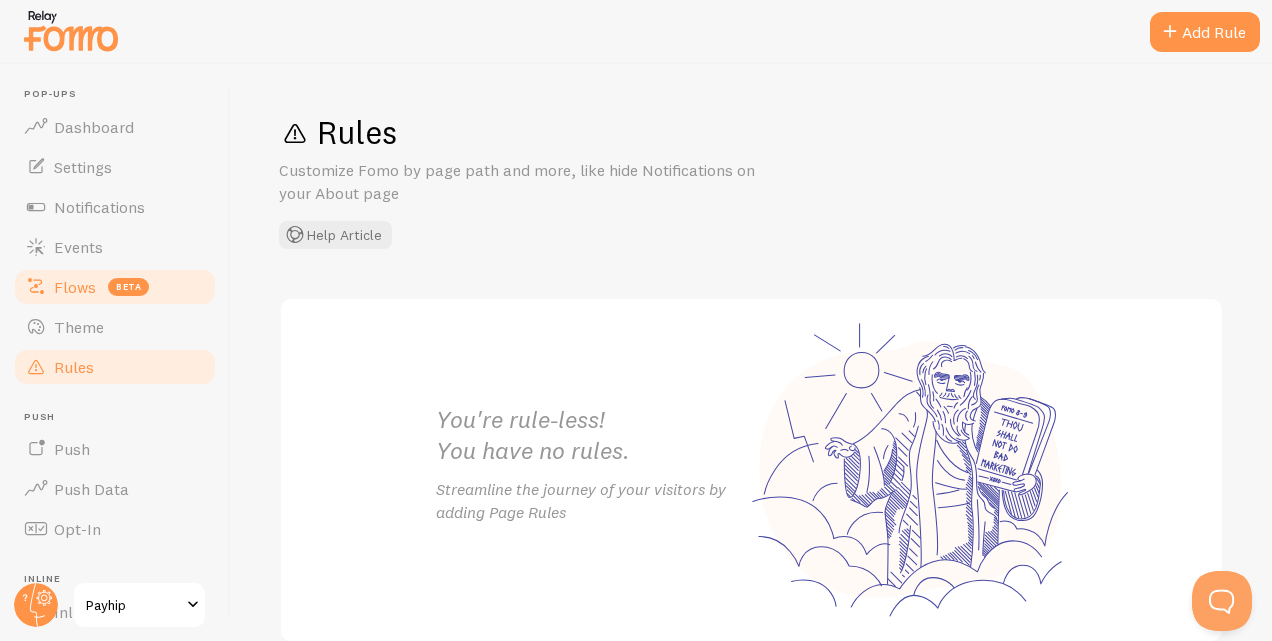 click on "Flows" at bounding box center [75, 287] 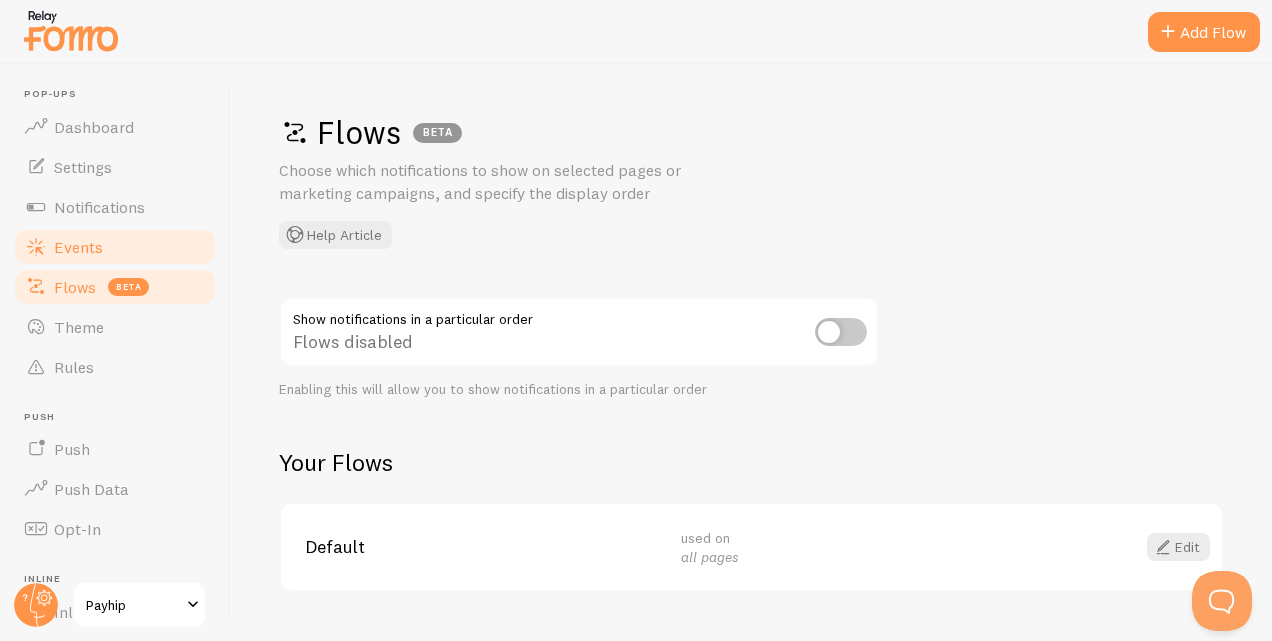 click on "Events" at bounding box center (115, 247) 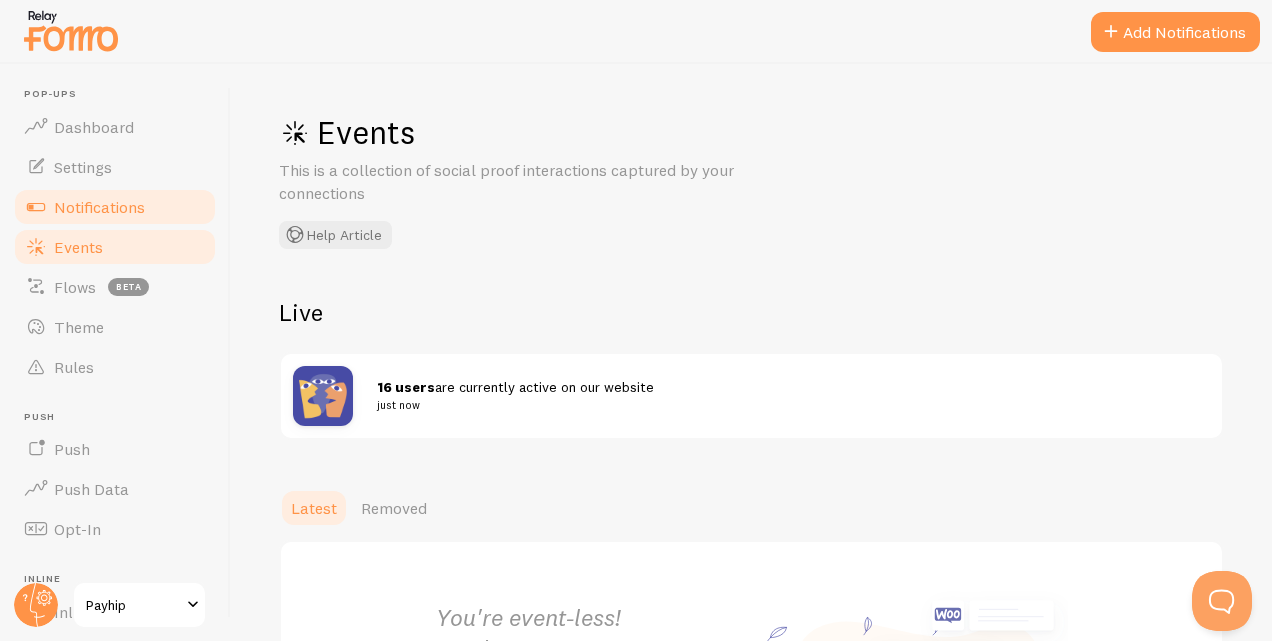 click on "Notifications" at bounding box center [115, 207] 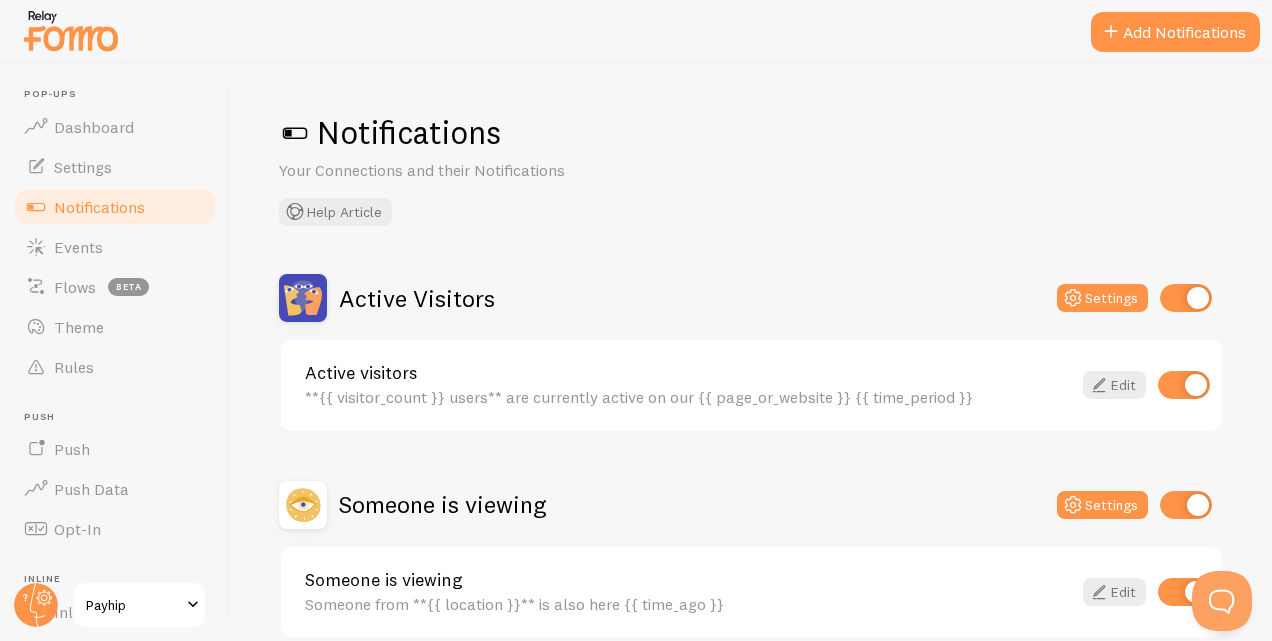 scroll, scrollTop: 94, scrollLeft: 0, axis: vertical 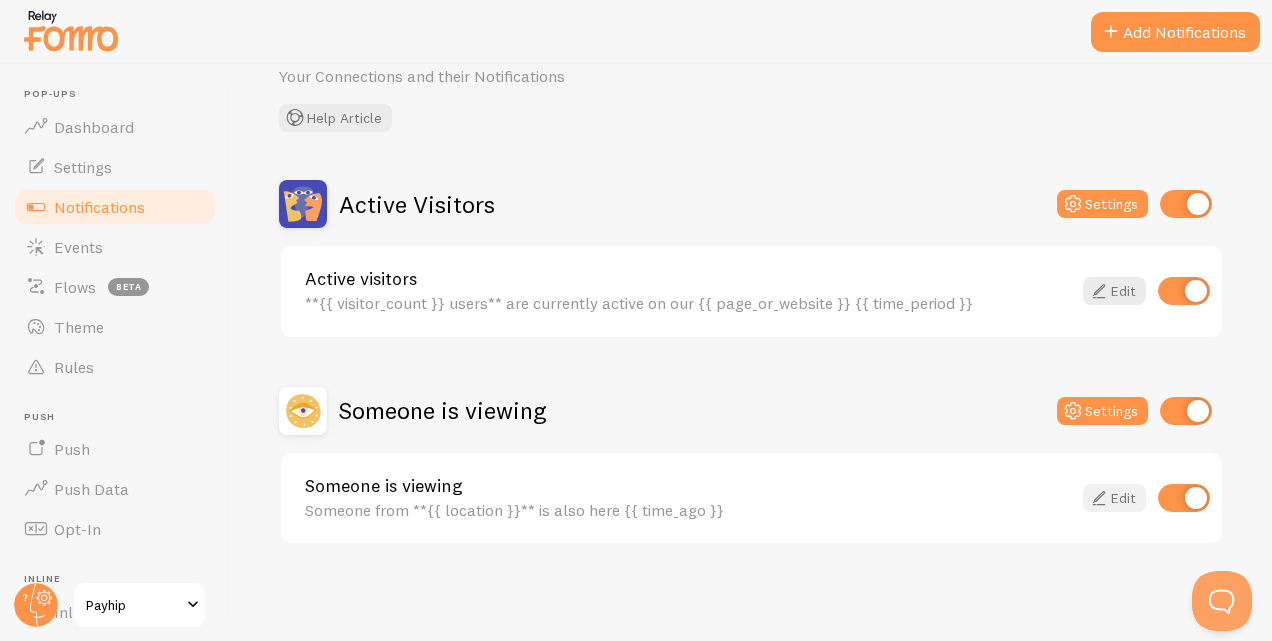 click at bounding box center [1099, 498] 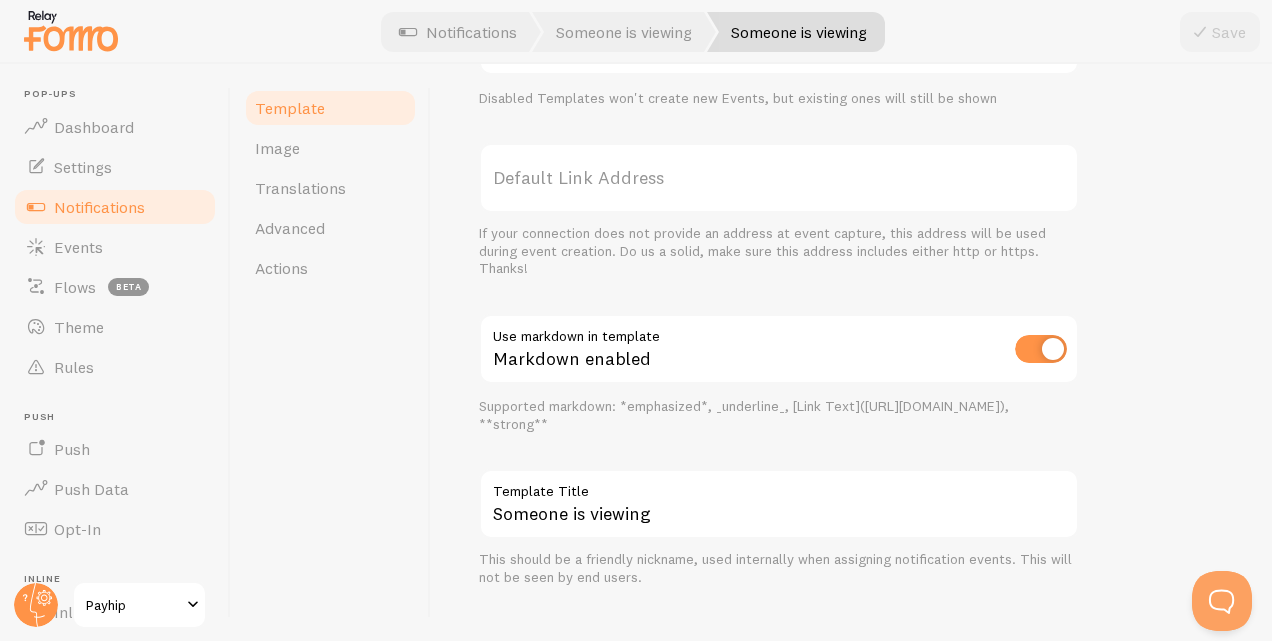 scroll, scrollTop: 804, scrollLeft: 0, axis: vertical 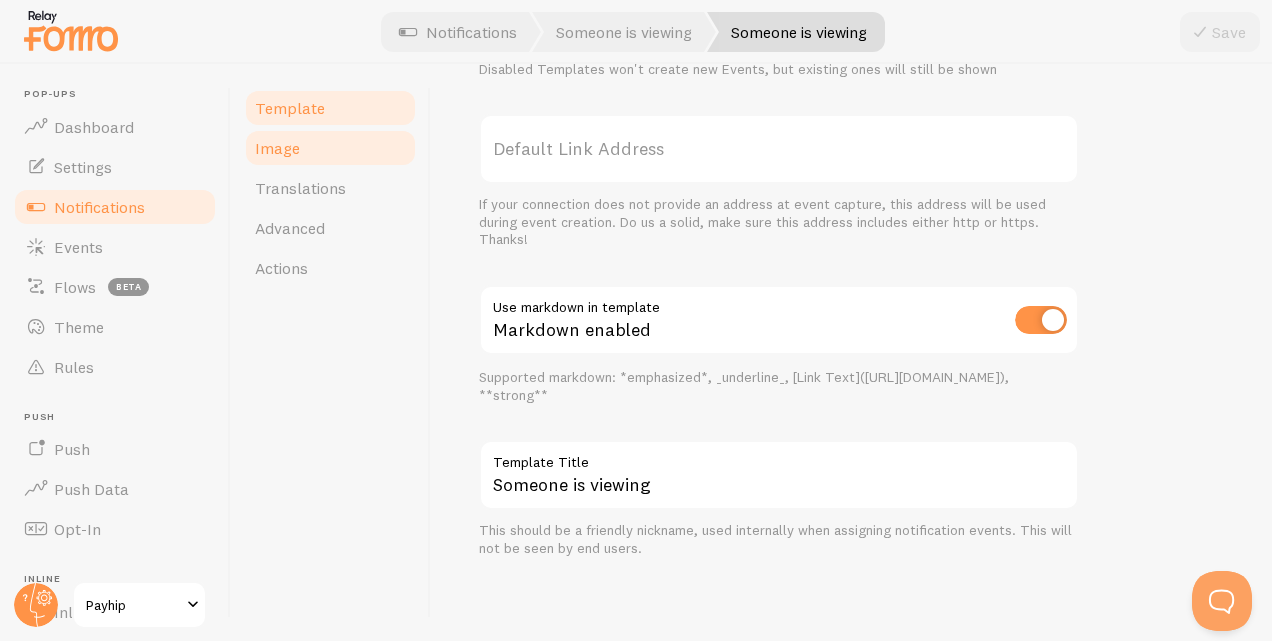 click on "Image" at bounding box center (330, 148) 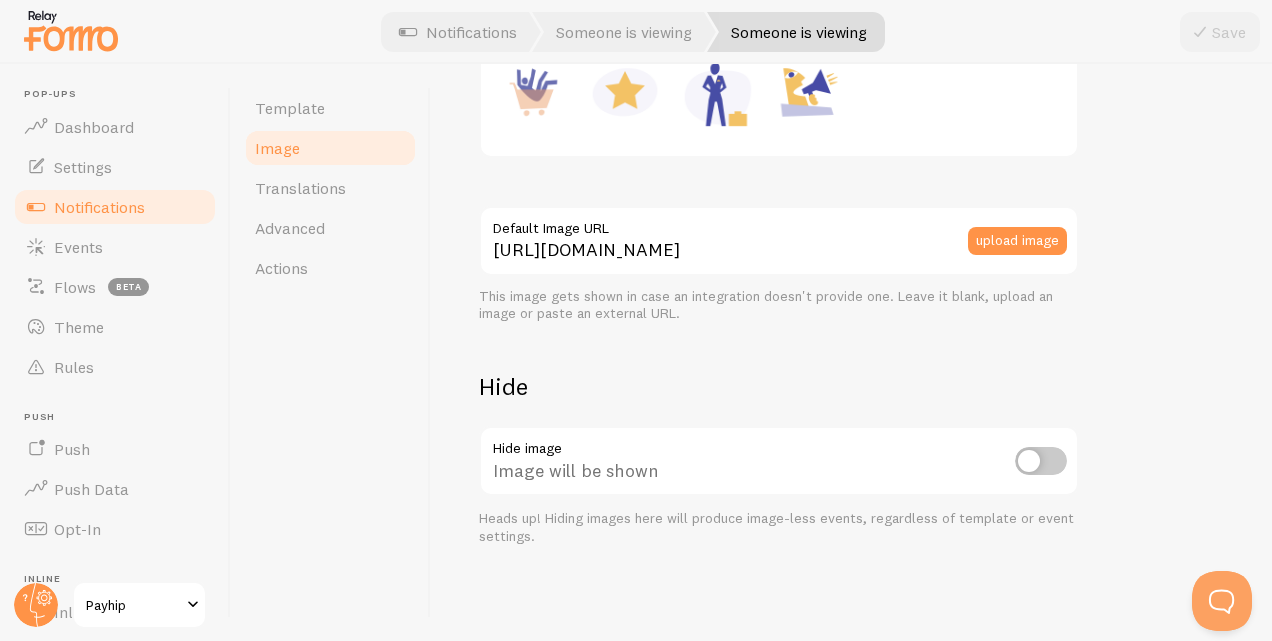 scroll, scrollTop: 0, scrollLeft: 0, axis: both 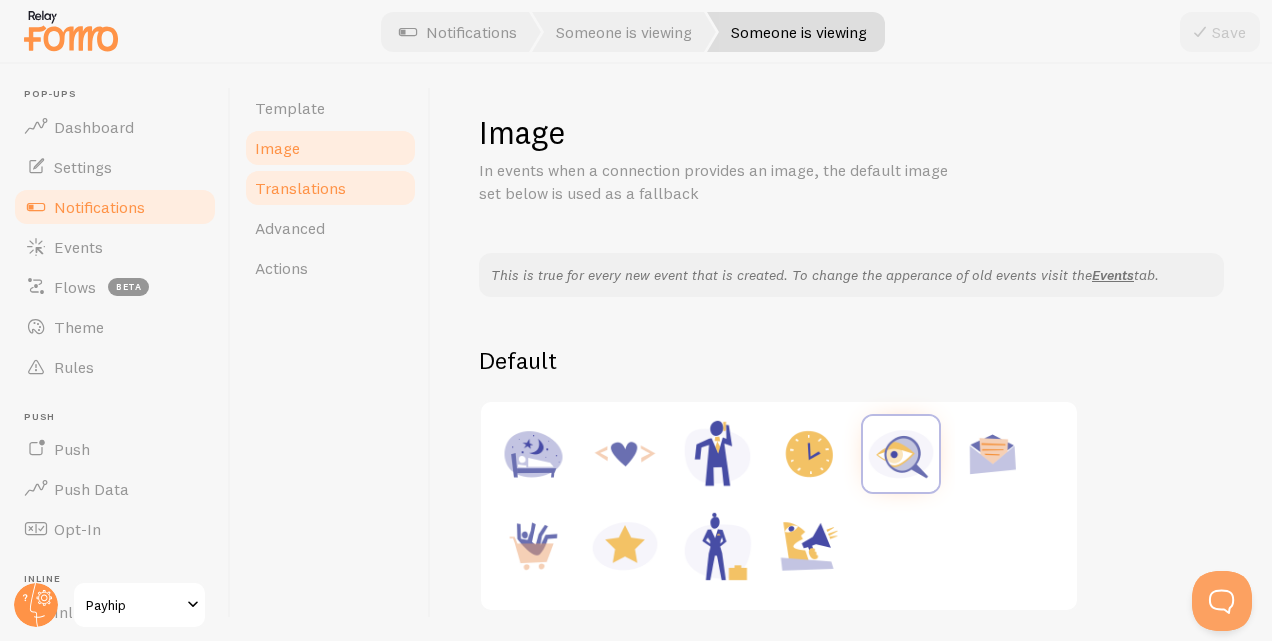 click on "Translations" at bounding box center [330, 188] 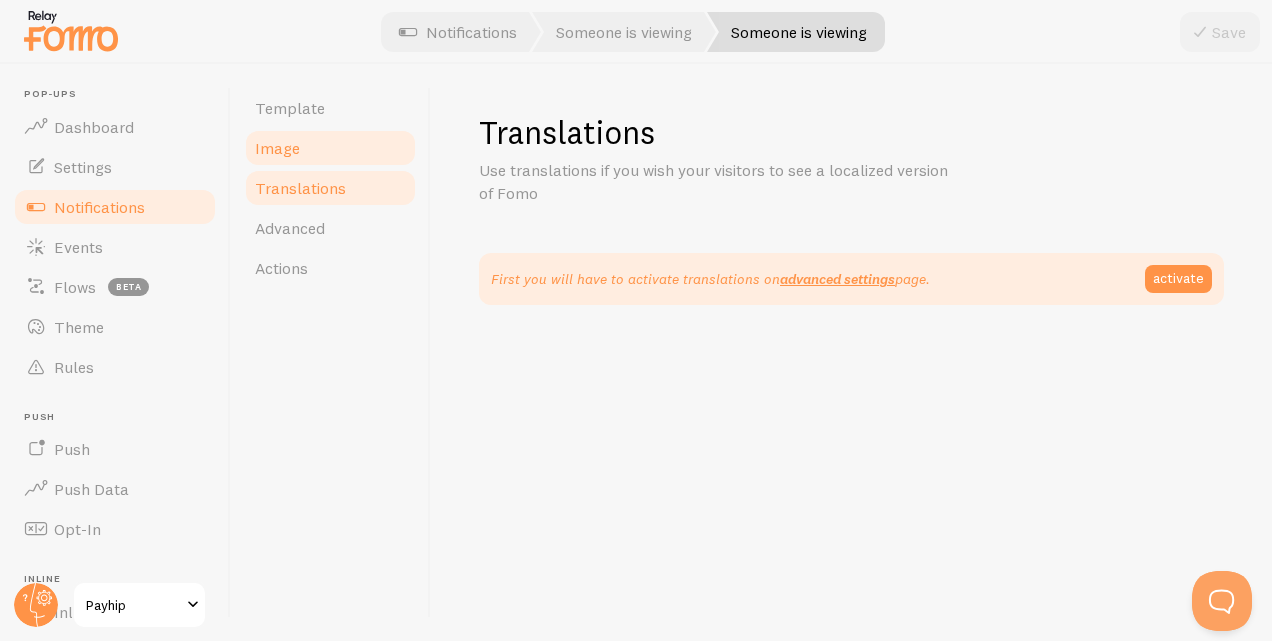 click on "Image" at bounding box center [330, 148] 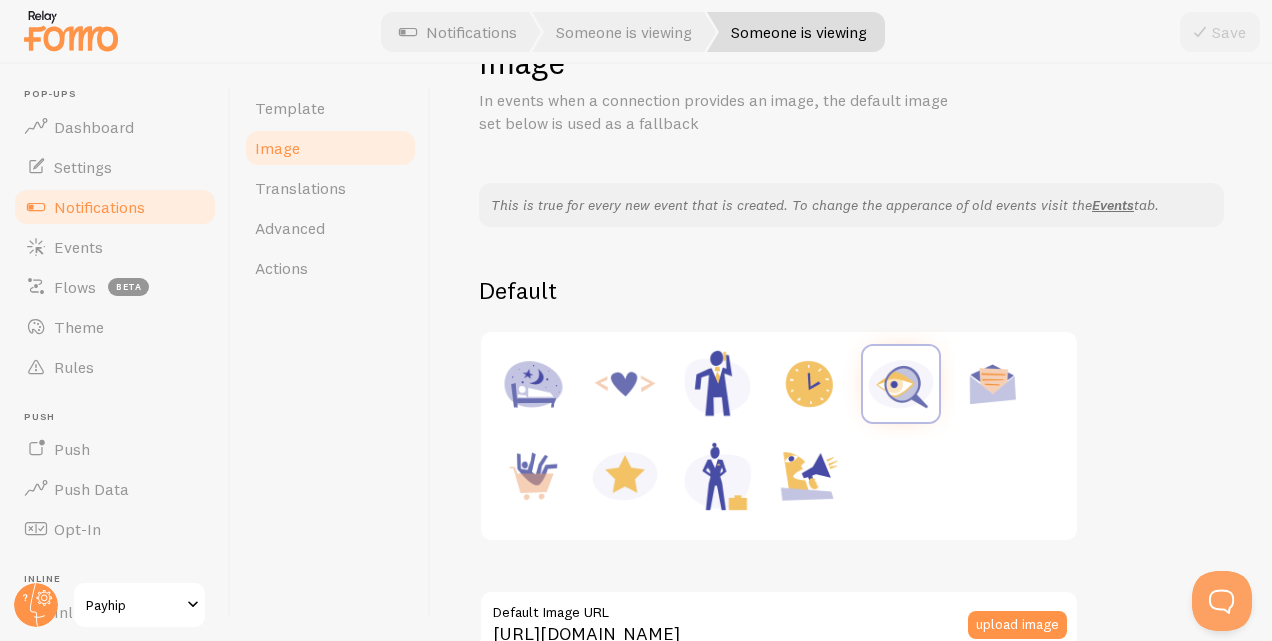 scroll, scrollTop: 71, scrollLeft: 0, axis: vertical 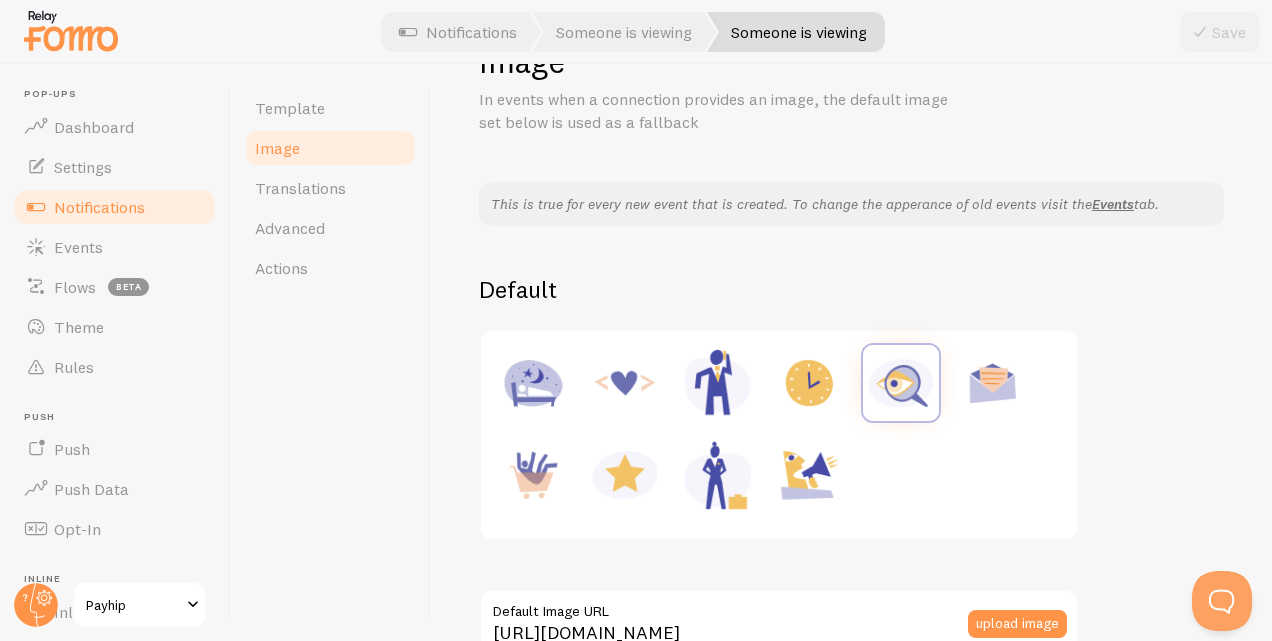 click at bounding box center [533, 475] 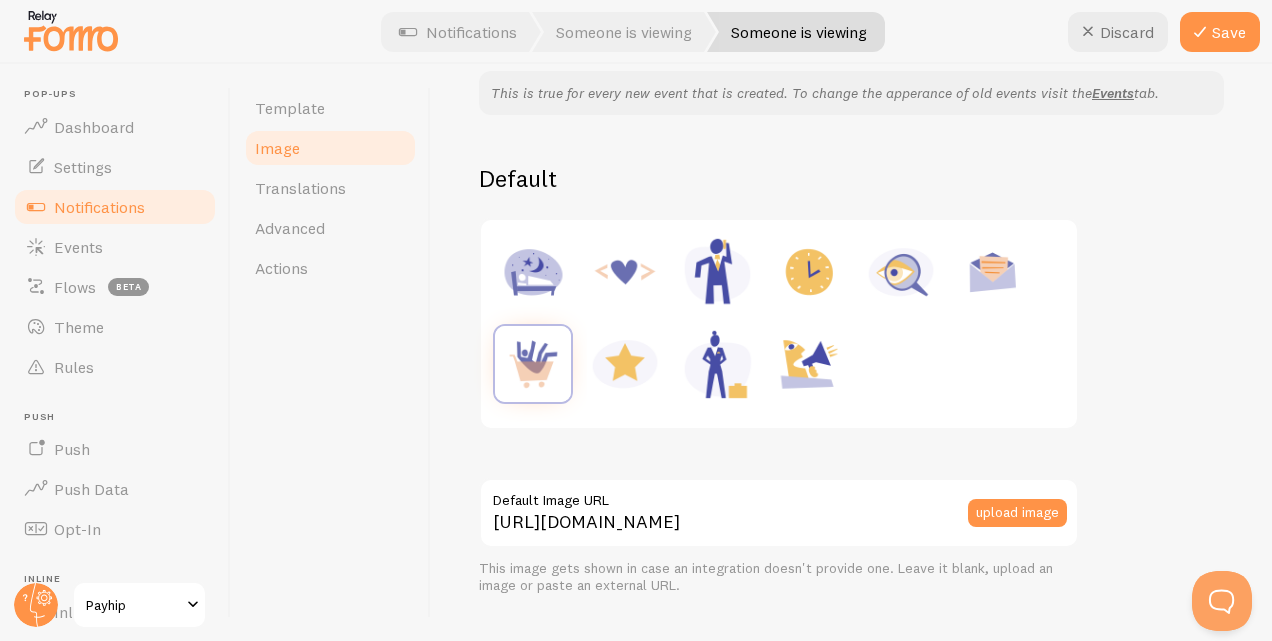 scroll, scrollTop: 0, scrollLeft: 0, axis: both 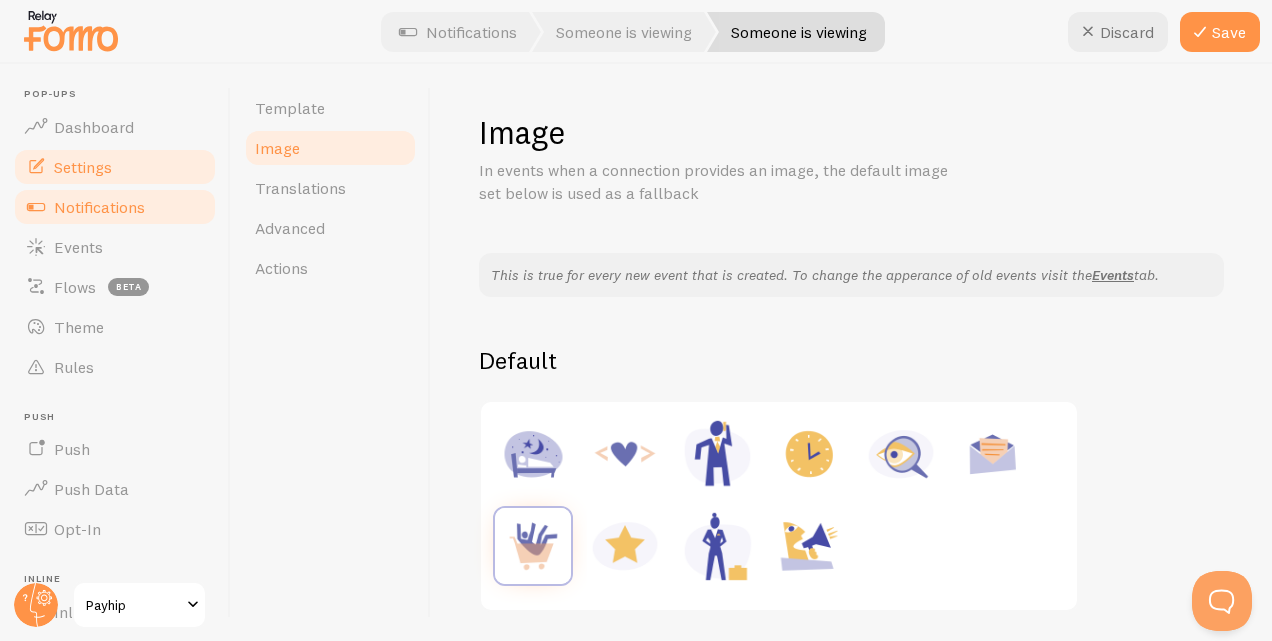 click on "Settings" at bounding box center [83, 167] 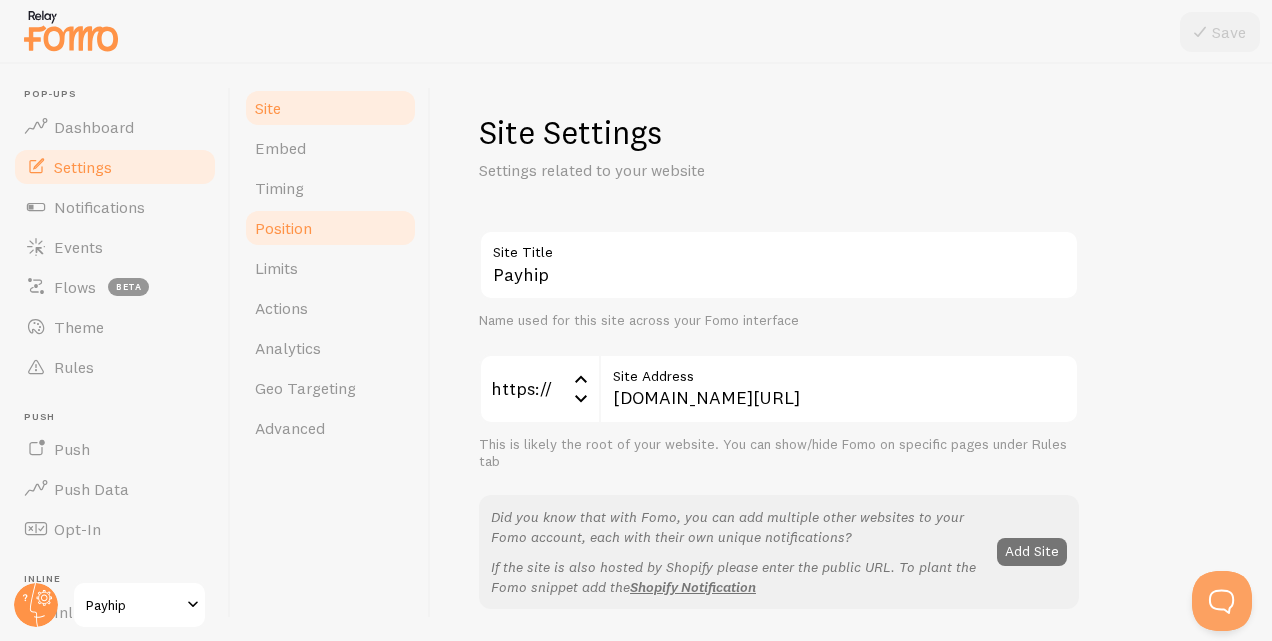 click on "Position" at bounding box center (283, 228) 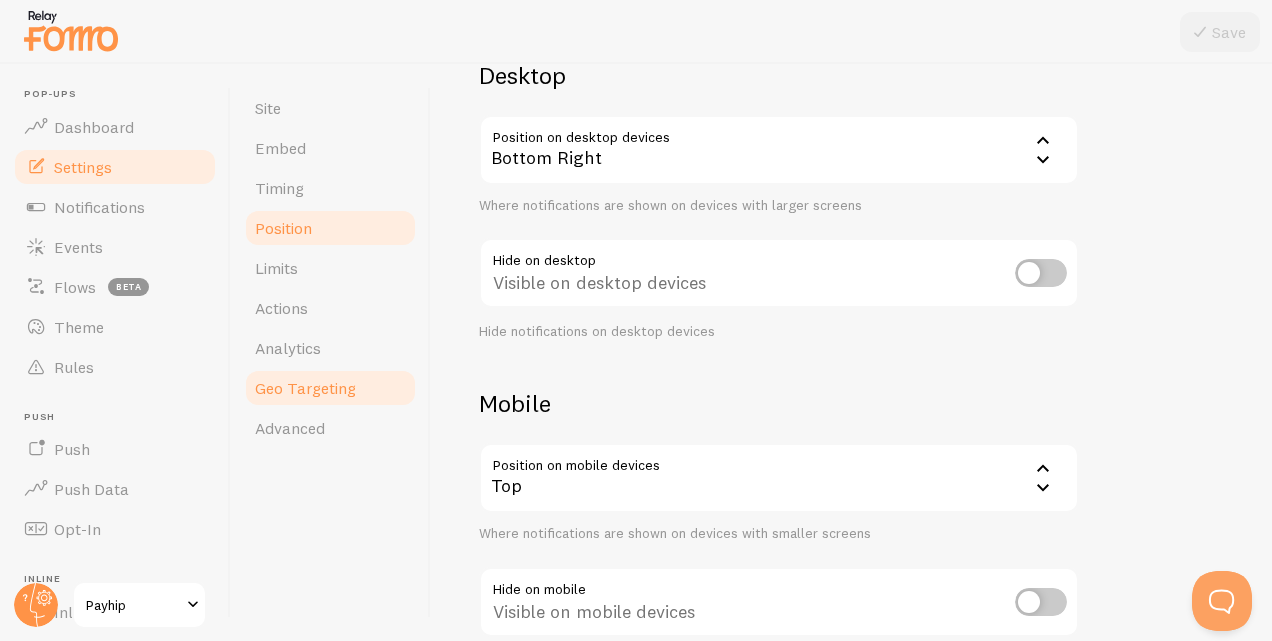 scroll, scrollTop: 169, scrollLeft: 0, axis: vertical 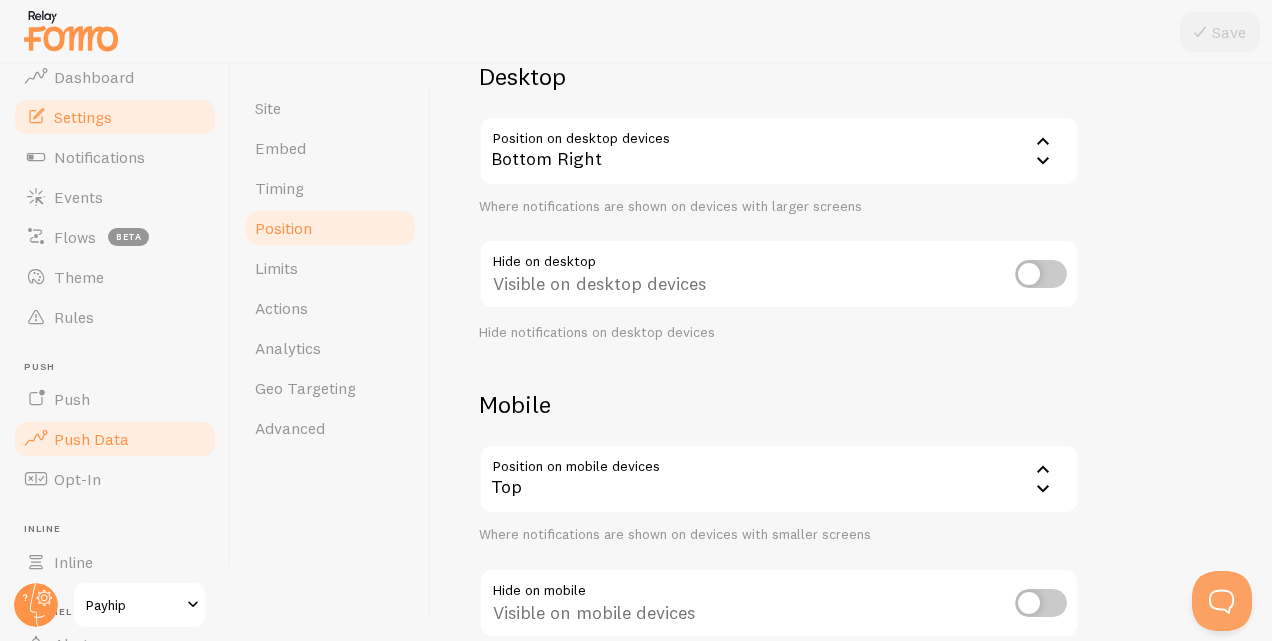click on "Push Data" at bounding box center (115, 439) 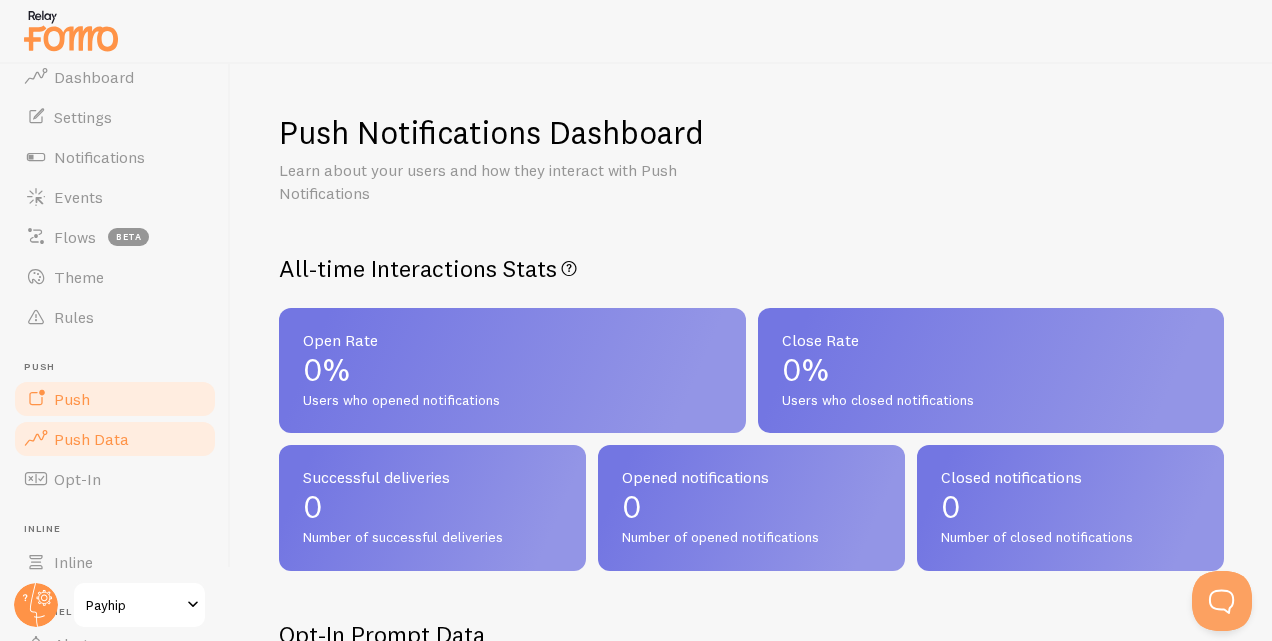 click on "Push" at bounding box center (115, 399) 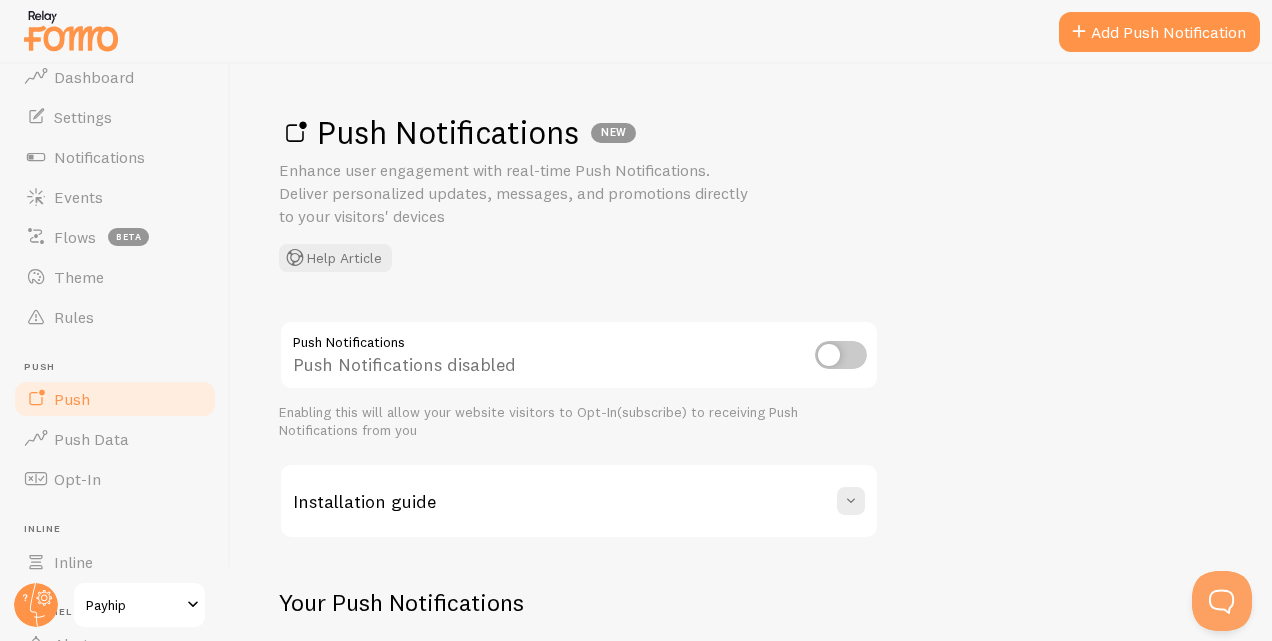 scroll, scrollTop: 171, scrollLeft: 0, axis: vertical 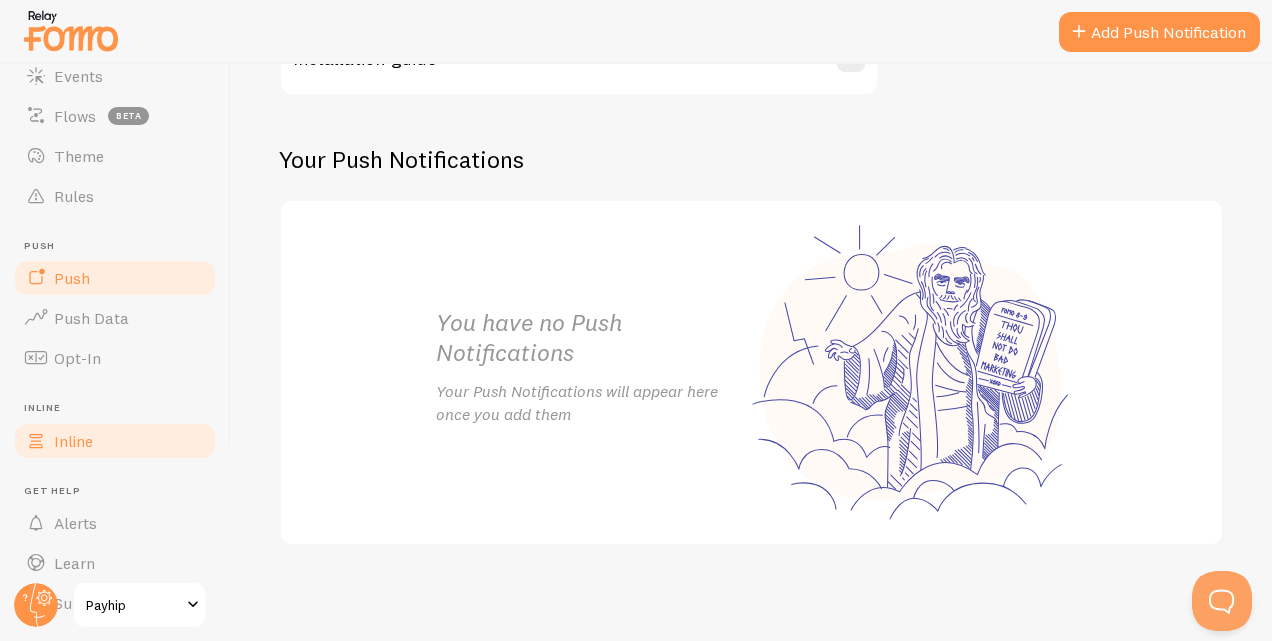 click on "Inline" at bounding box center (73, 441) 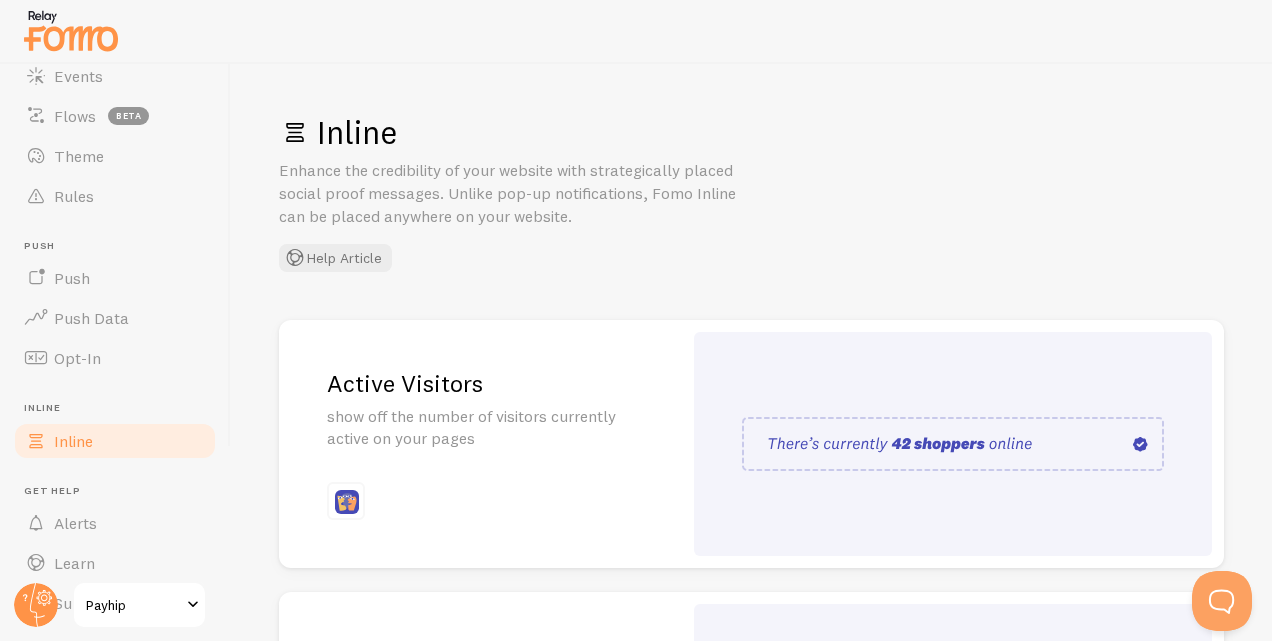 scroll, scrollTop: 224, scrollLeft: 0, axis: vertical 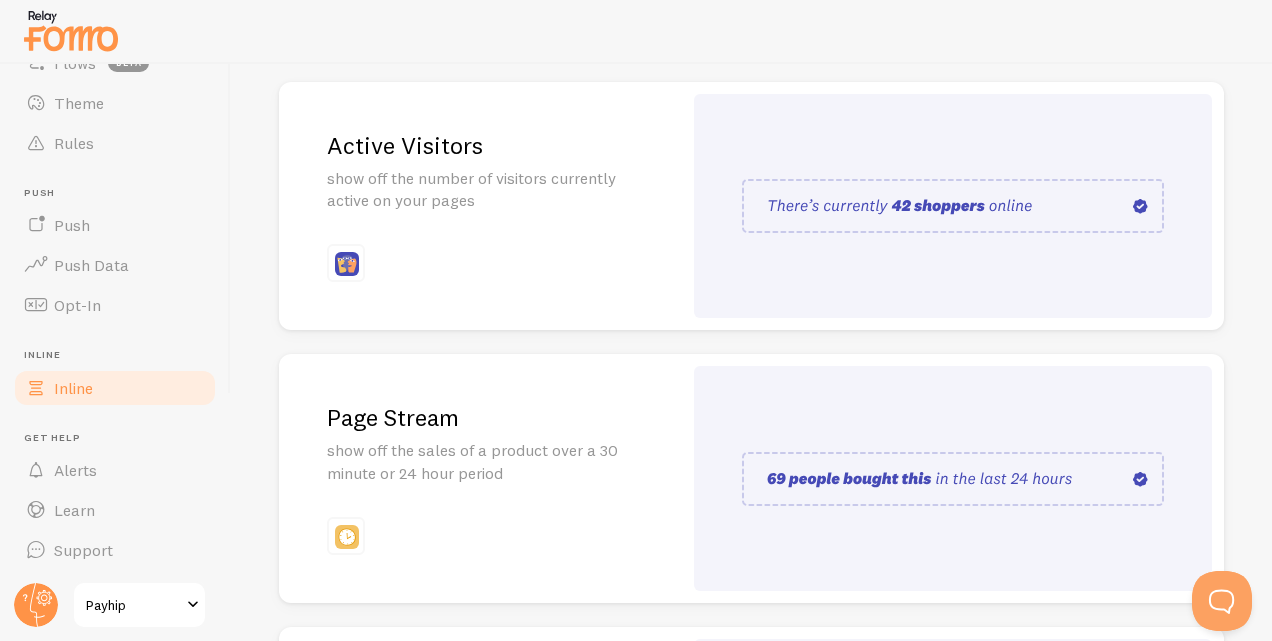 click on "show off the sales of a product over a 30 minute or 24 hour period" at bounding box center [480, 462] 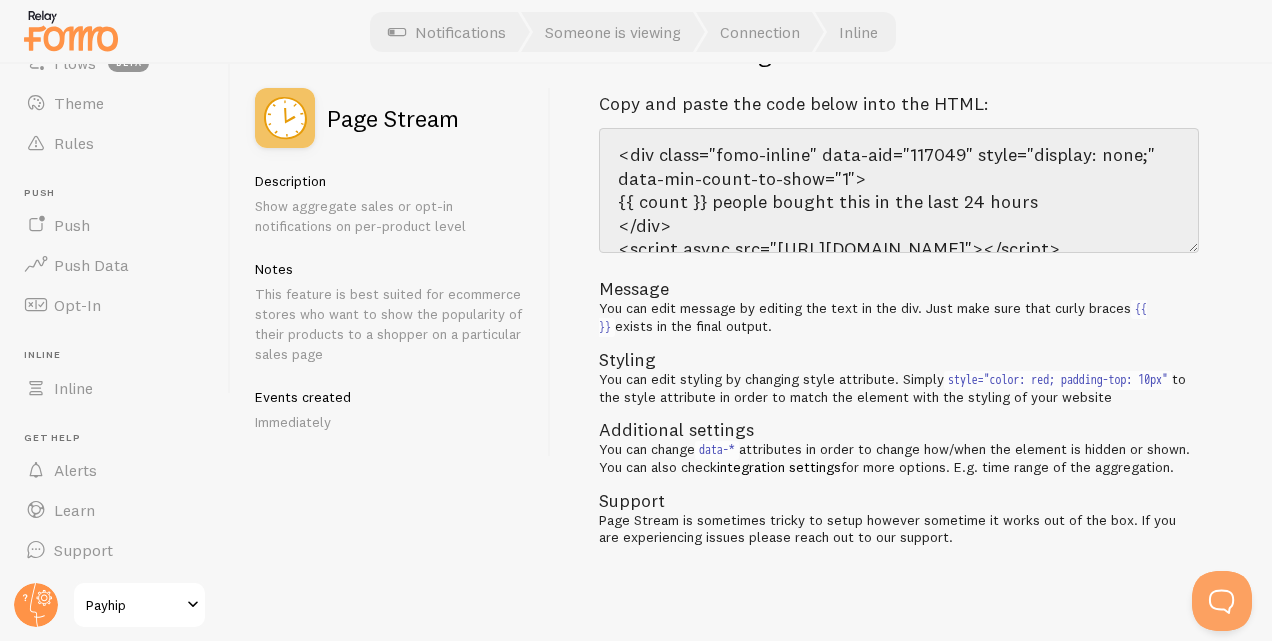 scroll, scrollTop: 0, scrollLeft: 0, axis: both 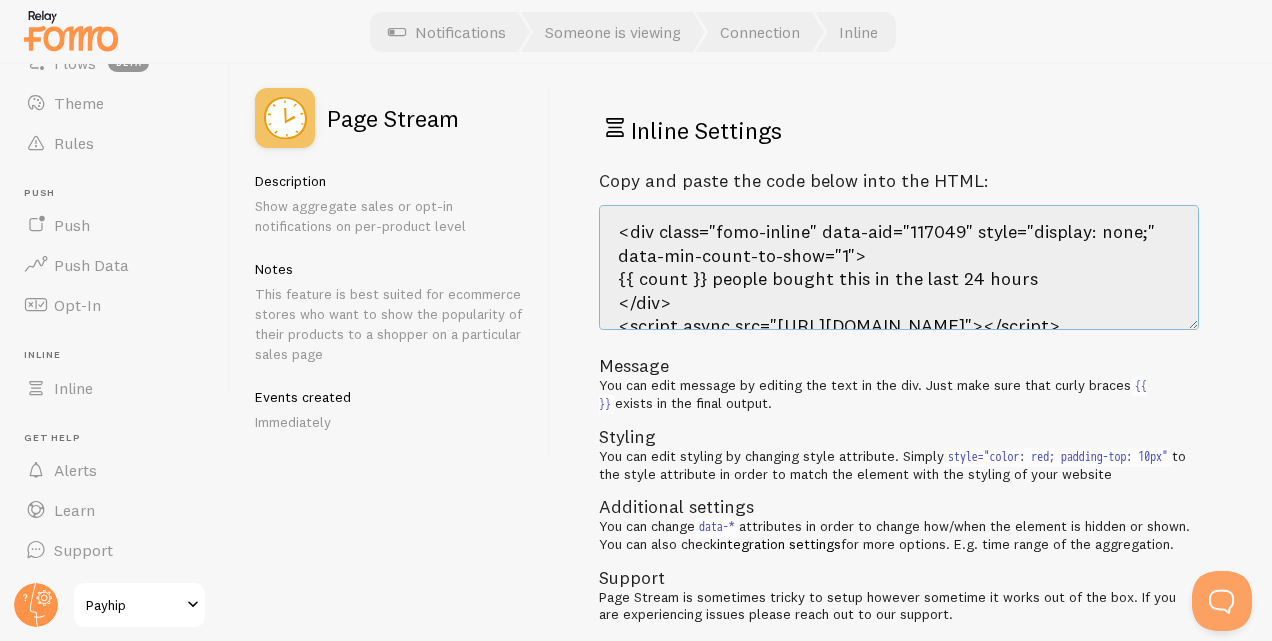 drag, startPoint x: 1148, startPoint y: 306, endPoint x: 538, endPoint y: 151, distance: 629.38464 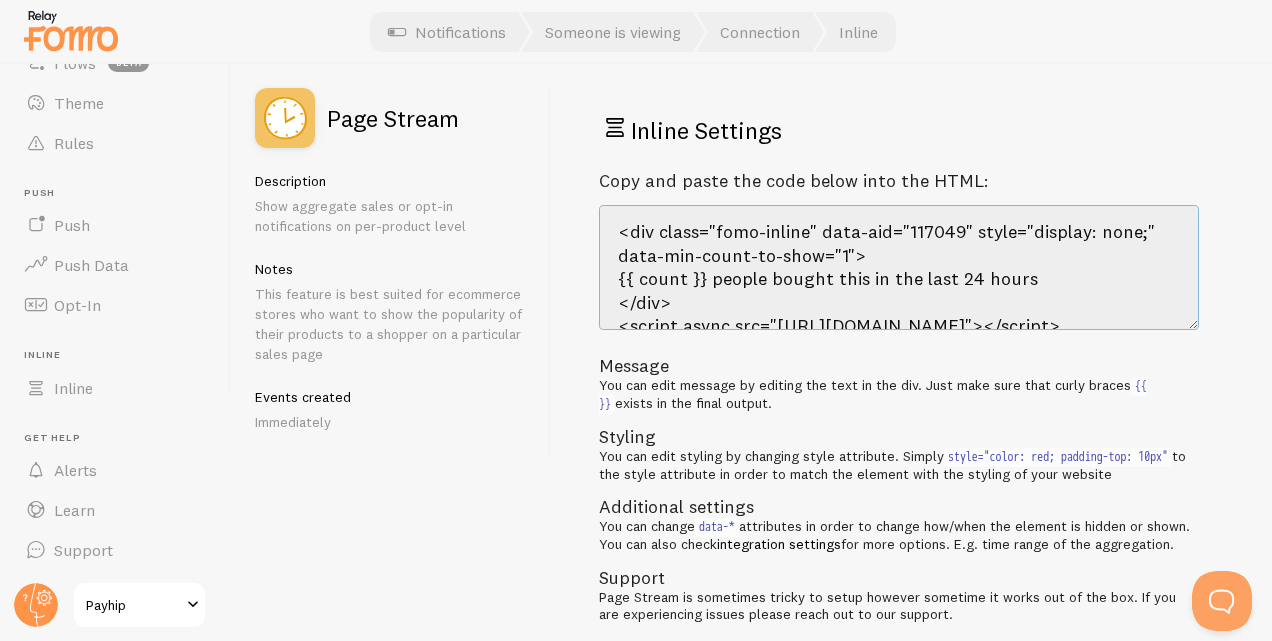 scroll, scrollTop: 77, scrollLeft: 0, axis: vertical 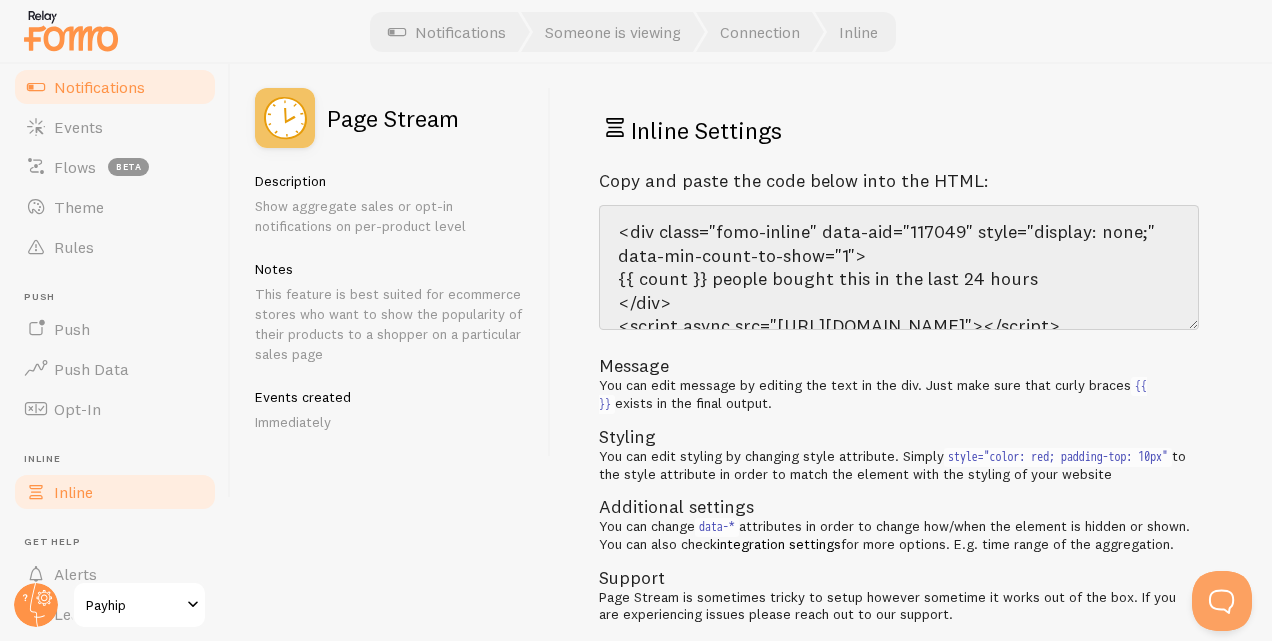 click on "Inline" at bounding box center (115, 492) 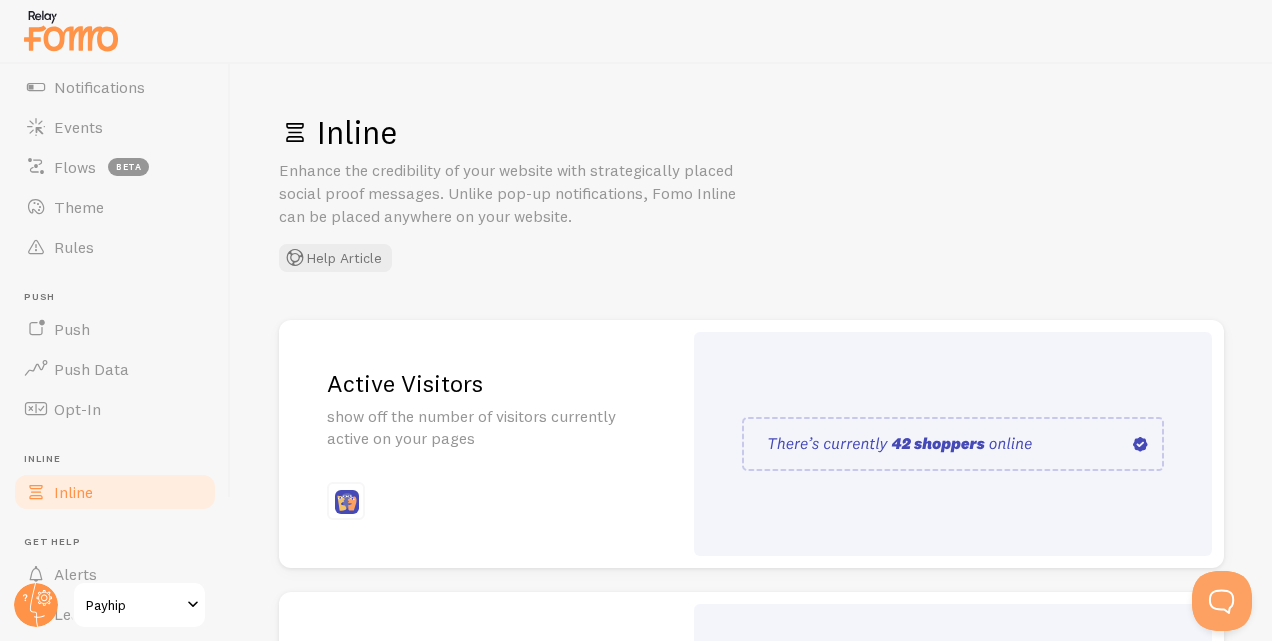 scroll, scrollTop: 122, scrollLeft: 0, axis: vertical 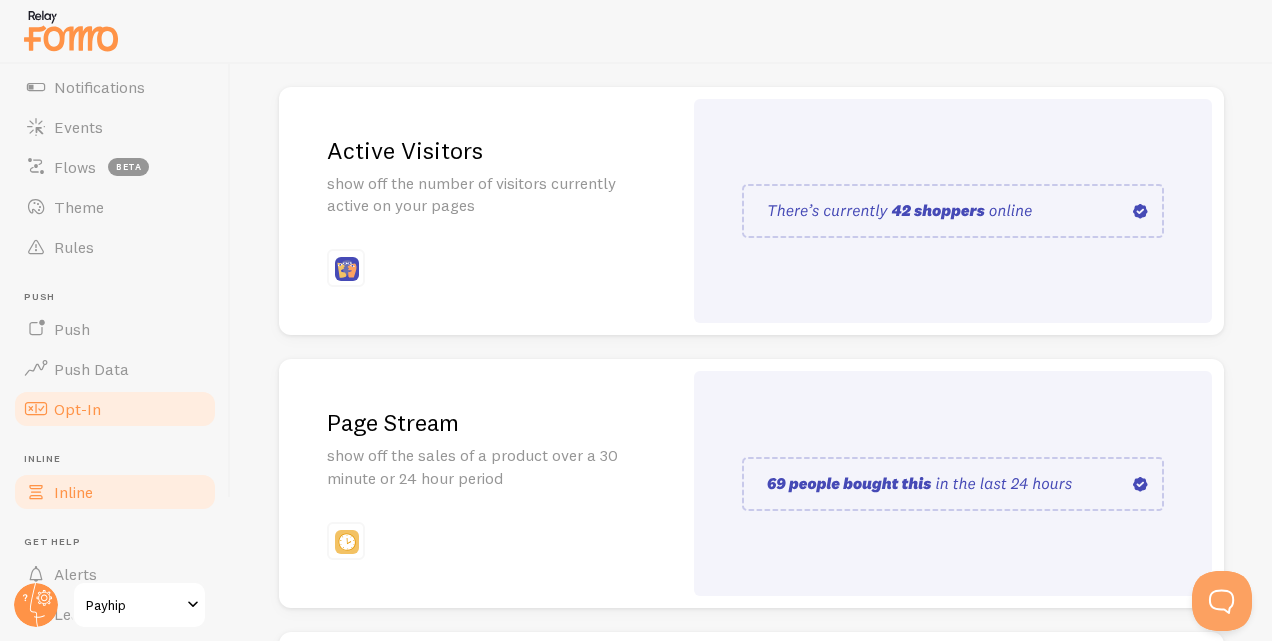 click on "Opt-In" at bounding box center [115, 409] 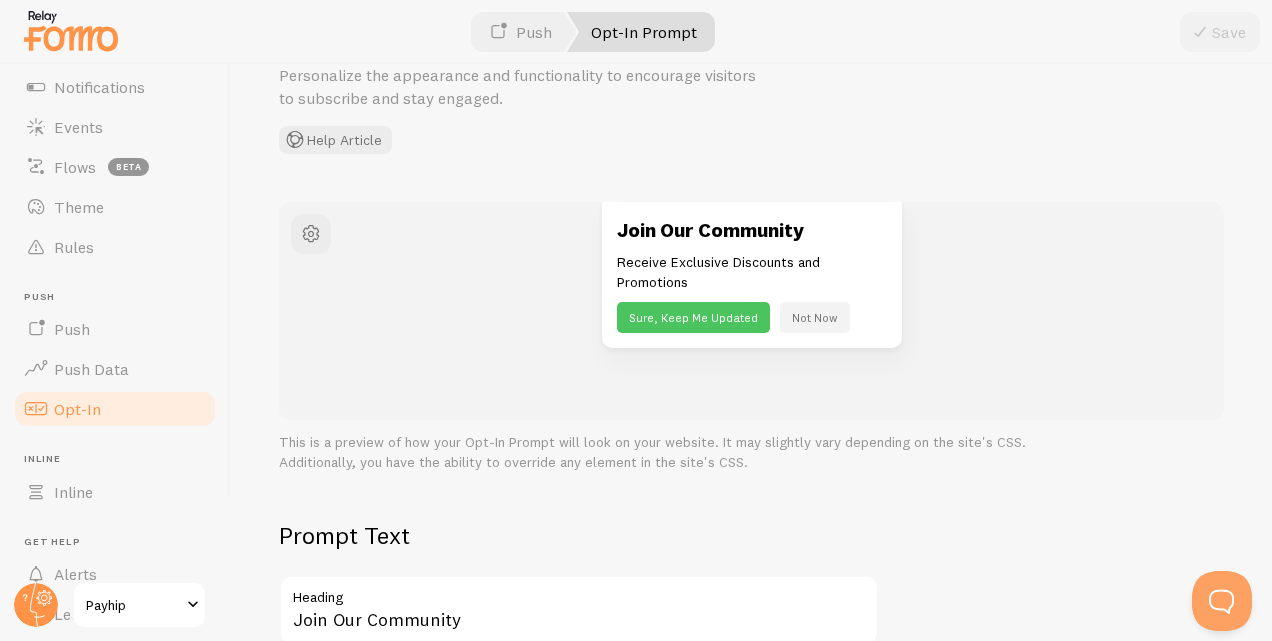 scroll, scrollTop: 0, scrollLeft: 0, axis: both 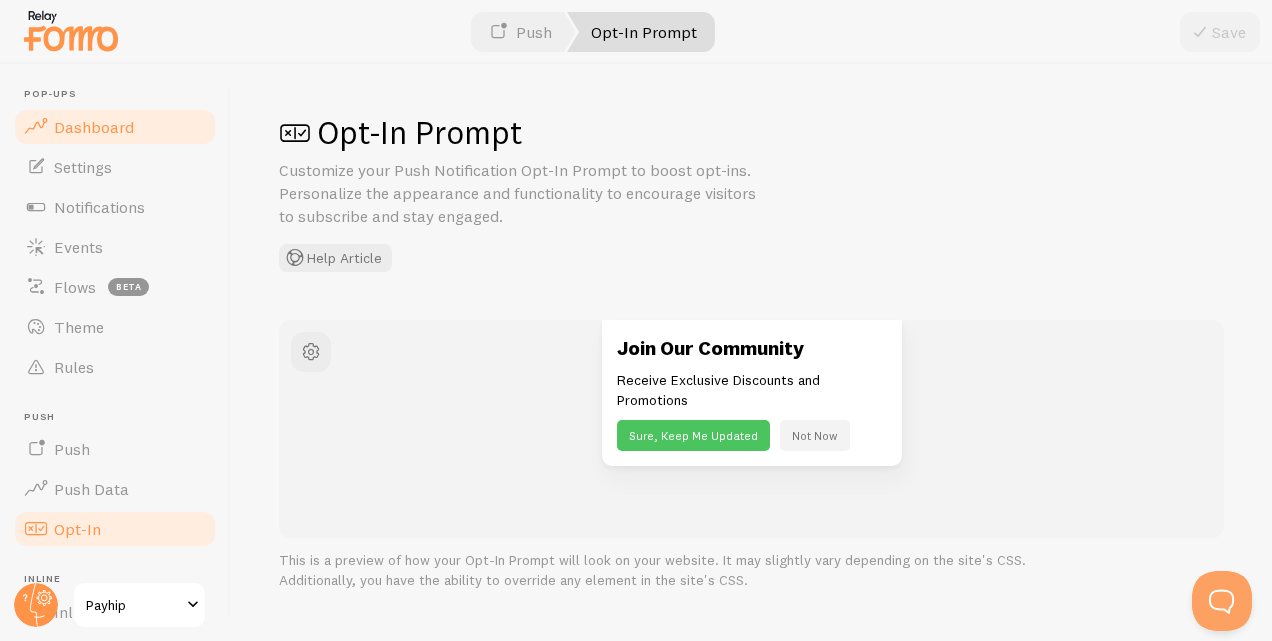click on "Dashboard" at bounding box center [94, 127] 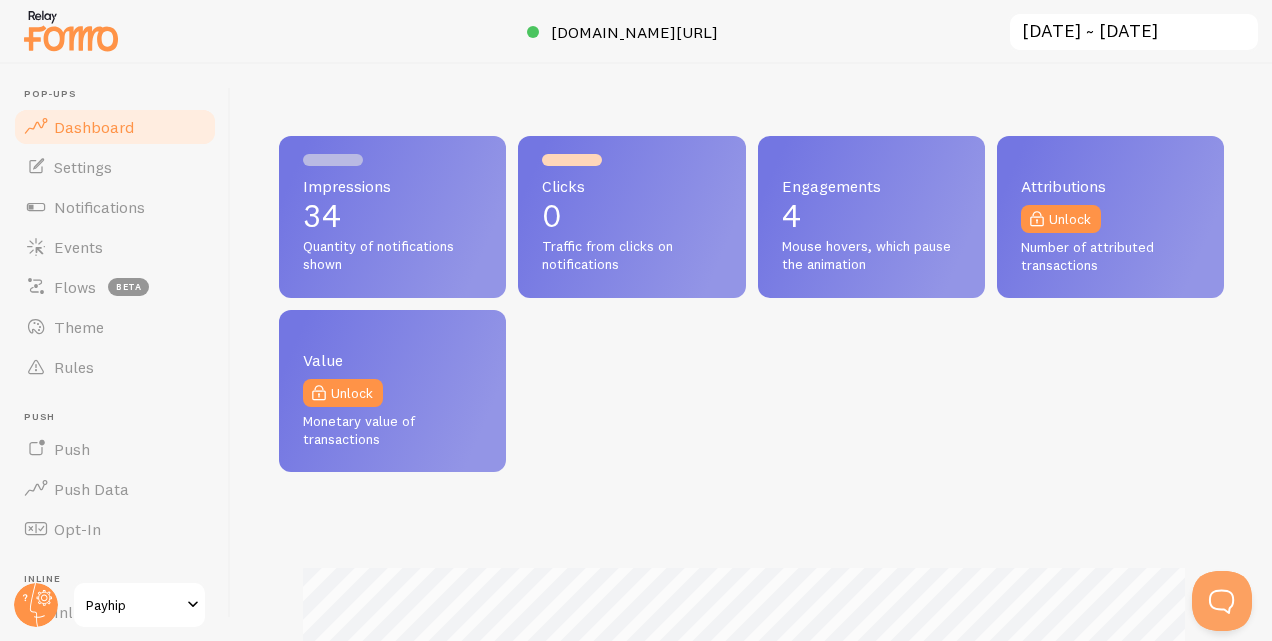 scroll, scrollTop: 999474, scrollLeft: 999070, axis: both 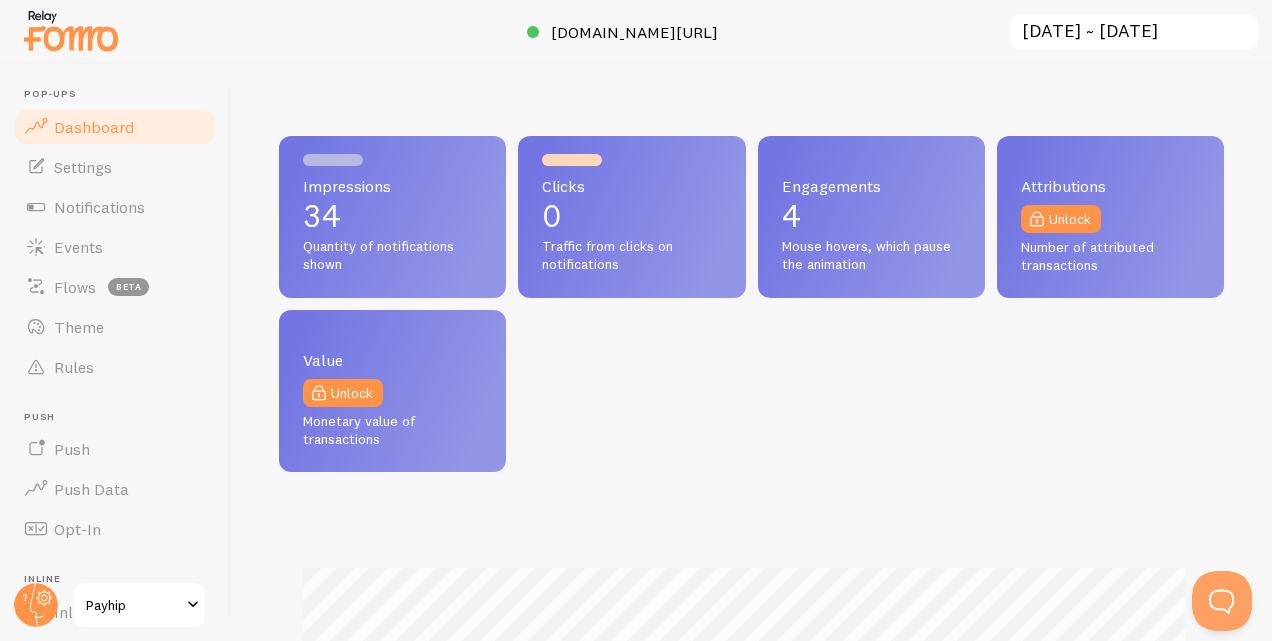 click on "Impressions
34
Quantity of notifications shown" at bounding box center [392, 217] 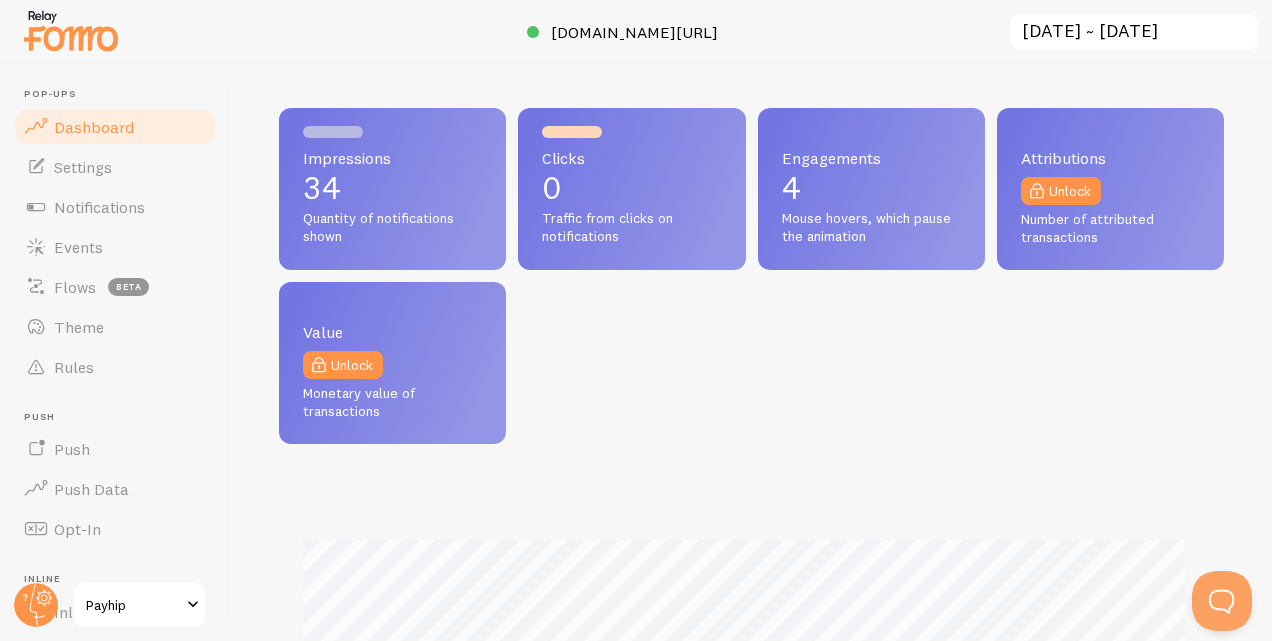 scroll, scrollTop: 0, scrollLeft: 0, axis: both 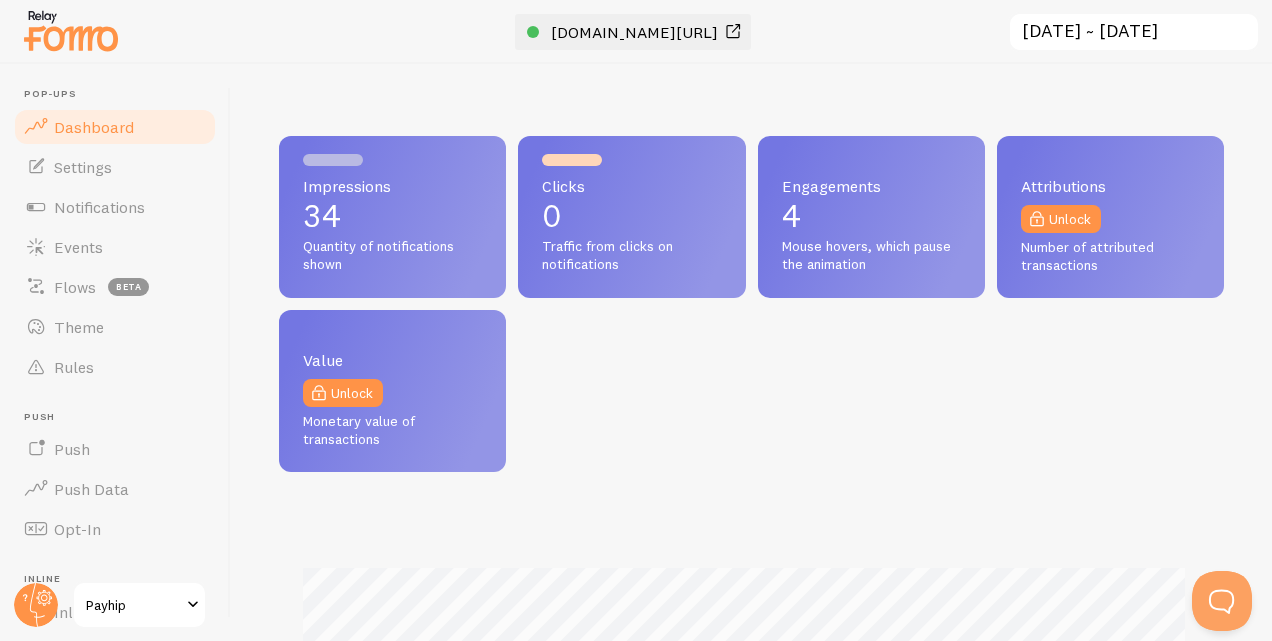 click at bounding box center (733, 32) 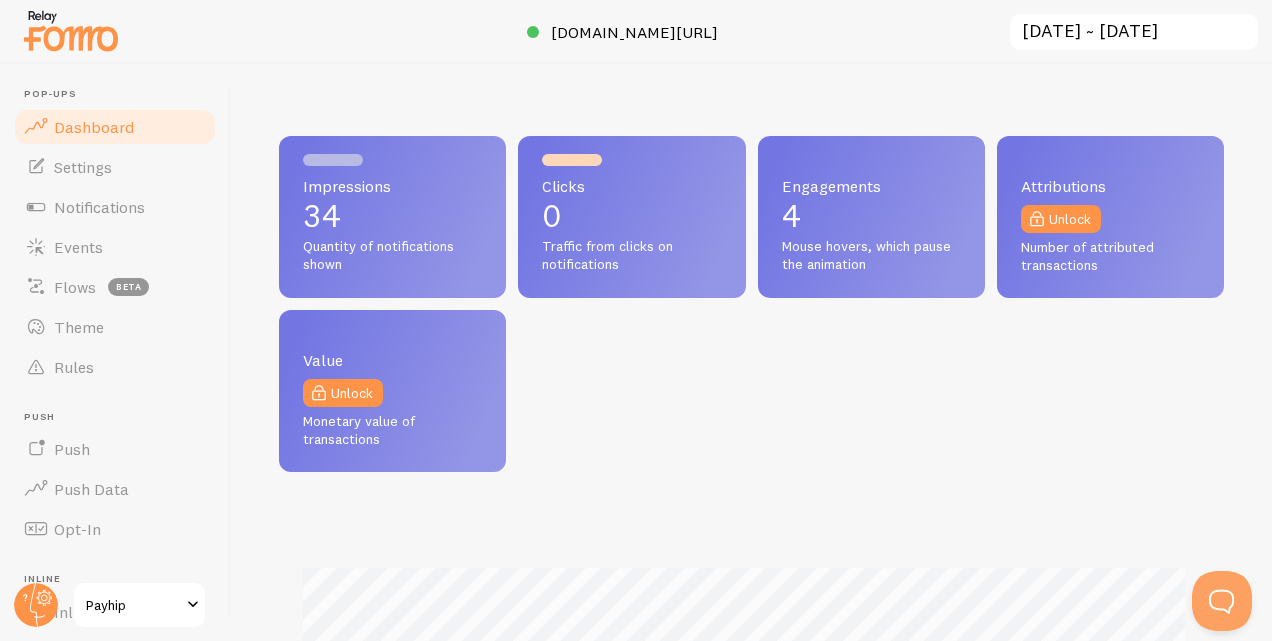 click on "Mouse hovers, which pause the animation" at bounding box center (871, 255) 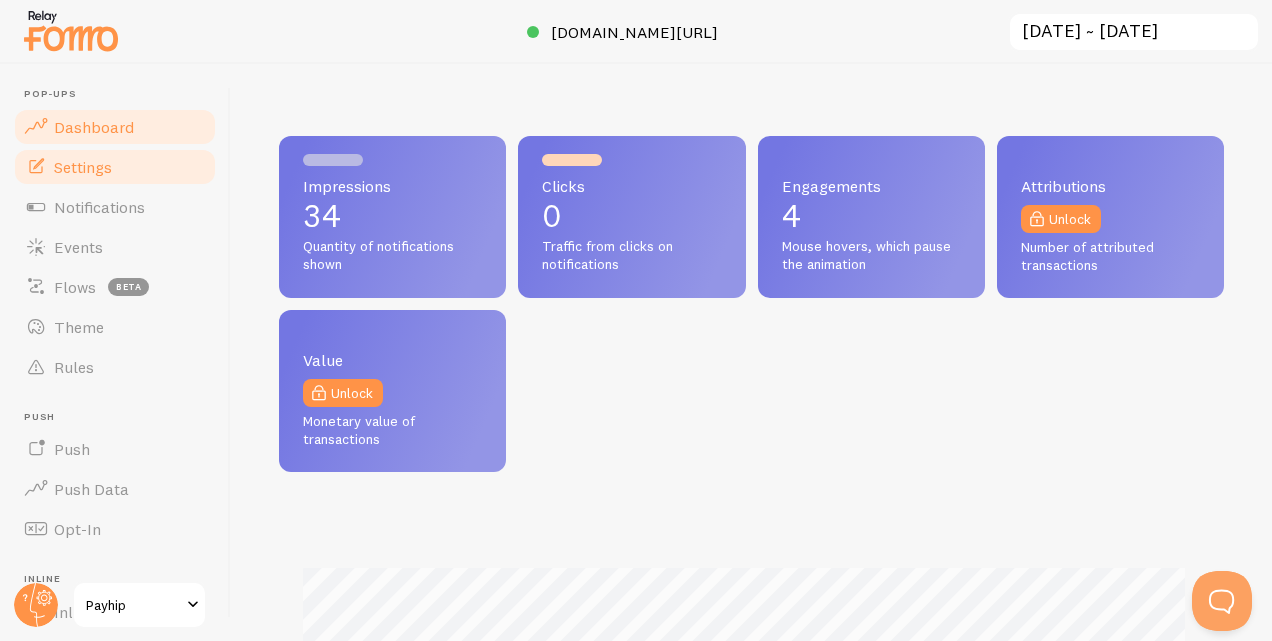 click on "Settings" at bounding box center [115, 167] 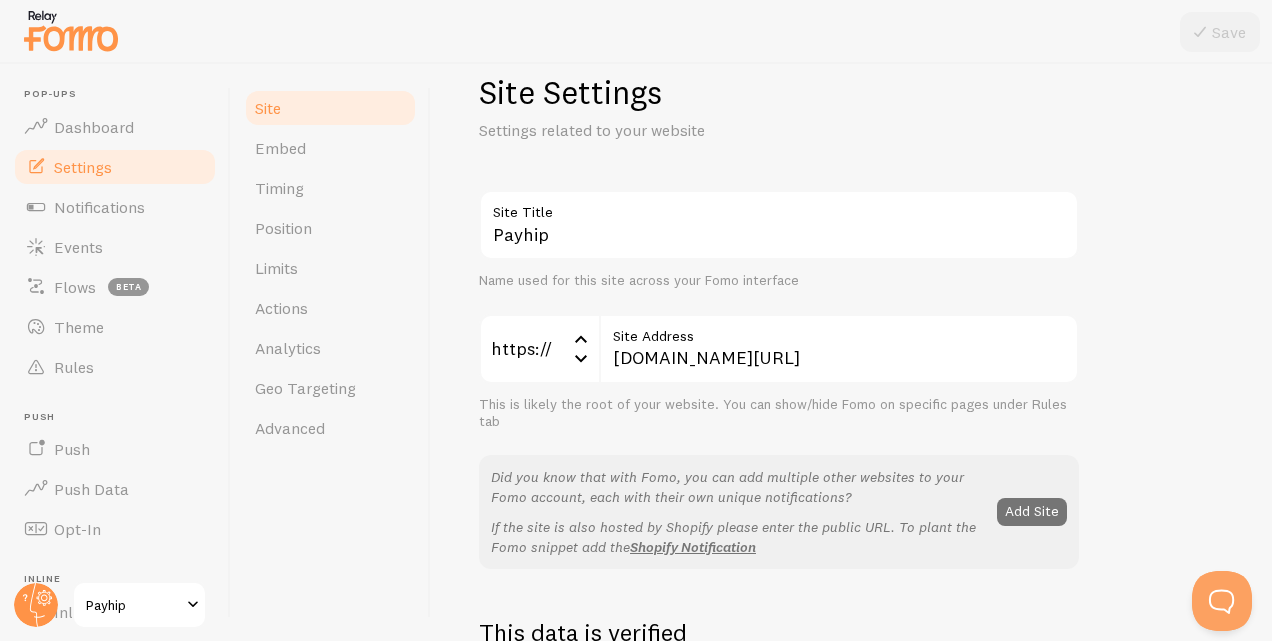 scroll, scrollTop: 0, scrollLeft: 0, axis: both 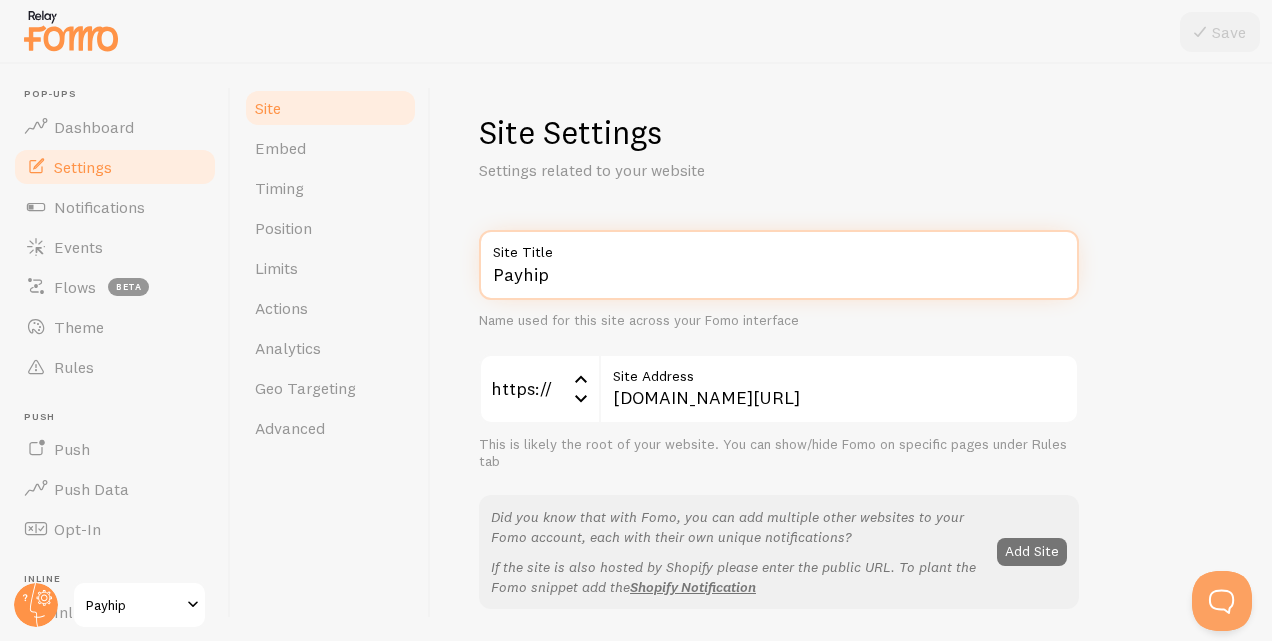 drag, startPoint x: 581, startPoint y: 280, endPoint x: 484, endPoint y: 283, distance: 97.04638 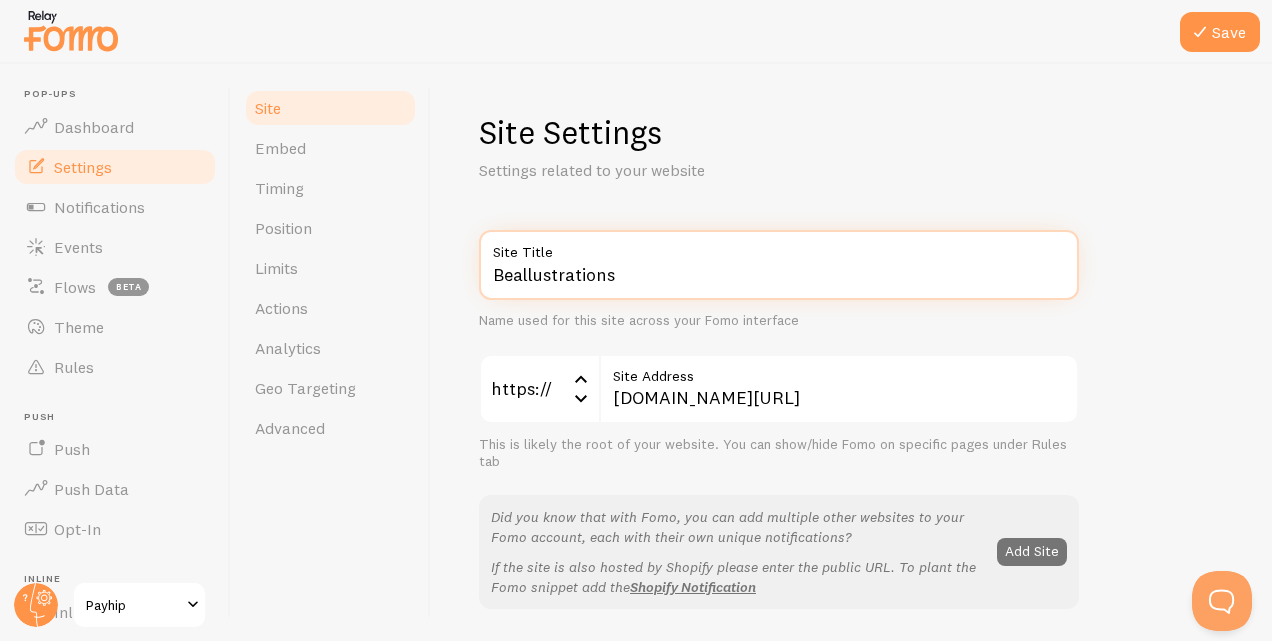type on "Beallustrations" 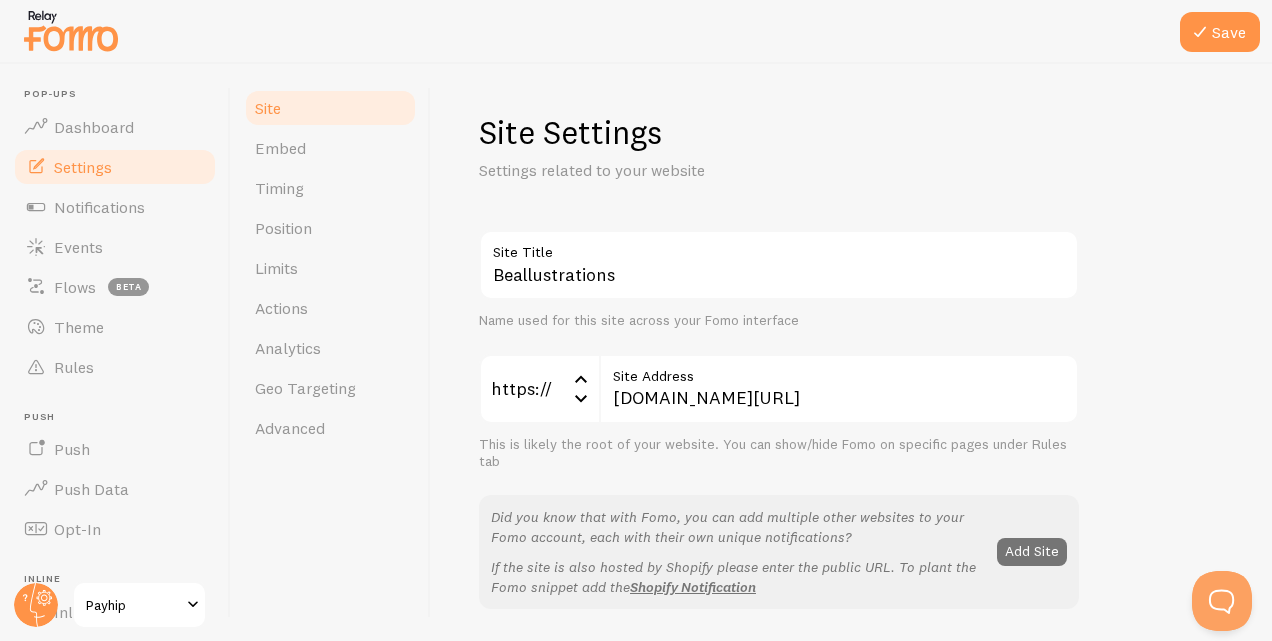 click on "Settings related to your website" at bounding box center [719, 170] 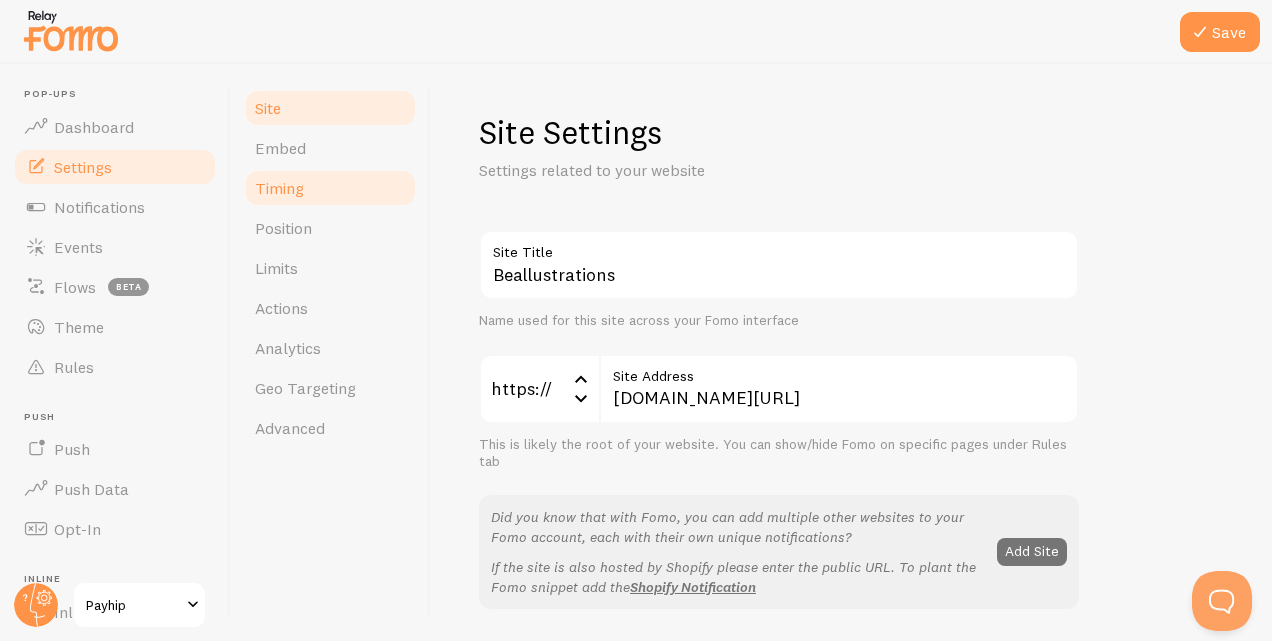 click on "Timing" at bounding box center (330, 188) 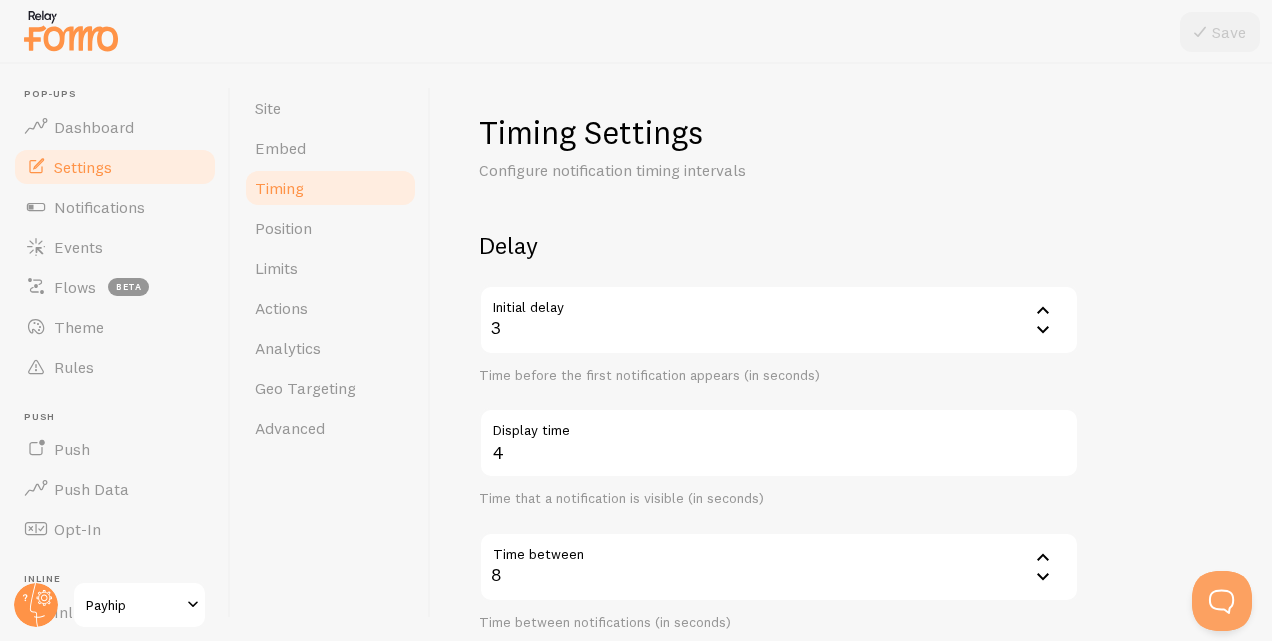 click on "3" at bounding box center [779, 320] 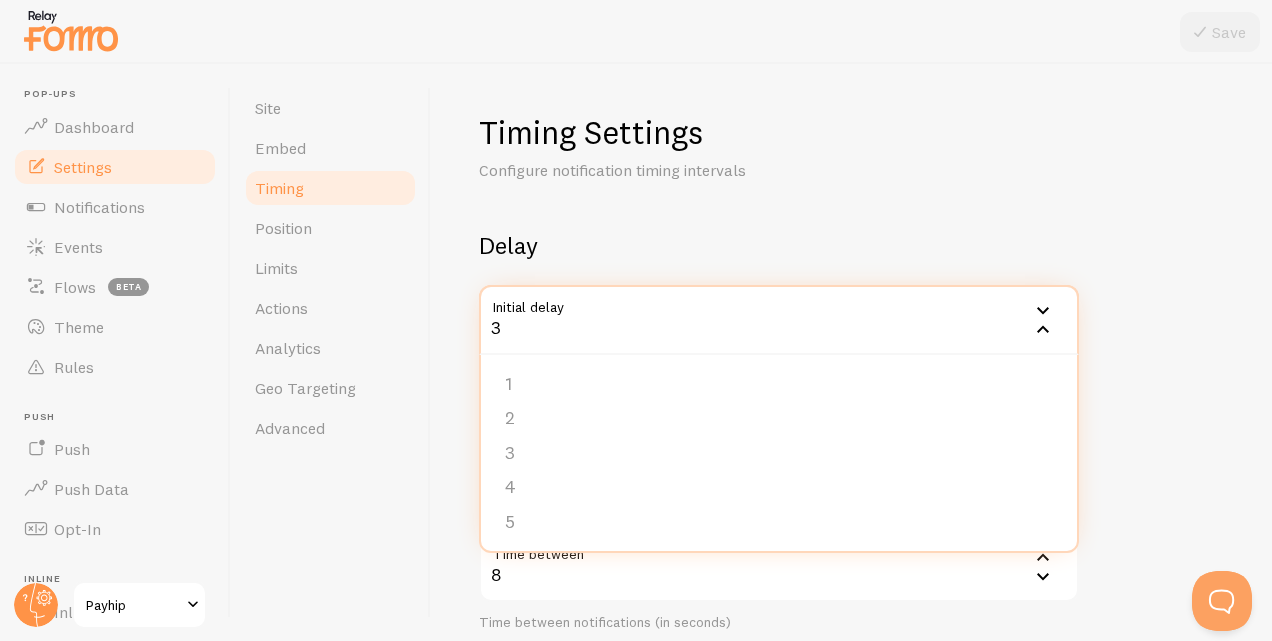 click on "3" at bounding box center [779, 320] 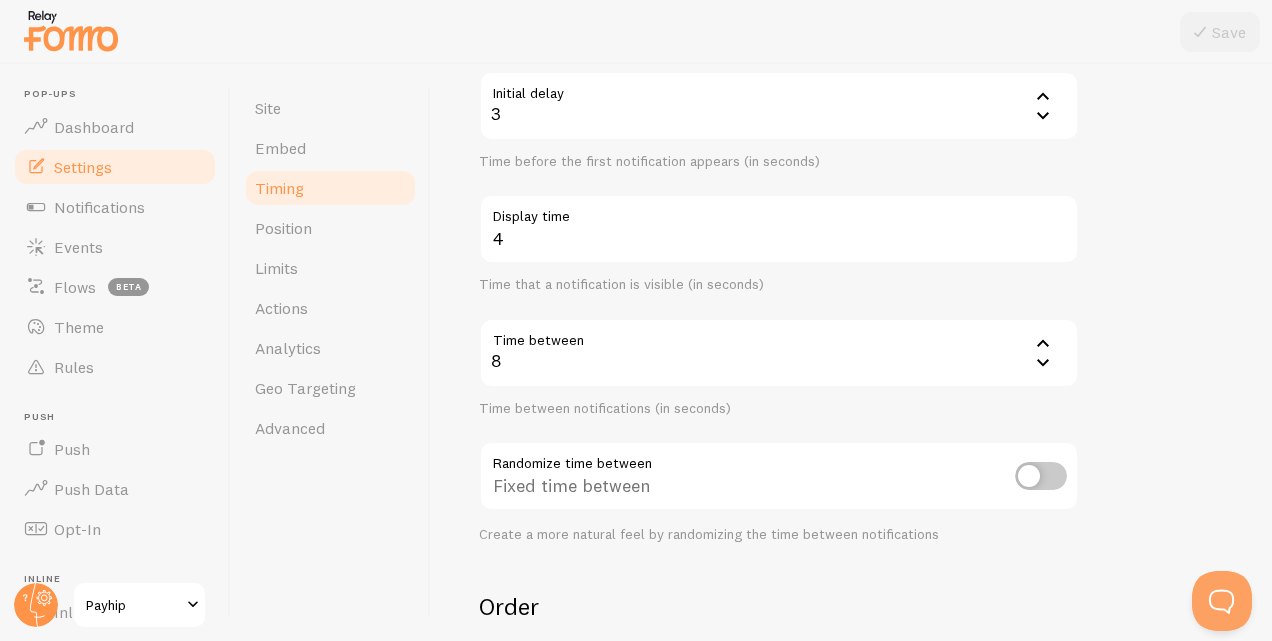 scroll, scrollTop: 226, scrollLeft: 0, axis: vertical 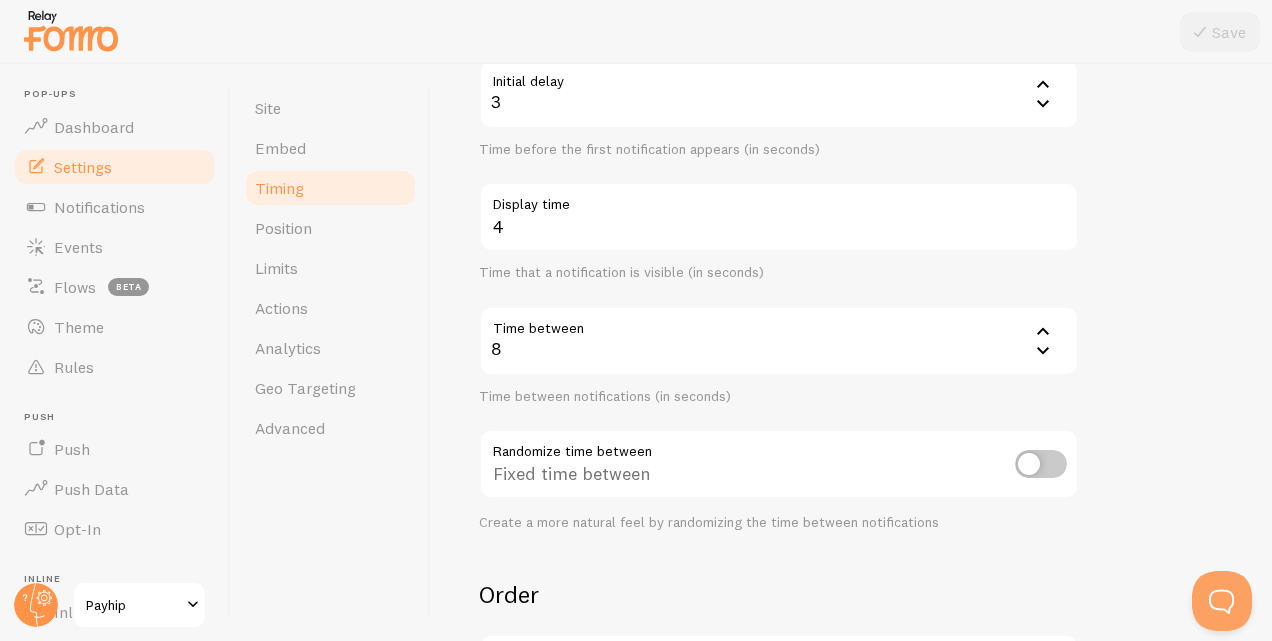 click on "8" at bounding box center [779, 341] 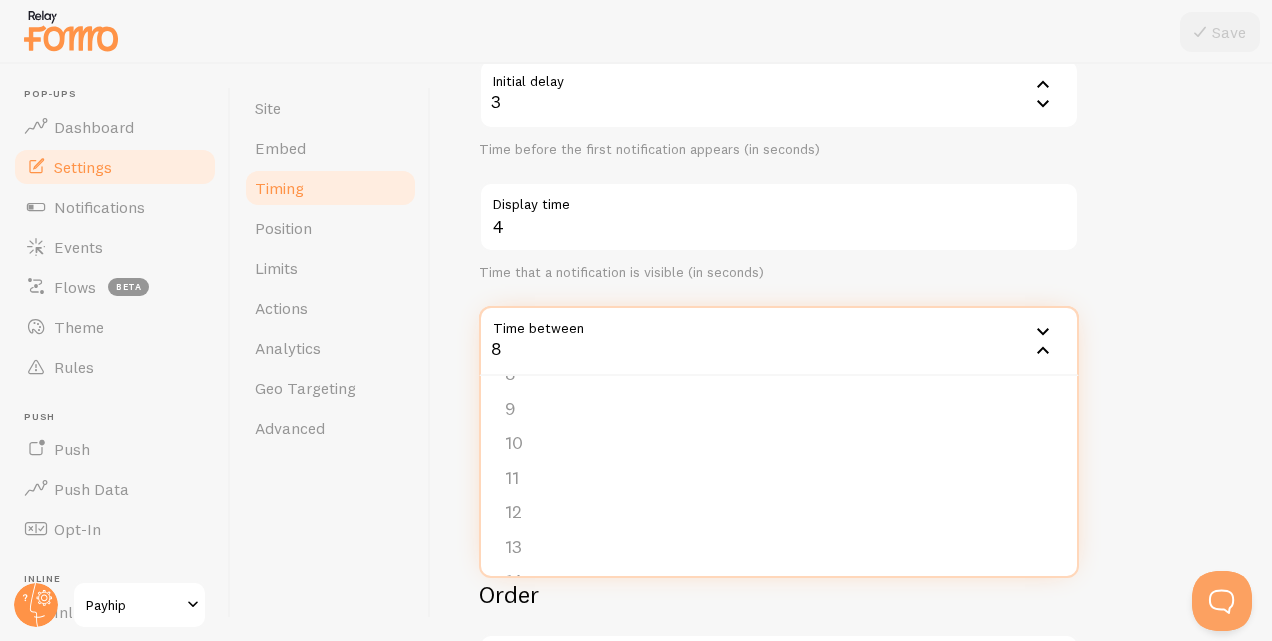 scroll, scrollTop: 514, scrollLeft: 0, axis: vertical 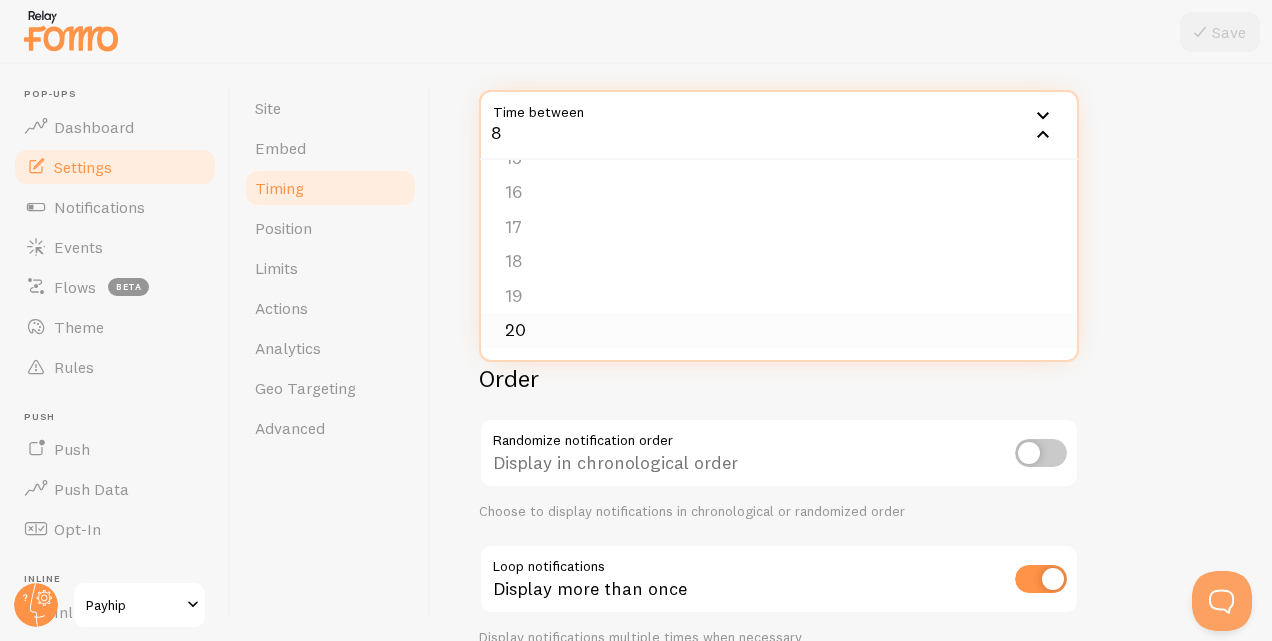 click on "20" at bounding box center (779, 330) 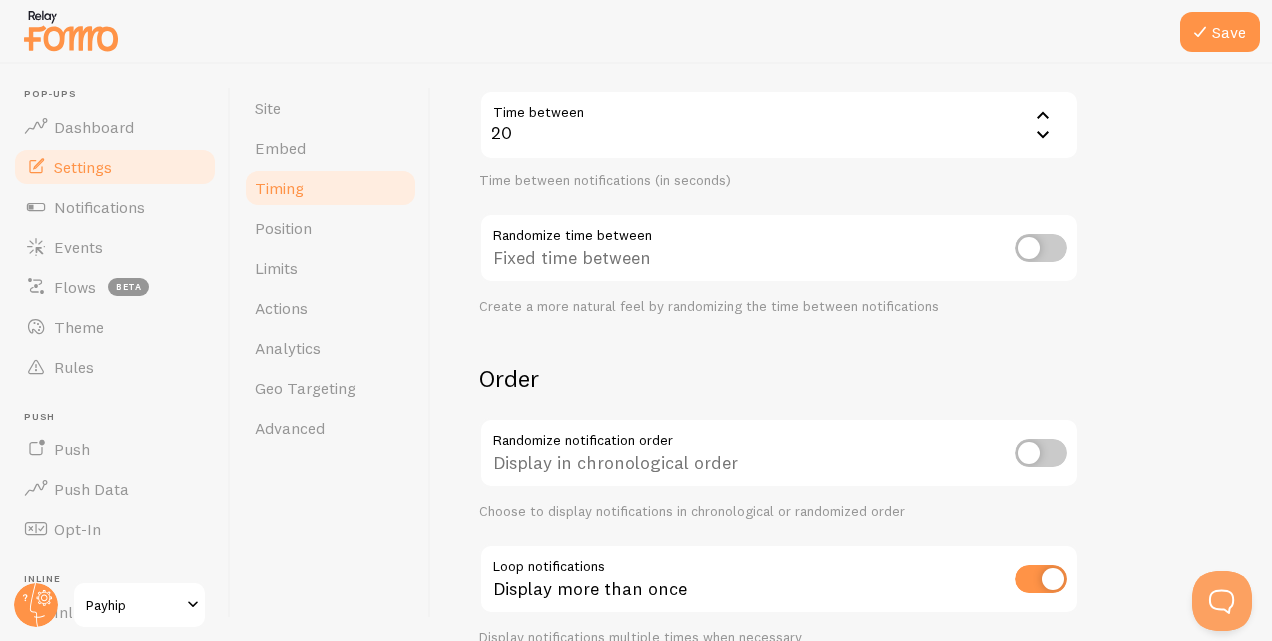 scroll, scrollTop: 350, scrollLeft: 0, axis: vertical 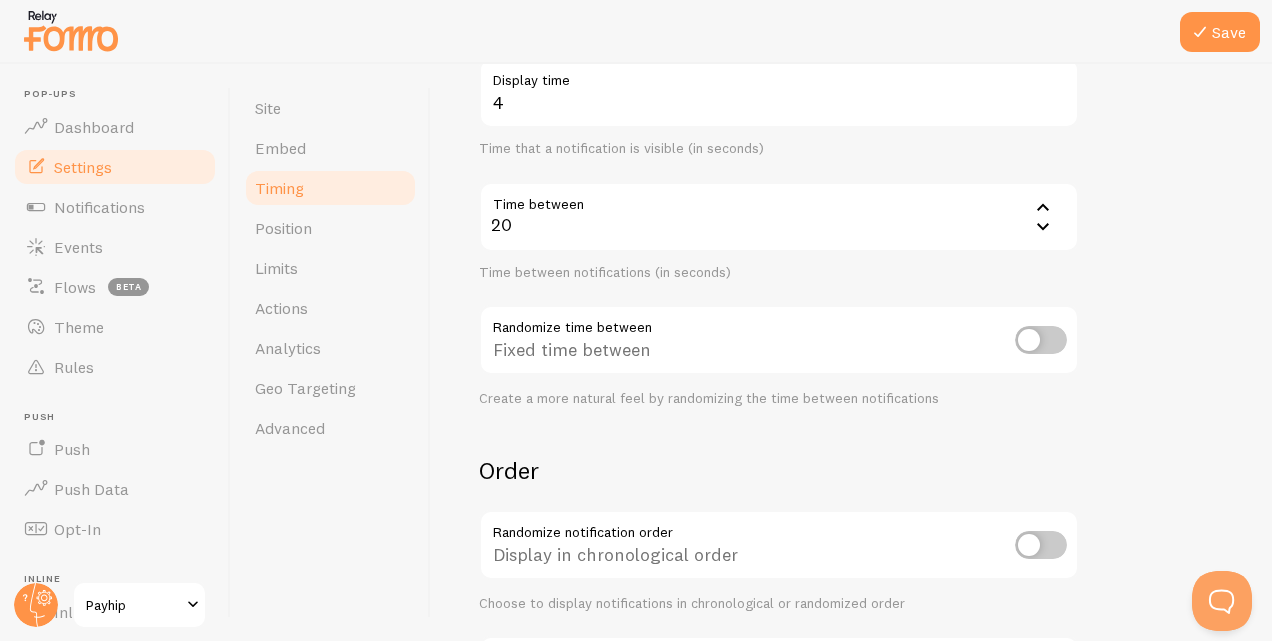 click on "20" at bounding box center [779, 217] 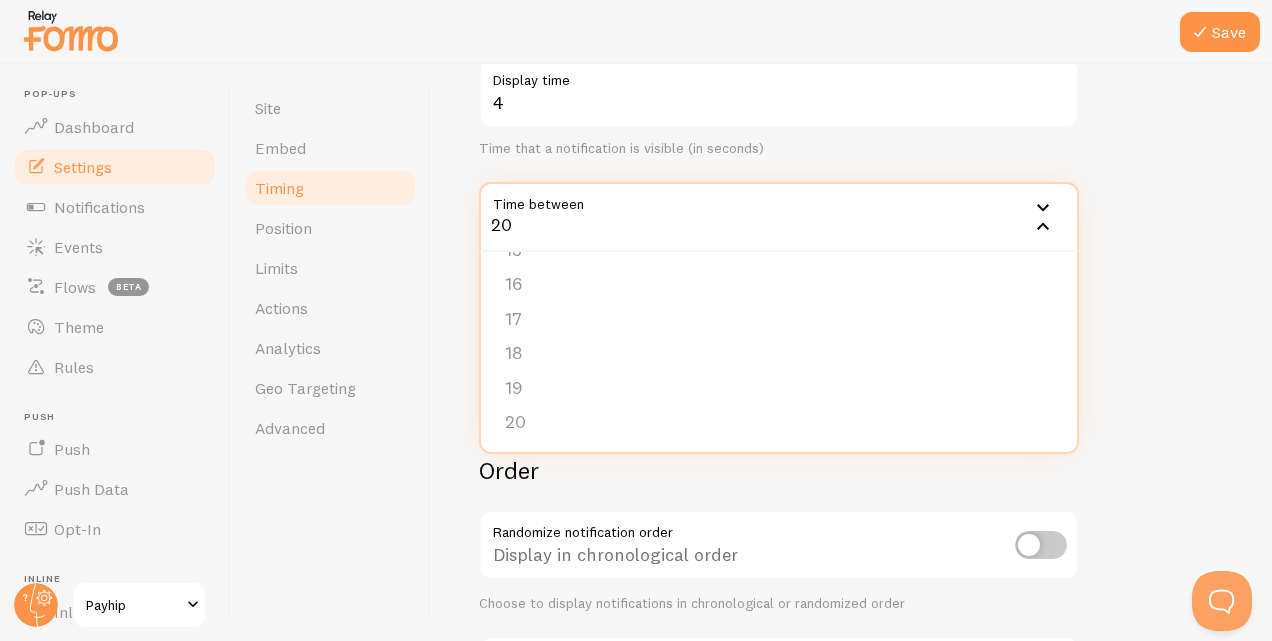 click on "Order" at bounding box center [779, 470] 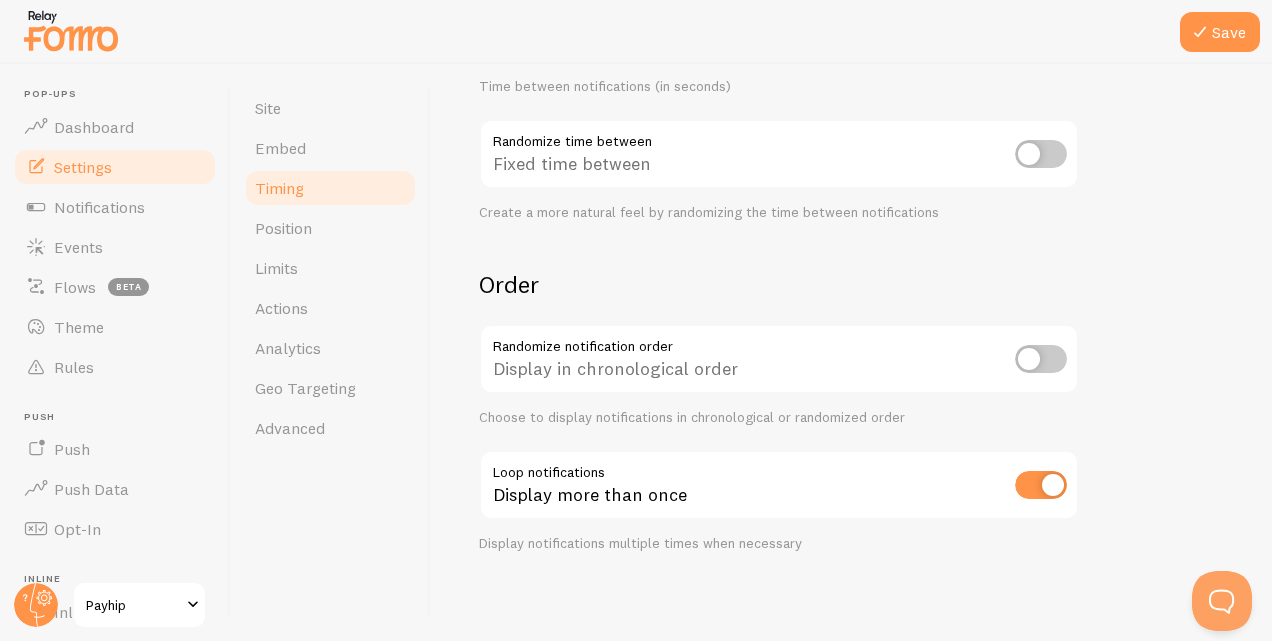 scroll, scrollTop: 542, scrollLeft: 0, axis: vertical 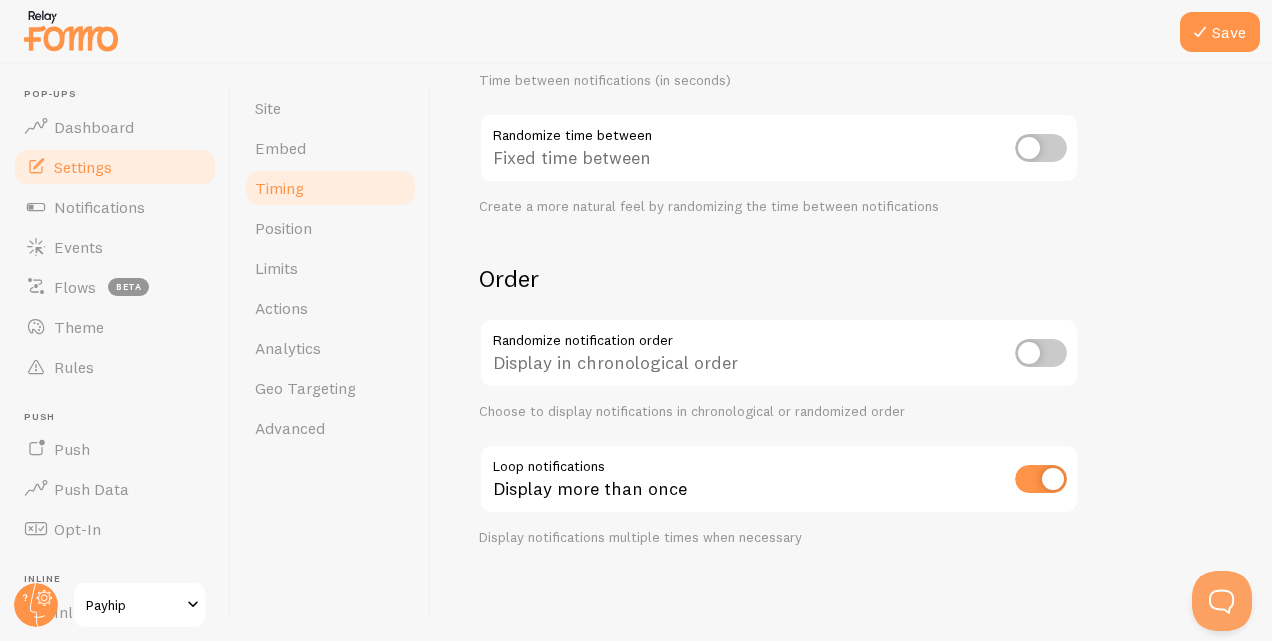 click at bounding box center (1041, 479) 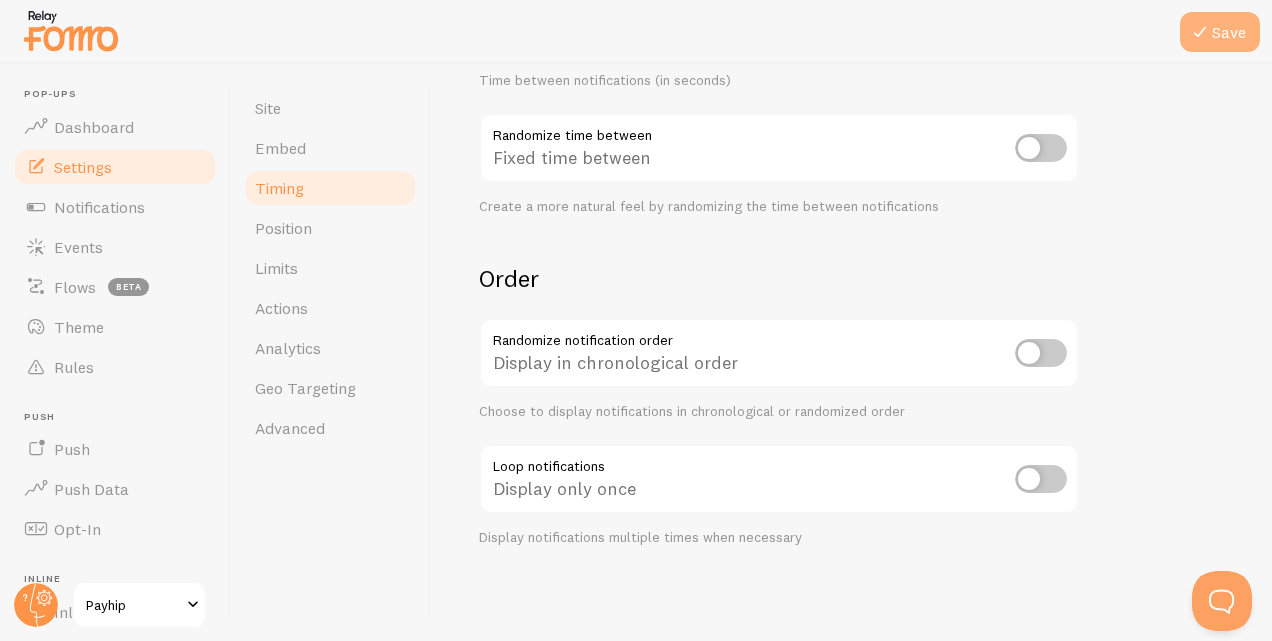 click on "Save" at bounding box center (1220, 32) 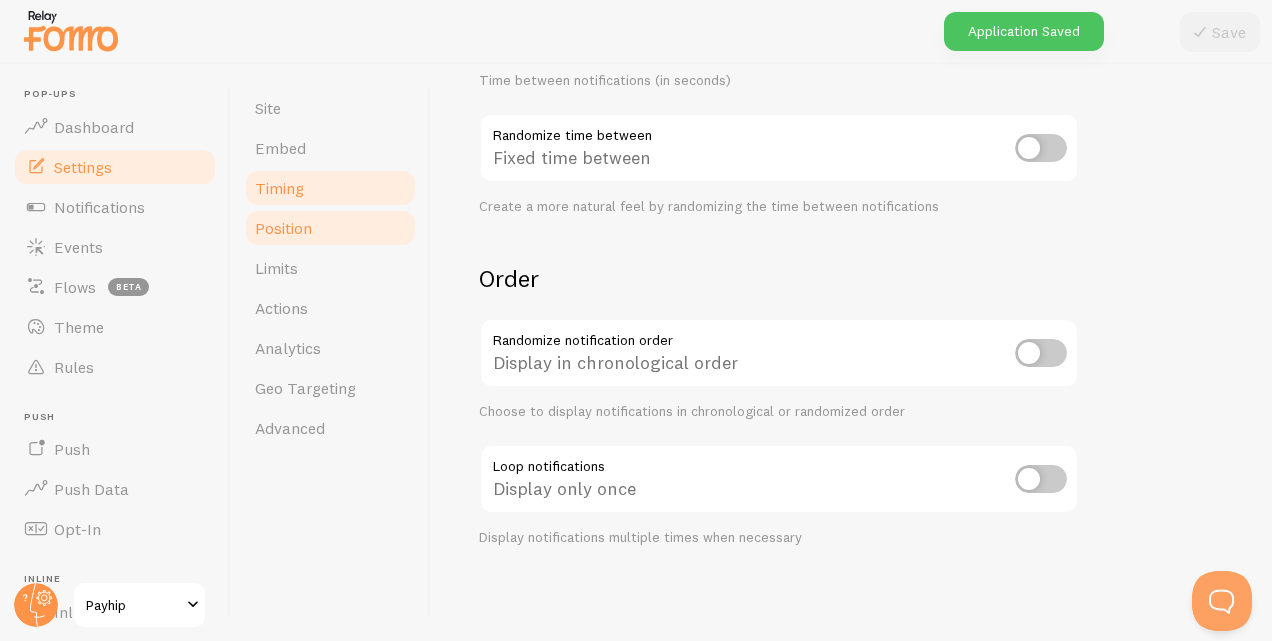 click on "Position" at bounding box center [330, 228] 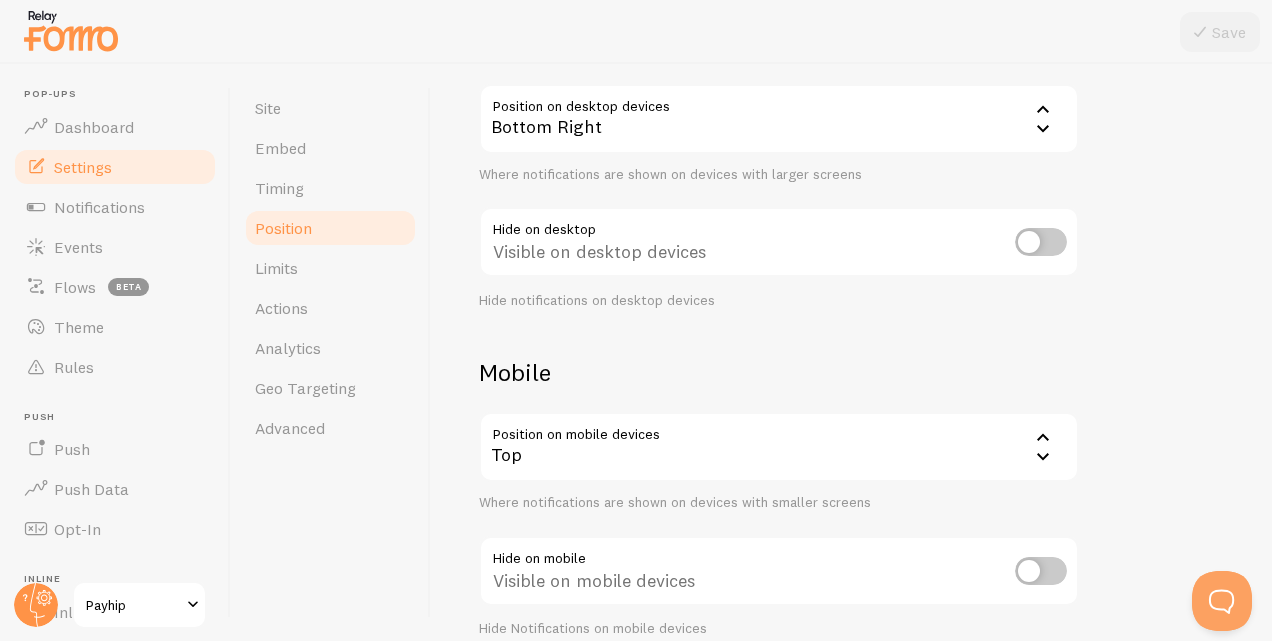 scroll, scrollTop: 199, scrollLeft: 0, axis: vertical 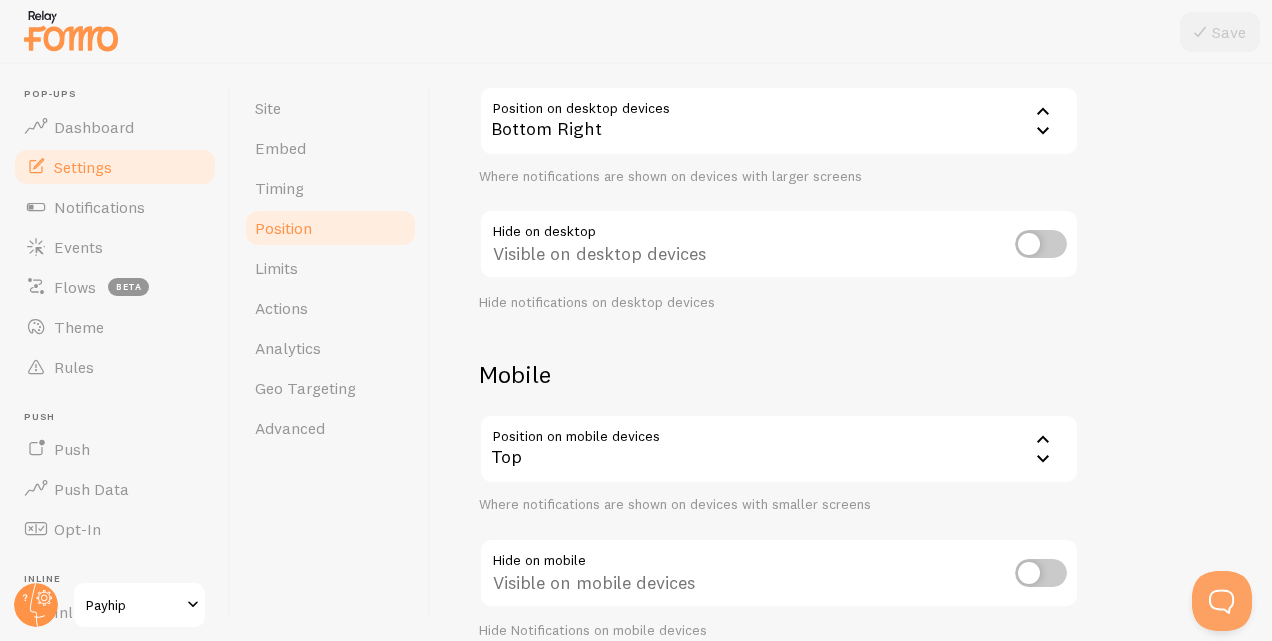 click on "Bottom Right" at bounding box center (779, 121) 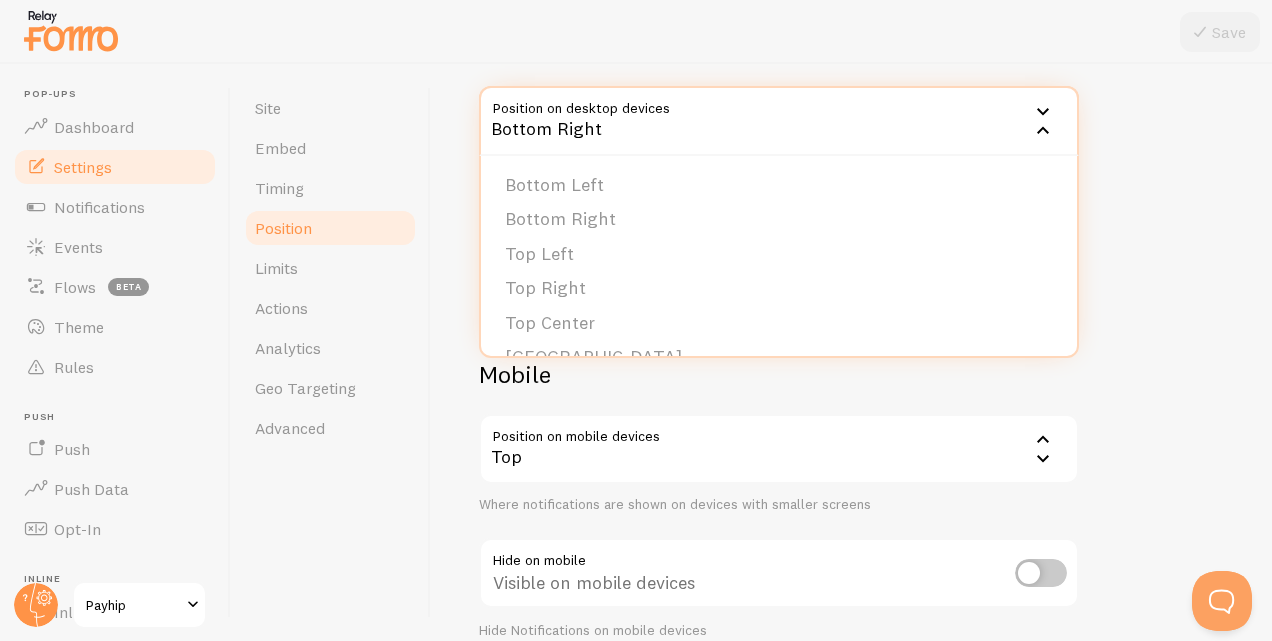 click on "Bottom Right" at bounding box center [779, 121] 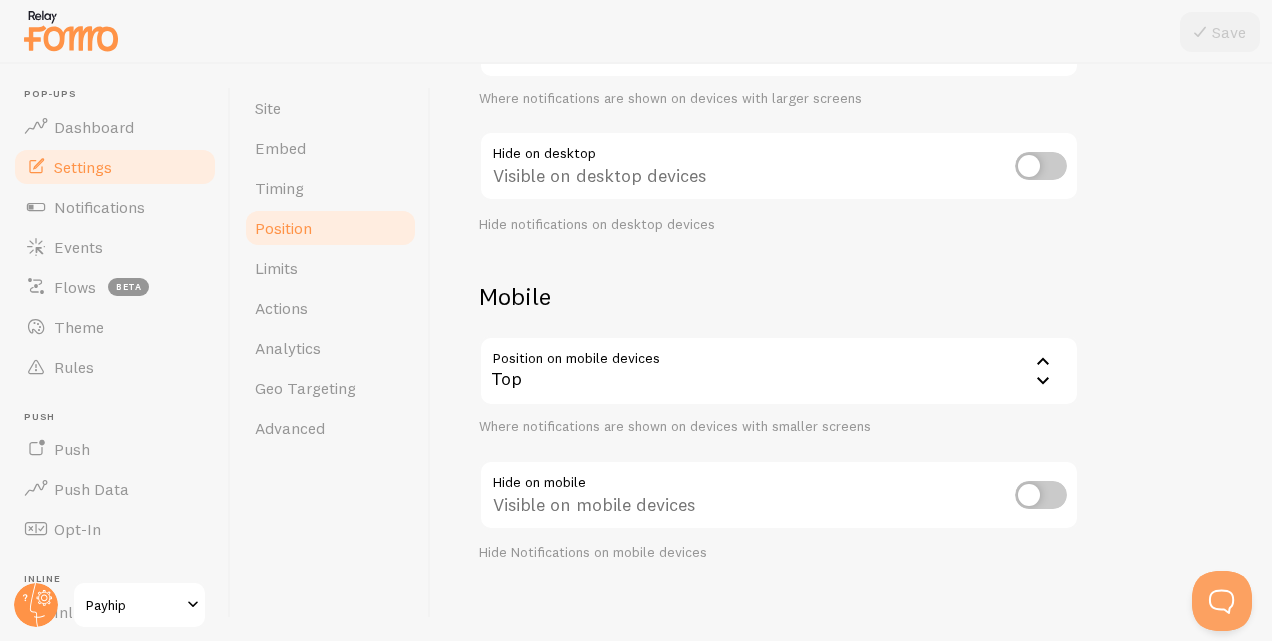scroll, scrollTop: 278, scrollLeft: 0, axis: vertical 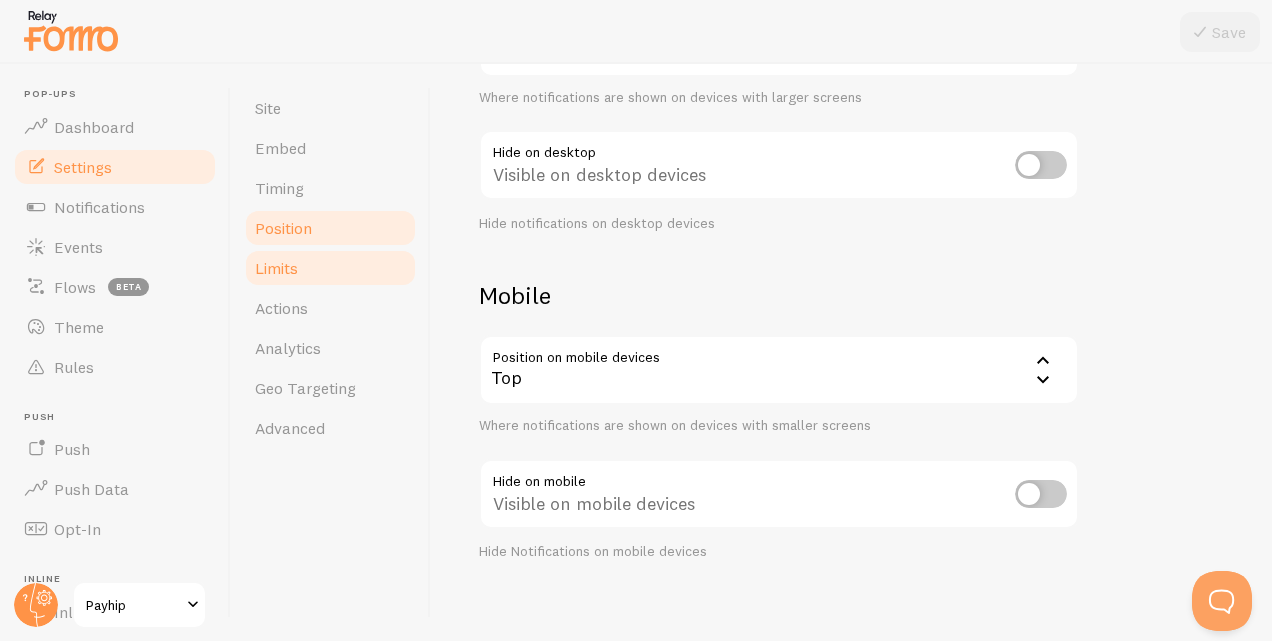 click on "Limits" at bounding box center (330, 268) 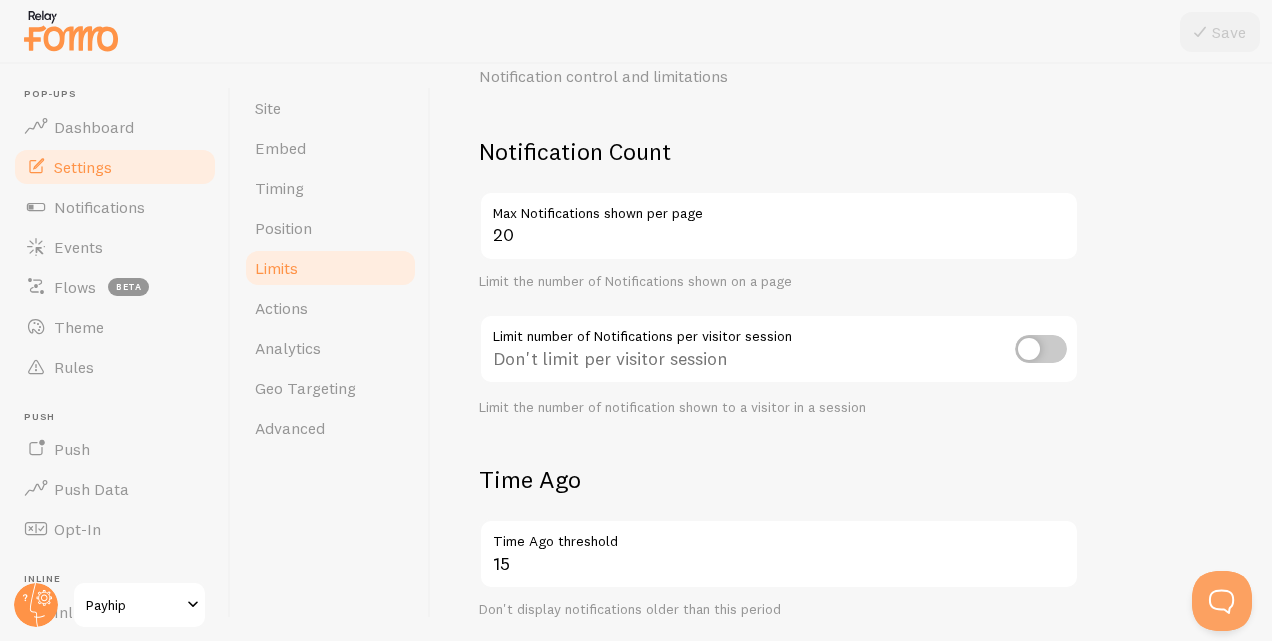 scroll, scrollTop: 69, scrollLeft: 0, axis: vertical 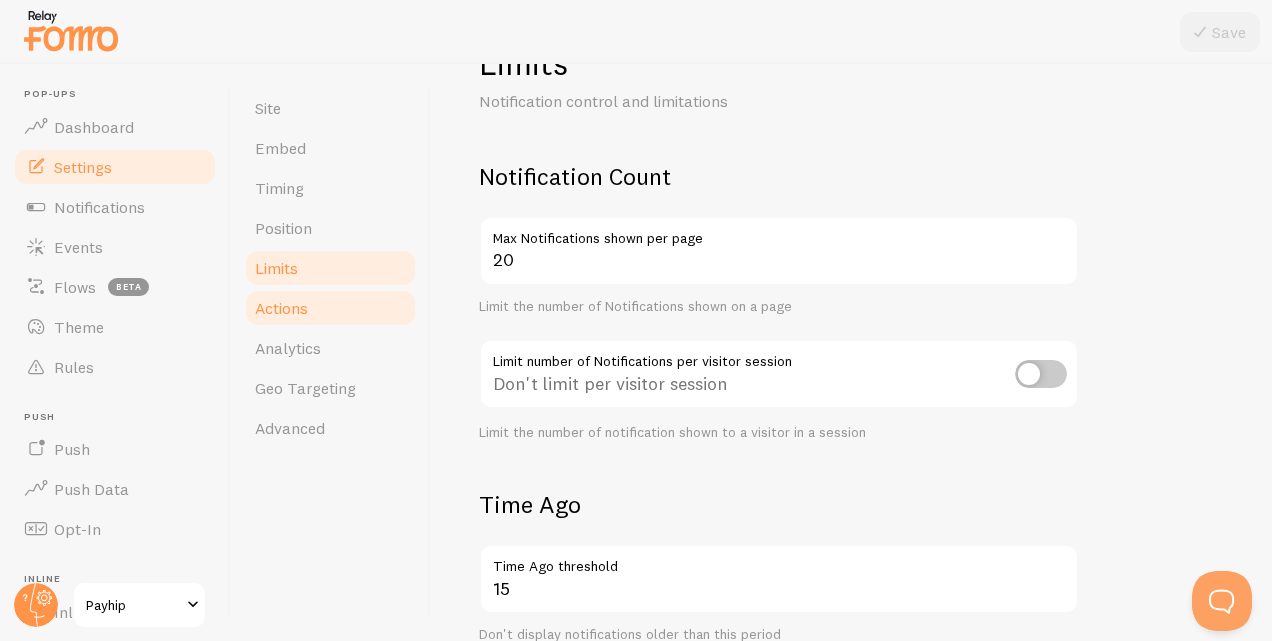 click on "Actions" at bounding box center [330, 308] 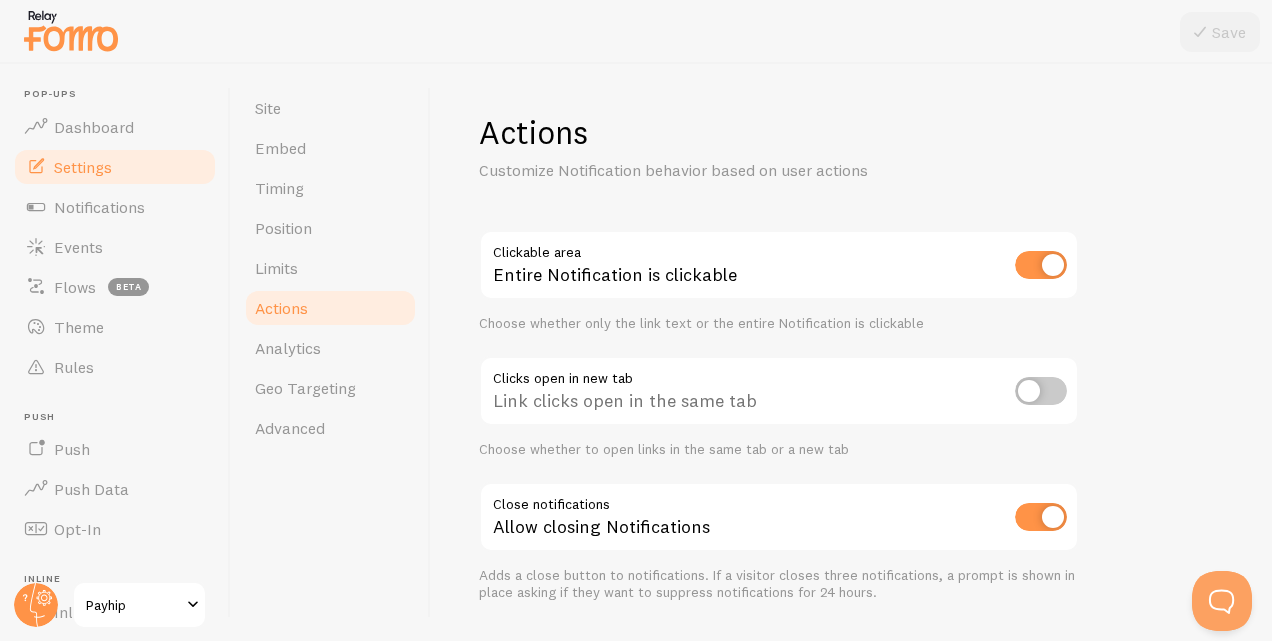 scroll, scrollTop: 56, scrollLeft: 0, axis: vertical 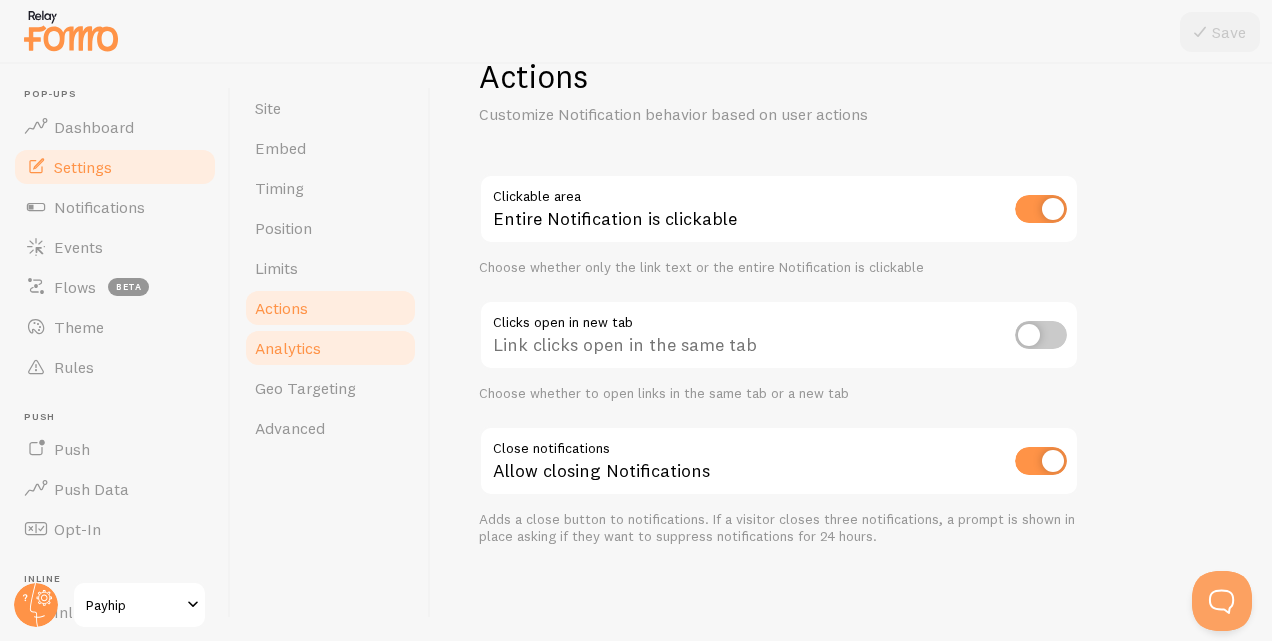 click on "Analytics" at bounding box center (330, 348) 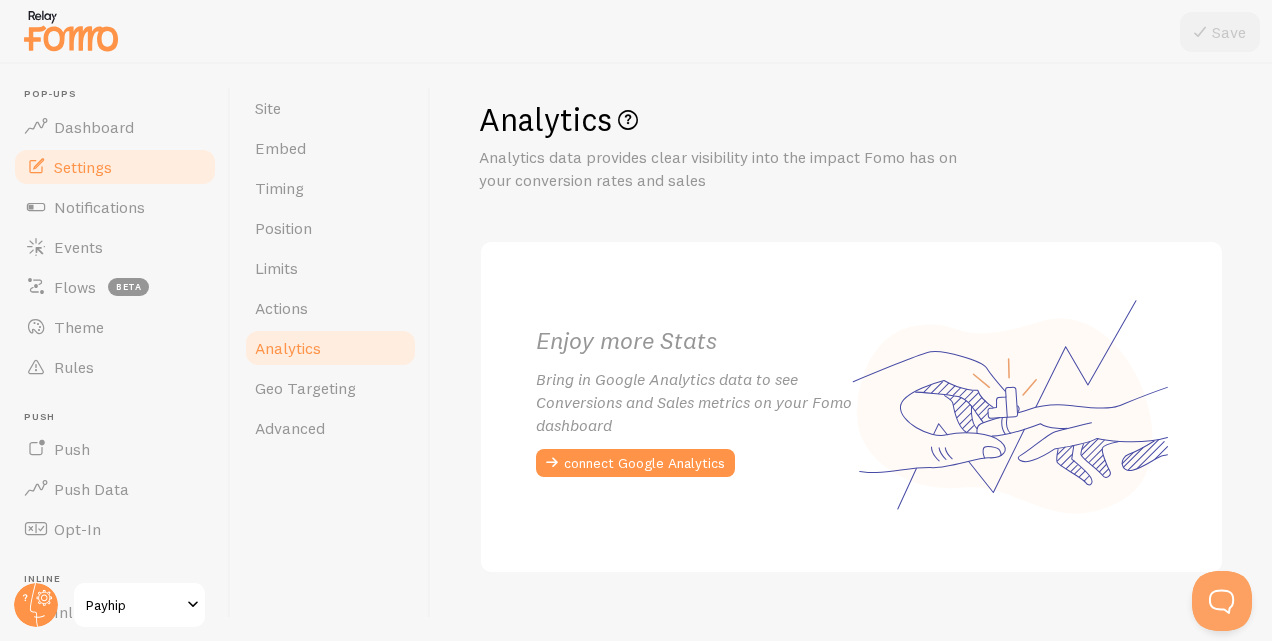 scroll, scrollTop: 41, scrollLeft: 0, axis: vertical 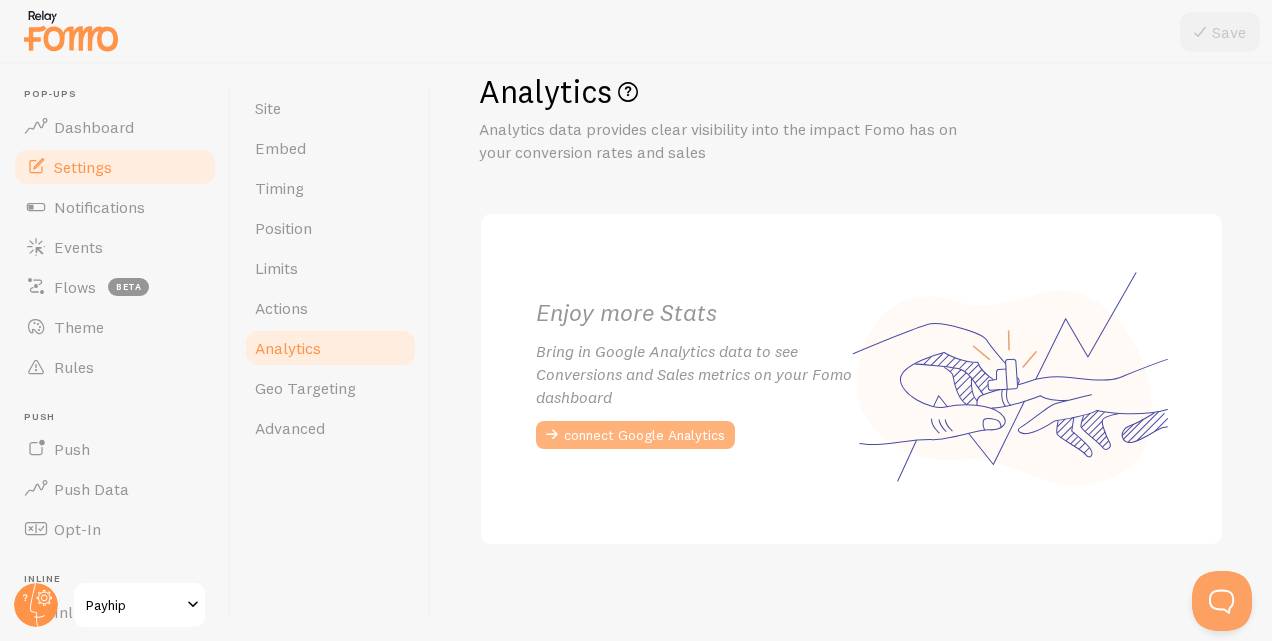 click on "connect Google Analytics" at bounding box center (635, 435) 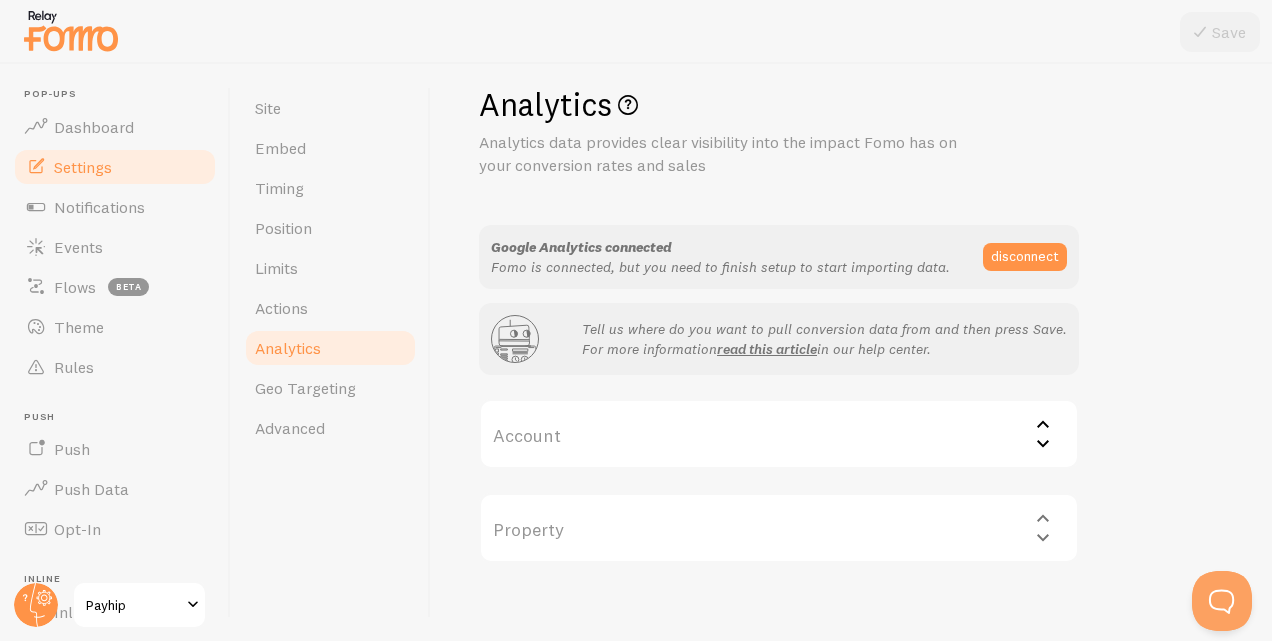scroll, scrollTop: 17, scrollLeft: 0, axis: vertical 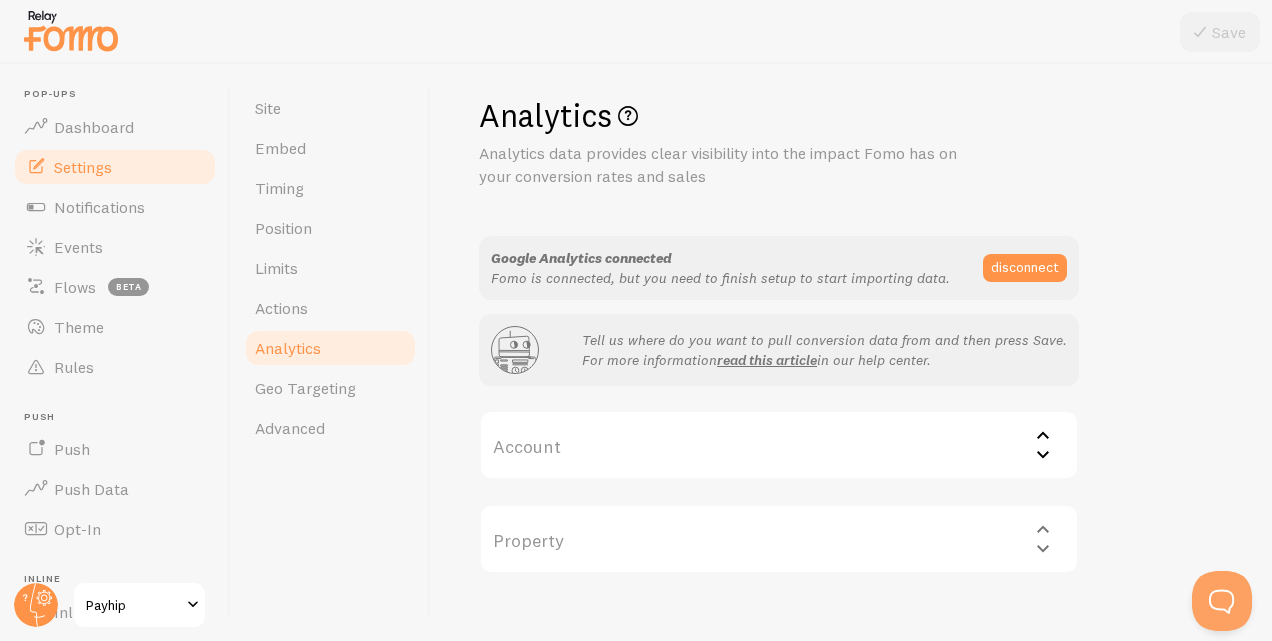 click on "Account" at bounding box center (779, 445) 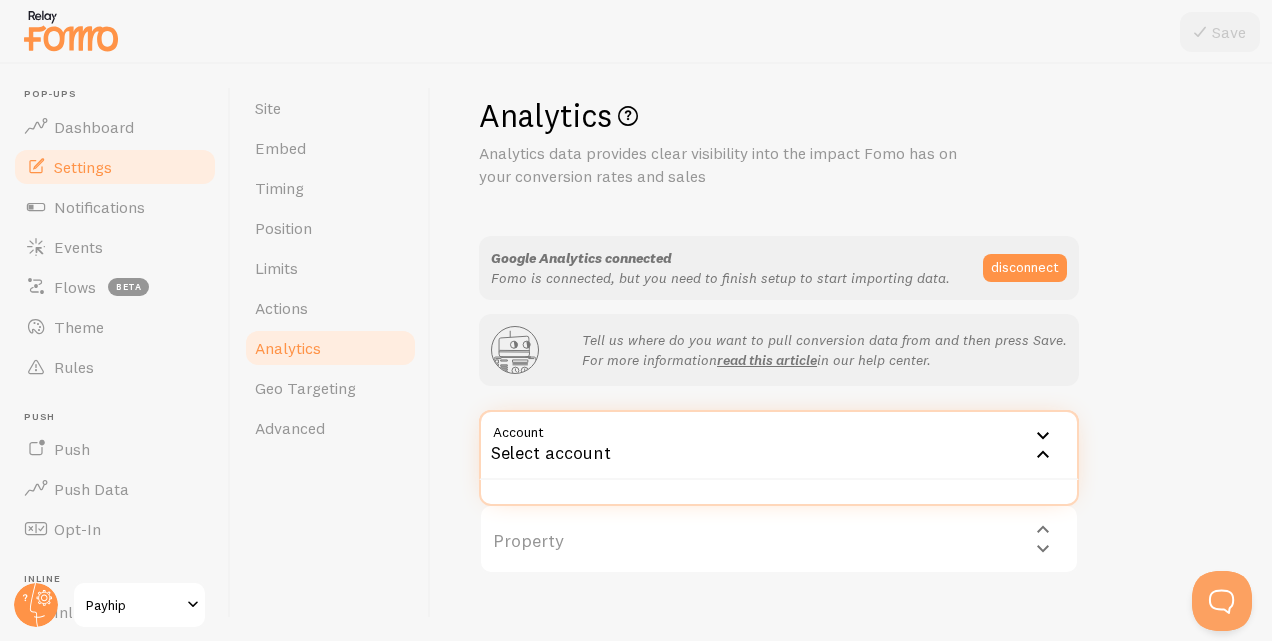 scroll, scrollTop: 45, scrollLeft: 0, axis: vertical 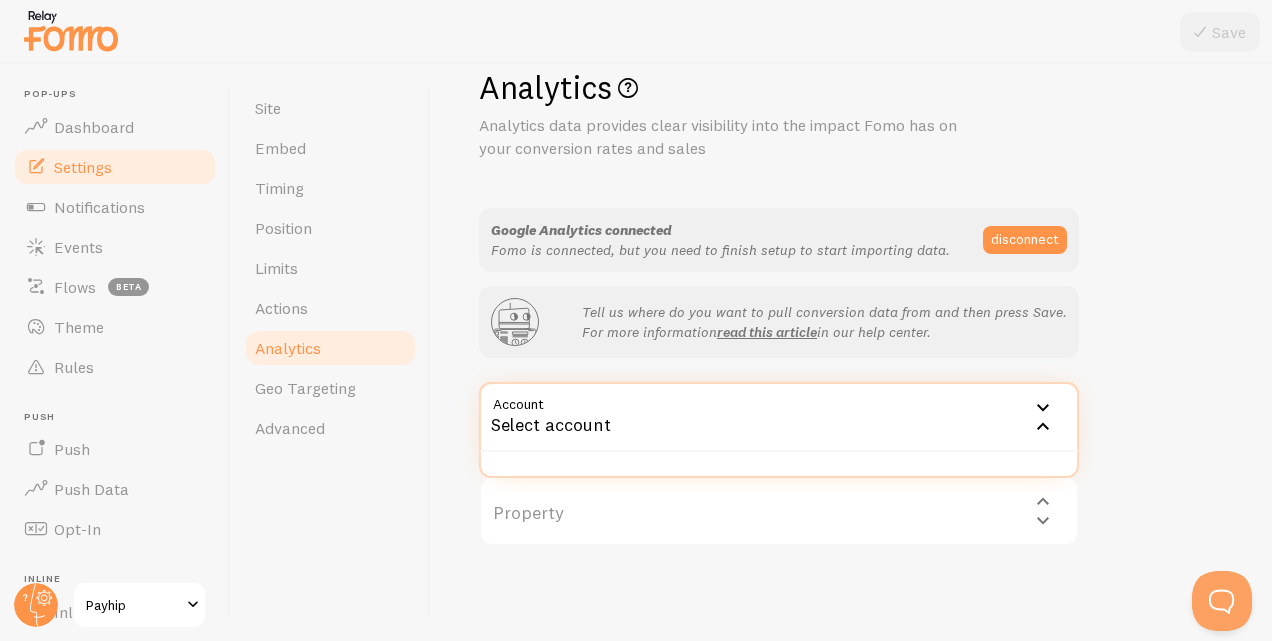 click on "Select account" at bounding box center (779, 417) 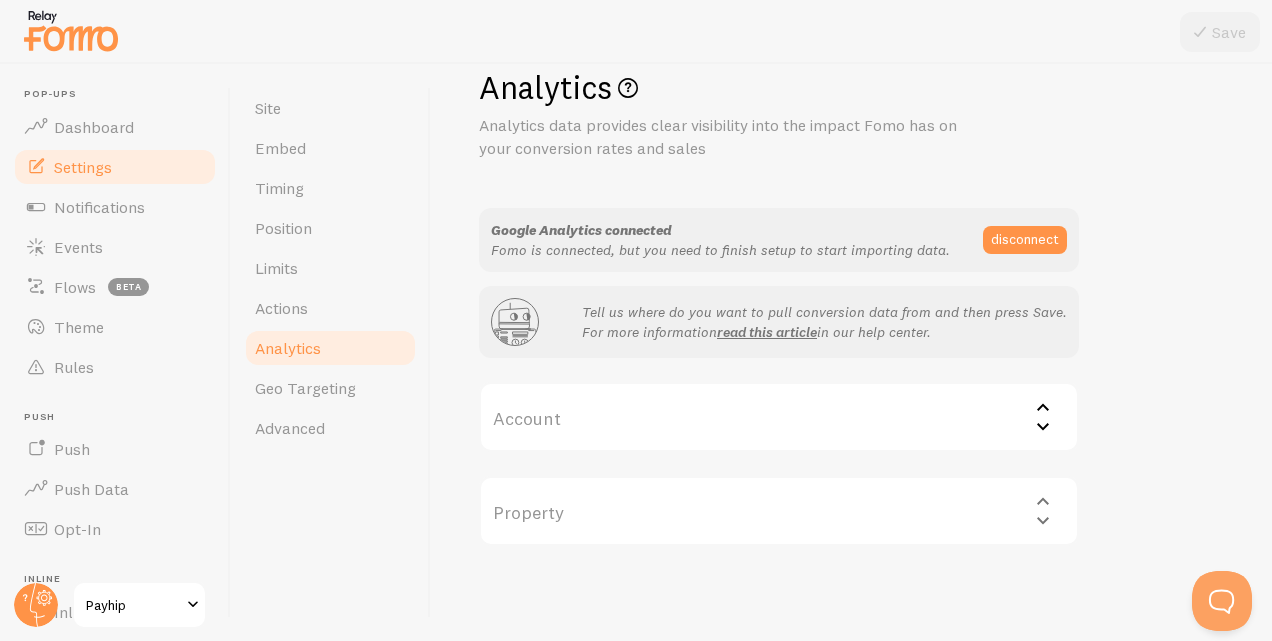 click on "Account" at bounding box center [779, 417] 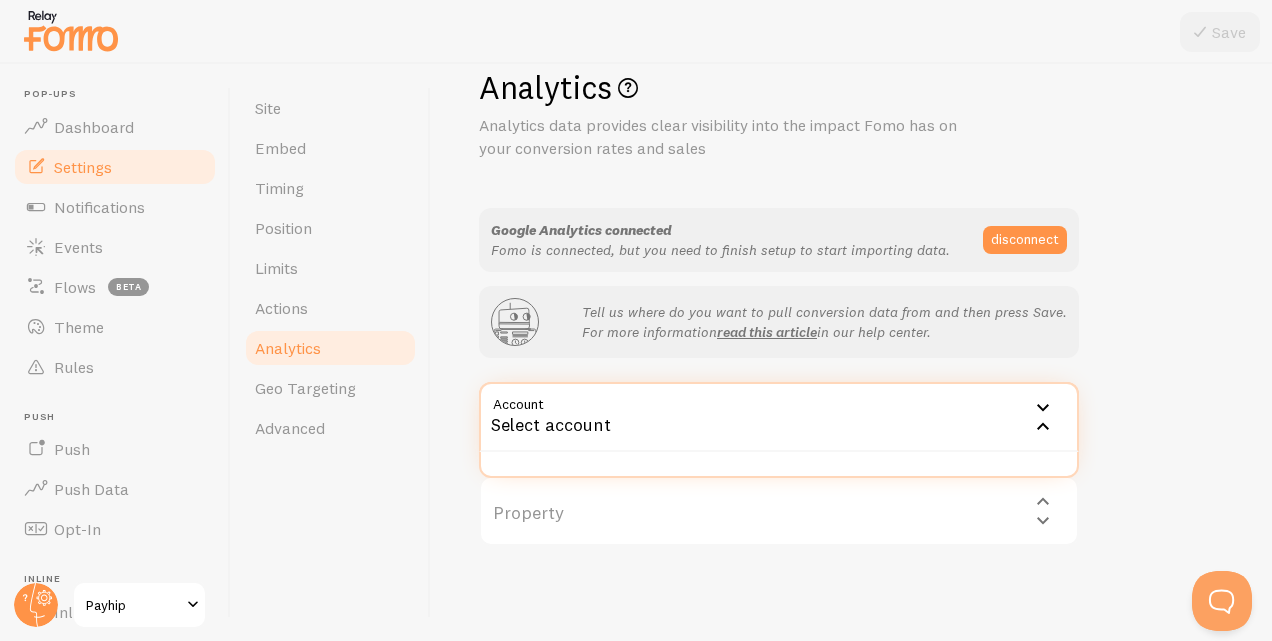 click on "Site
Embed
Timing
Position
Limits
Actions
Analytics
Geo Targeting
Advanced" at bounding box center [331, 352] 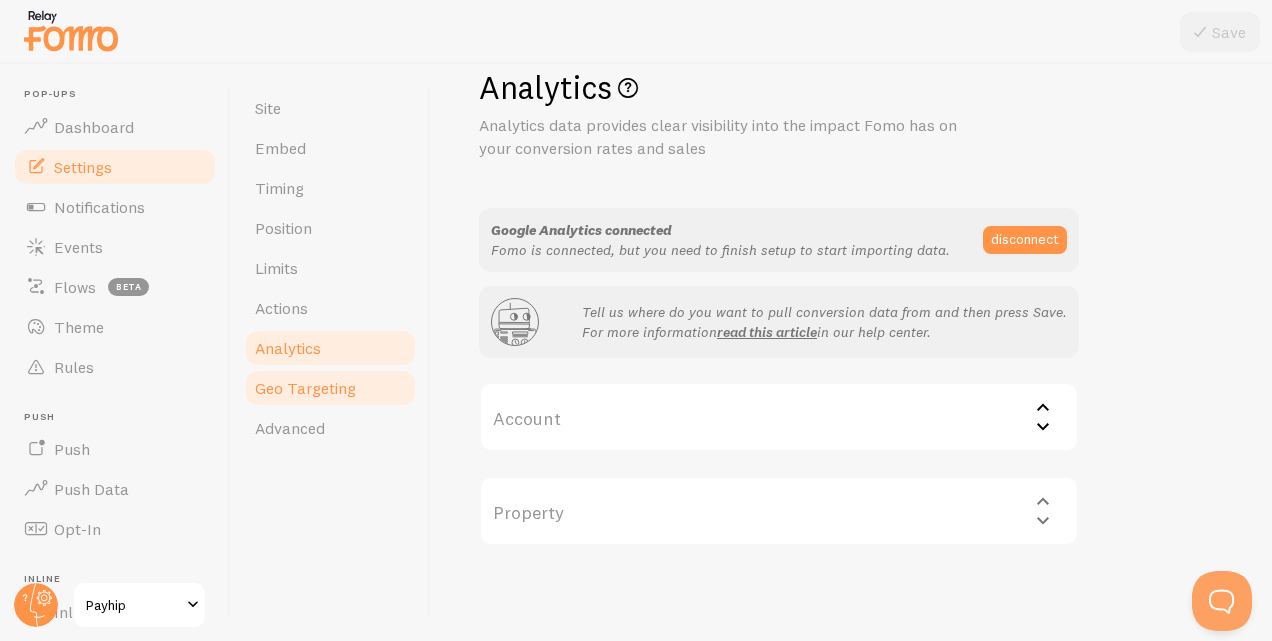 click on "Geo Targeting" at bounding box center [330, 388] 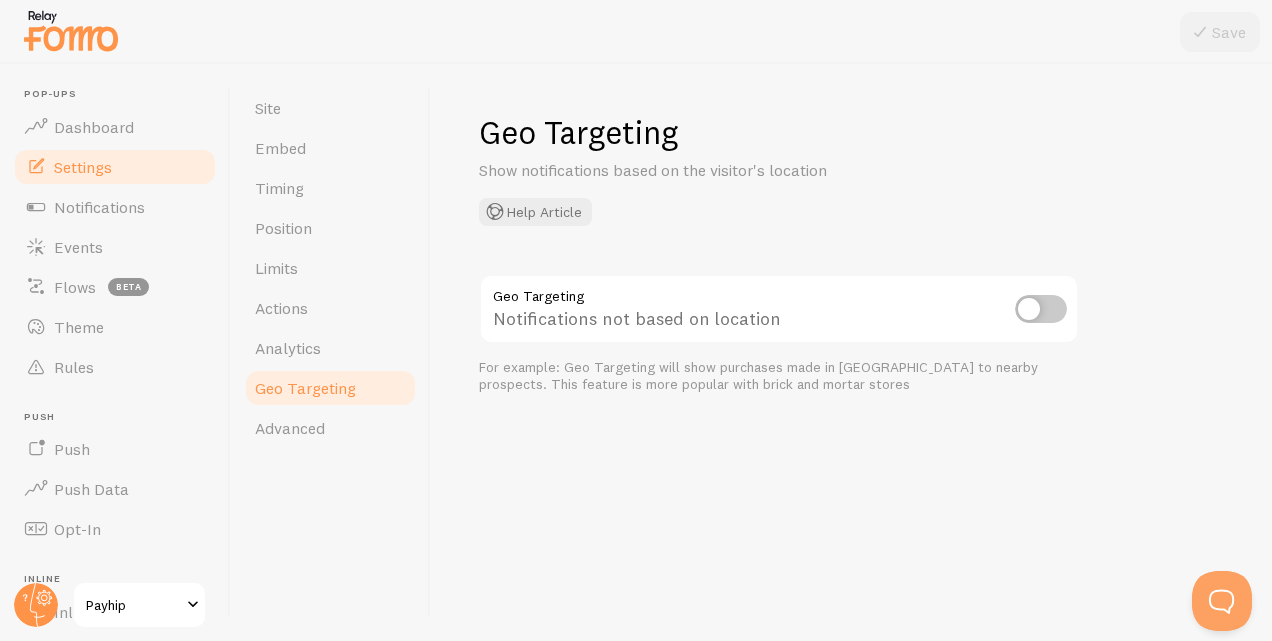 click on "Notifications not based on location" at bounding box center (779, 310) 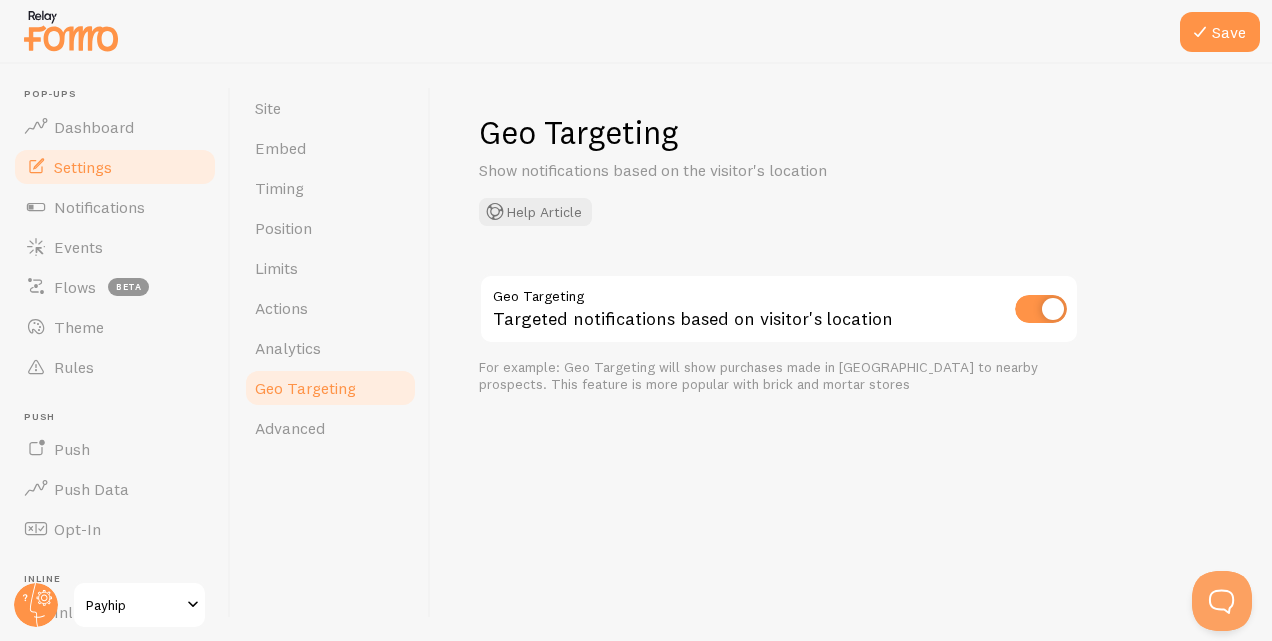 click at bounding box center [1041, 309] 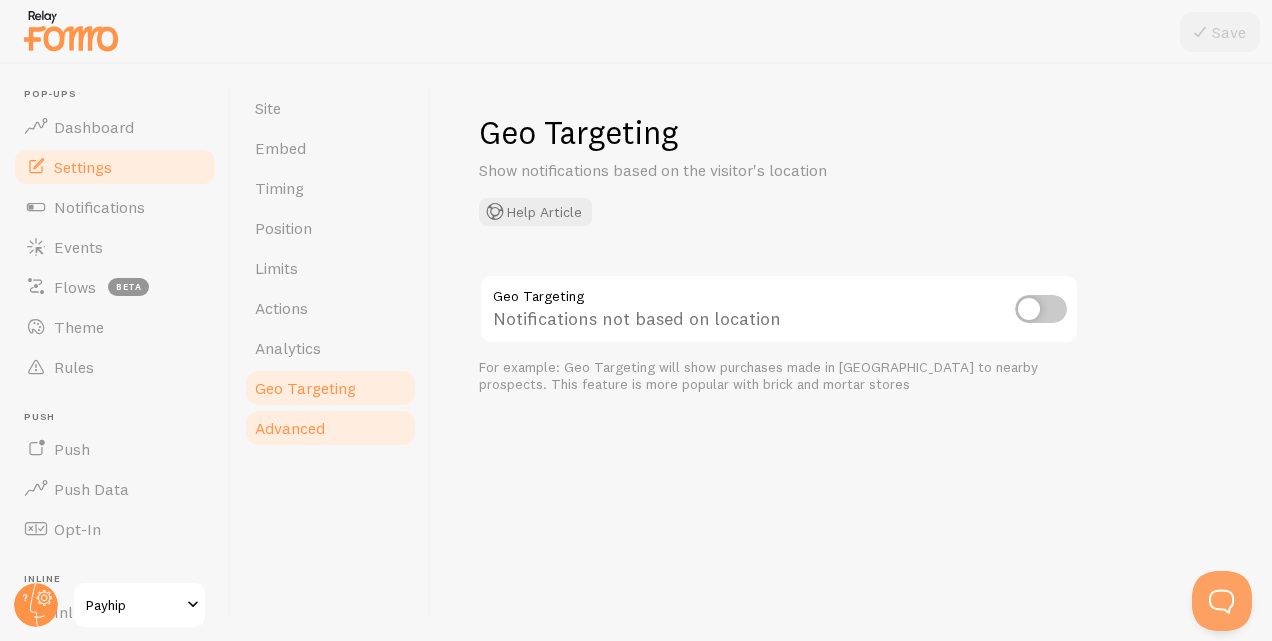 click on "Advanced" at bounding box center [330, 428] 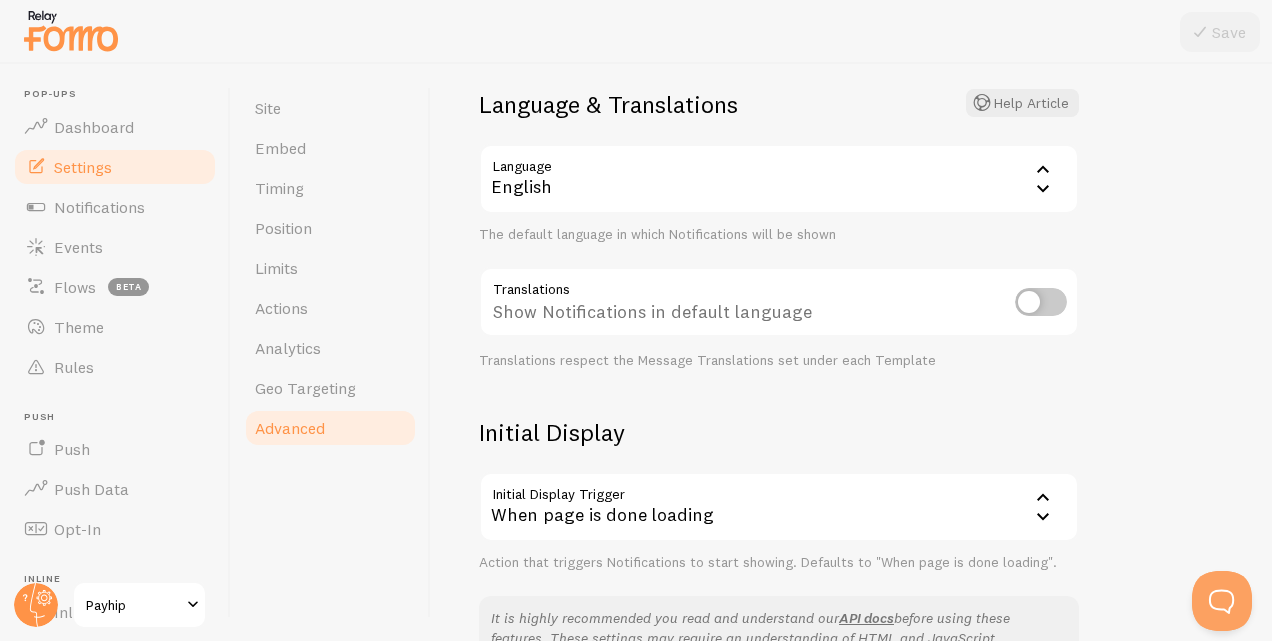 scroll, scrollTop: 180, scrollLeft: 0, axis: vertical 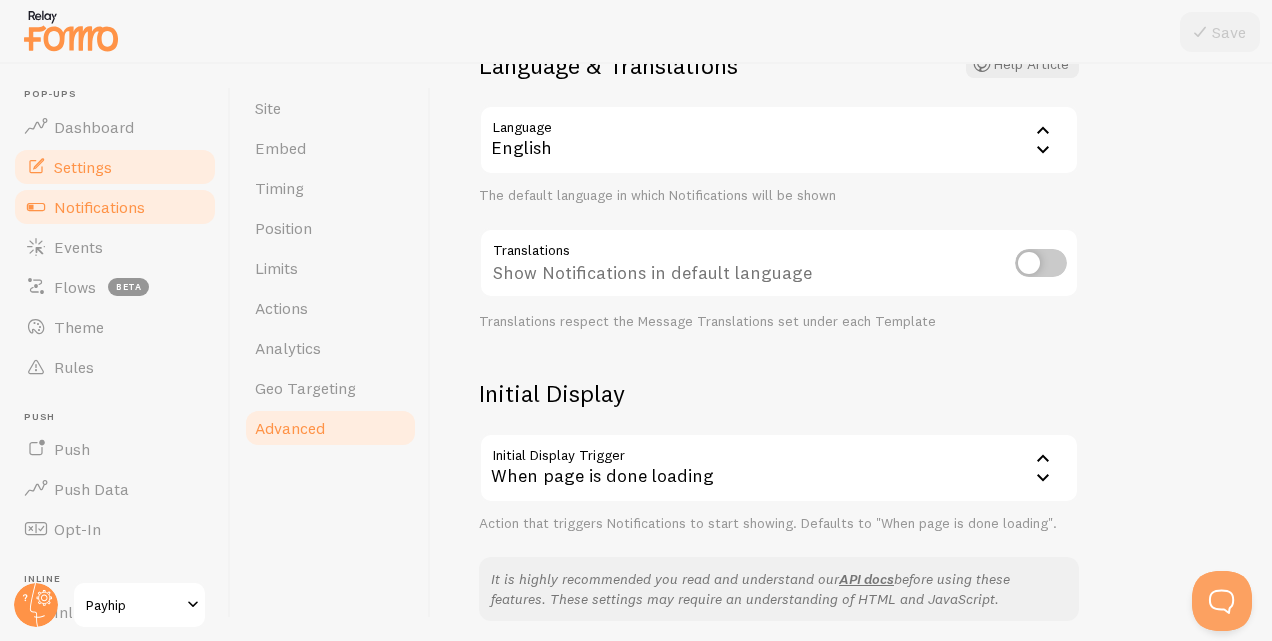 click on "Notifications" at bounding box center [99, 207] 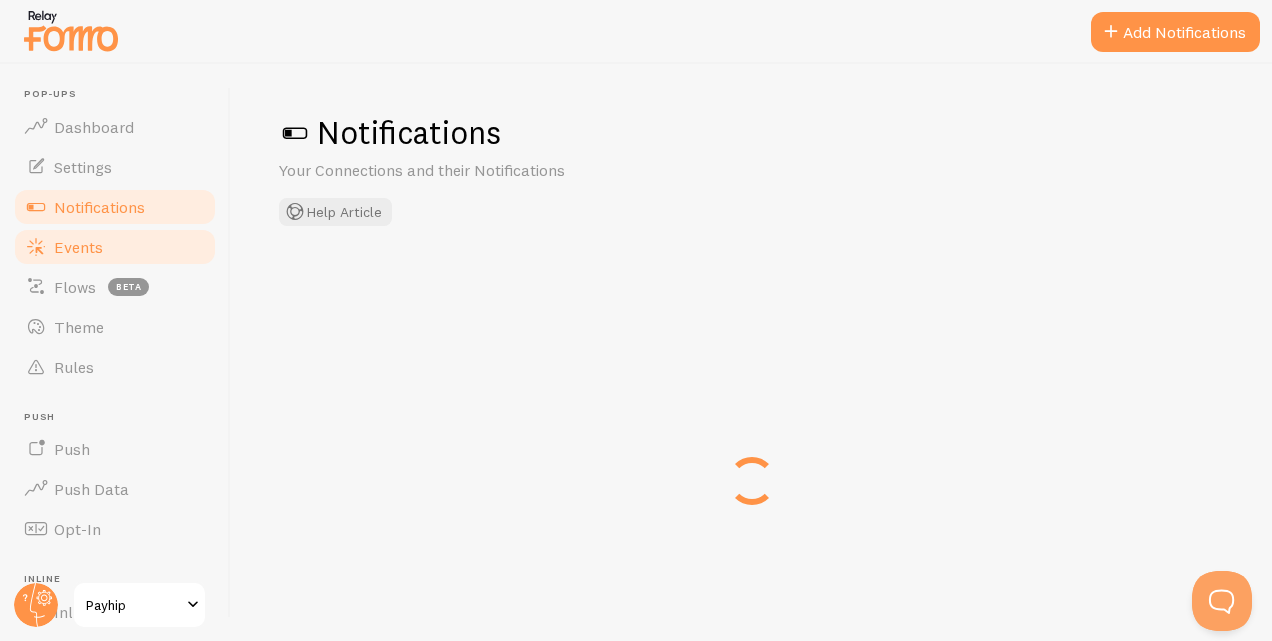 checkbox on "false" 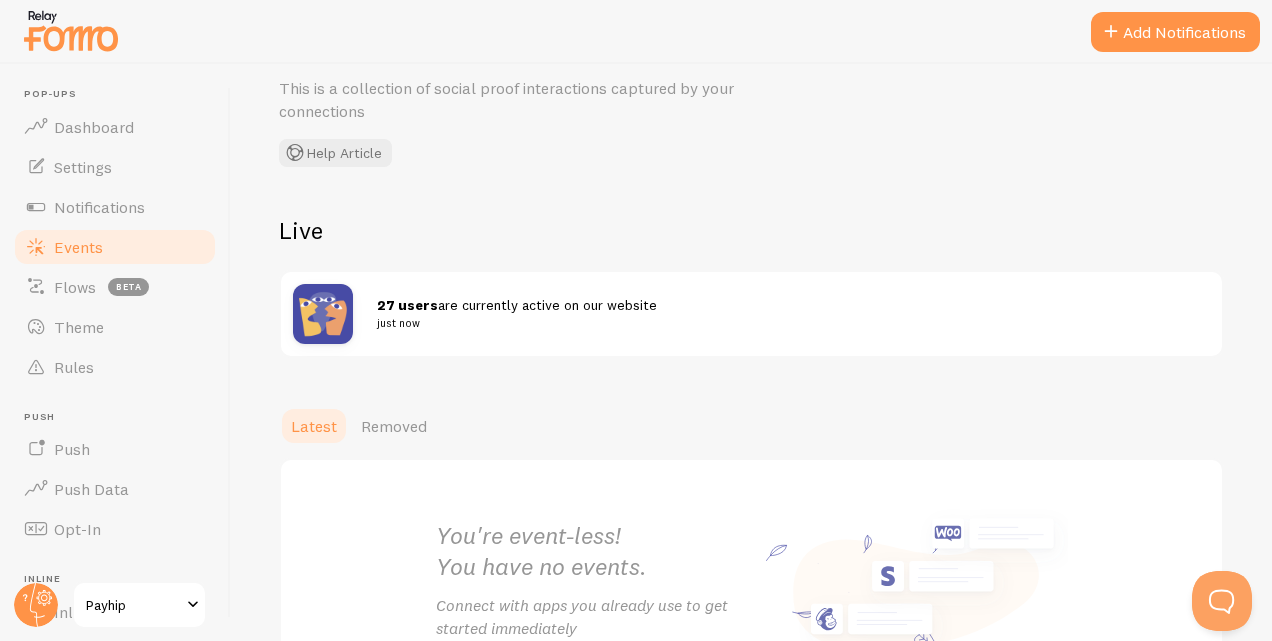 scroll, scrollTop: 81, scrollLeft: 0, axis: vertical 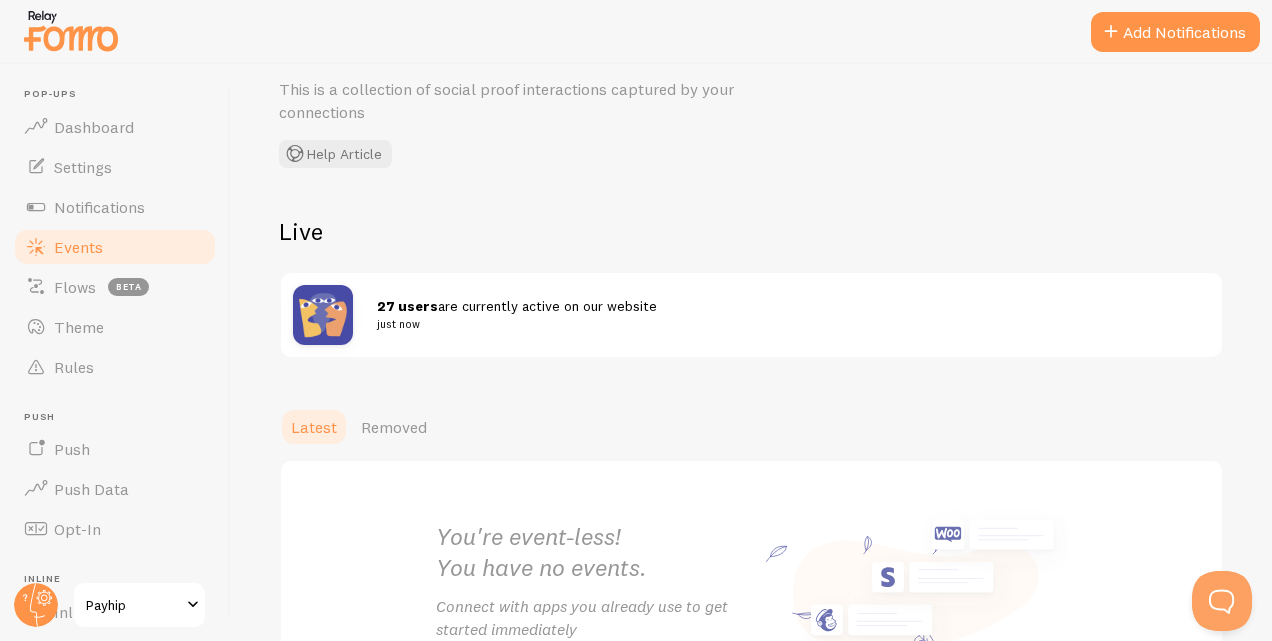 click on "27 users" at bounding box center (407, 306) 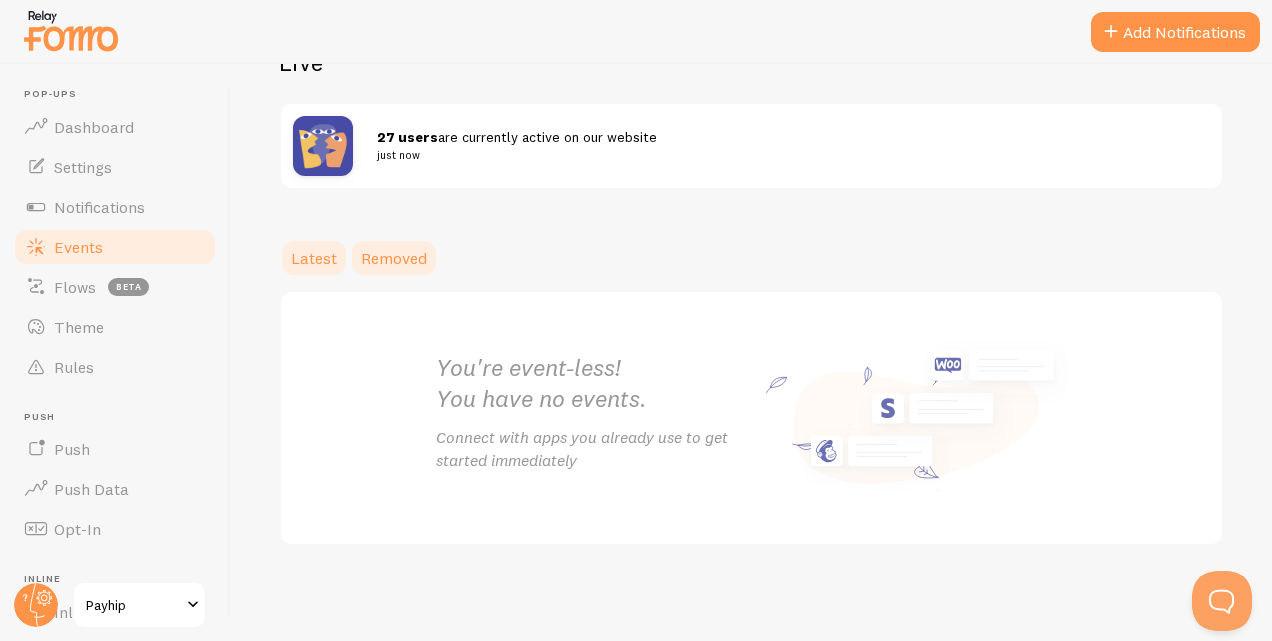 click on "Removed" at bounding box center [394, 258] 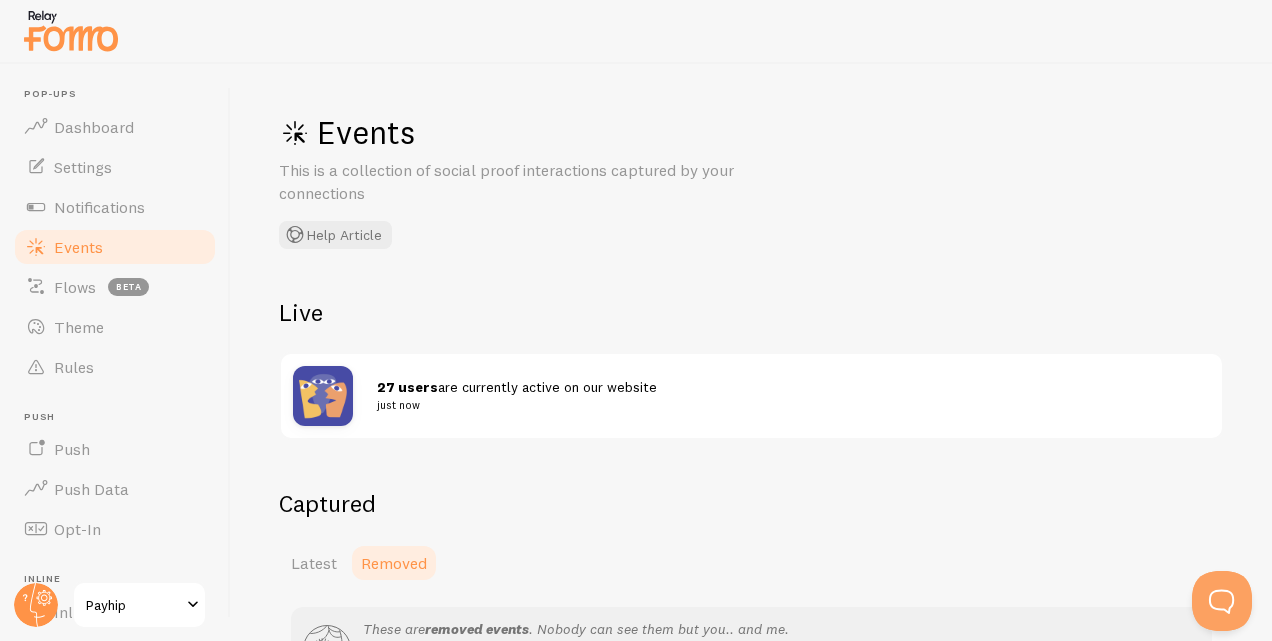scroll, scrollTop: 201, scrollLeft: 0, axis: vertical 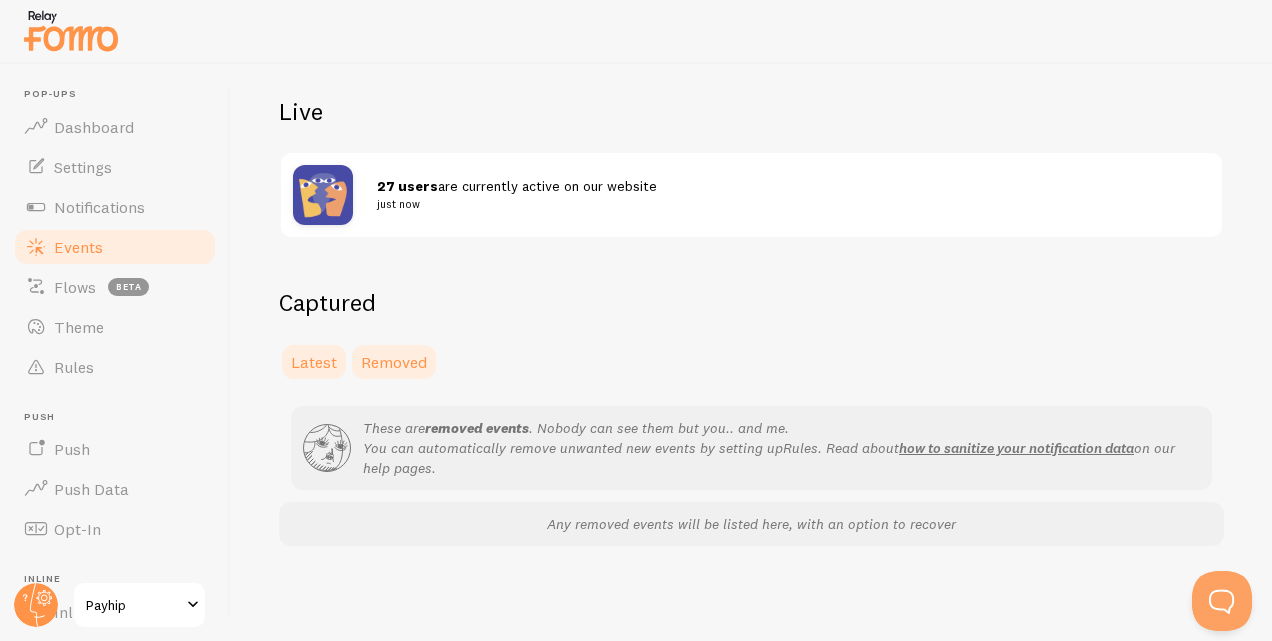 click on "Latest" at bounding box center (314, 362) 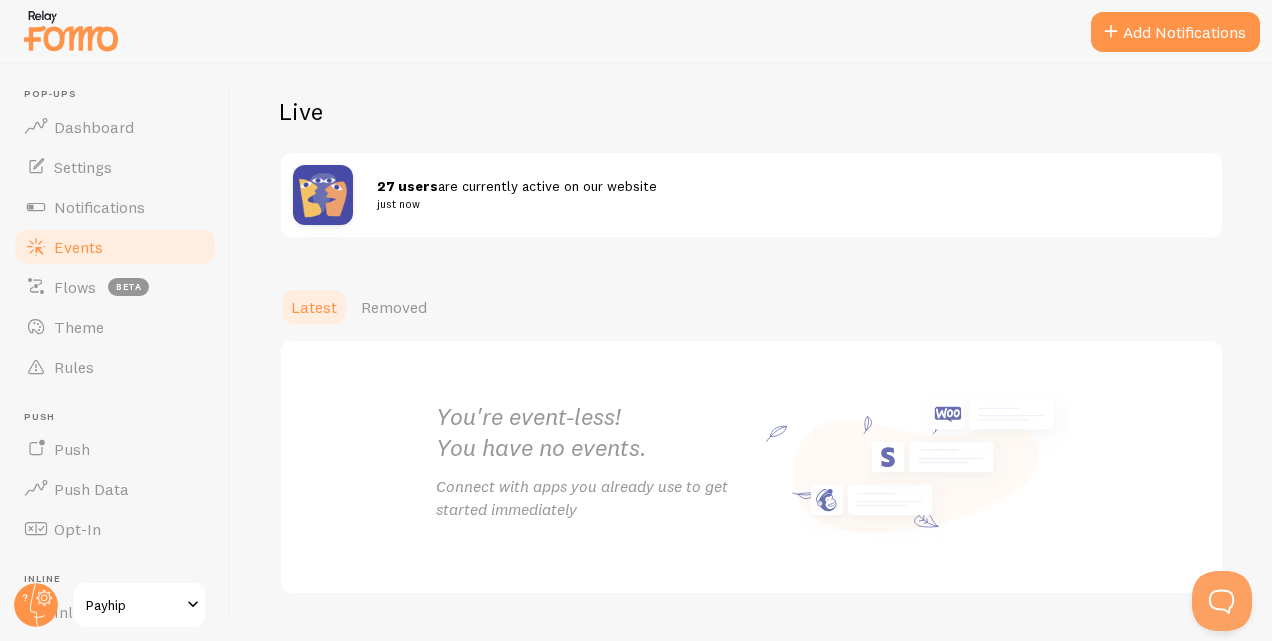 scroll, scrollTop: 0, scrollLeft: 0, axis: both 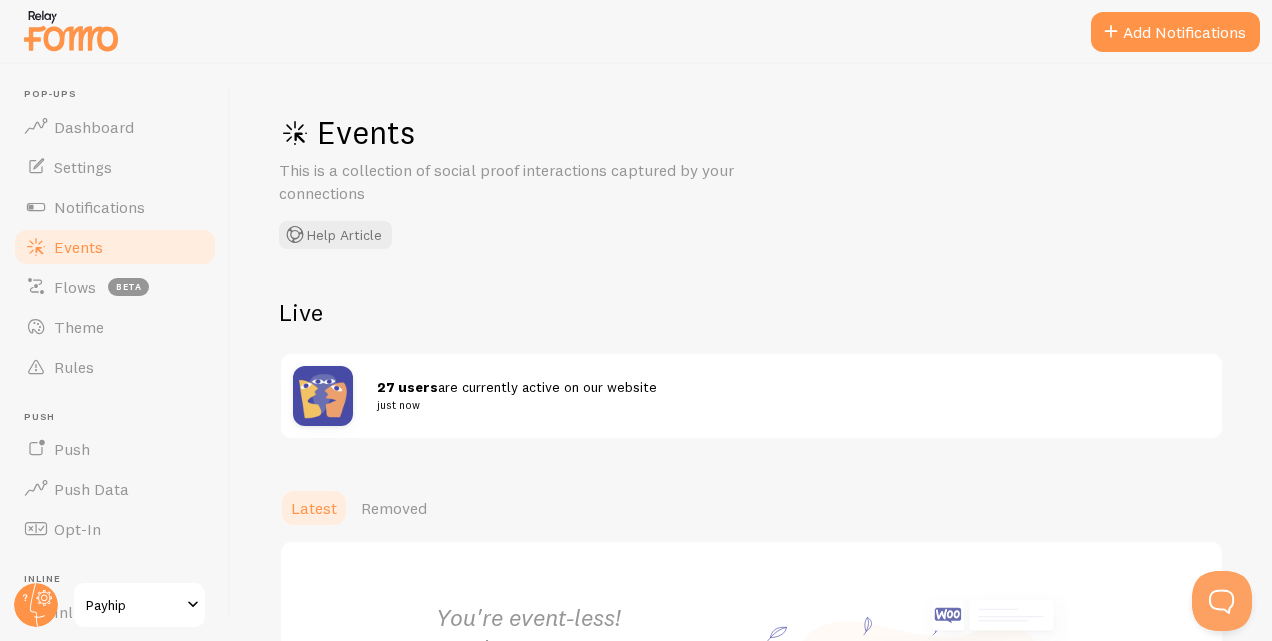 click on "27 users" at bounding box center (407, 387) 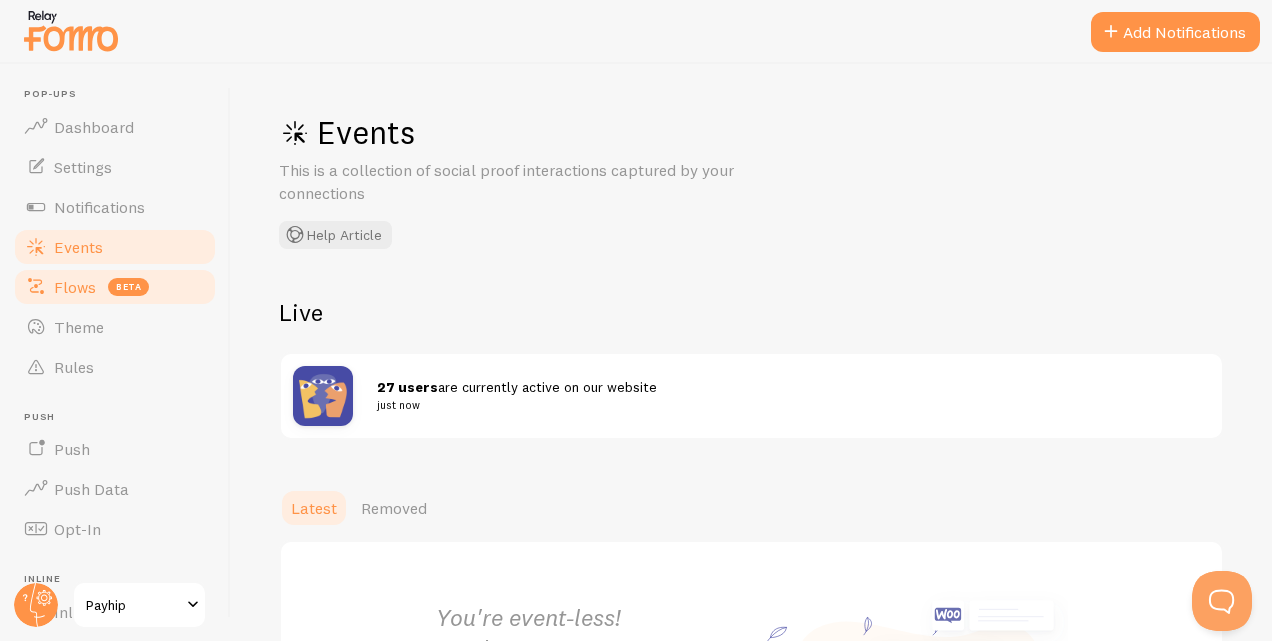 click on "Flows" at bounding box center [75, 287] 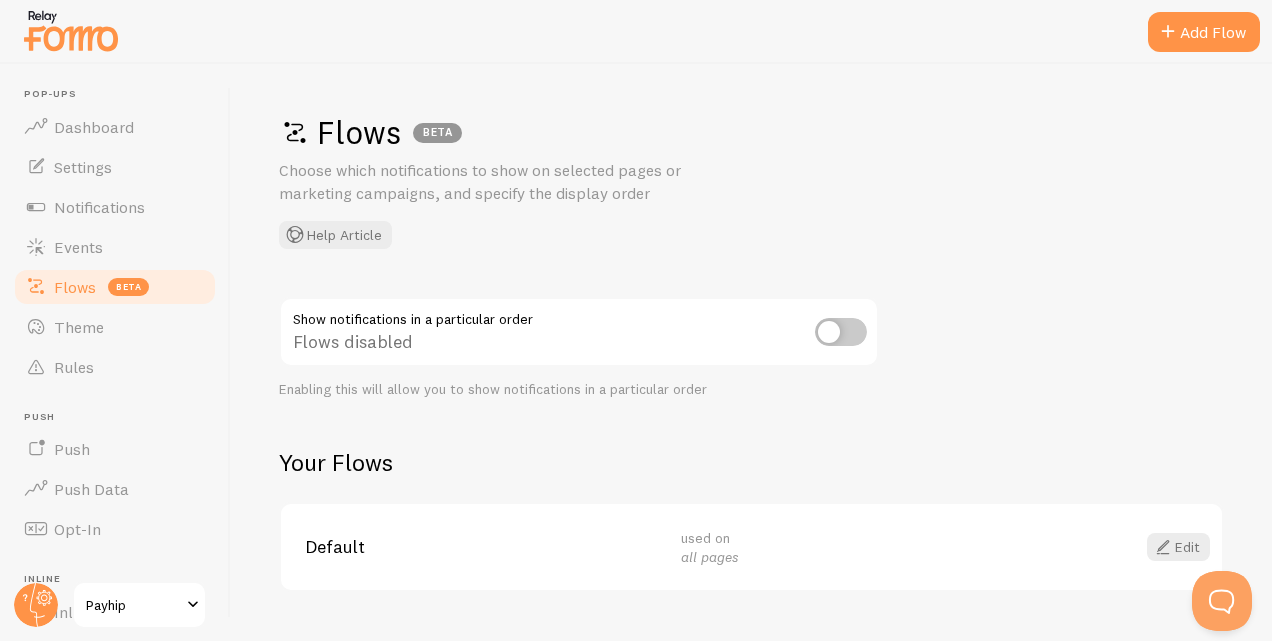 scroll, scrollTop: 46, scrollLeft: 0, axis: vertical 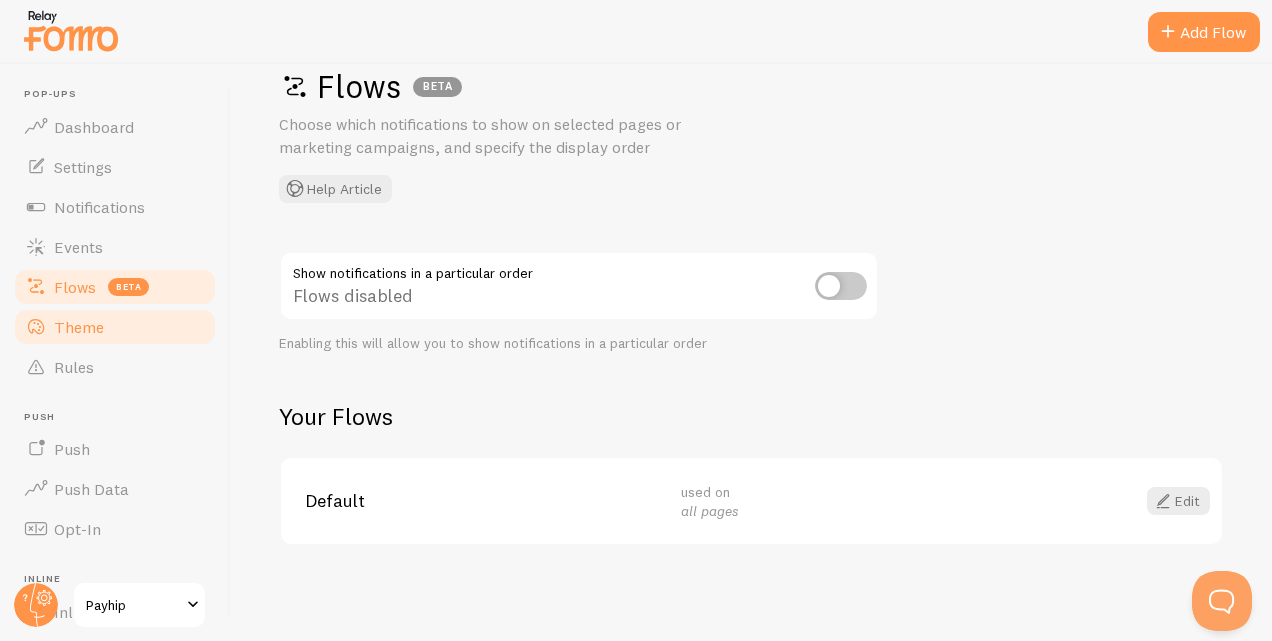 click on "Theme" at bounding box center (115, 327) 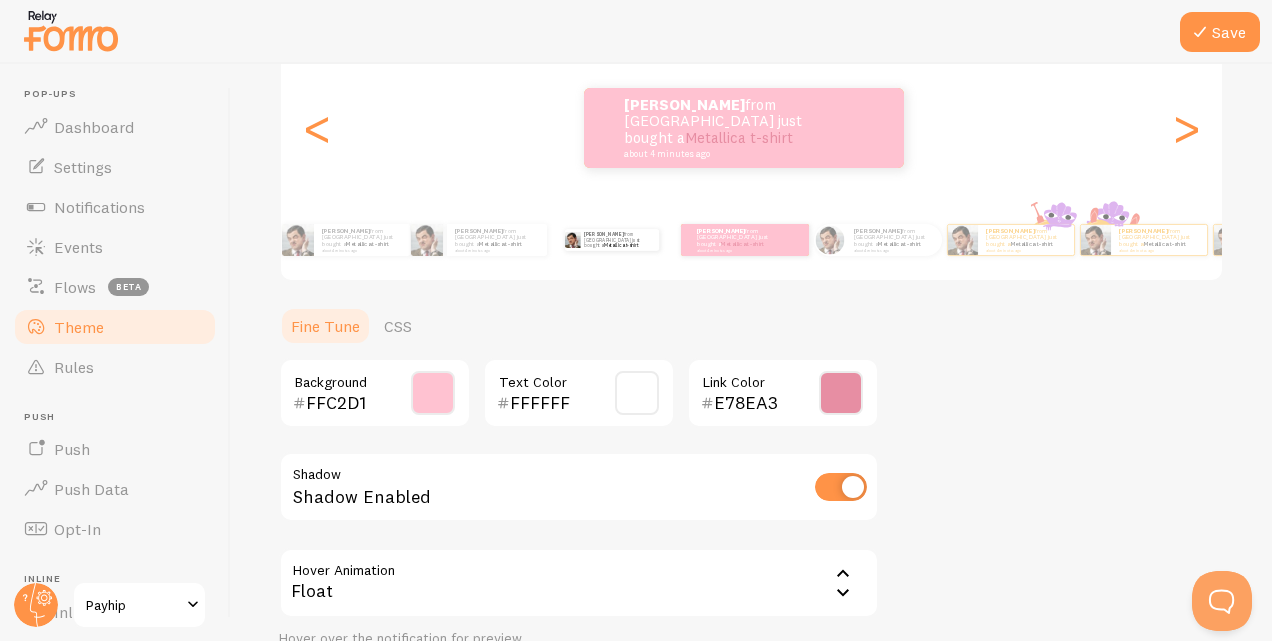 scroll, scrollTop: 421, scrollLeft: 0, axis: vertical 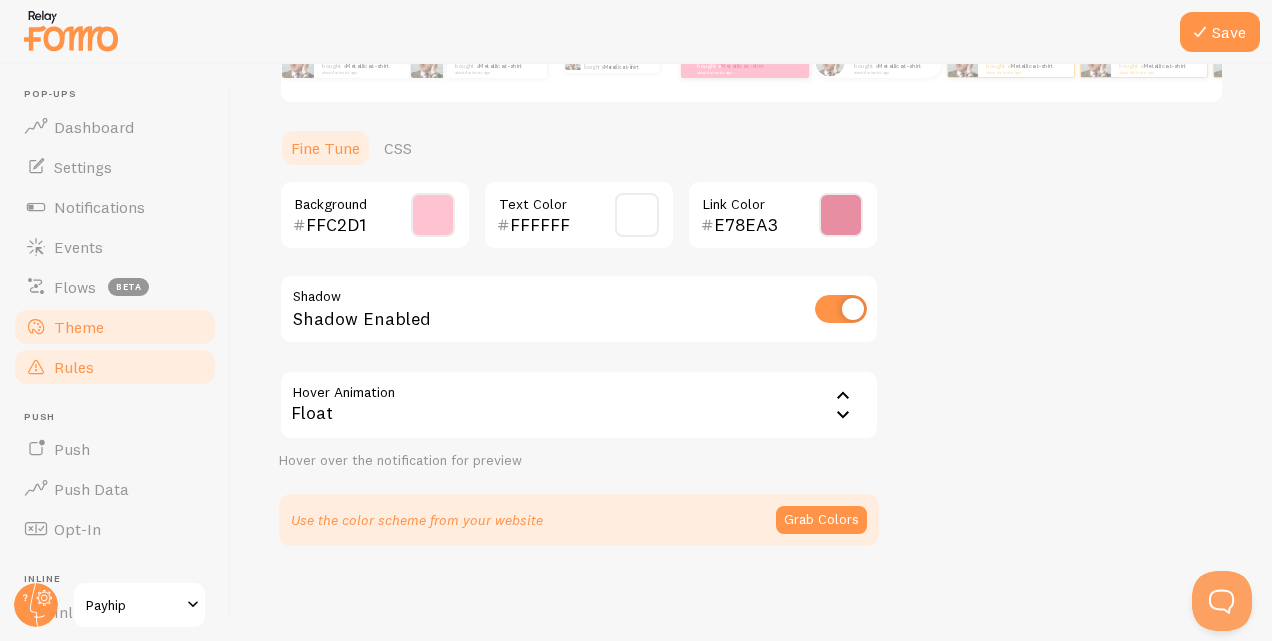 click on "Rules" at bounding box center [115, 367] 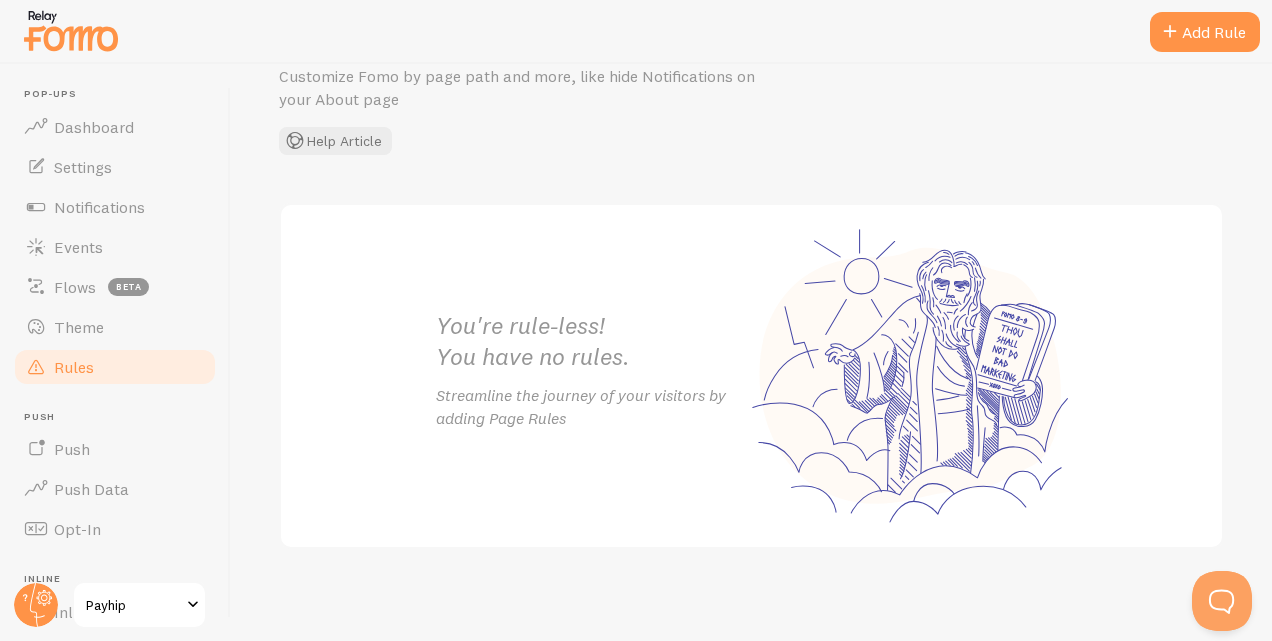 scroll, scrollTop: 91, scrollLeft: 0, axis: vertical 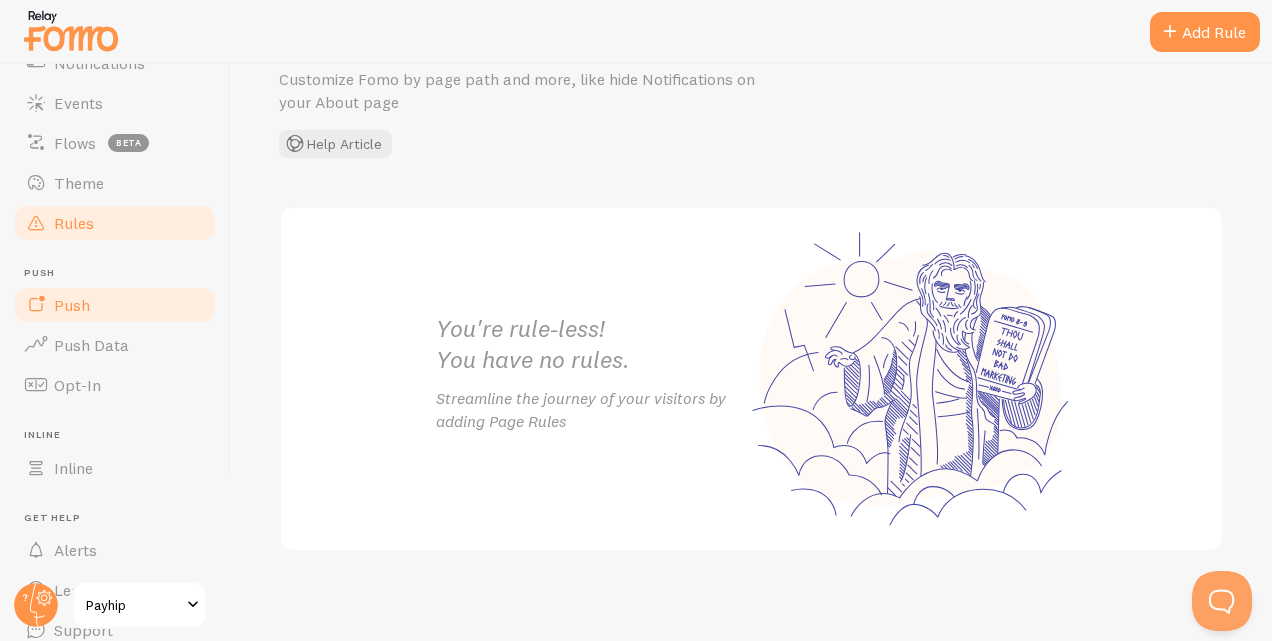click on "Push" at bounding box center [72, 305] 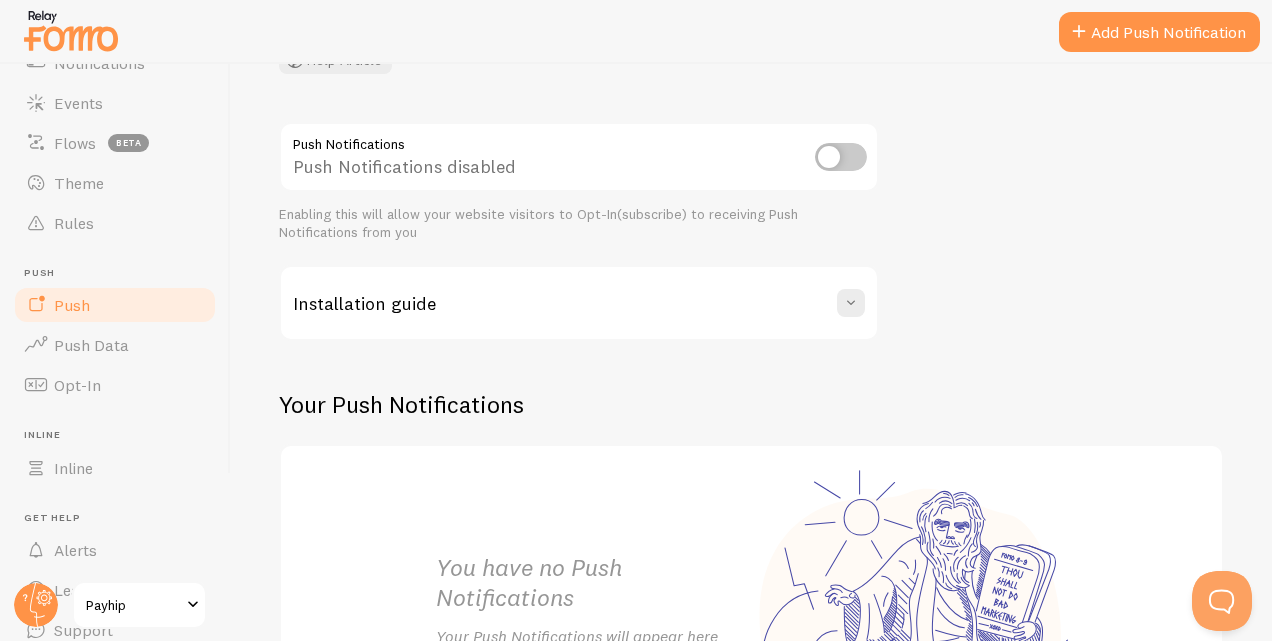 scroll, scrollTop: 443, scrollLeft: 0, axis: vertical 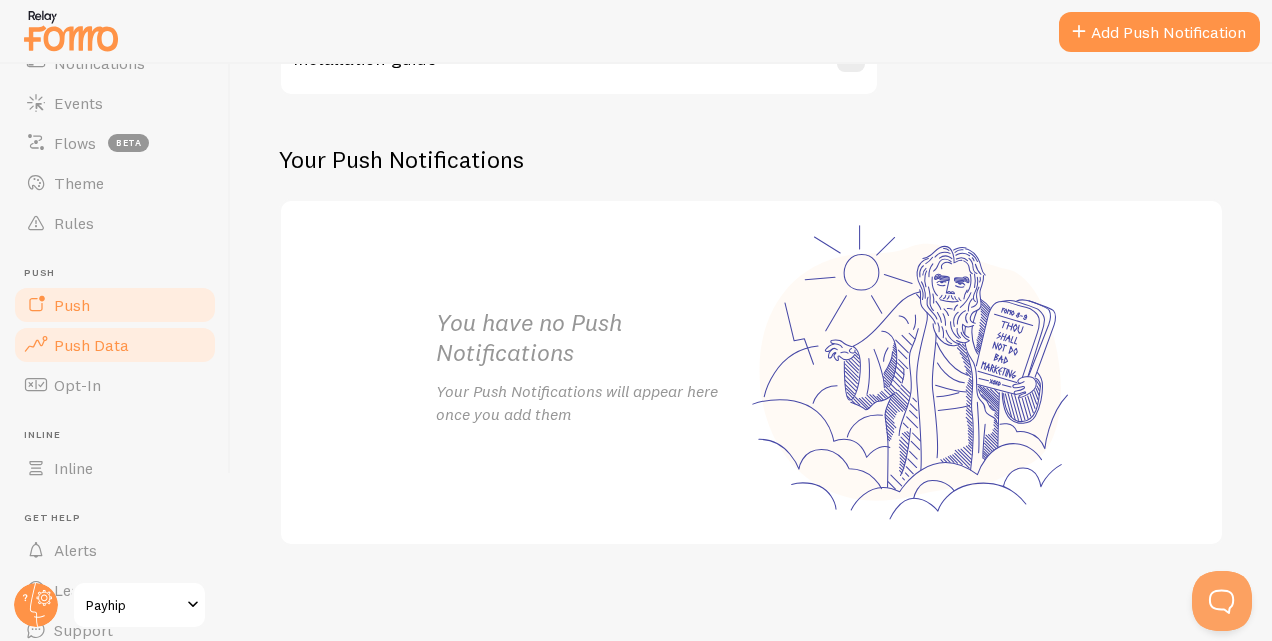 click on "Push Data" at bounding box center (91, 345) 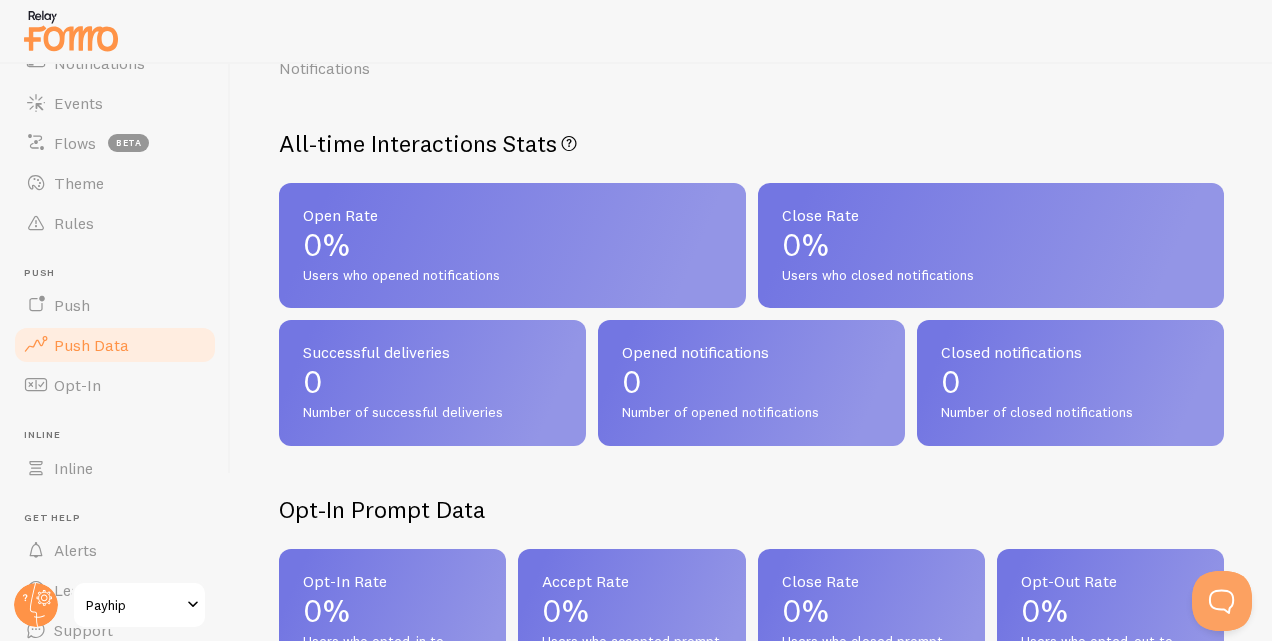 scroll, scrollTop: 121, scrollLeft: 0, axis: vertical 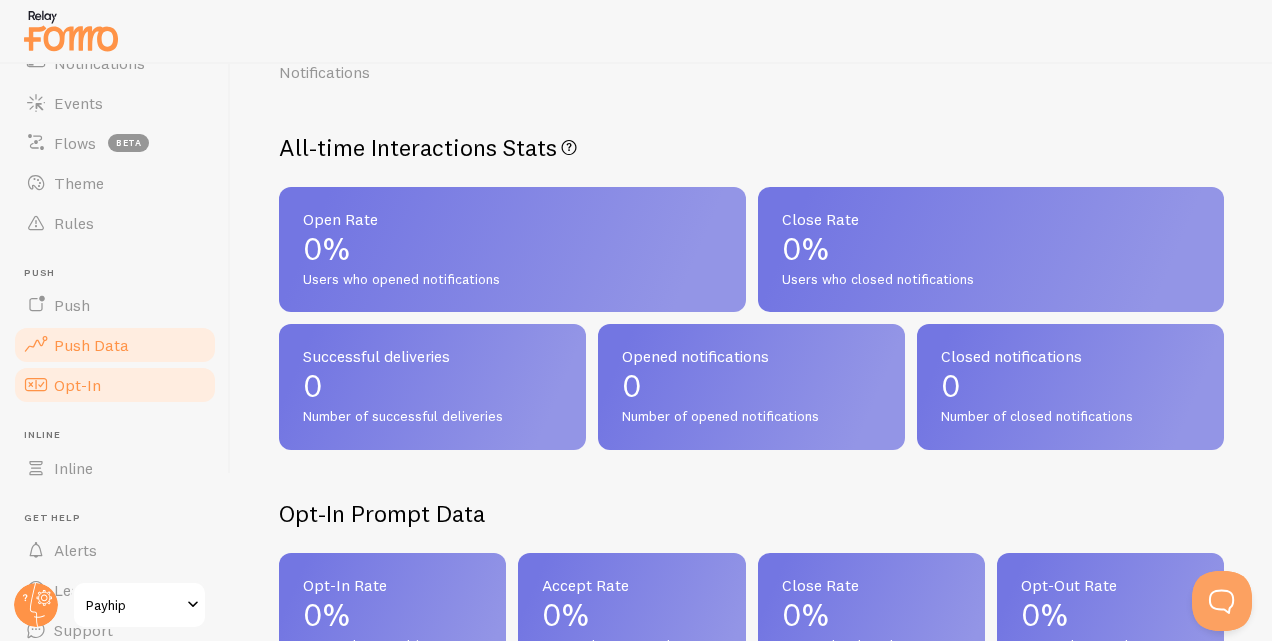 click on "Opt-In" at bounding box center [115, 385] 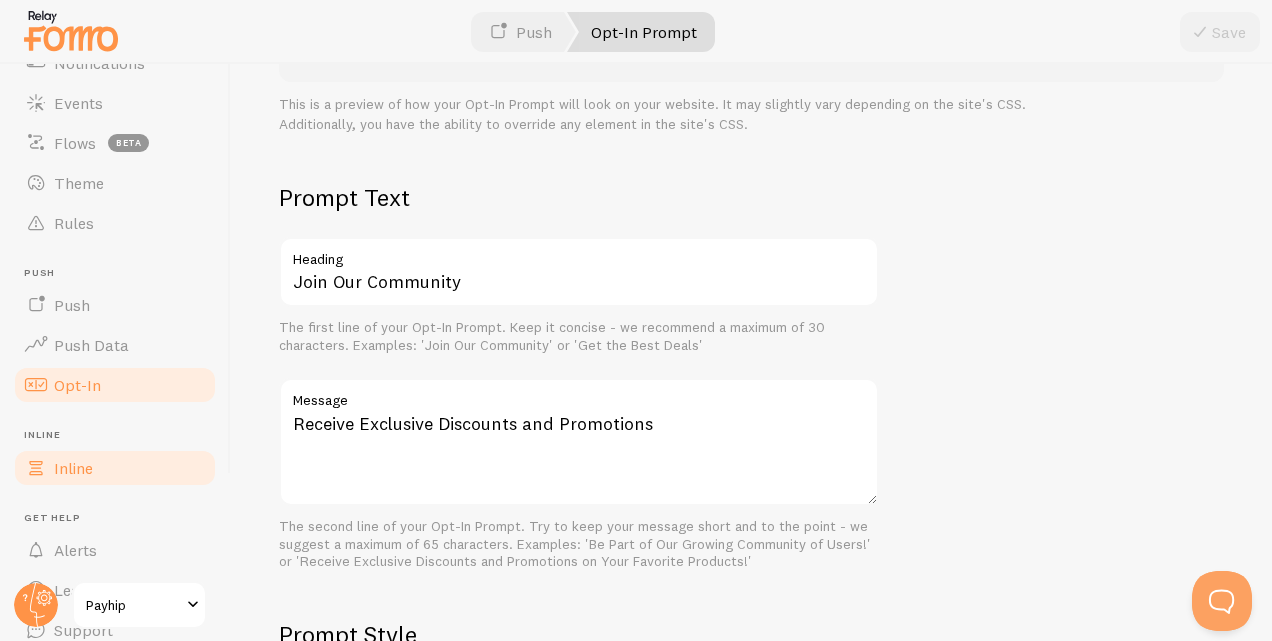scroll, scrollTop: 457, scrollLeft: 0, axis: vertical 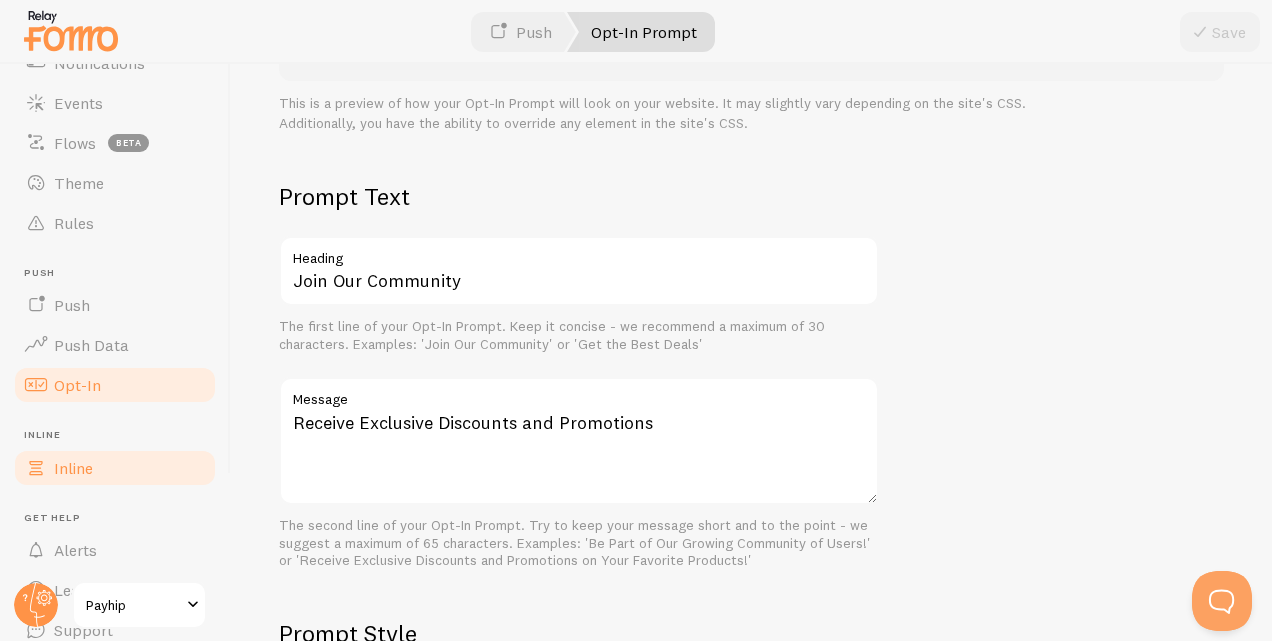 click on "Inline" at bounding box center [73, 468] 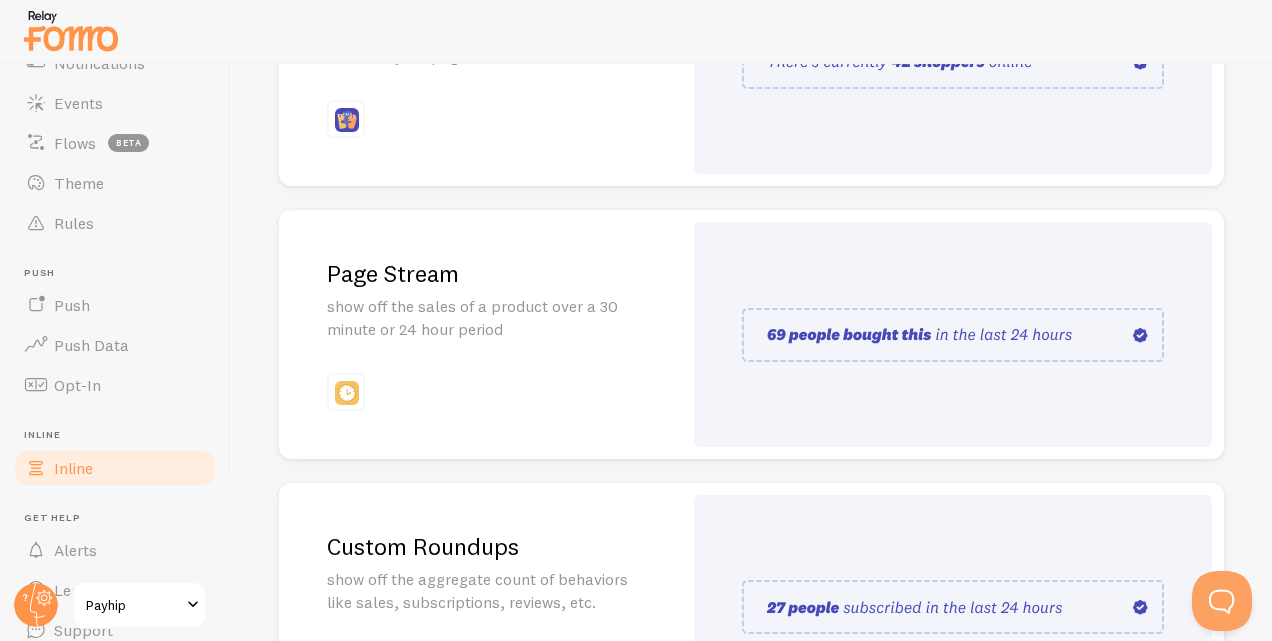 scroll, scrollTop: 405, scrollLeft: 0, axis: vertical 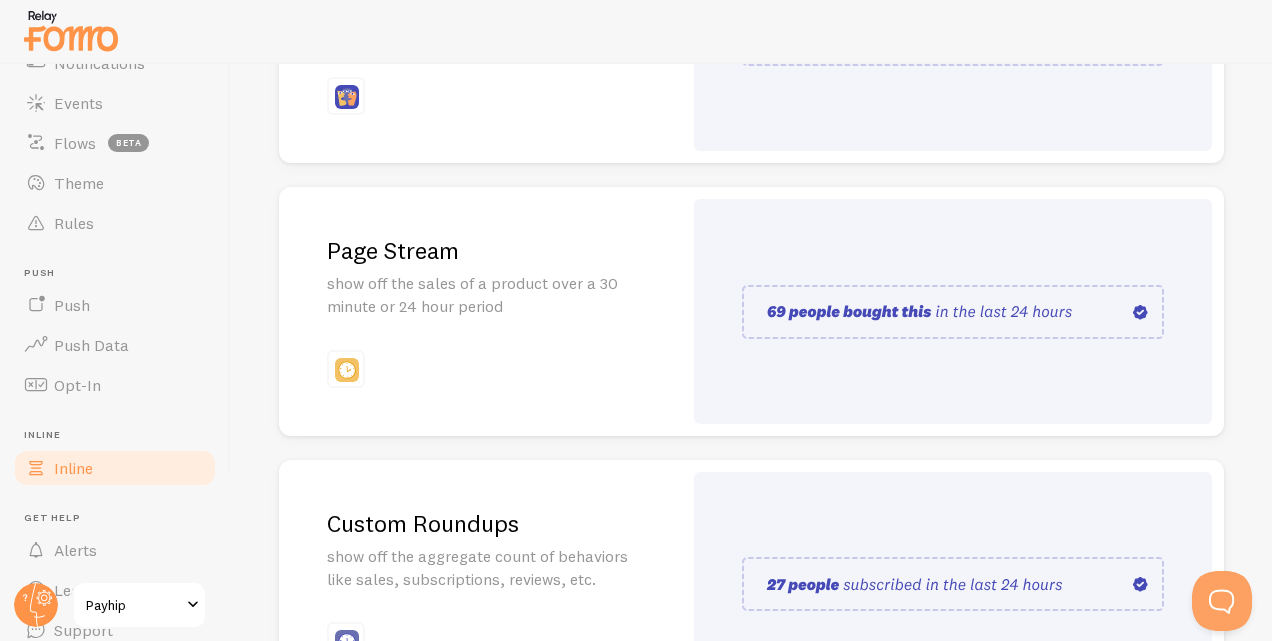 click on "Page Stream   show off the sales of a product over a 30 minute or 24 hour period" at bounding box center (480, 311) 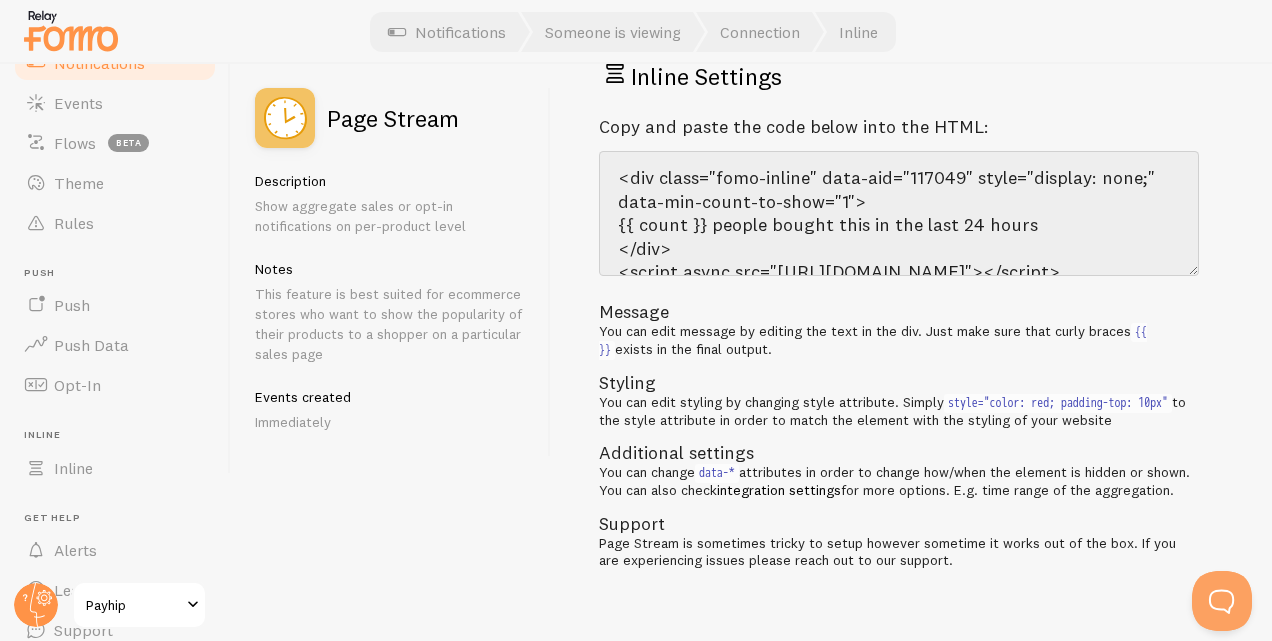 scroll, scrollTop: 77, scrollLeft: 0, axis: vertical 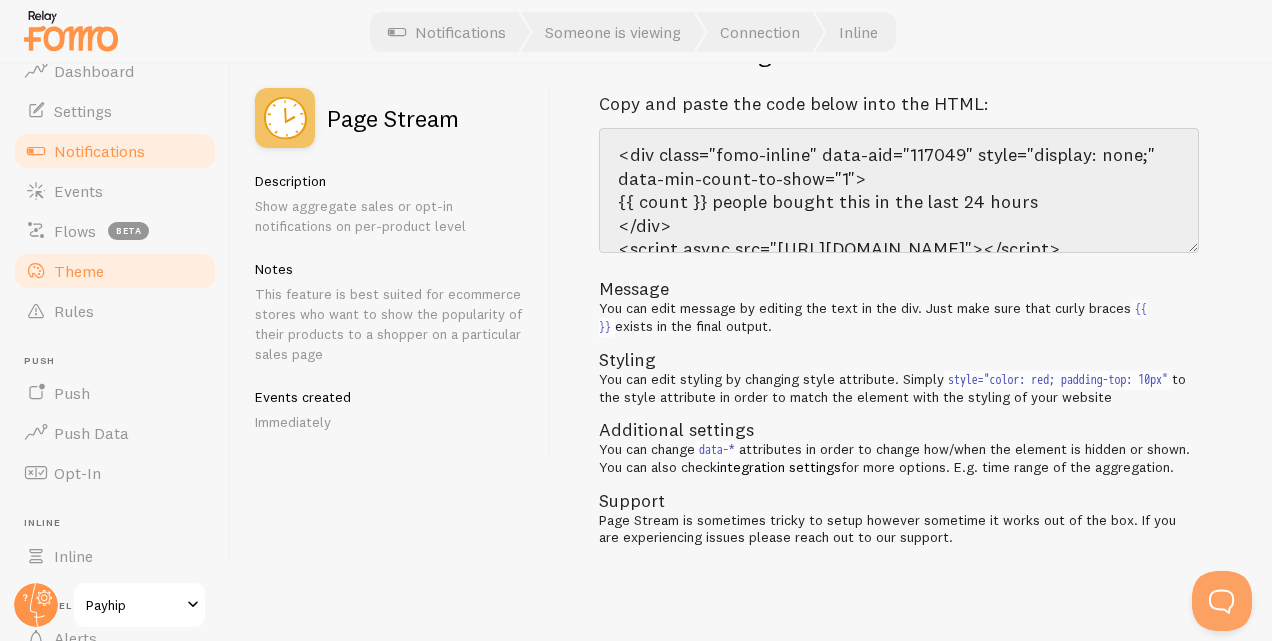 click on "Theme" at bounding box center [79, 271] 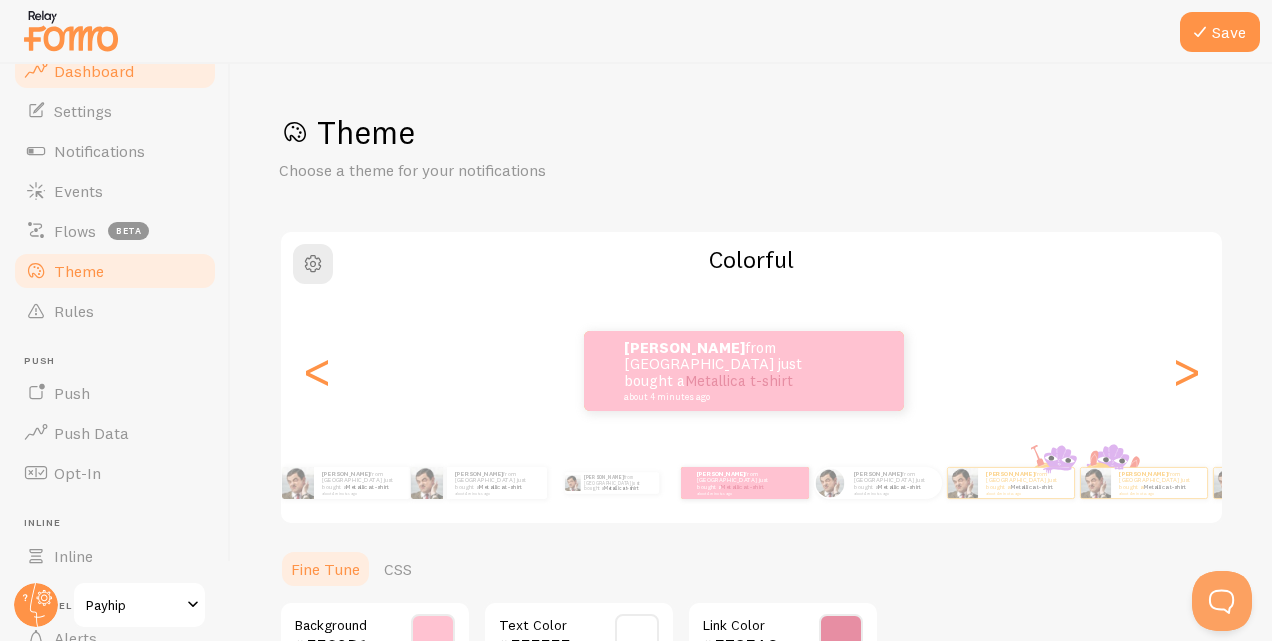 click on "Dashboard" at bounding box center (94, 71) 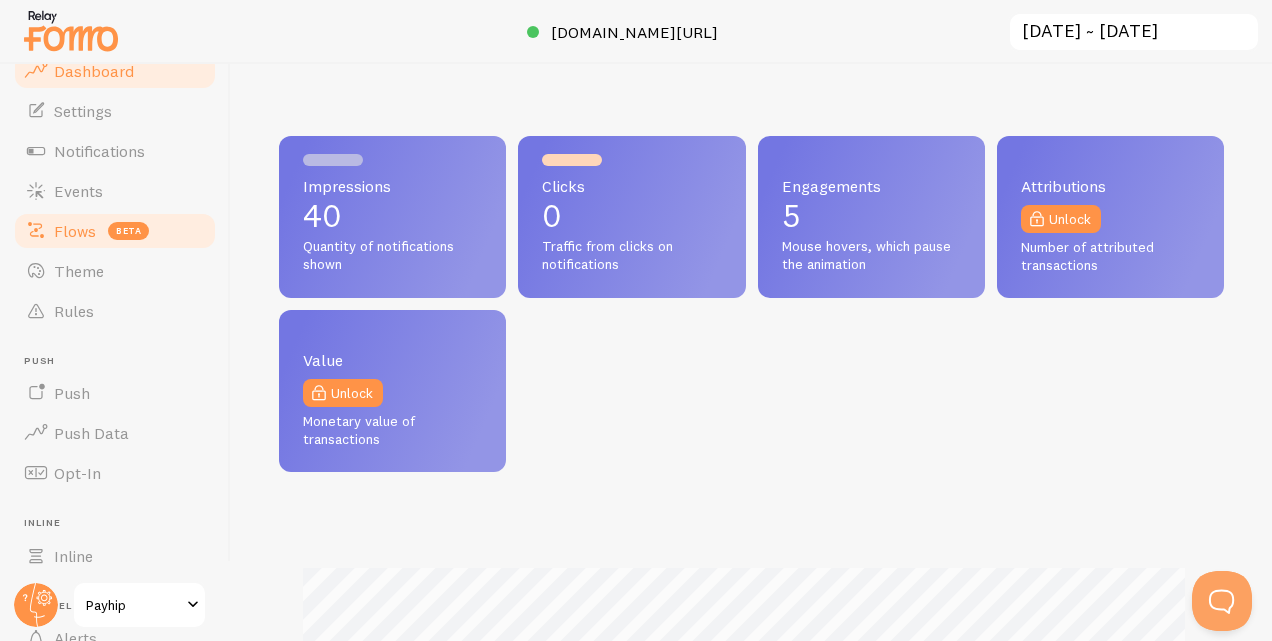 scroll, scrollTop: 999474, scrollLeft: 999070, axis: both 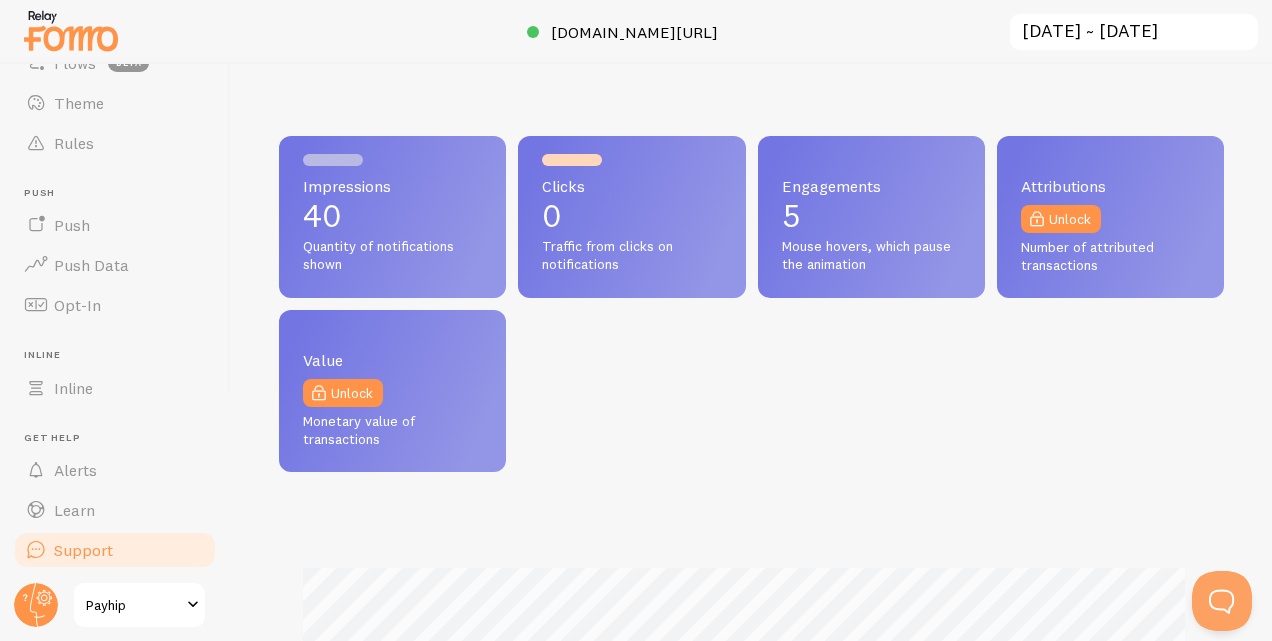 click on "Support" at bounding box center (83, 550) 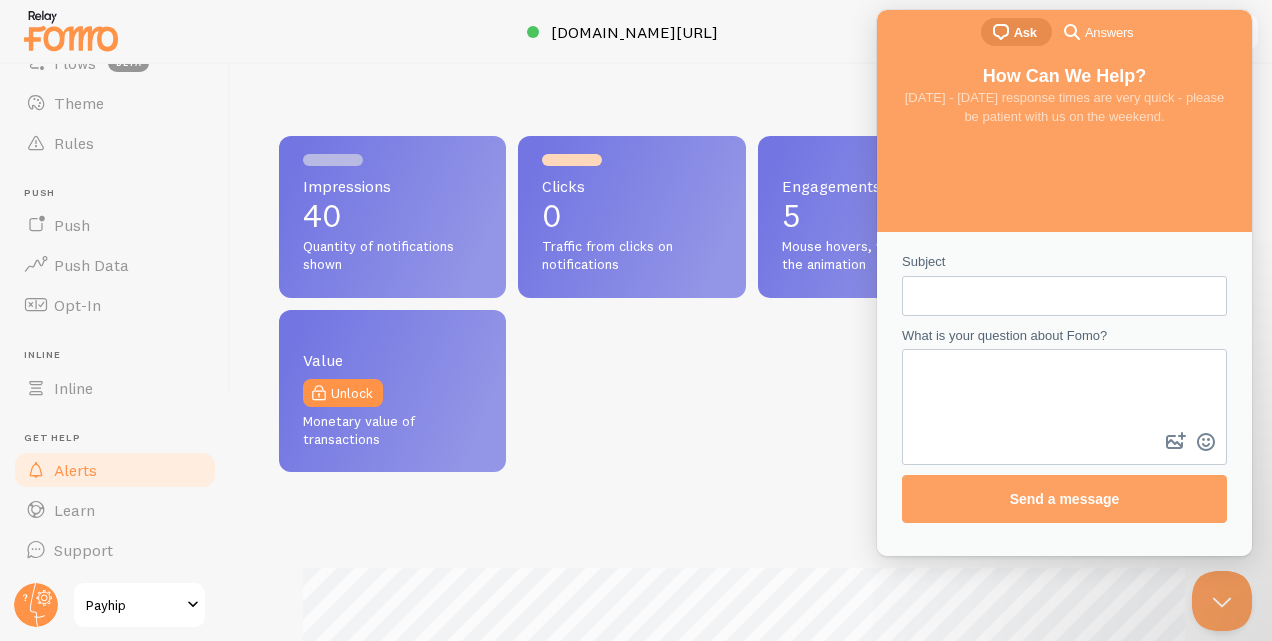 scroll, scrollTop: 0, scrollLeft: 0, axis: both 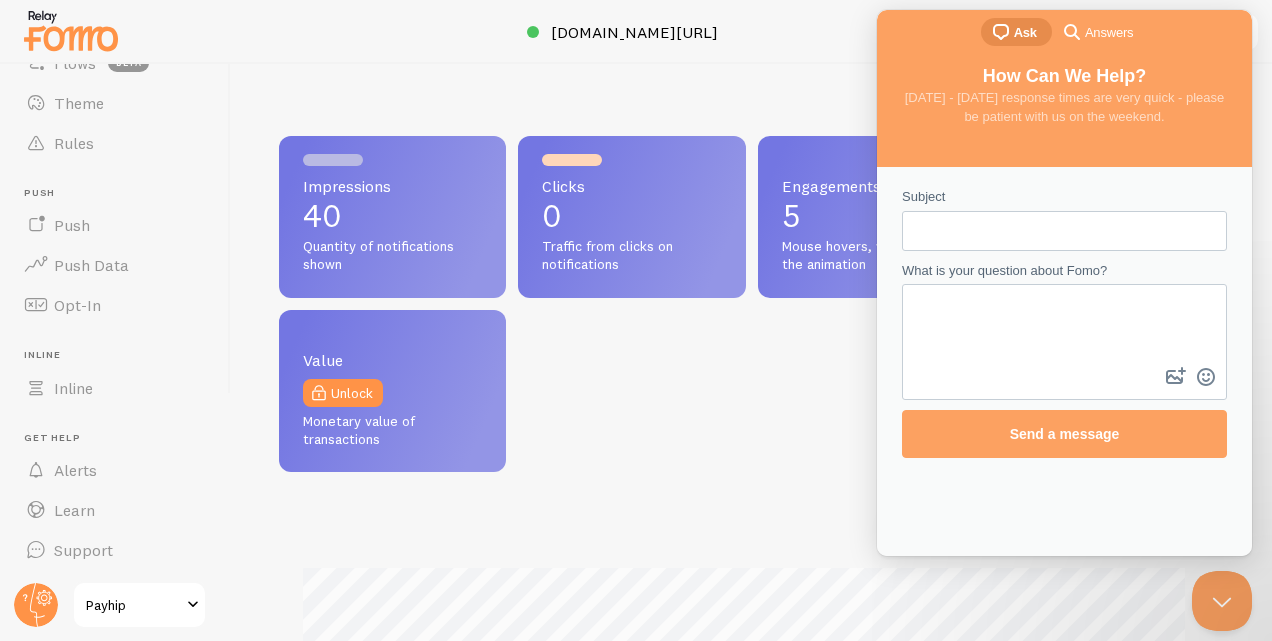 click on "Impressions
40
Quantity of notifications shown
Clicks
0
Traffic from clicks on notifications
Engagements
5
Mouse hovers, which pause the animation
Attributions
Unlock
Number of attributed transactions
Value
Unlock
Monetary value of transactions" at bounding box center [751, 304] 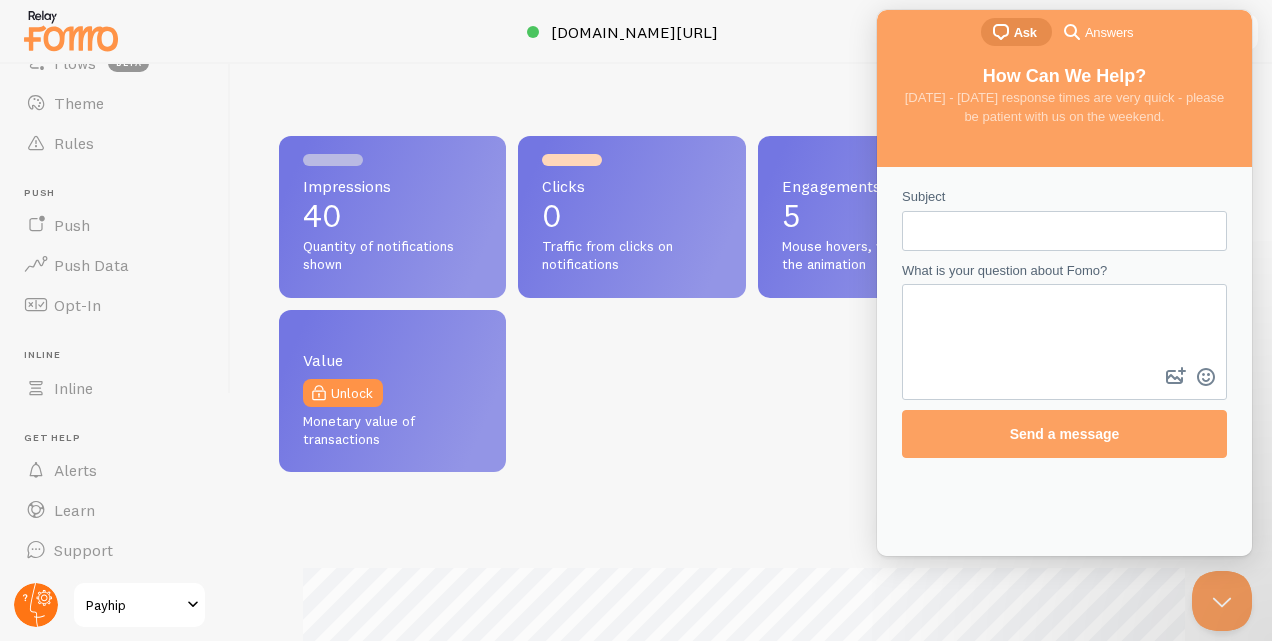 click 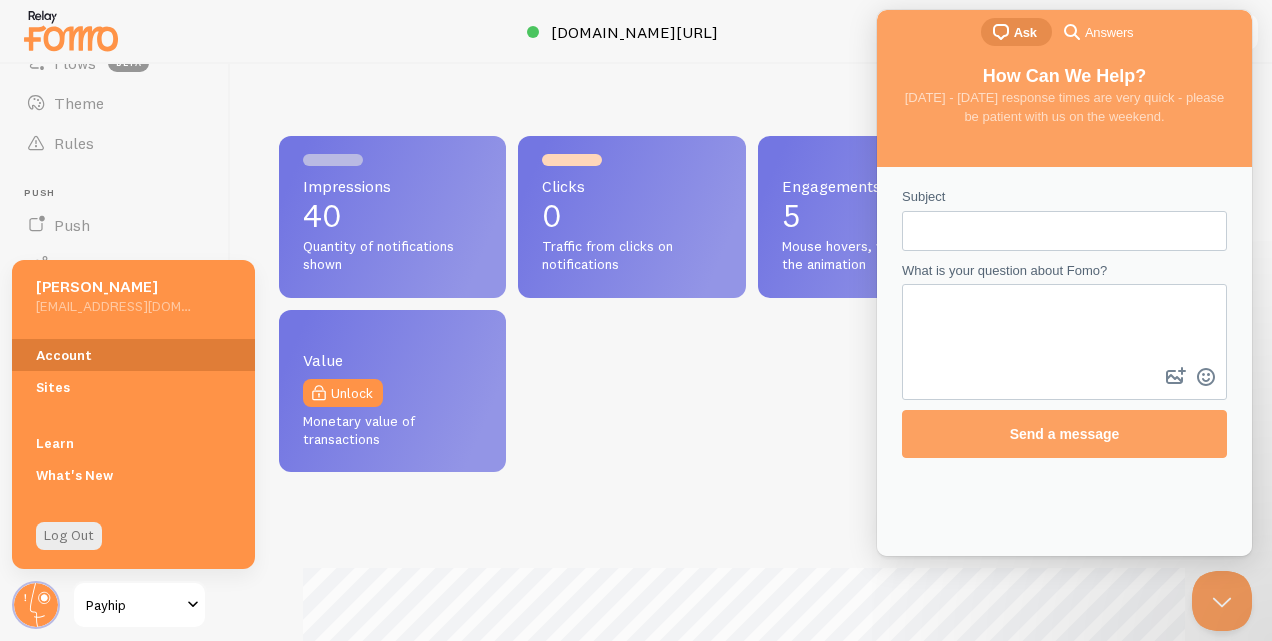 click on "Account" at bounding box center (133, 355) 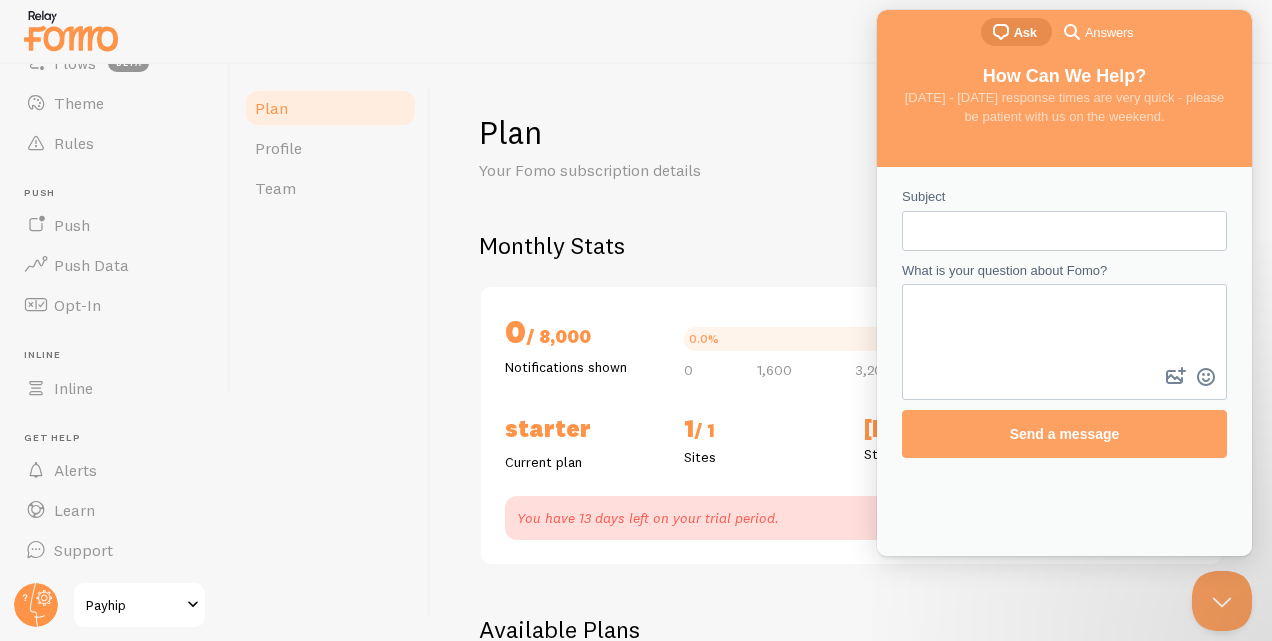click on "search-medium Answers" at bounding box center (1096, 32) 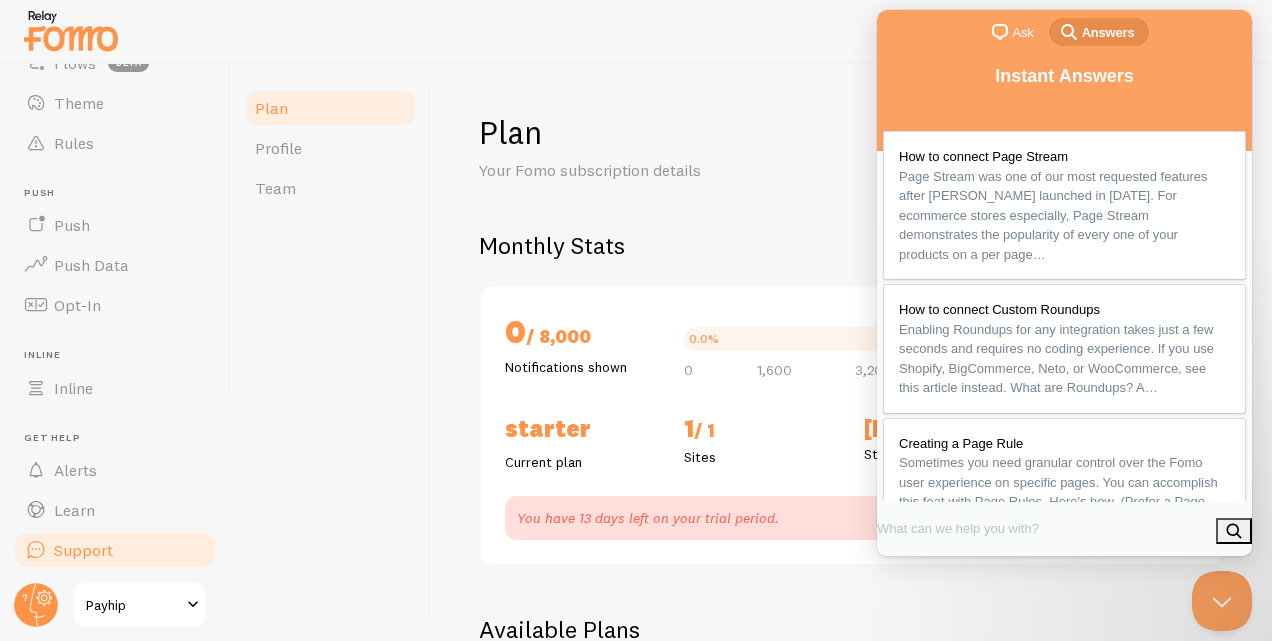 click on "Support" at bounding box center [115, 550] 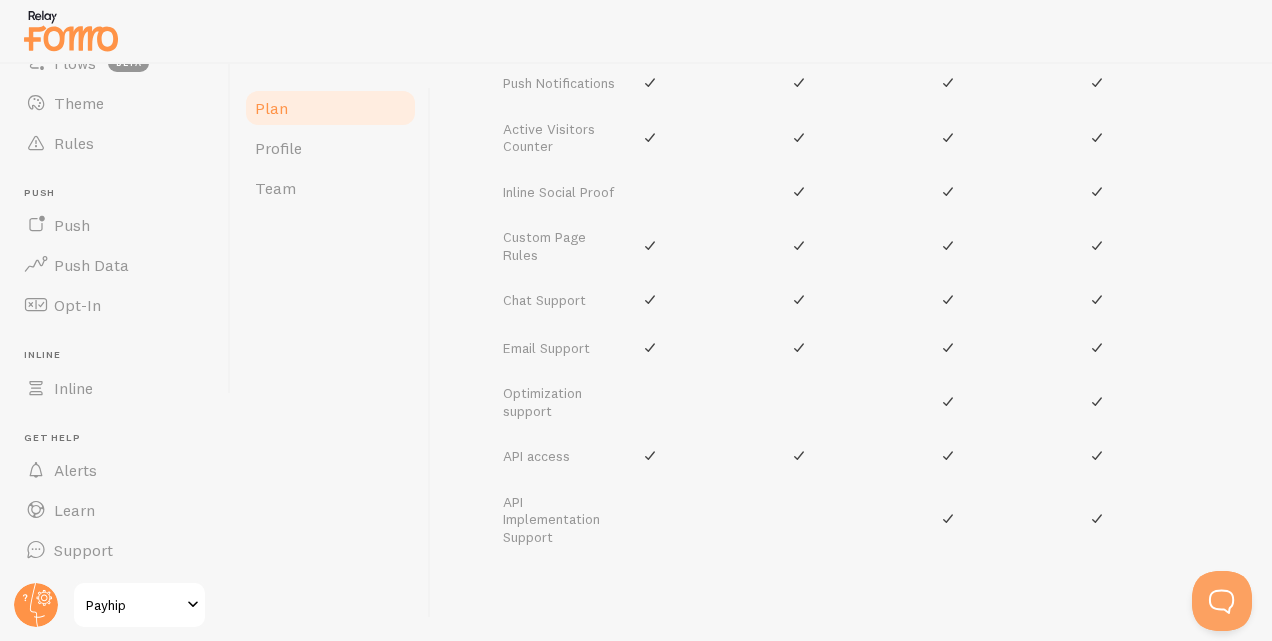scroll, scrollTop: 867, scrollLeft: 0, axis: vertical 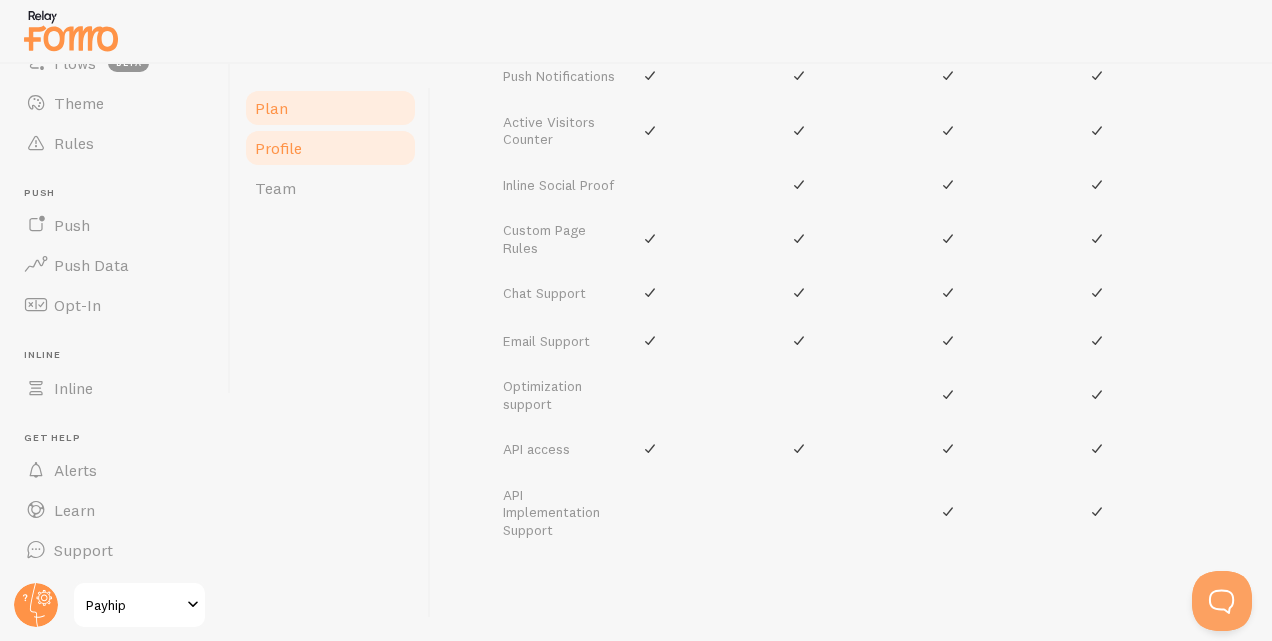 click on "Profile" at bounding box center [330, 148] 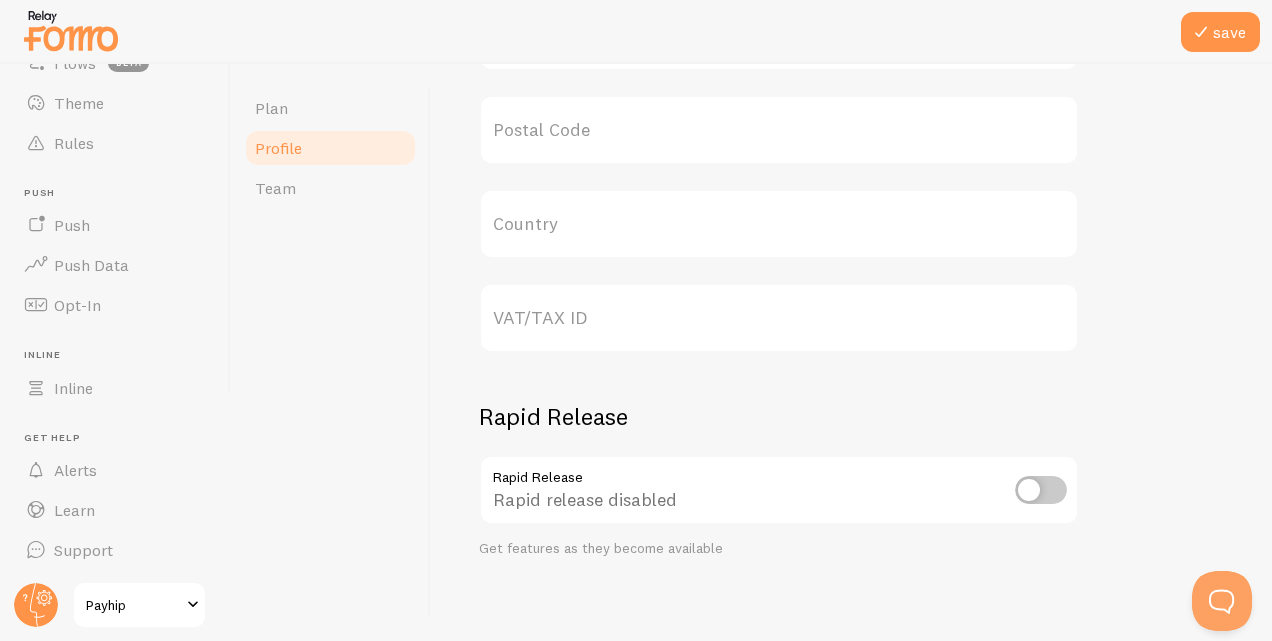 scroll, scrollTop: 1071, scrollLeft: 0, axis: vertical 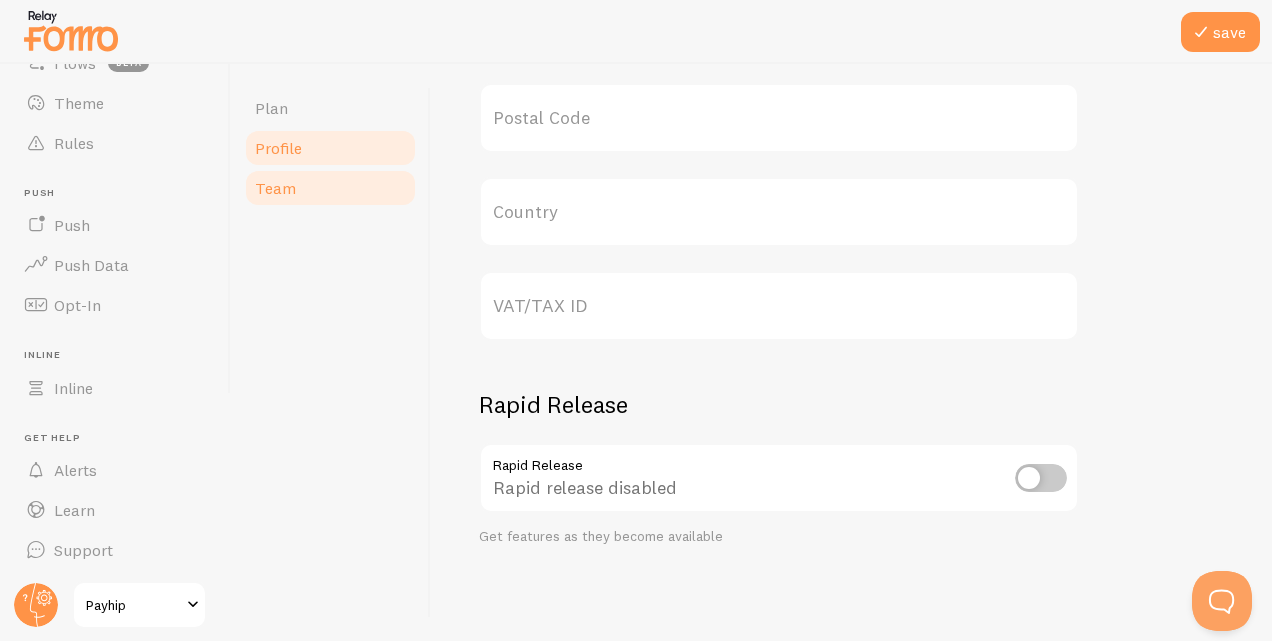 click on "Team" at bounding box center (330, 188) 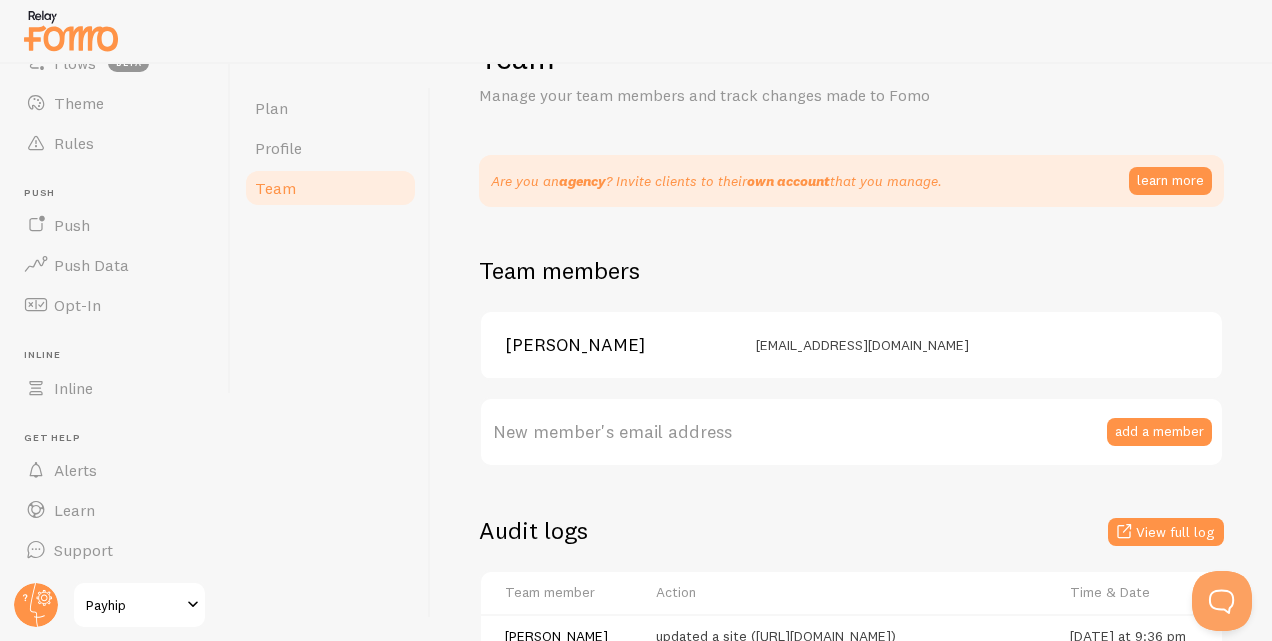 scroll, scrollTop: 0, scrollLeft: 0, axis: both 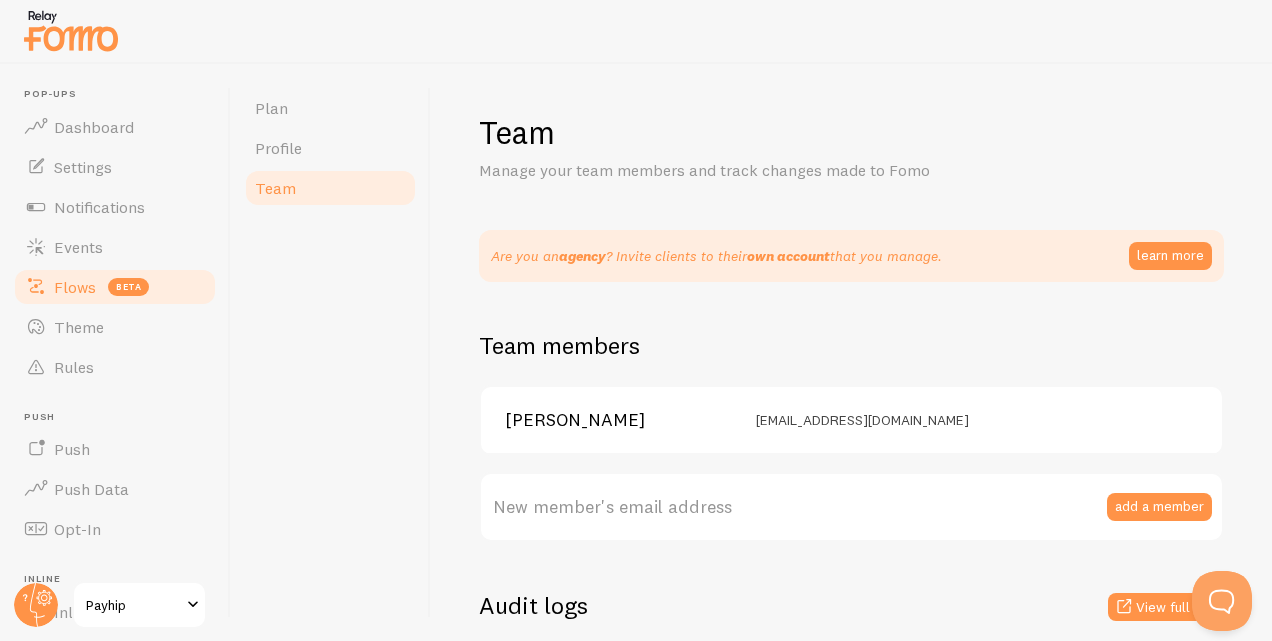 click on "Flows
beta" at bounding box center (115, 287) 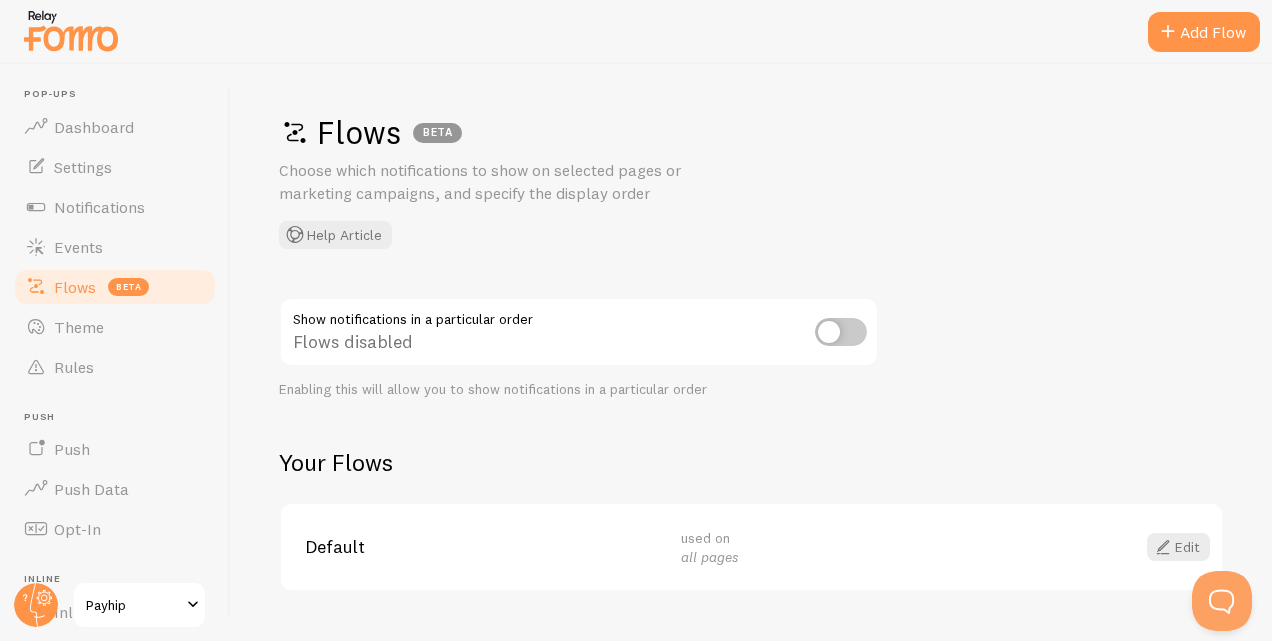 scroll, scrollTop: 46, scrollLeft: 0, axis: vertical 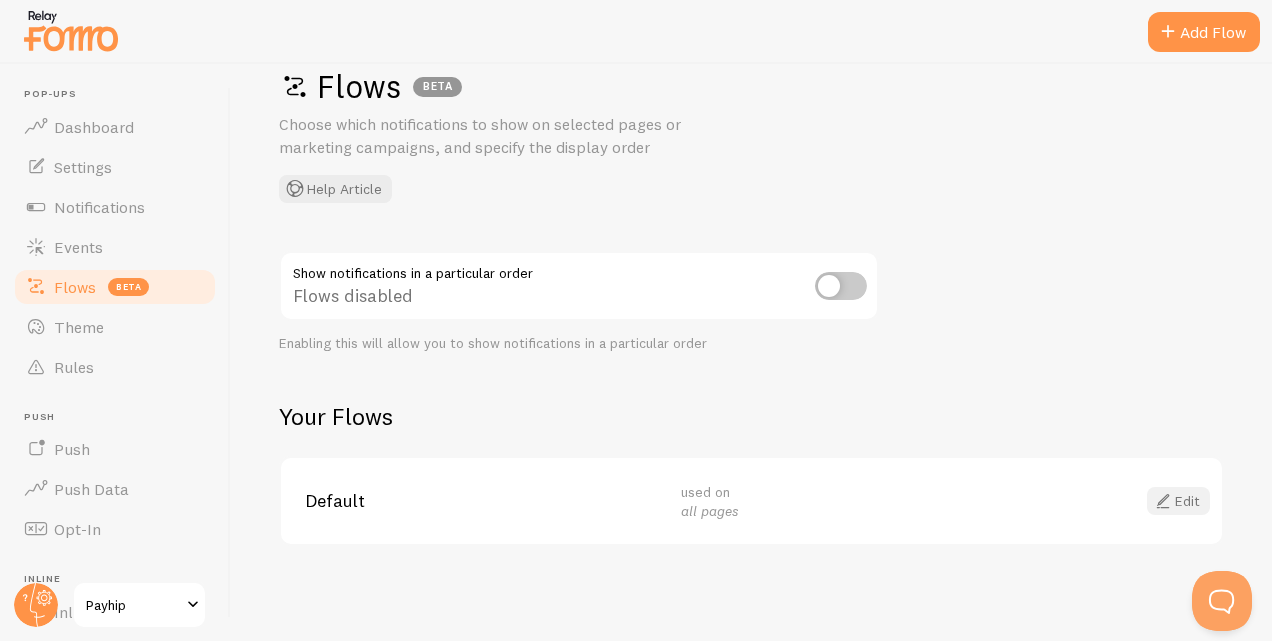 click at bounding box center [1163, 501] 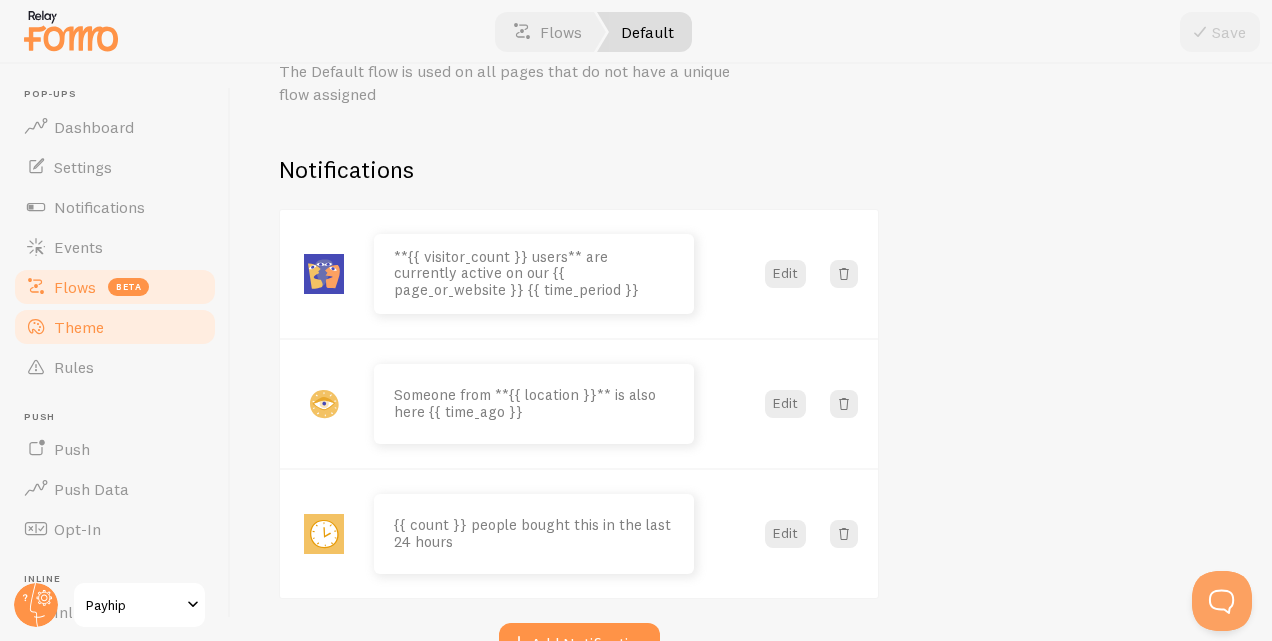 scroll, scrollTop: 56, scrollLeft: 0, axis: vertical 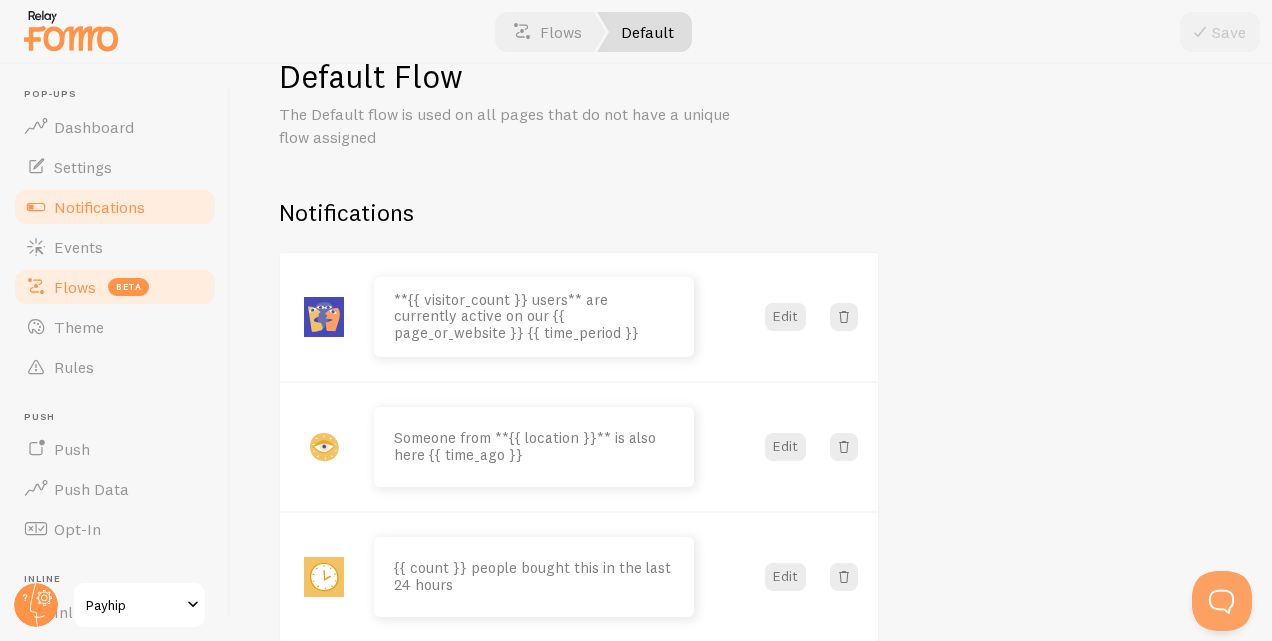 click on "Notifications" at bounding box center (99, 207) 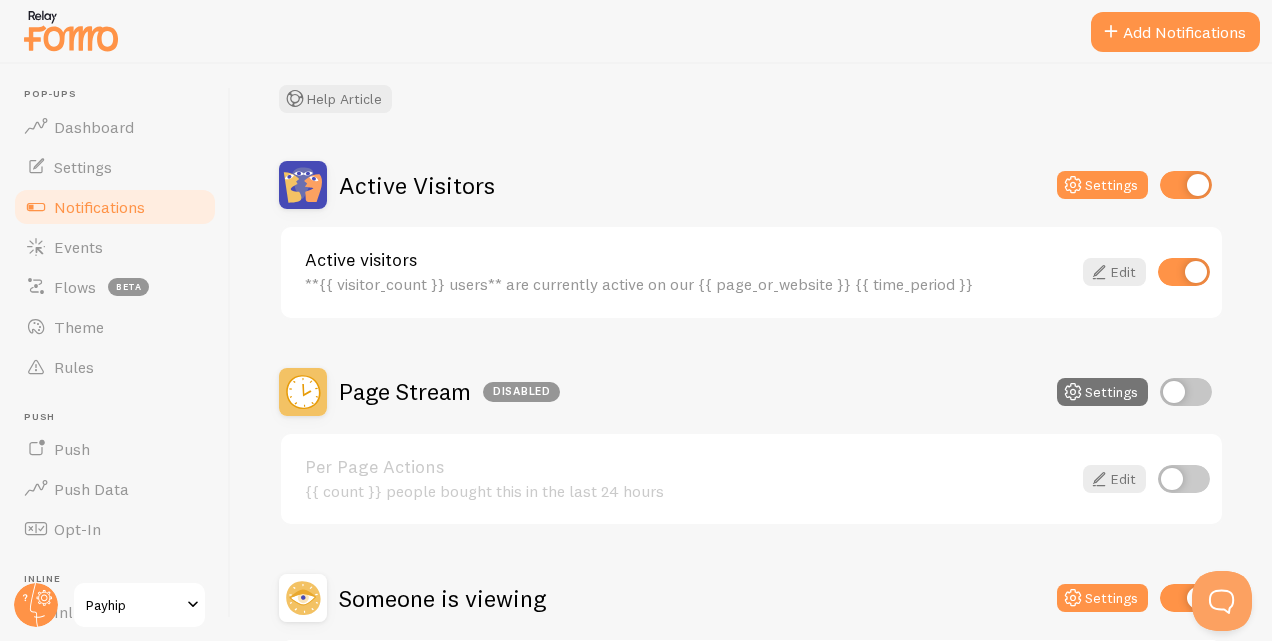 scroll, scrollTop: 0, scrollLeft: 0, axis: both 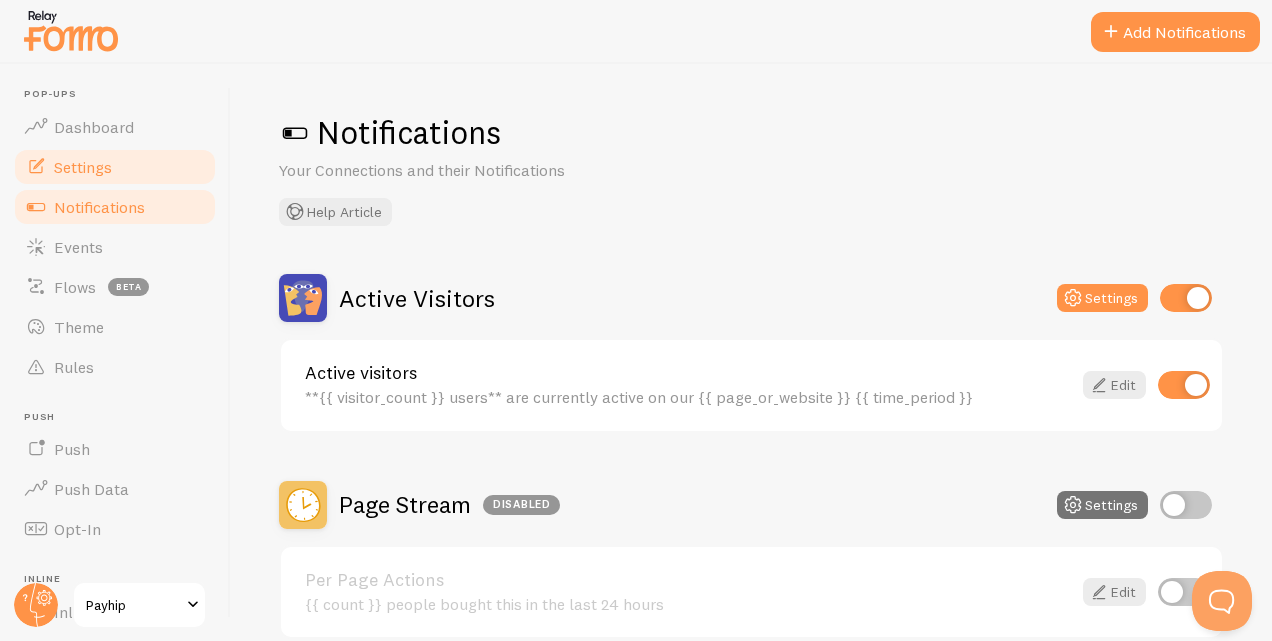 click on "Settings" at bounding box center (115, 167) 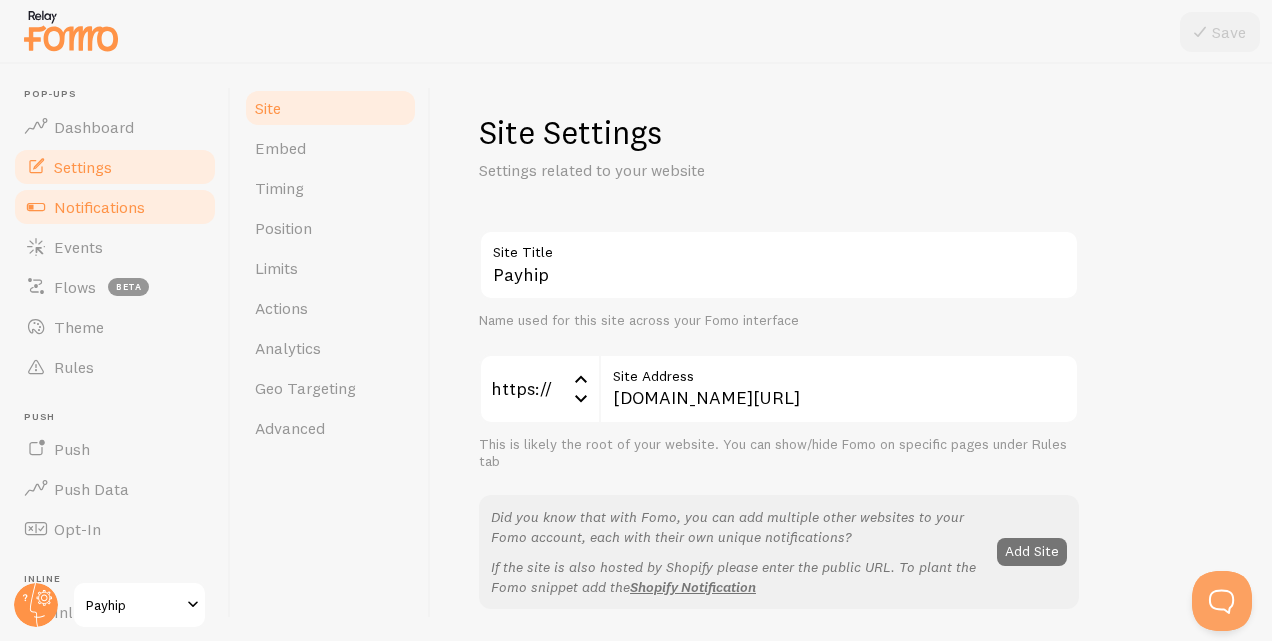 click on "Notifications" at bounding box center (99, 207) 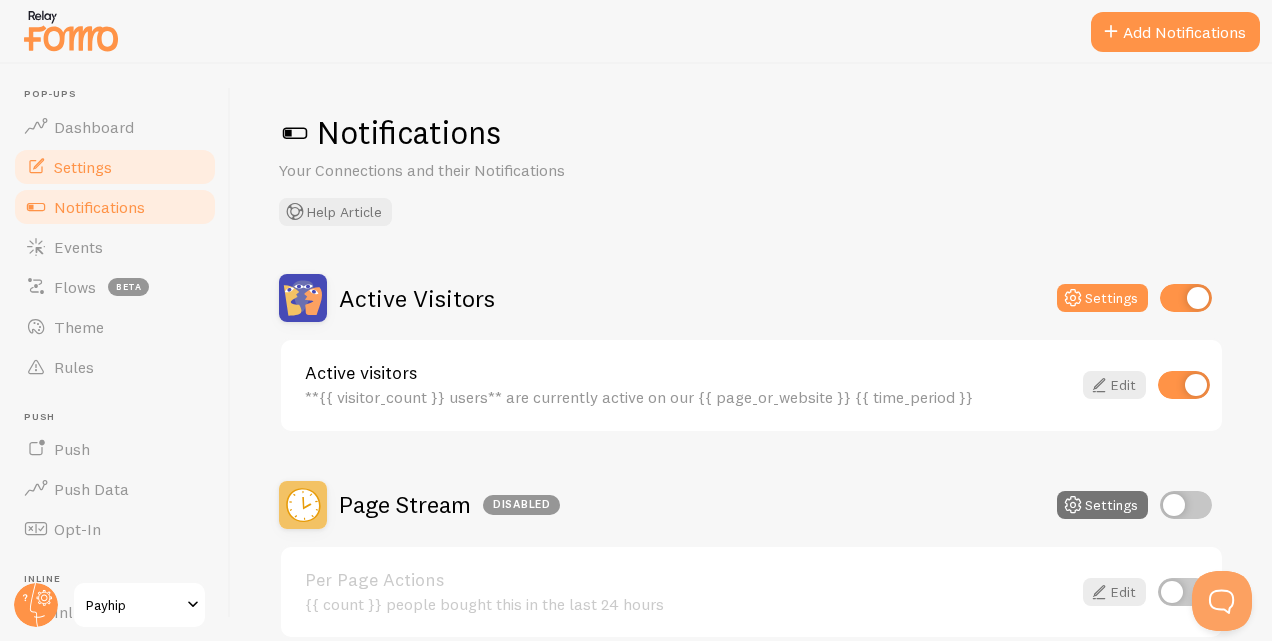click on "Settings" at bounding box center (115, 167) 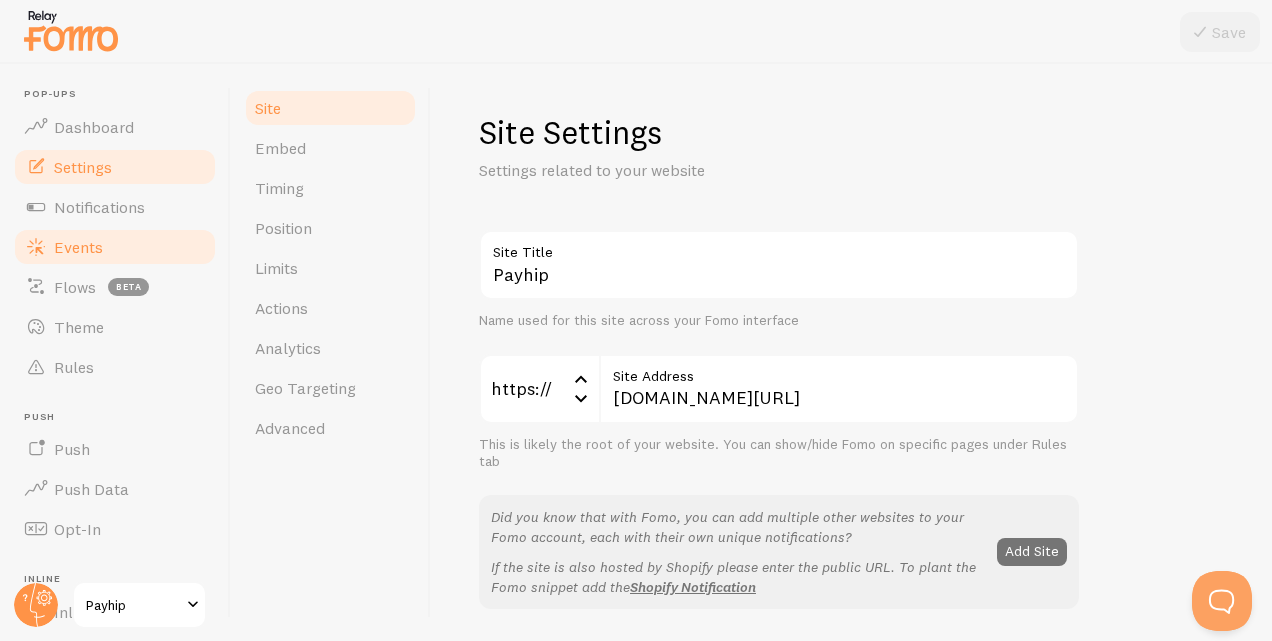 click on "Events" at bounding box center [115, 247] 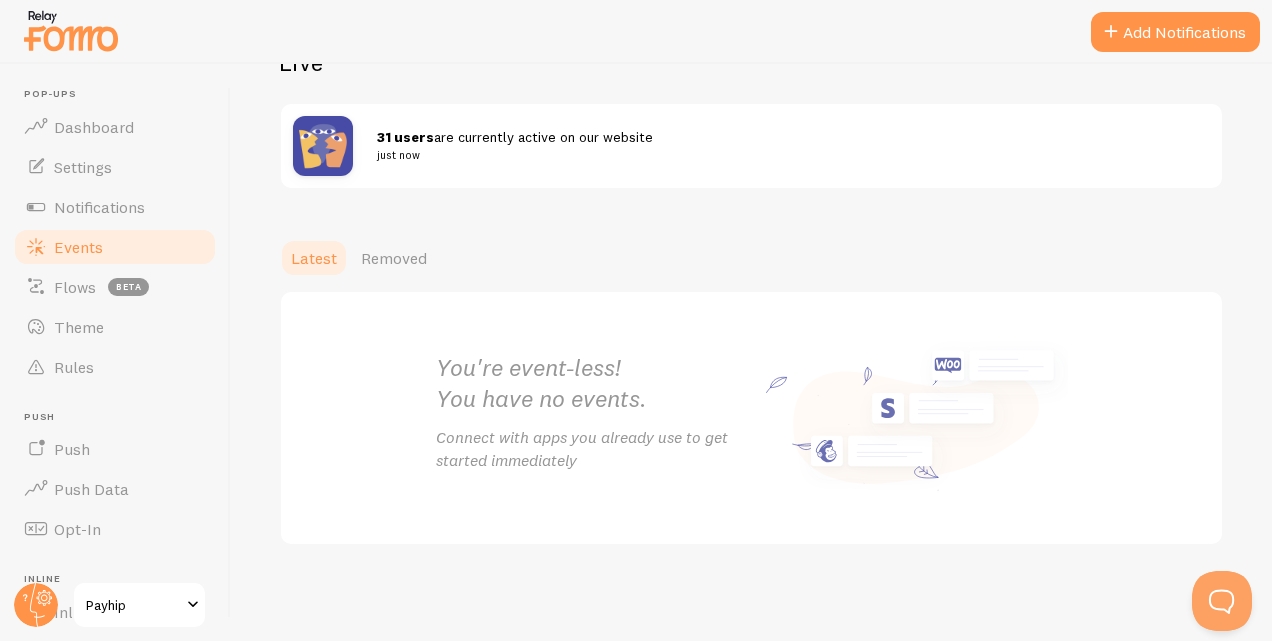scroll, scrollTop: 119, scrollLeft: 0, axis: vertical 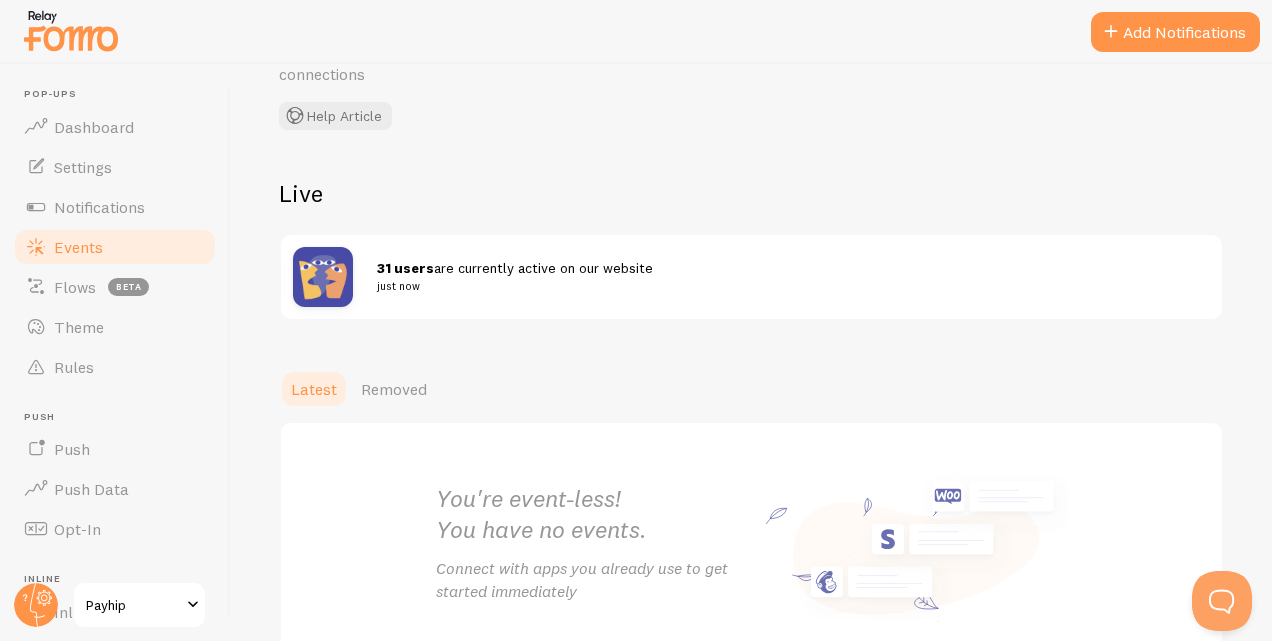 click on "31 users  are currently active on our website just now" at bounding box center [781, 277] 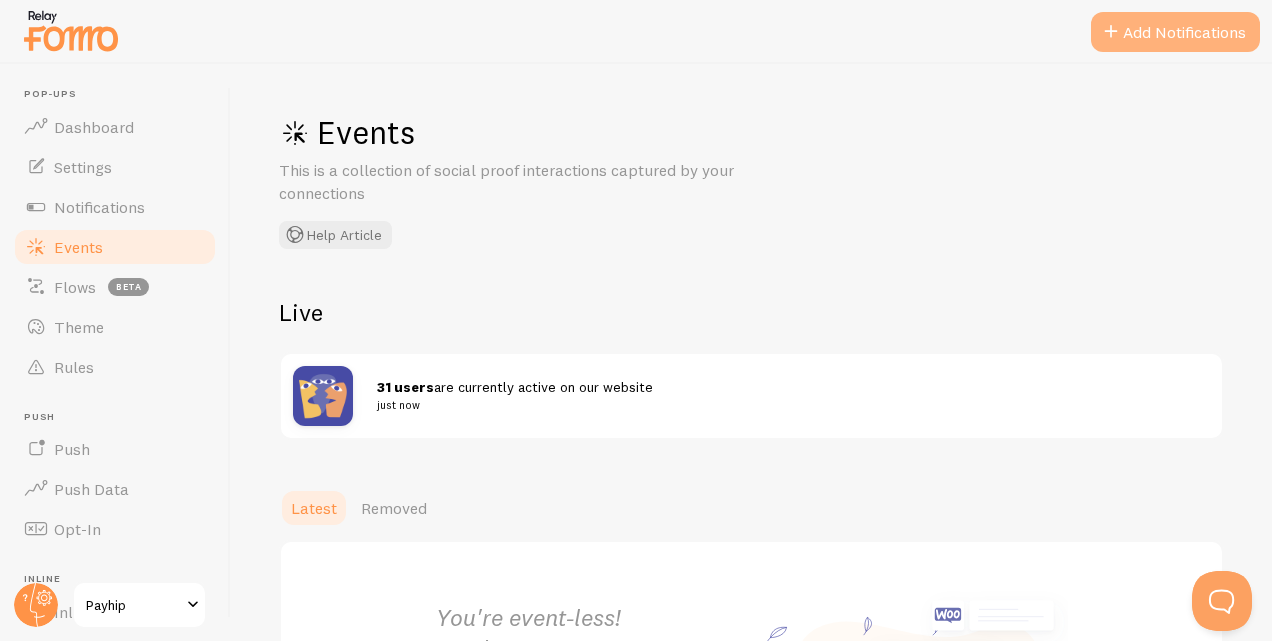 click on "Add Notifications" at bounding box center [1175, 32] 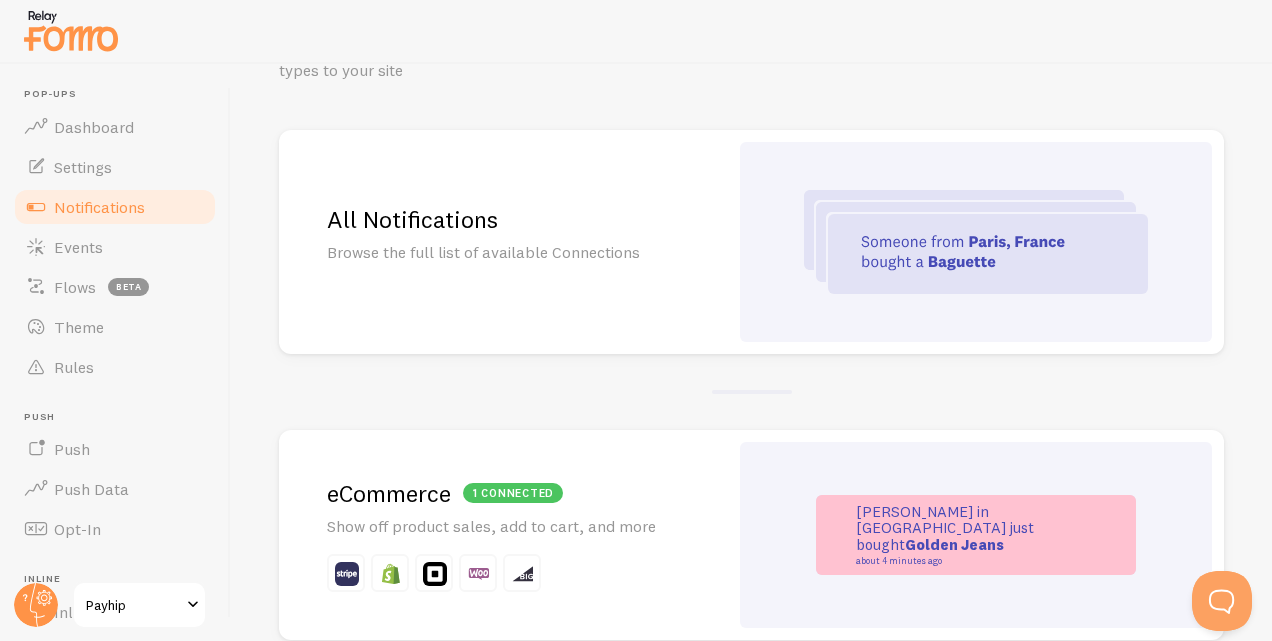 scroll, scrollTop: 110, scrollLeft: 0, axis: vertical 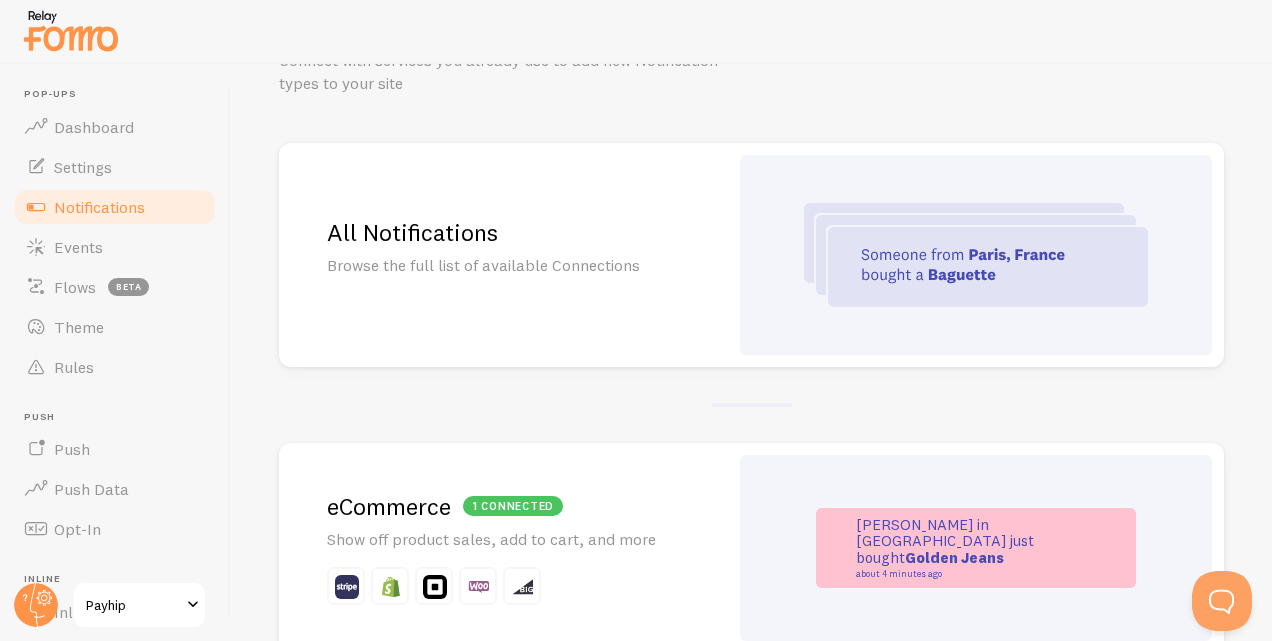 click at bounding box center (976, 255) 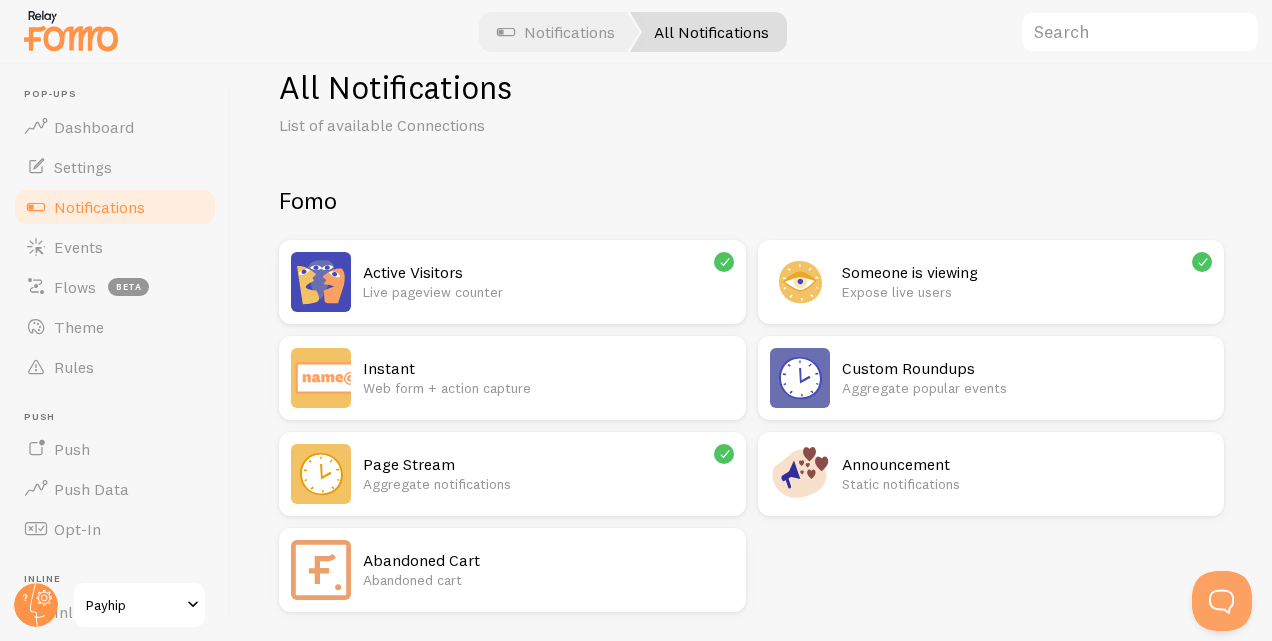 scroll, scrollTop: 46, scrollLeft: 0, axis: vertical 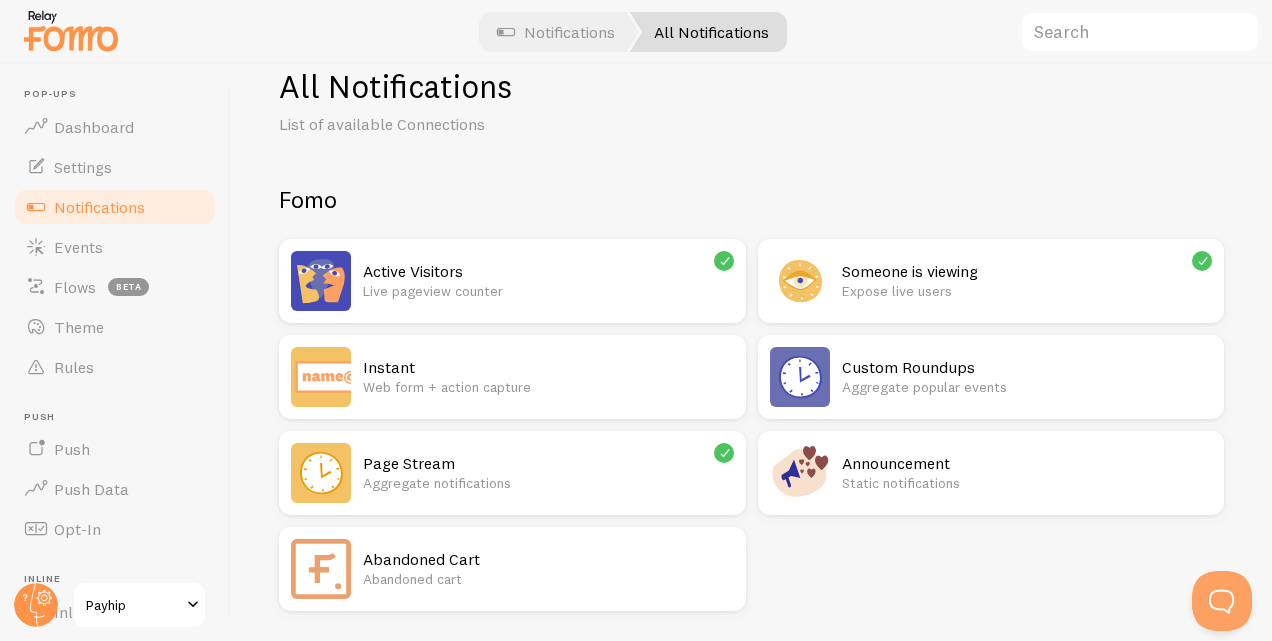 click on "Active Visitors   Live pageview counter" at bounding box center [548, 281] 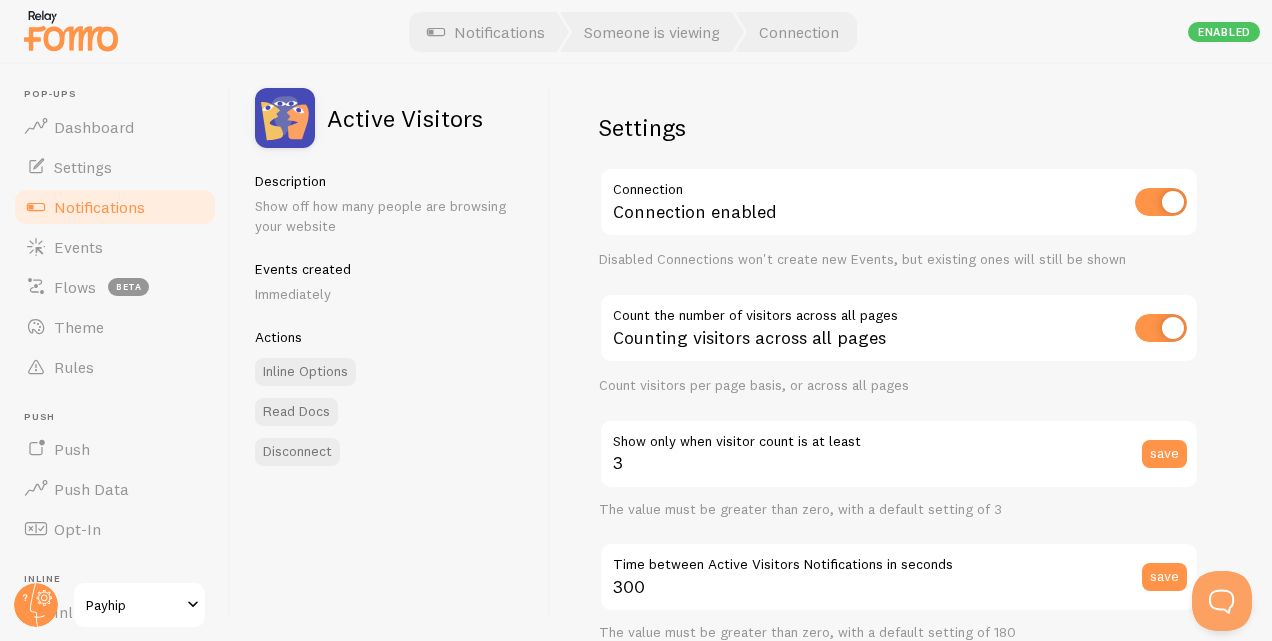 click on "Notifications" at bounding box center [99, 207] 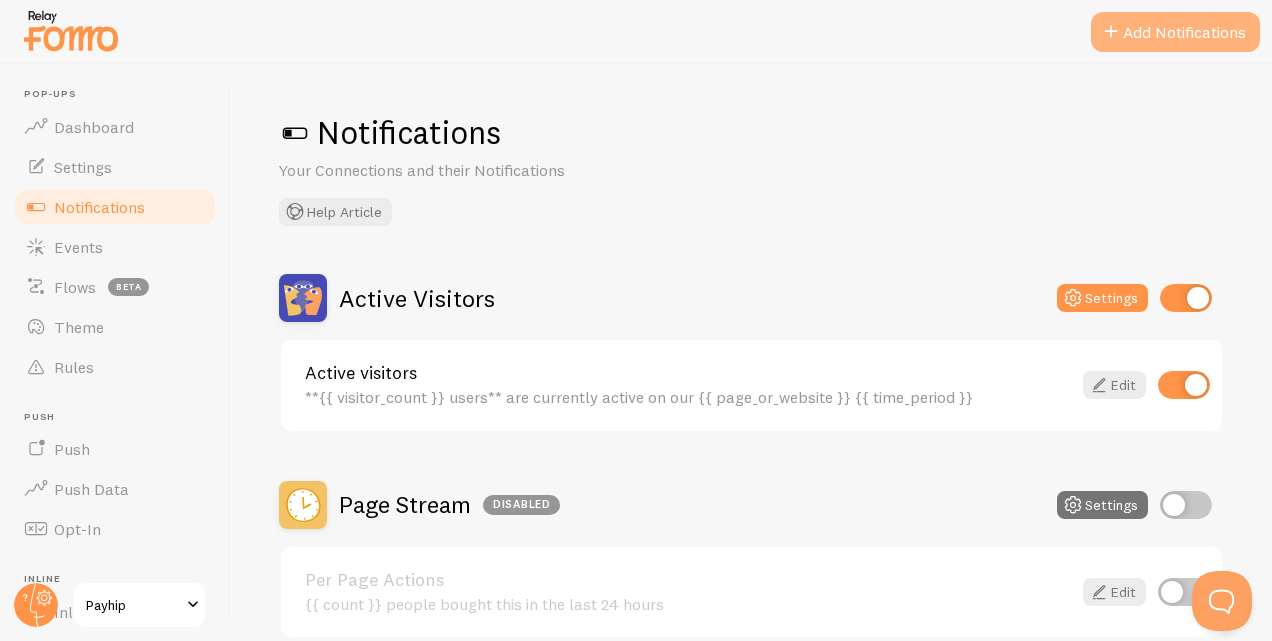 click on "Add Notifications" at bounding box center (1175, 32) 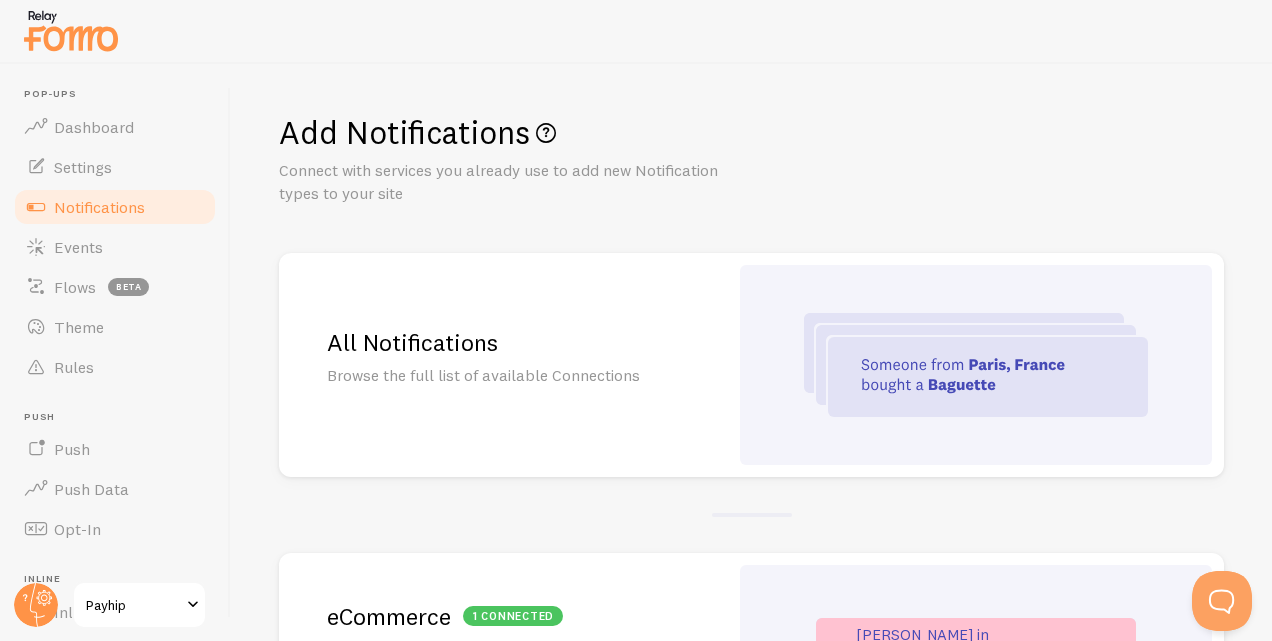 click at bounding box center (976, 365) 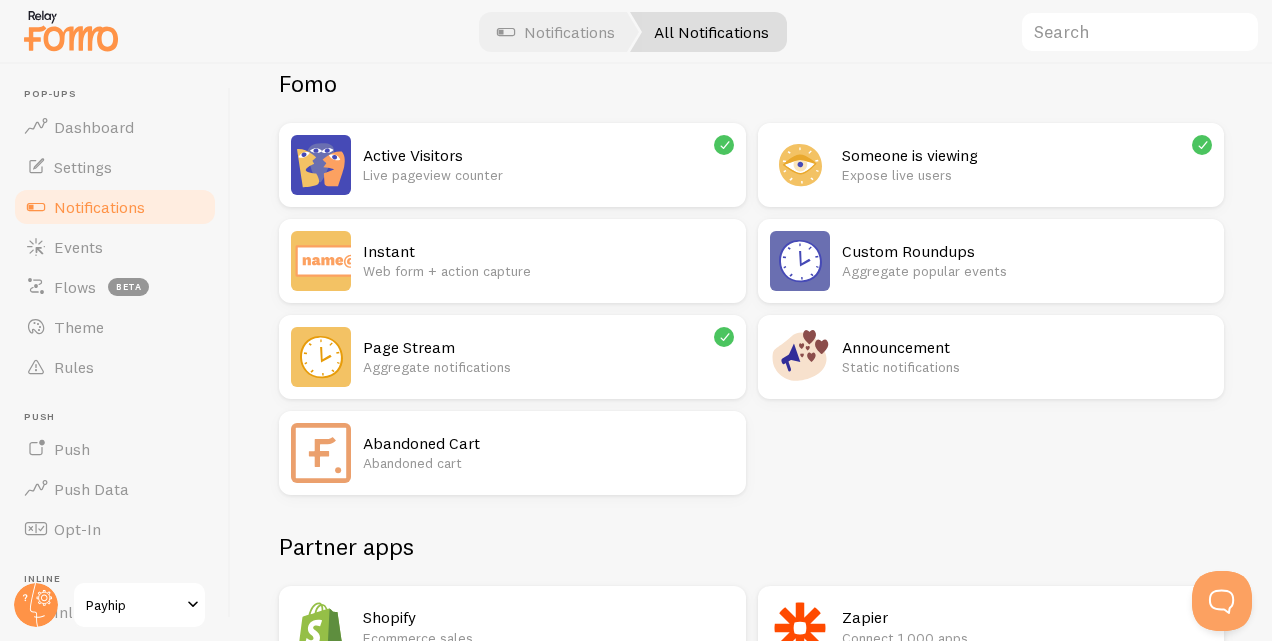 scroll, scrollTop: 161, scrollLeft: 0, axis: vertical 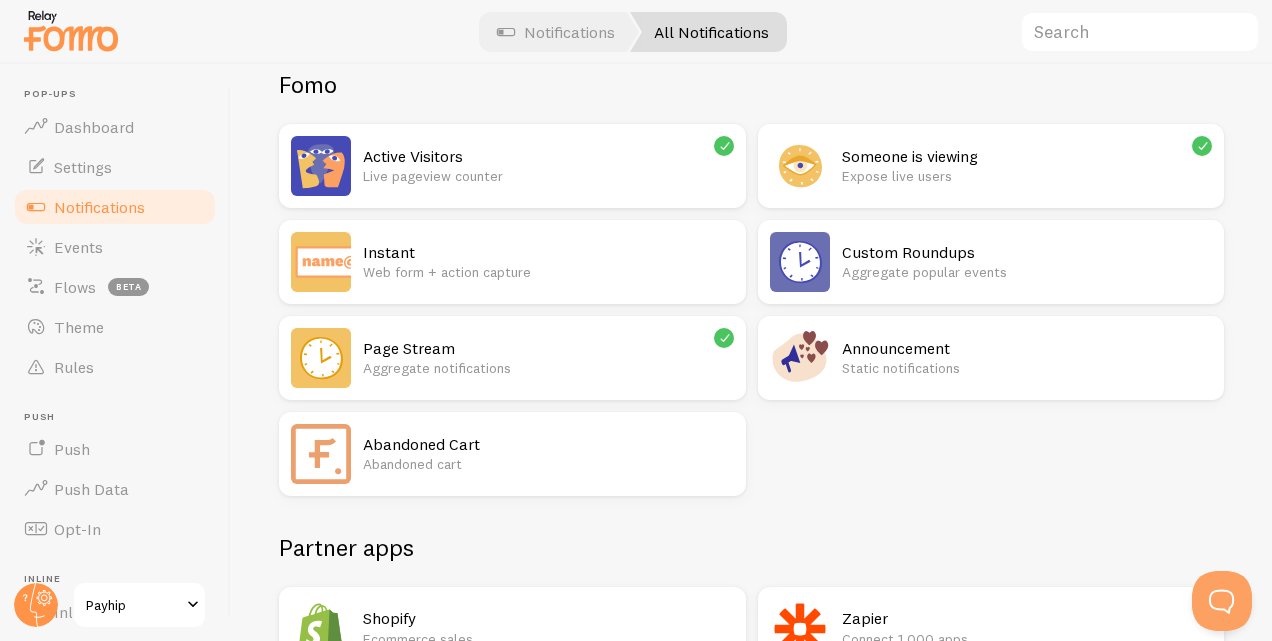 click at bounding box center [1203, 146] 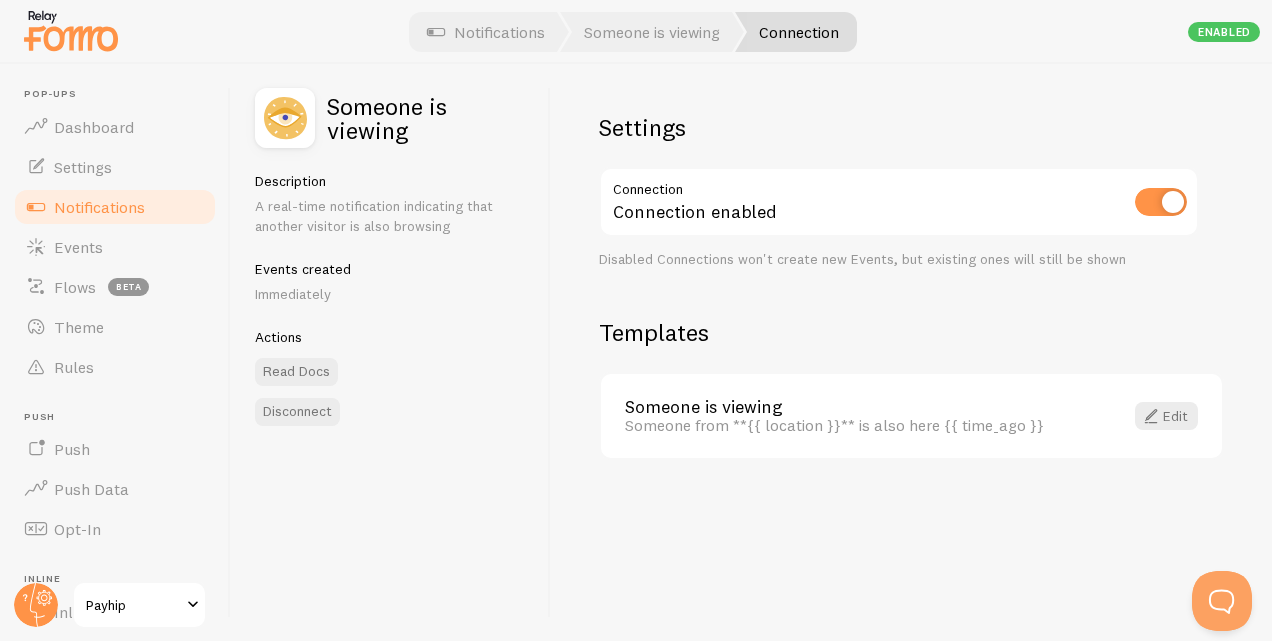 click at bounding box center (1161, 202) 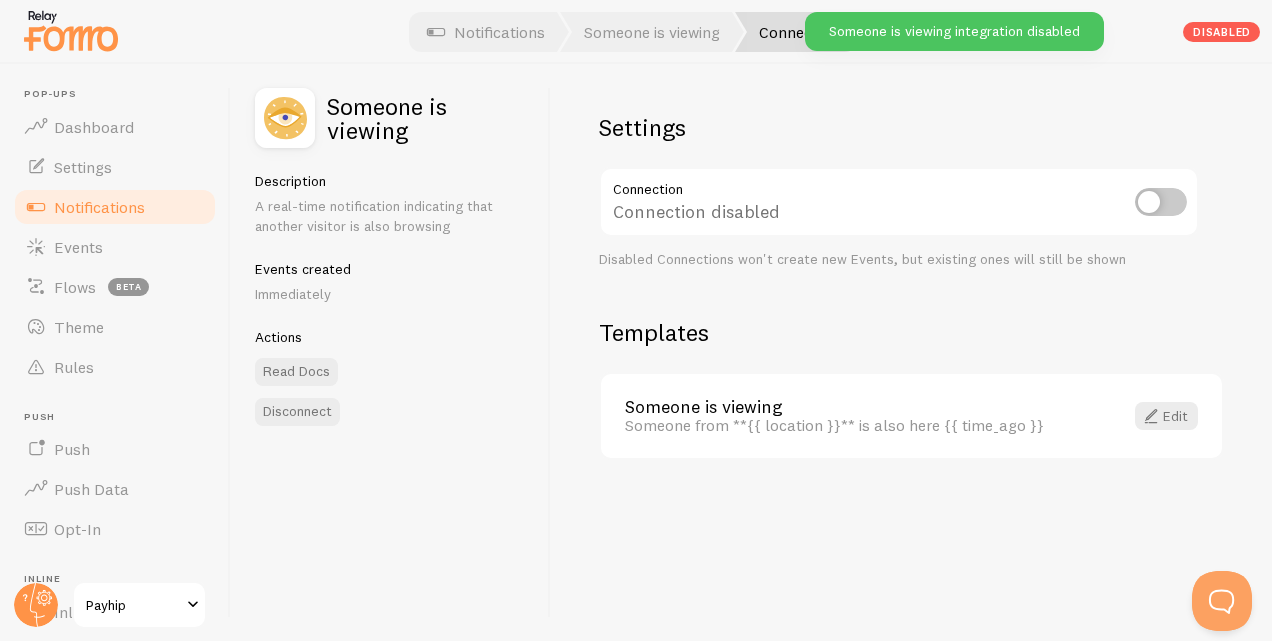 click at bounding box center [1161, 202] 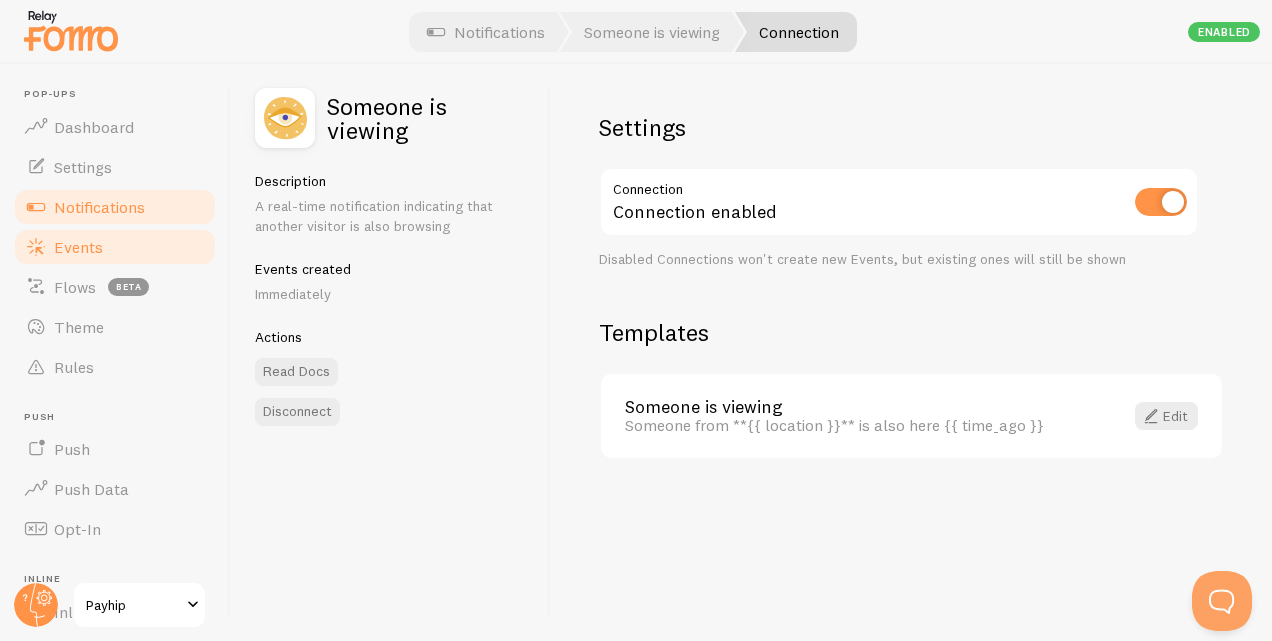 click on "Events" at bounding box center [115, 247] 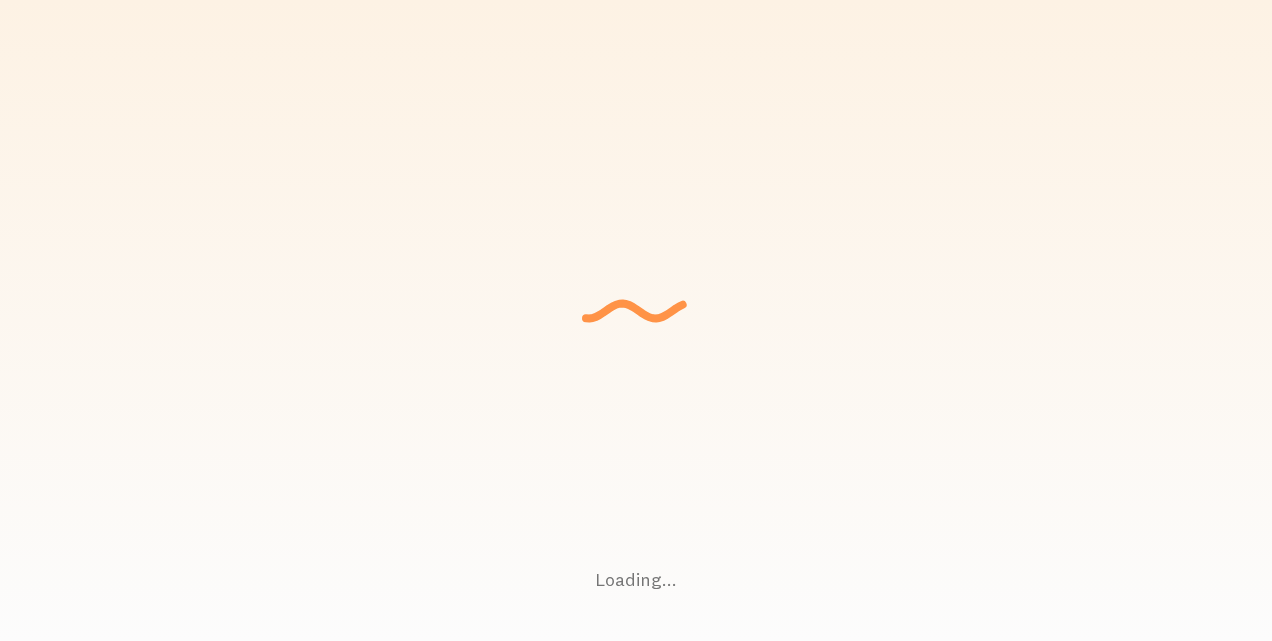 scroll, scrollTop: 0, scrollLeft: 0, axis: both 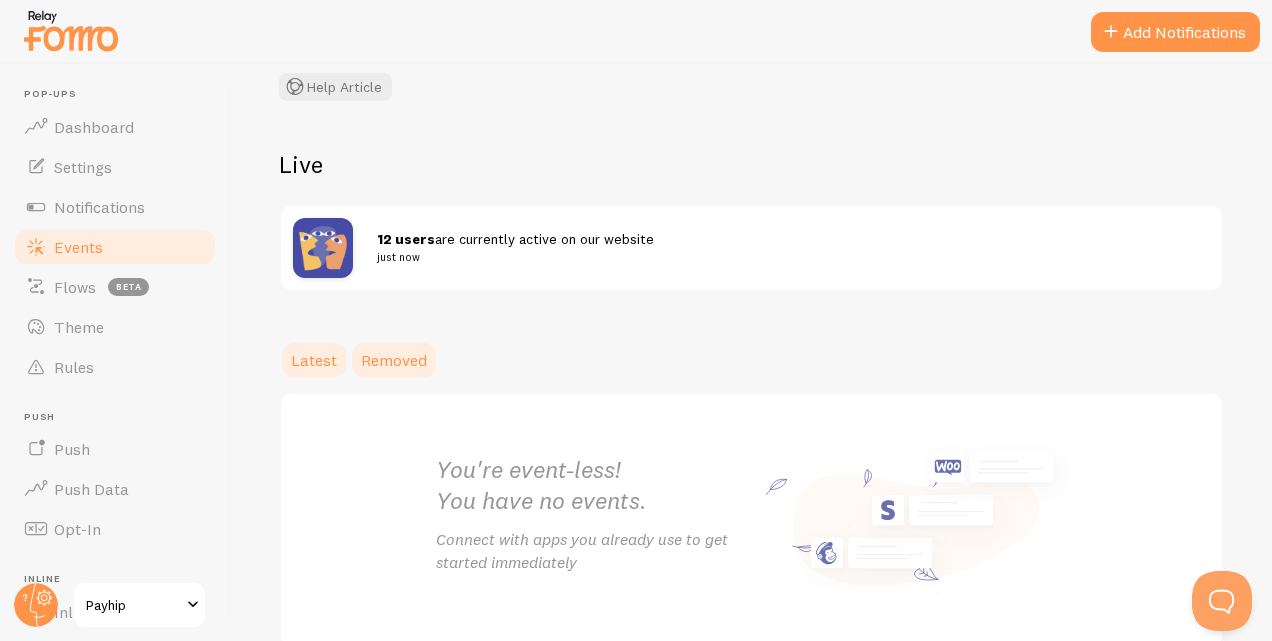 click on "Removed" at bounding box center (394, 360) 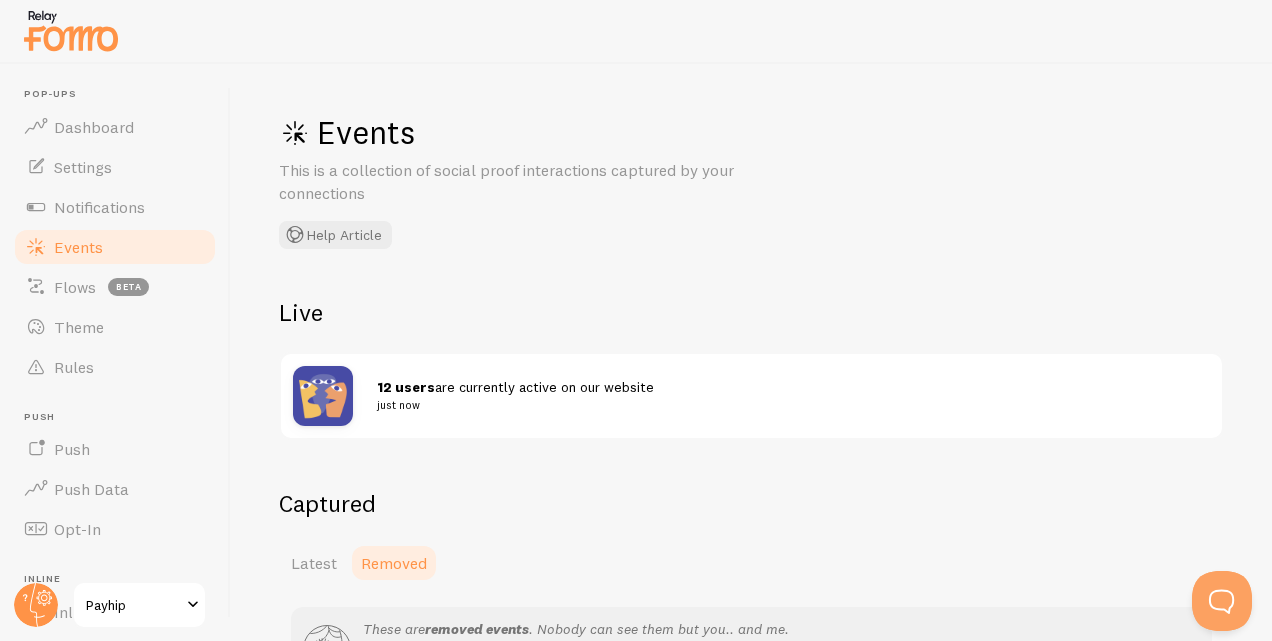 scroll, scrollTop: 201, scrollLeft: 0, axis: vertical 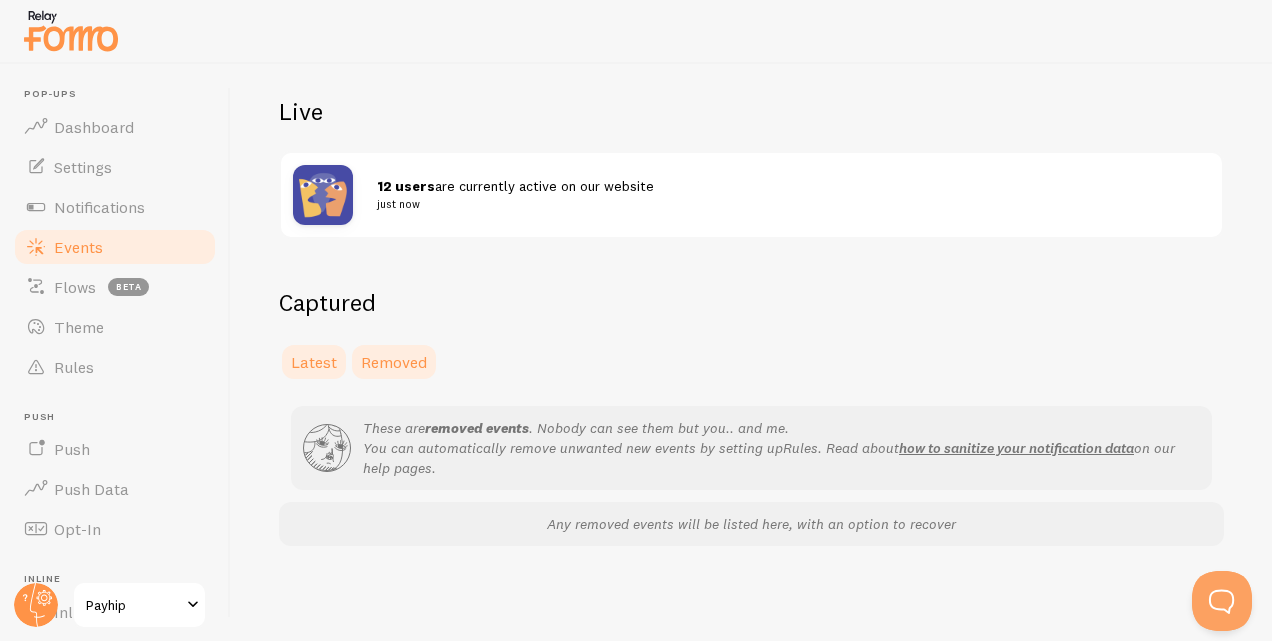 click on "Latest" at bounding box center (314, 362) 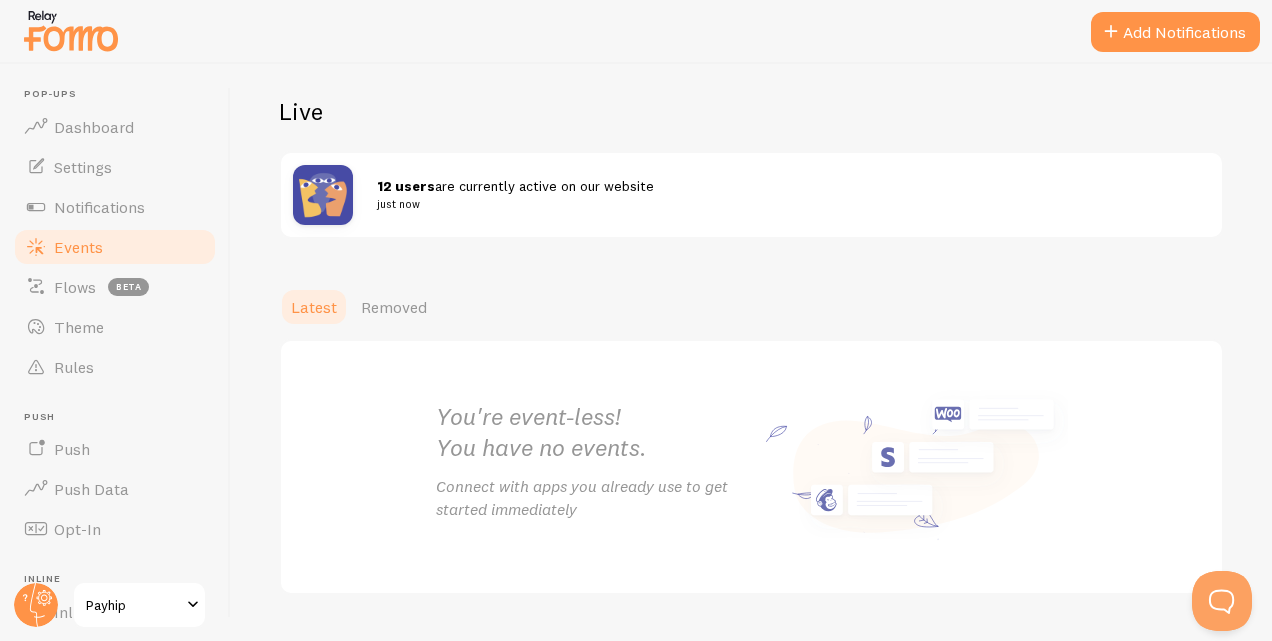 scroll, scrollTop: 0, scrollLeft: 0, axis: both 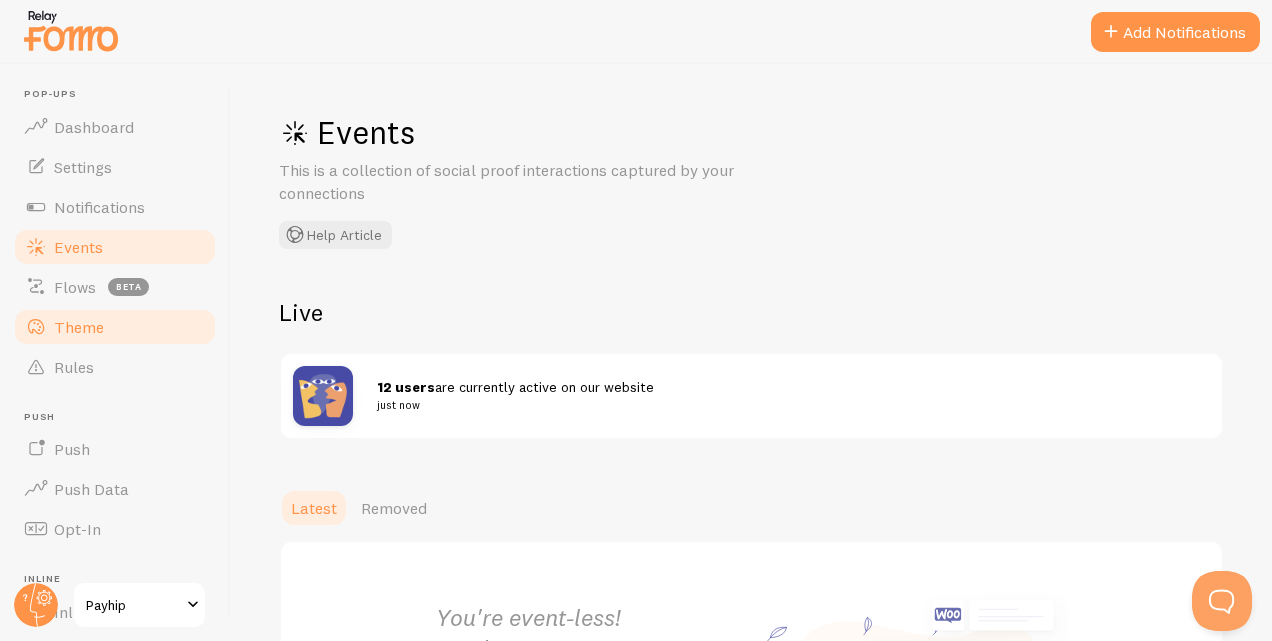 click on "Theme" at bounding box center [115, 327] 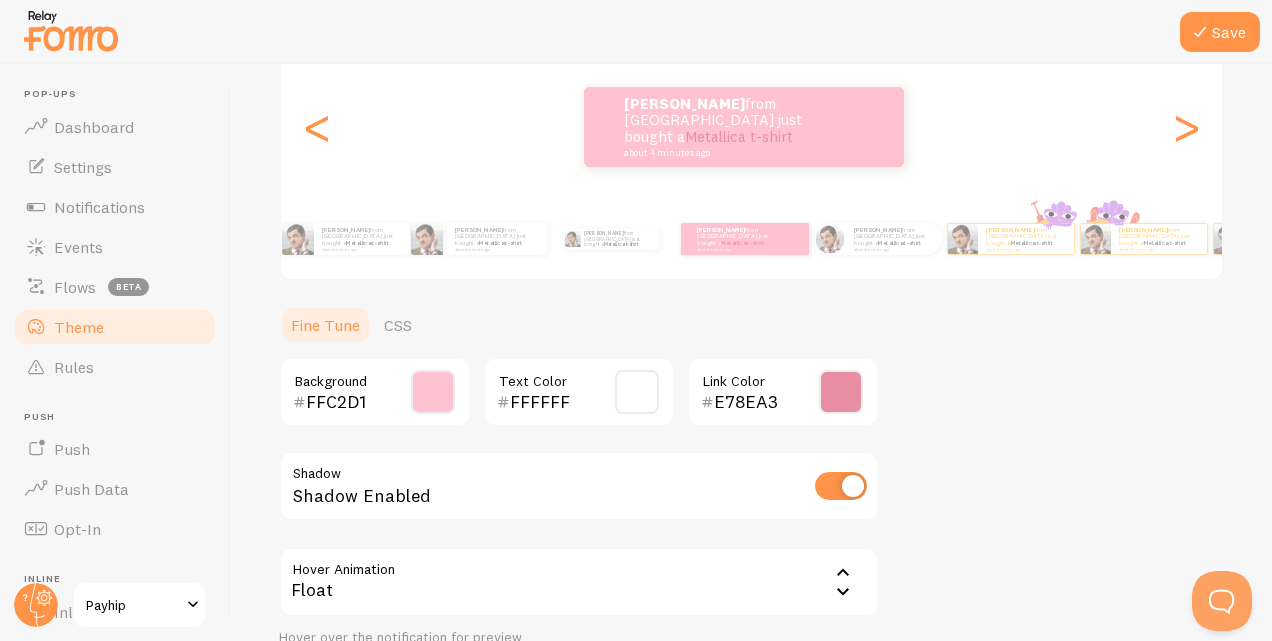 scroll, scrollTop: 421, scrollLeft: 0, axis: vertical 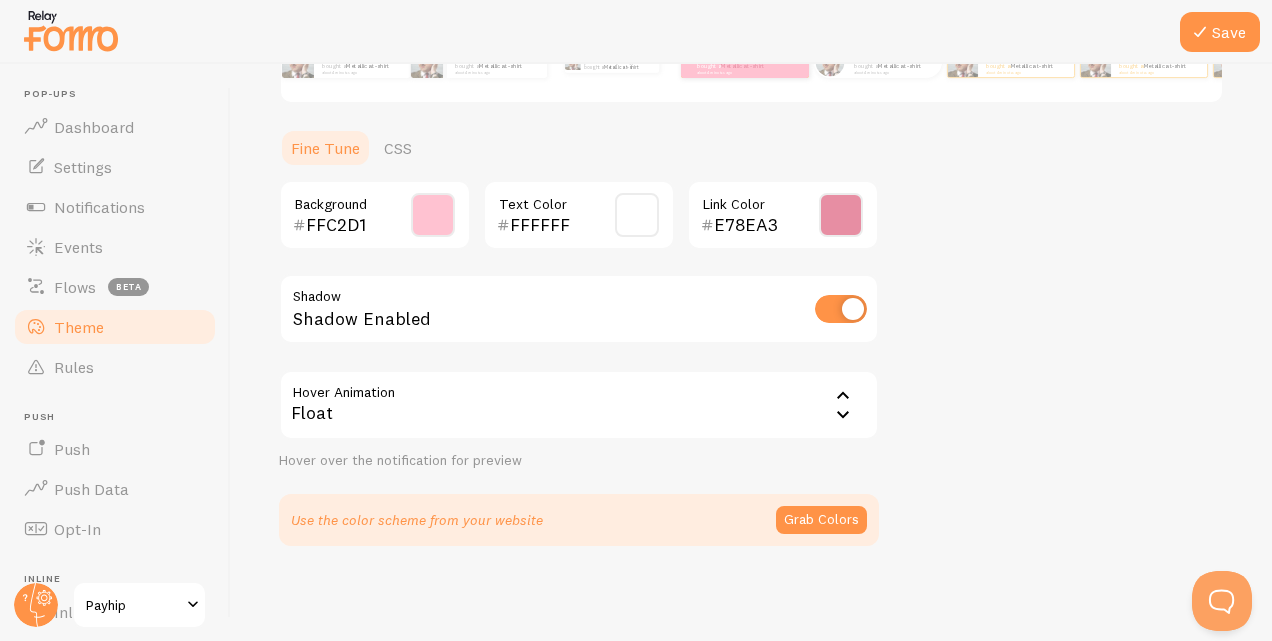 click on "Float" at bounding box center (579, 405) 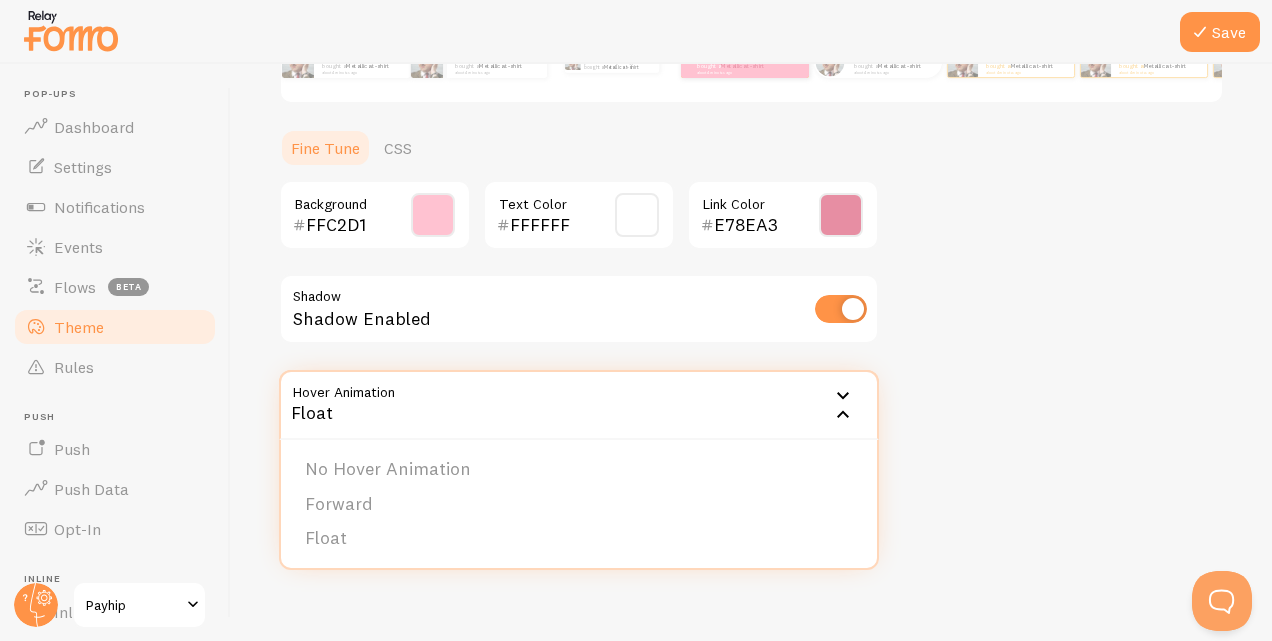 click on "Float" at bounding box center [579, 405] 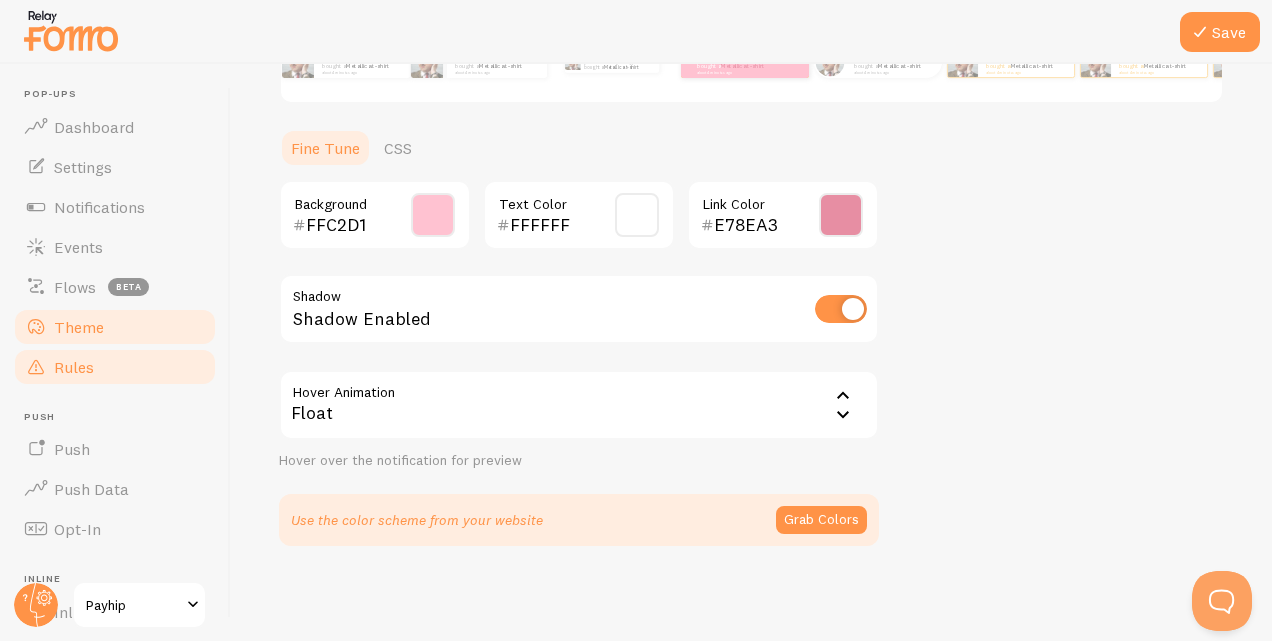 click on "Rules" at bounding box center [115, 367] 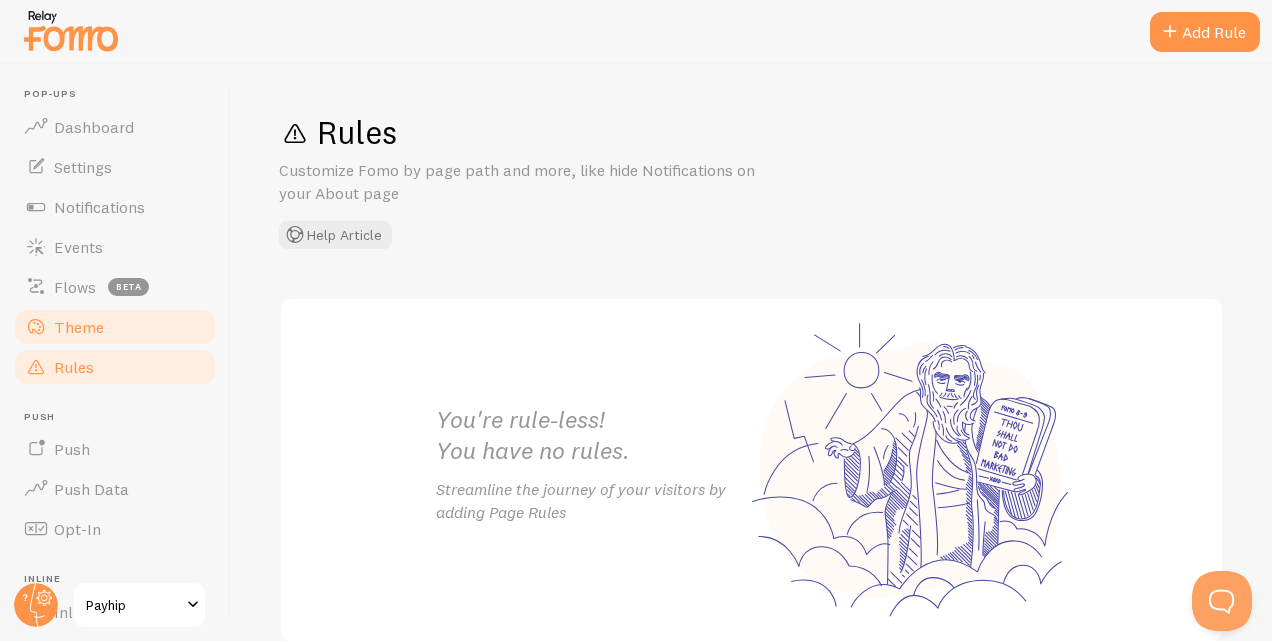 click on "Theme" at bounding box center [115, 327] 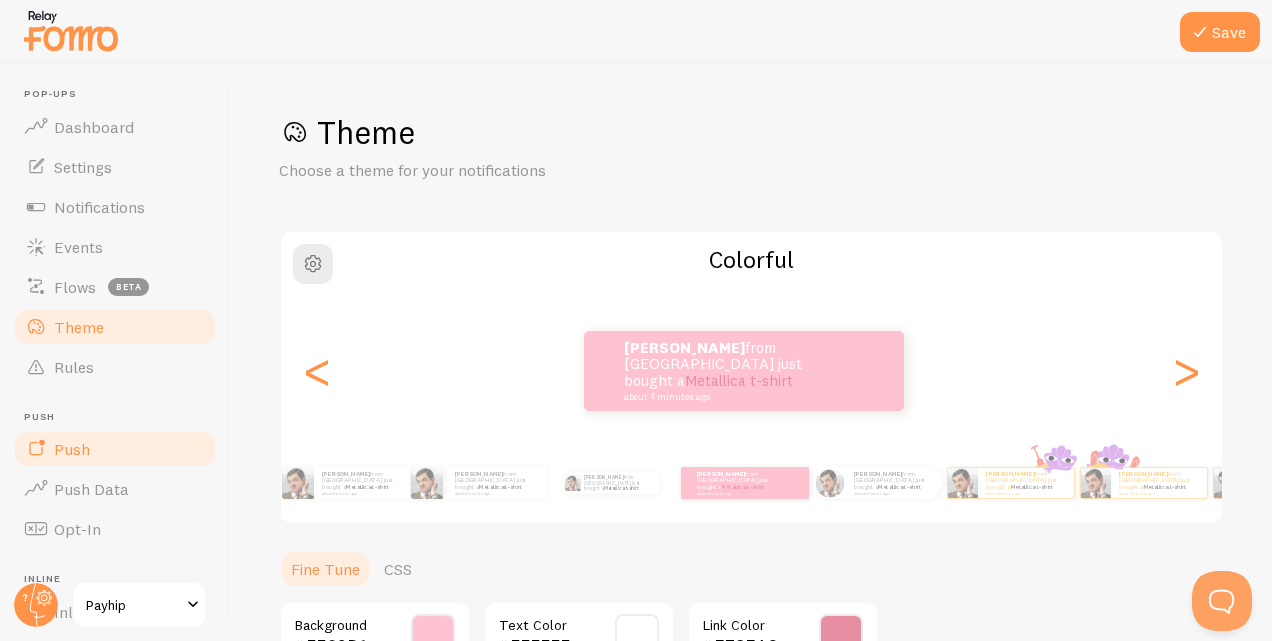 click on "Push" at bounding box center (115, 449) 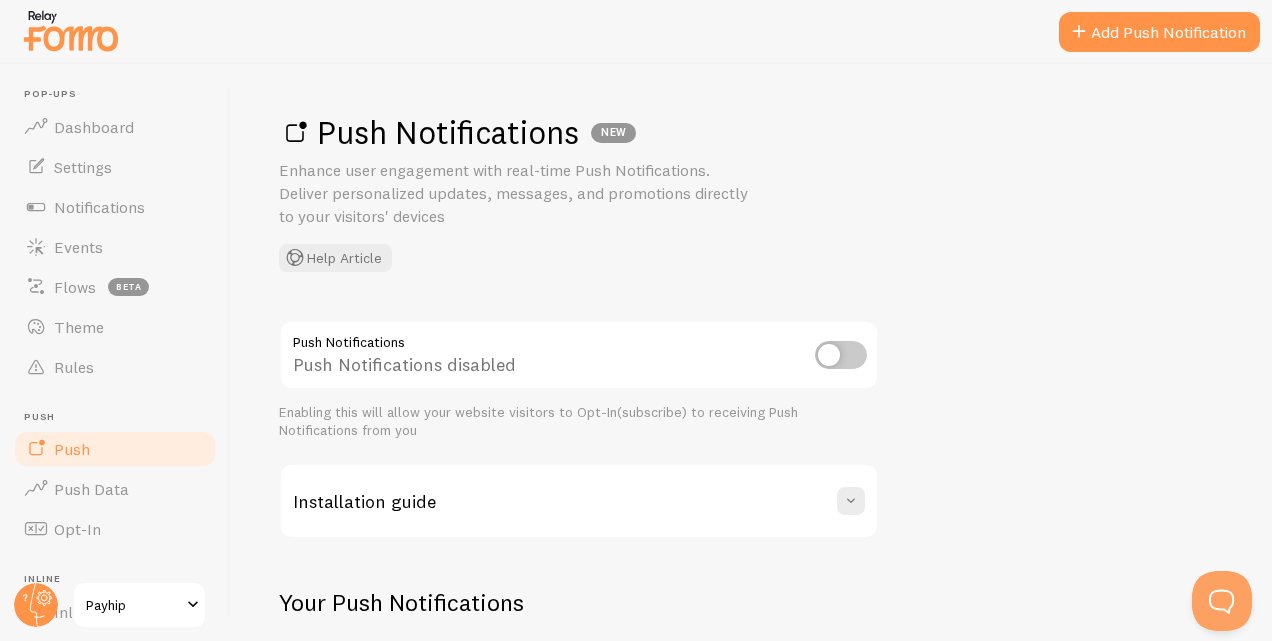 scroll, scrollTop: 221, scrollLeft: 0, axis: vertical 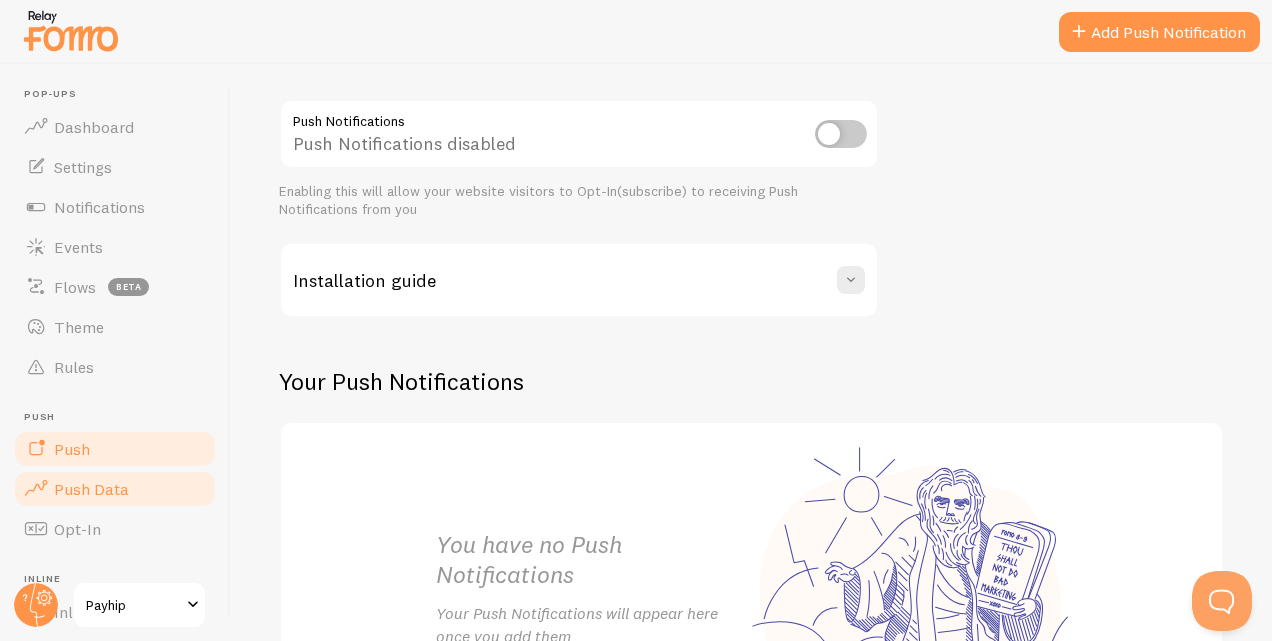 click on "Push Data" at bounding box center (115, 489) 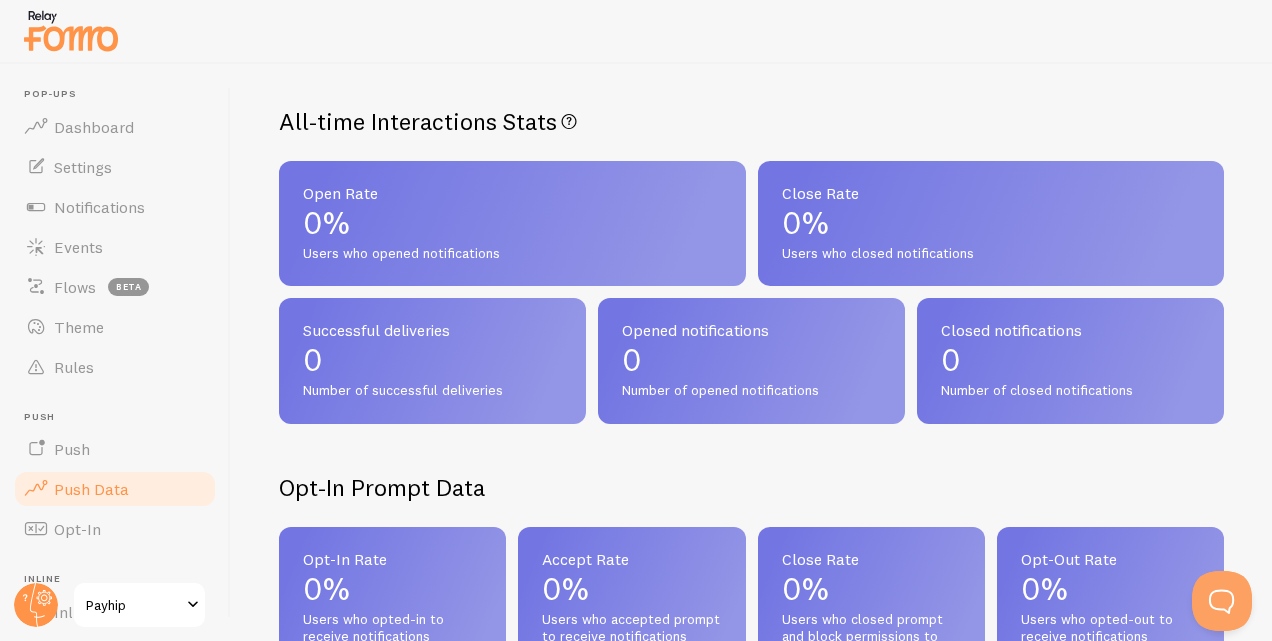 scroll, scrollTop: 165, scrollLeft: 0, axis: vertical 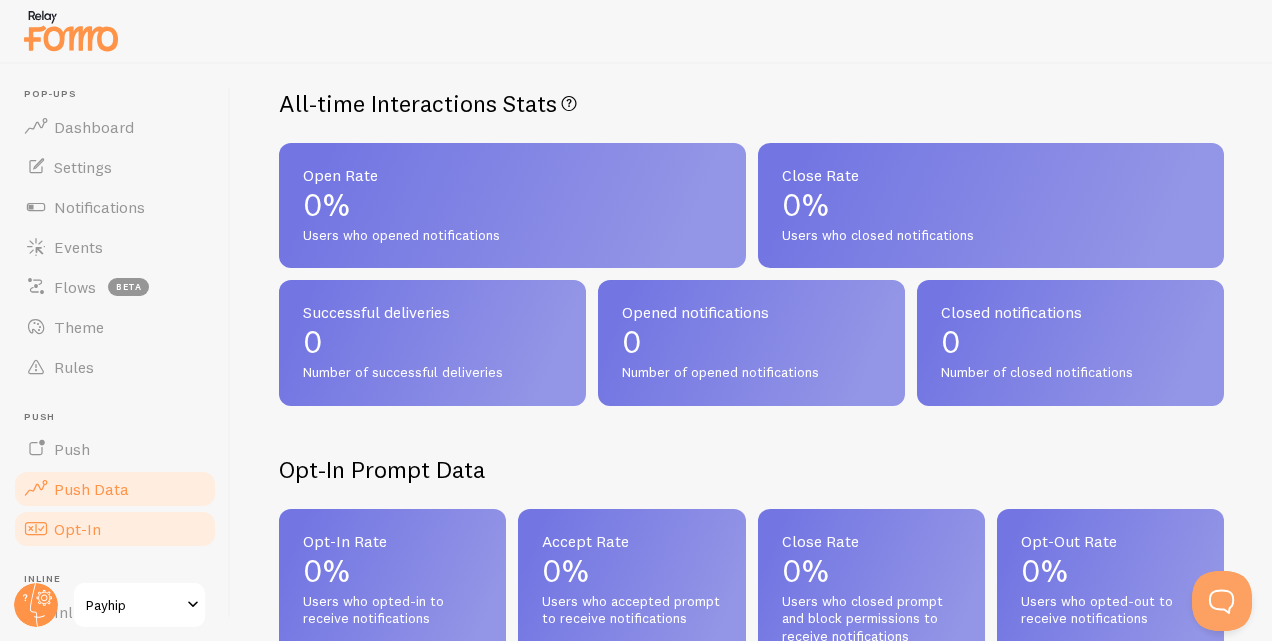 click on "Opt-In" at bounding box center [115, 529] 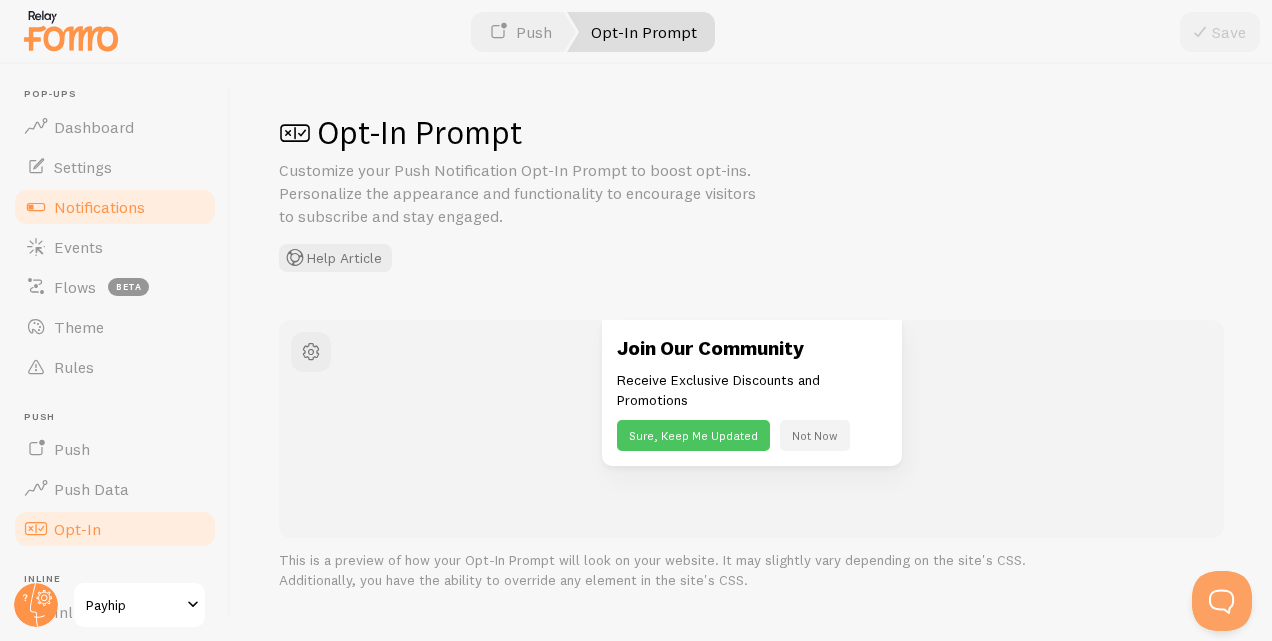 click on "Notifications" at bounding box center (99, 207) 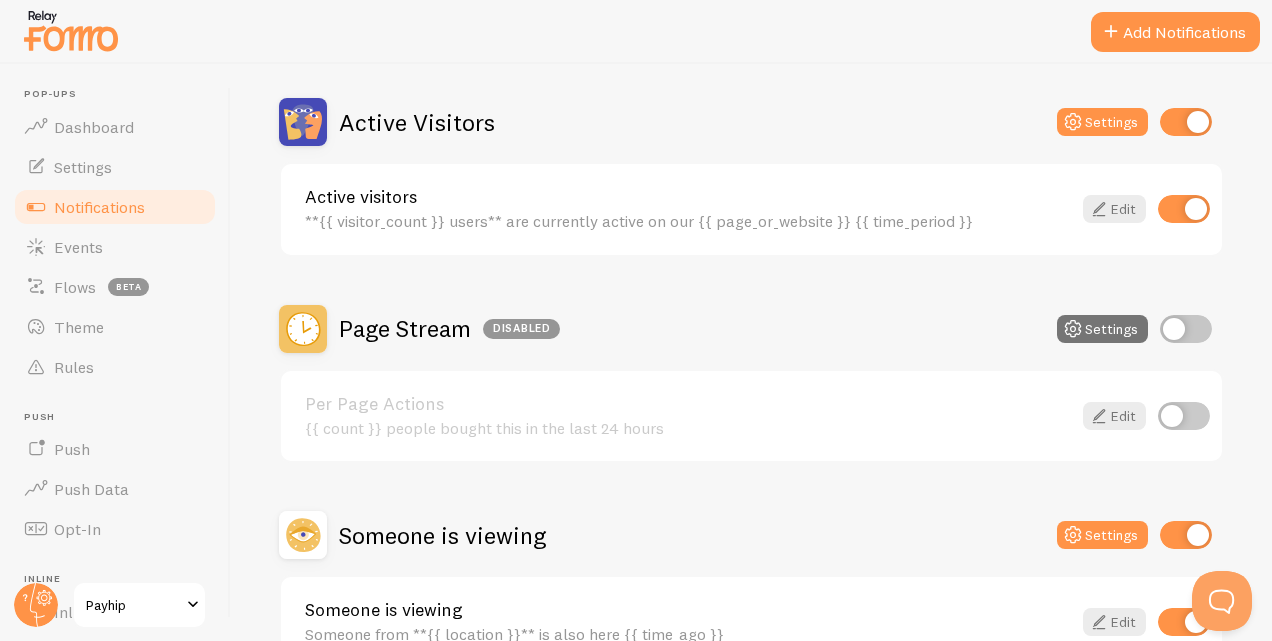 scroll, scrollTop: 300, scrollLeft: 0, axis: vertical 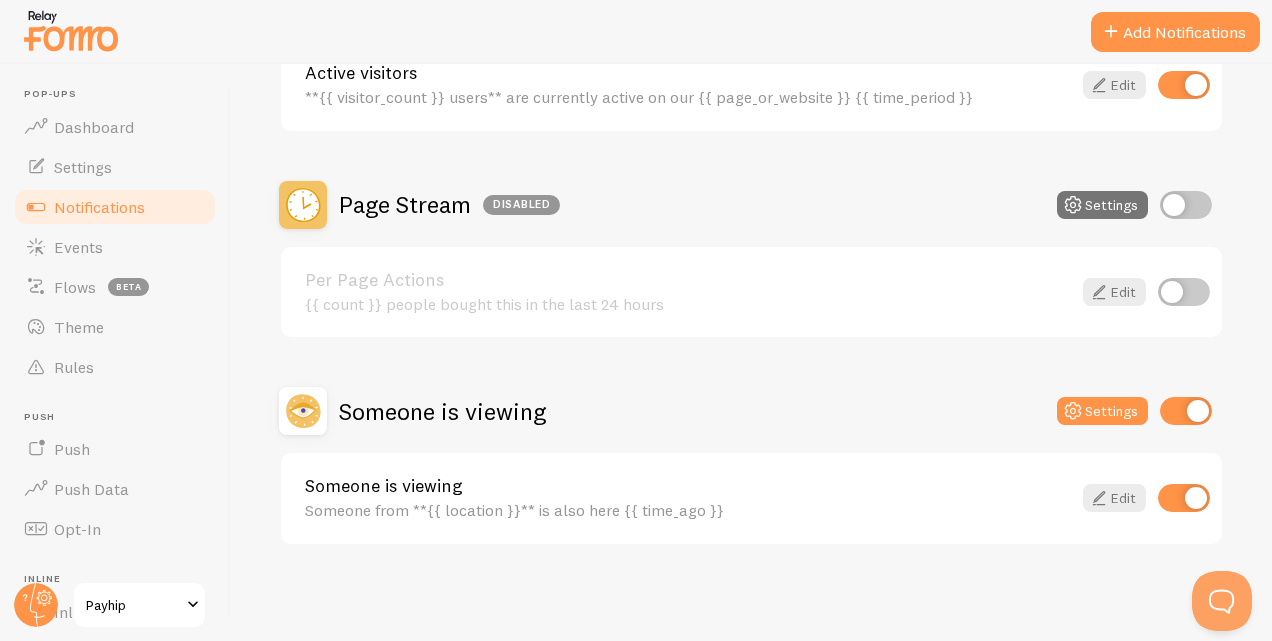 click at bounding box center [1186, 205] 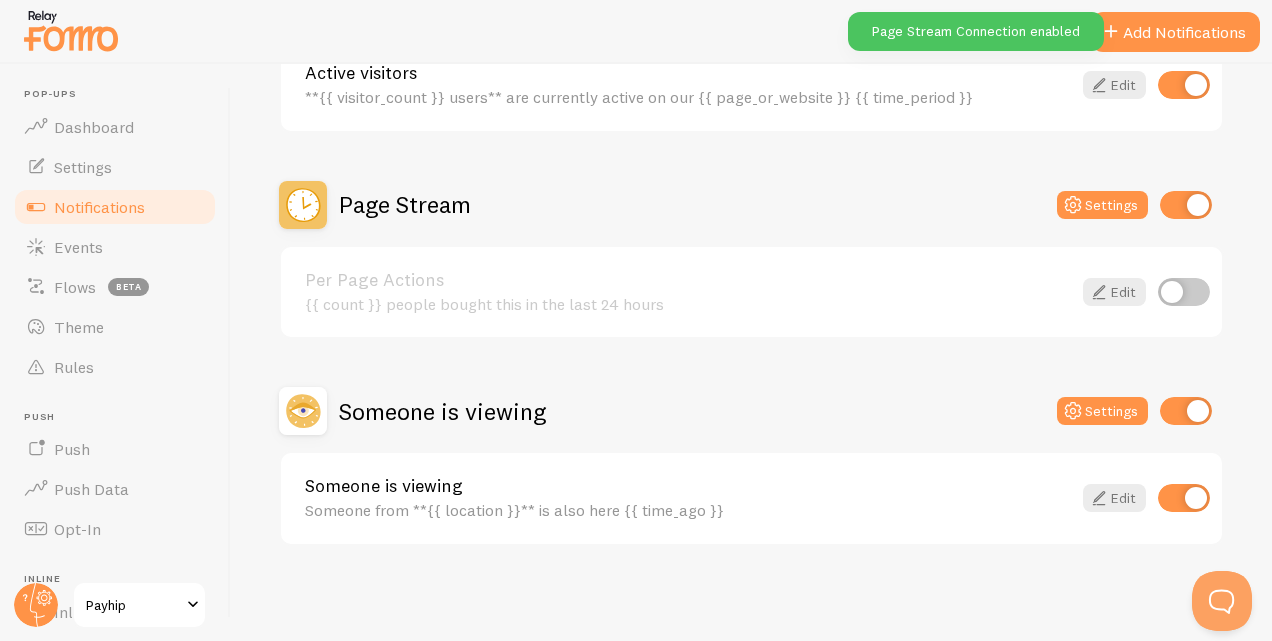 click at bounding box center (1186, 205) 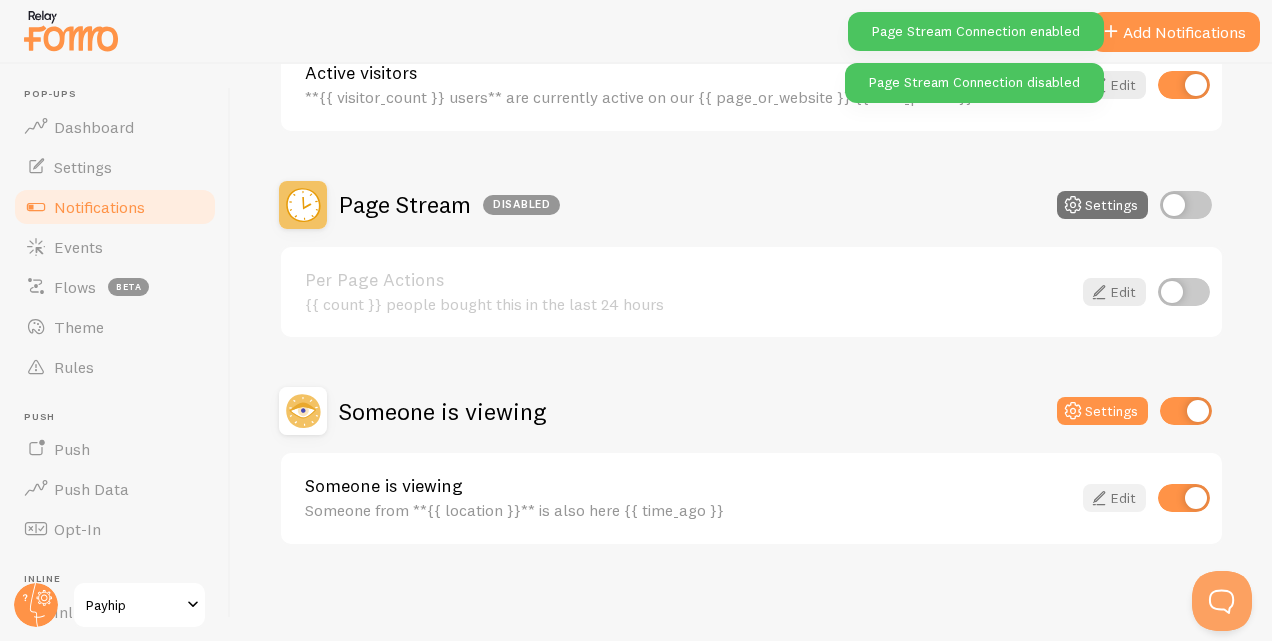 click on "Edit" at bounding box center [1114, 498] 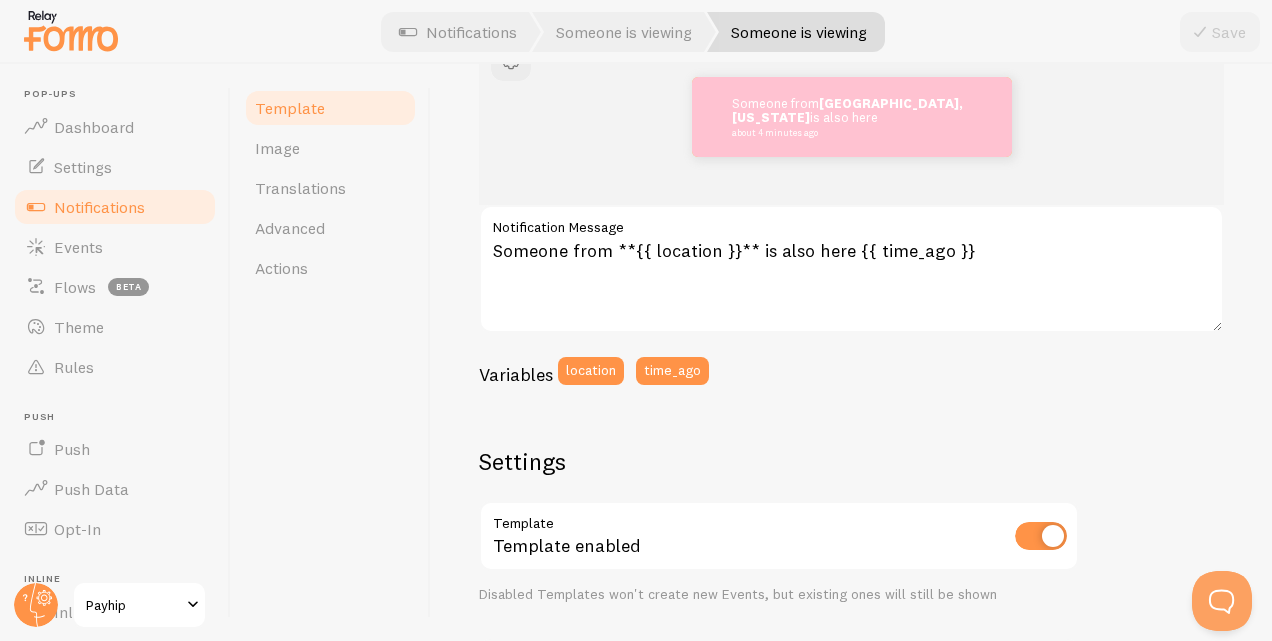 scroll, scrollTop: 292, scrollLeft: 0, axis: vertical 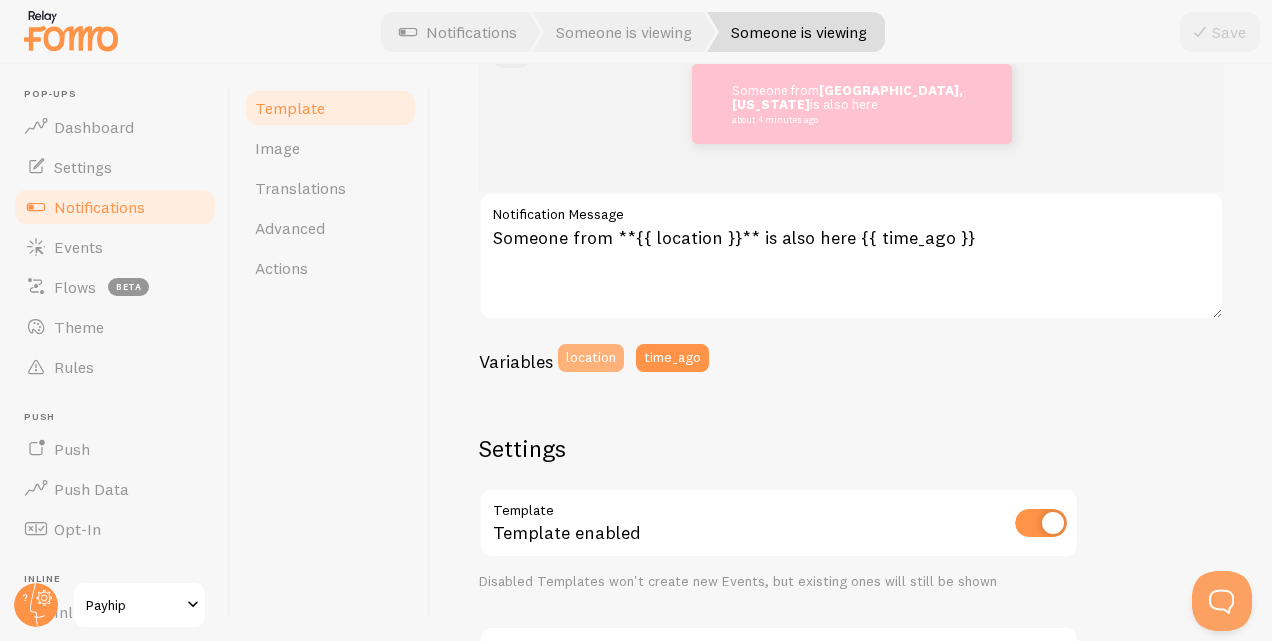 click on "location" at bounding box center (591, 358) 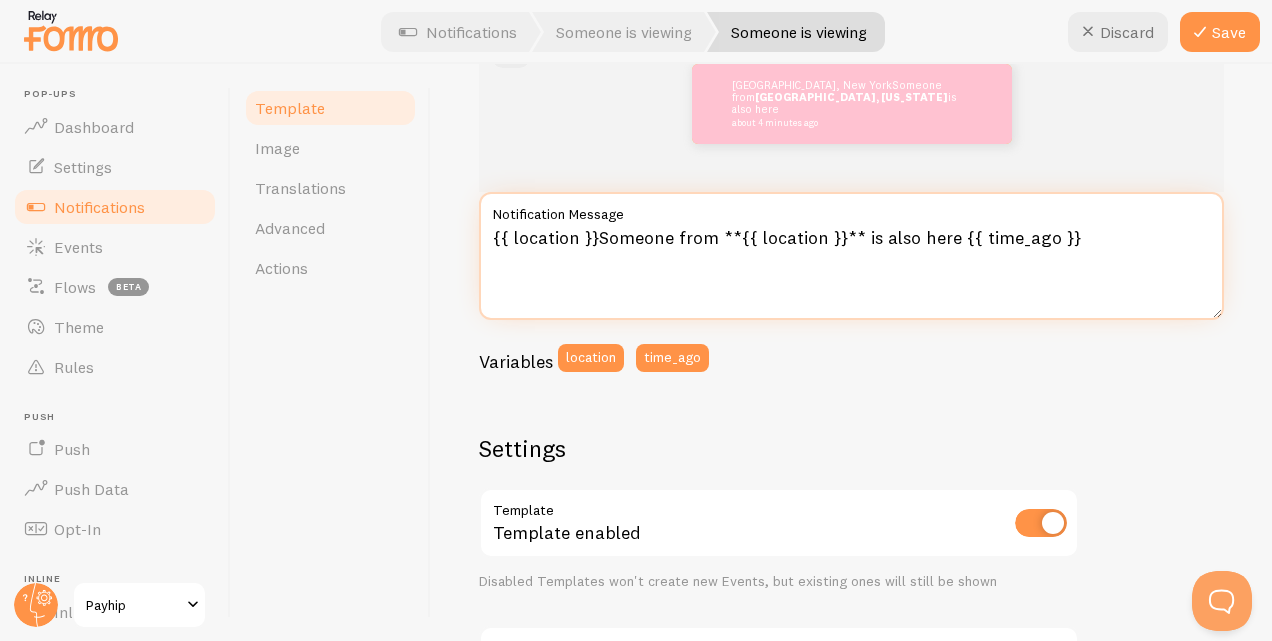 scroll, scrollTop: 244, scrollLeft: 0, axis: vertical 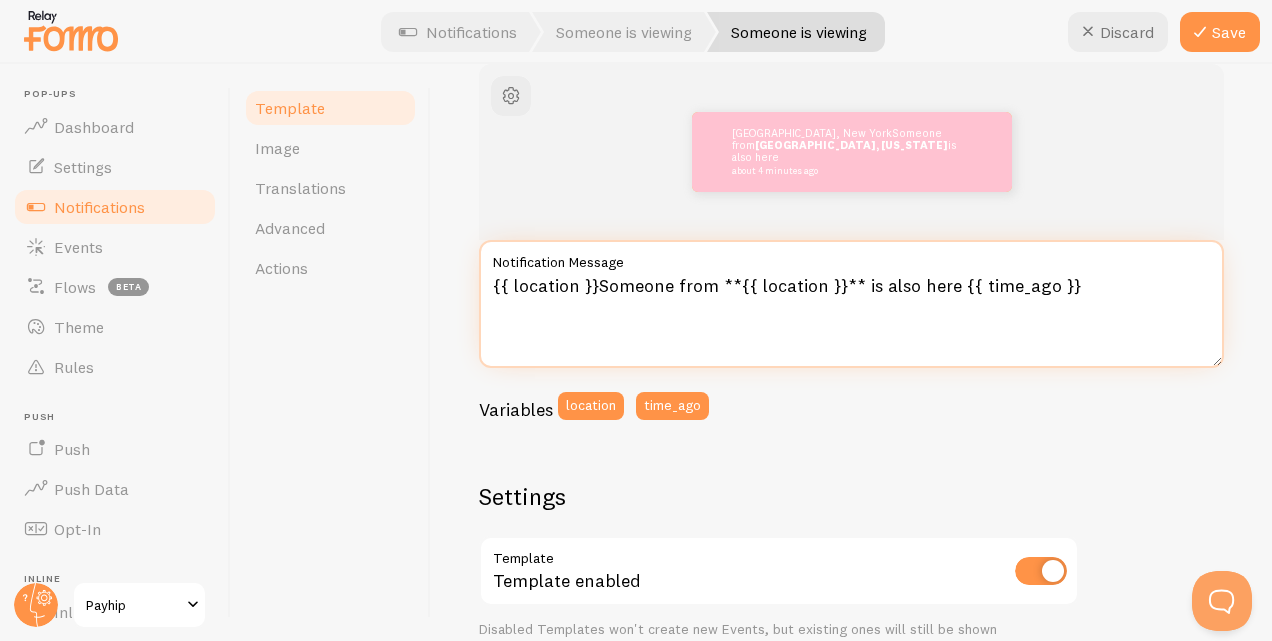 drag, startPoint x: 598, startPoint y: 288, endPoint x: 484, endPoint y: 279, distance: 114.35471 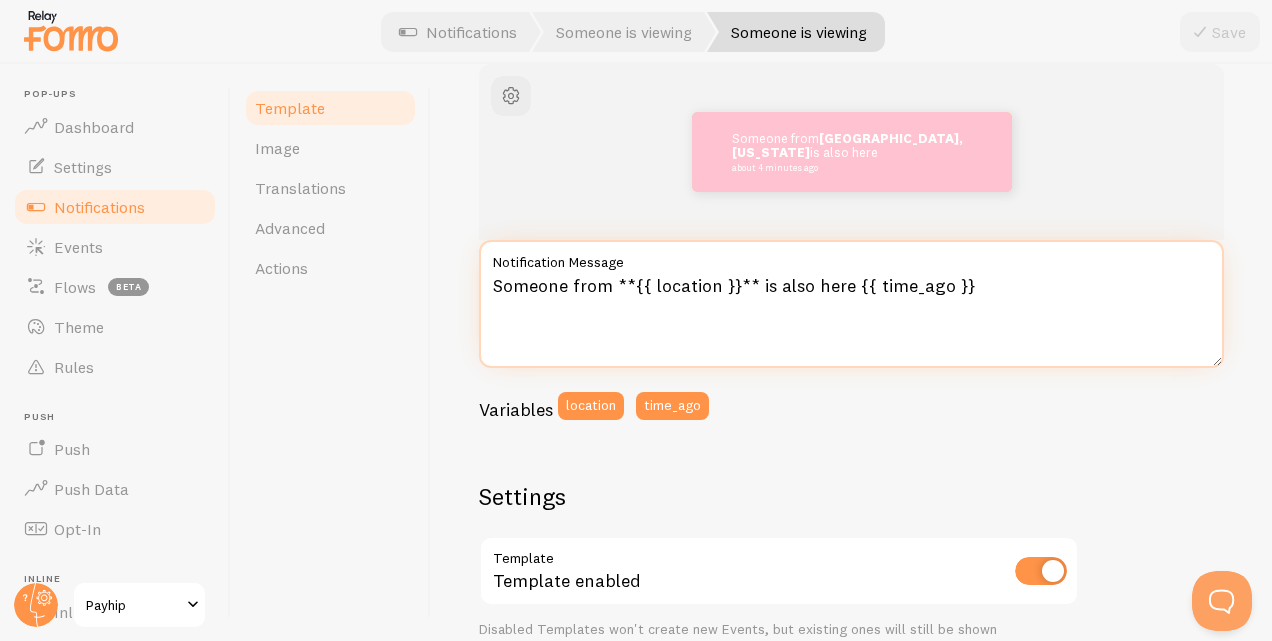 drag, startPoint x: 964, startPoint y: 286, endPoint x: 755, endPoint y: 287, distance: 209.0024 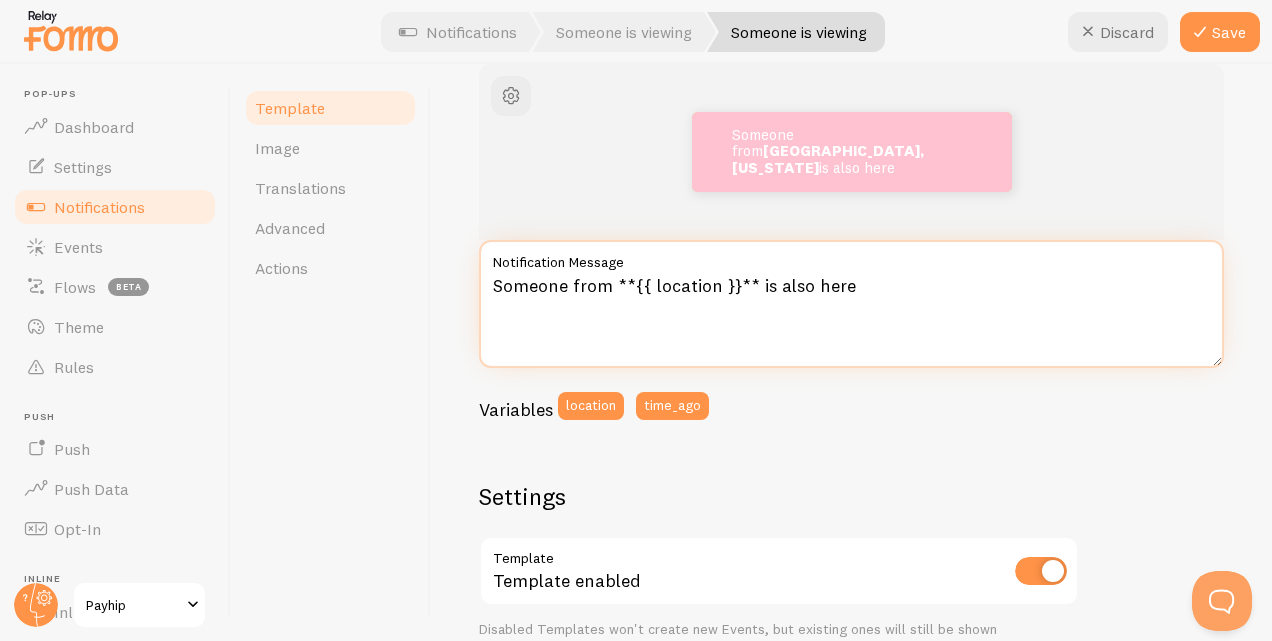 drag, startPoint x: 855, startPoint y: 286, endPoint x: 755, endPoint y: 294, distance: 100.31949 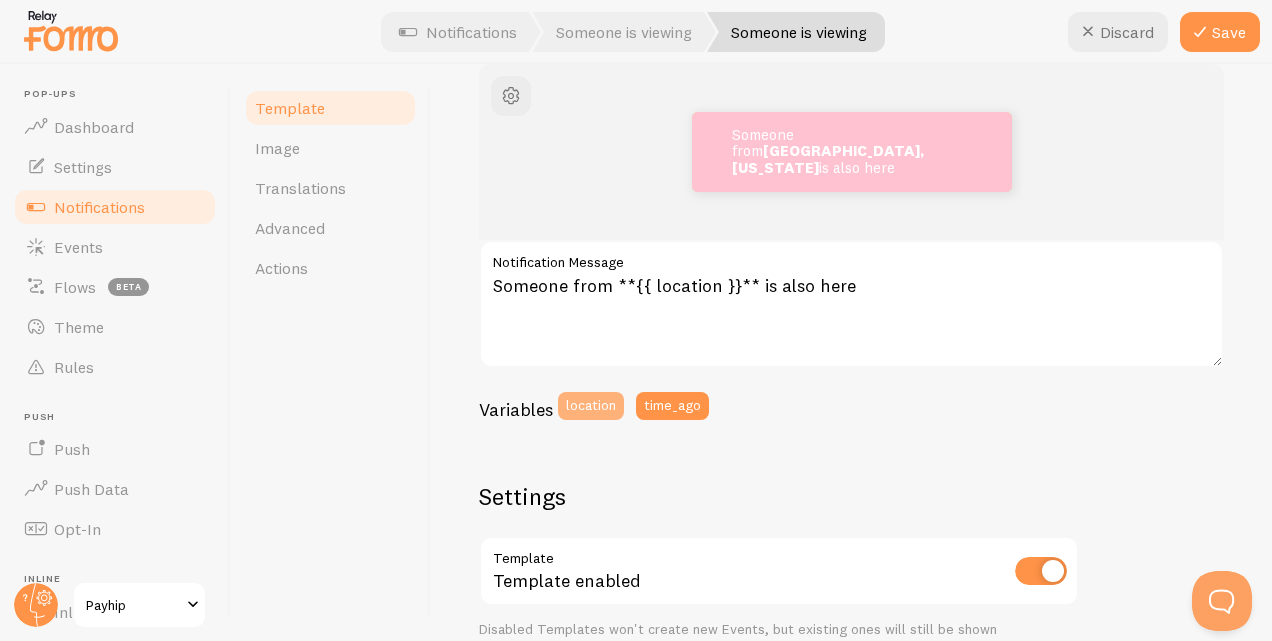 click on "location" at bounding box center (591, 406) 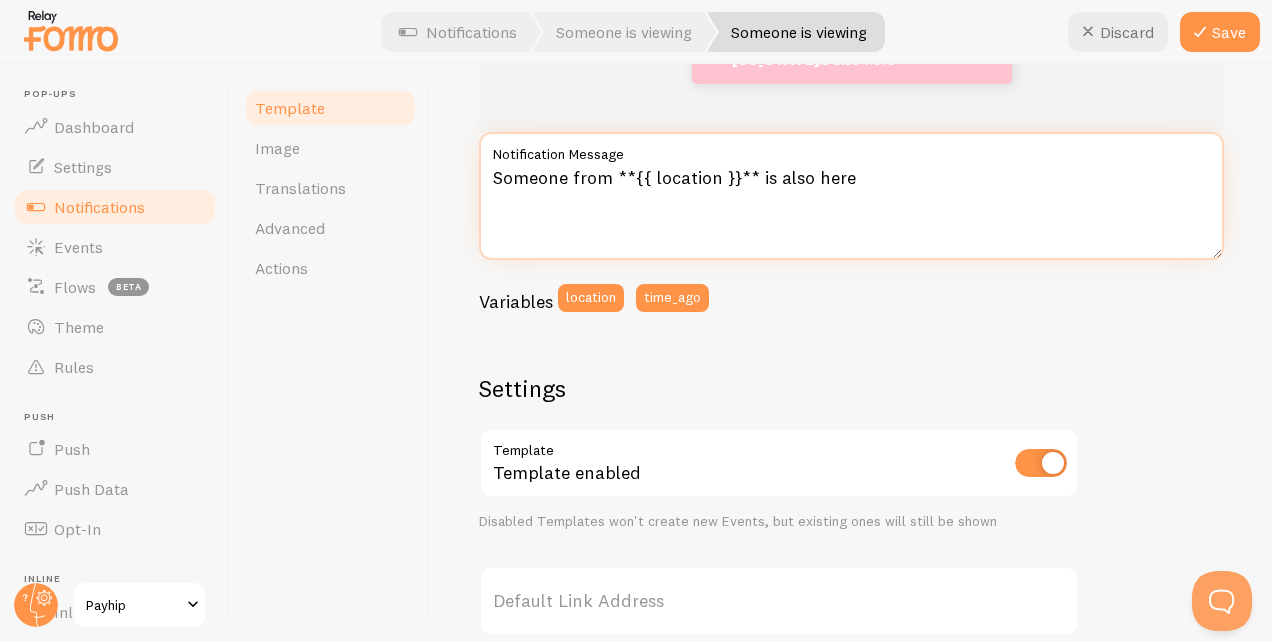 scroll, scrollTop: 262, scrollLeft: 0, axis: vertical 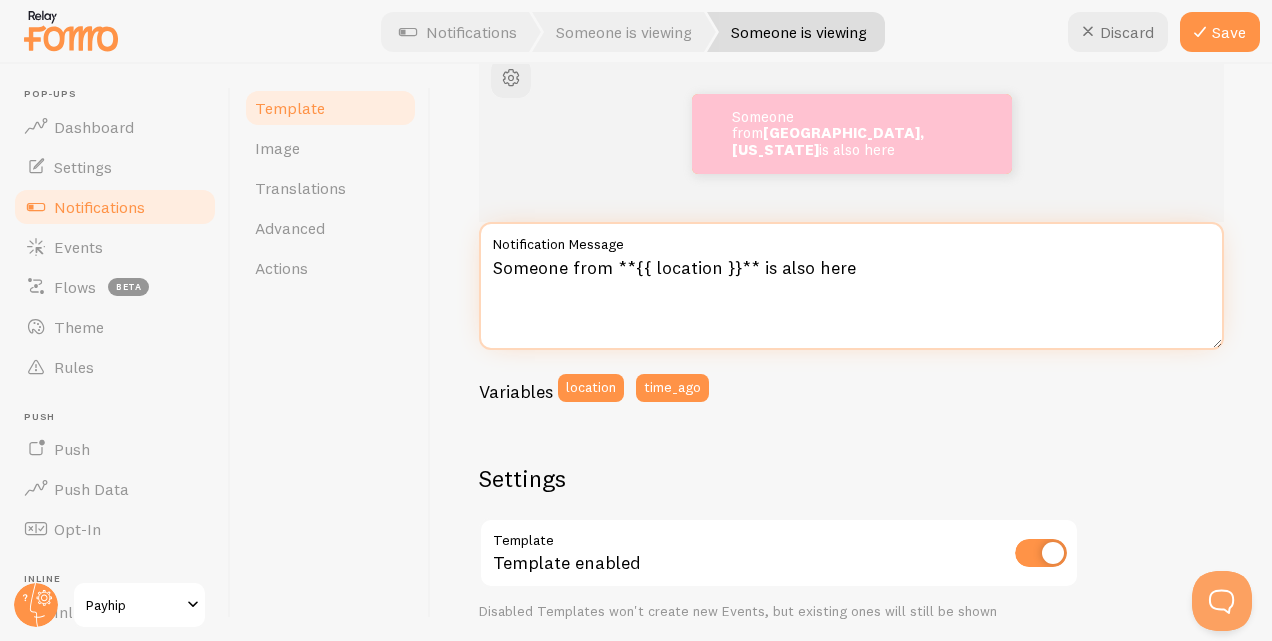 drag, startPoint x: 717, startPoint y: 268, endPoint x: 654, endPoint y: 272, distance: 63.126858 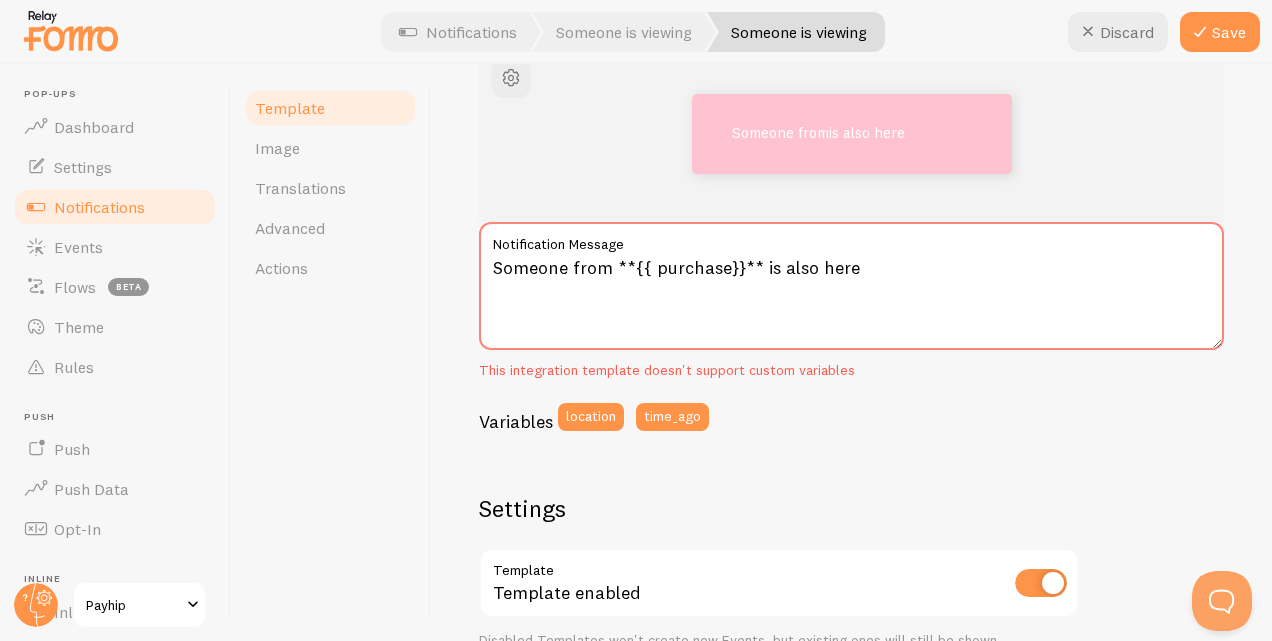 click on "Someone from   is also here   Someone from **{{ purchase}}** is also here   Notification Message   This integration template doesn't support custom variables       Variables
location
time_ago" at bounding box center [851, 245] 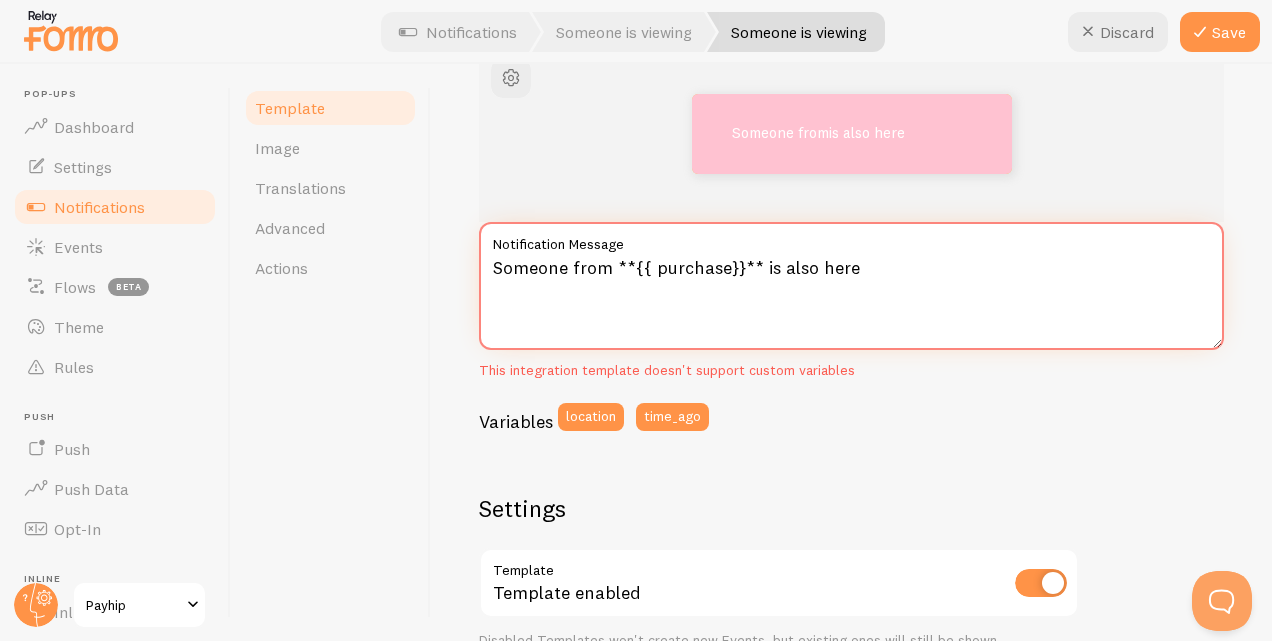click on "Someone from **{{ purchase}}** is also here" at bounding box center (851, 286) 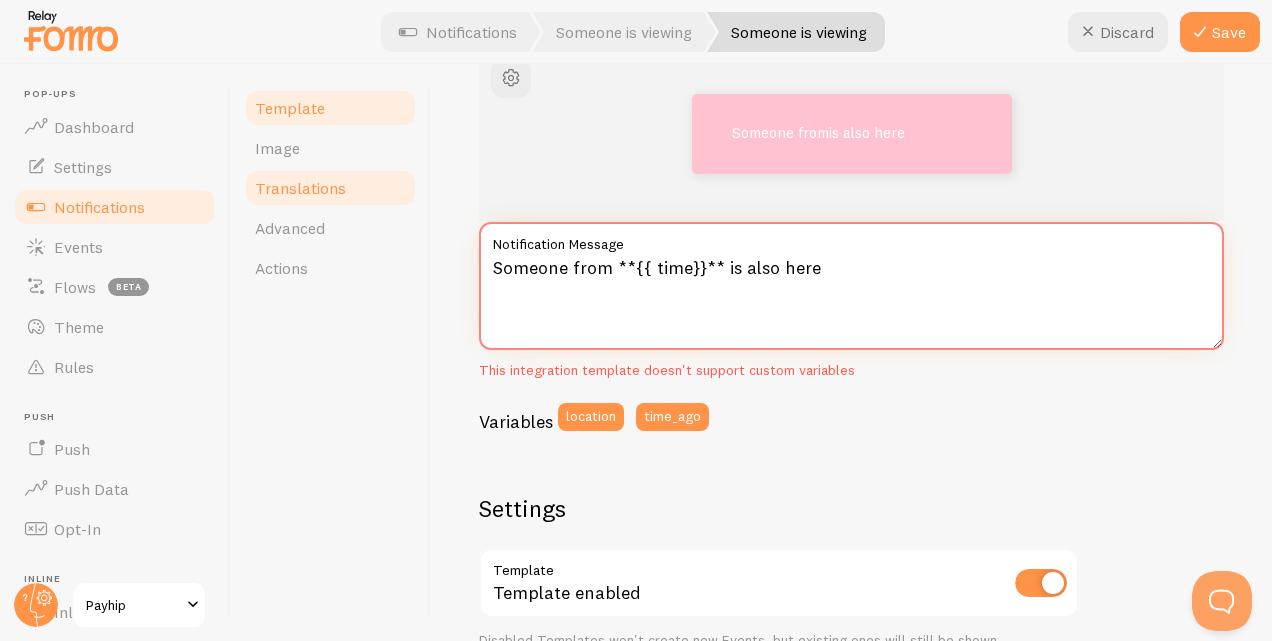 type on "Someone from **{{ time}}** is also here" 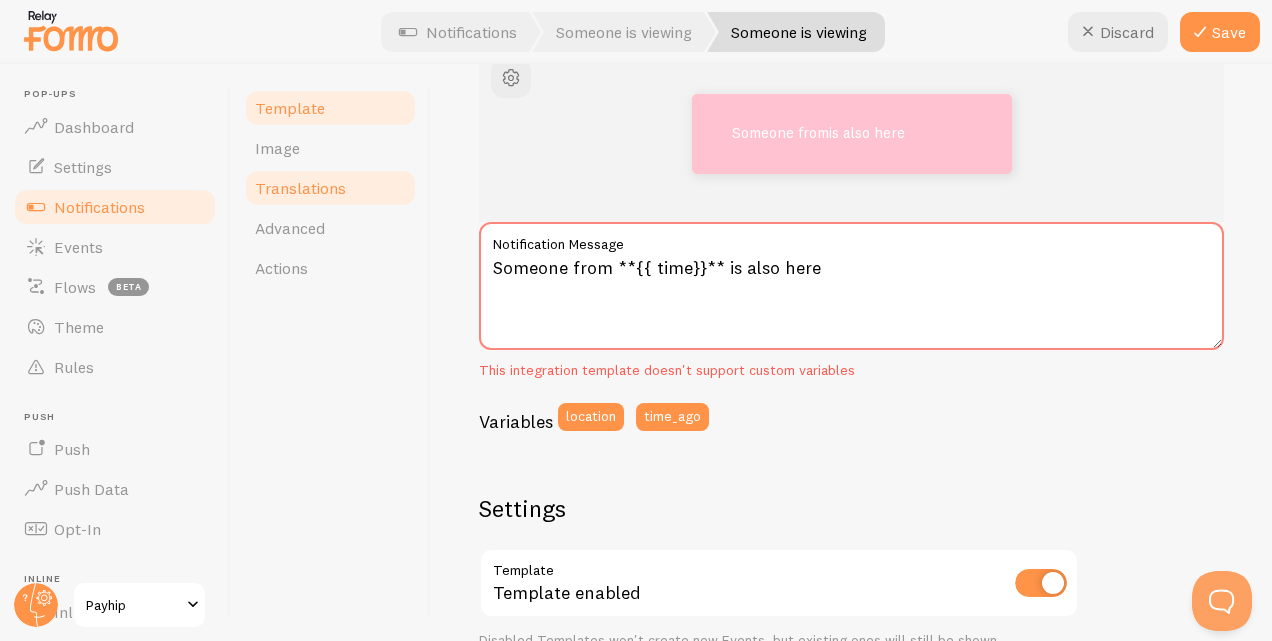 click on "Translations" at bounding box center [300, 188] 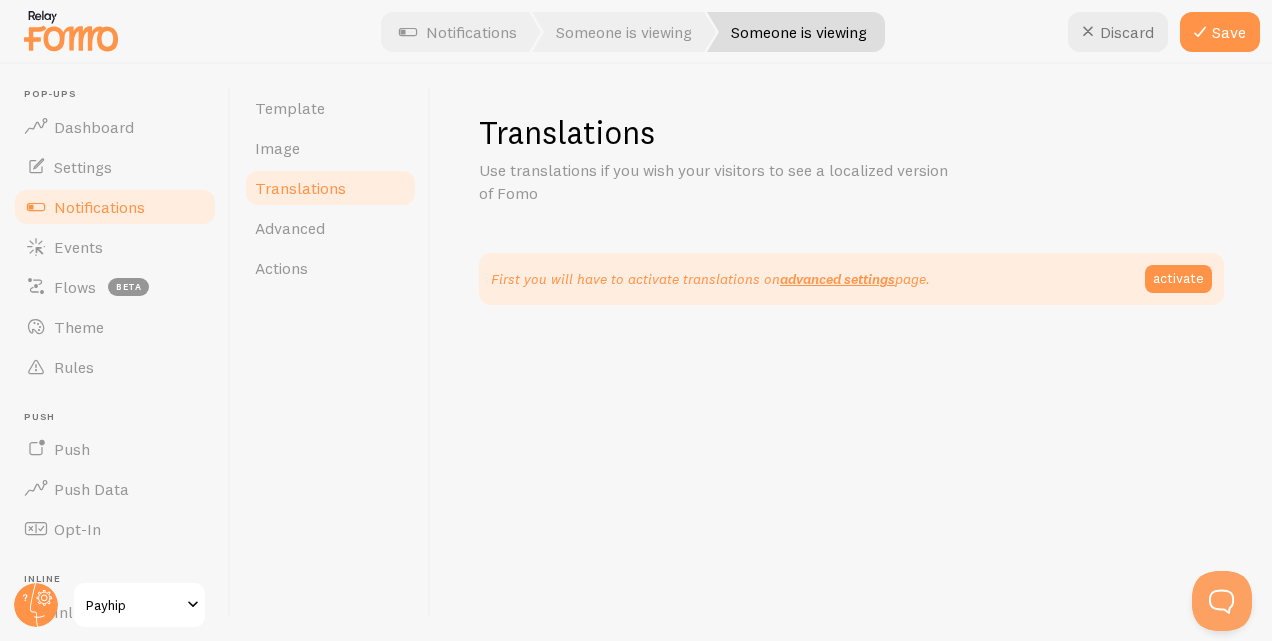 scroll, scrollTop: 0, scrollLeft: 0, axis: both 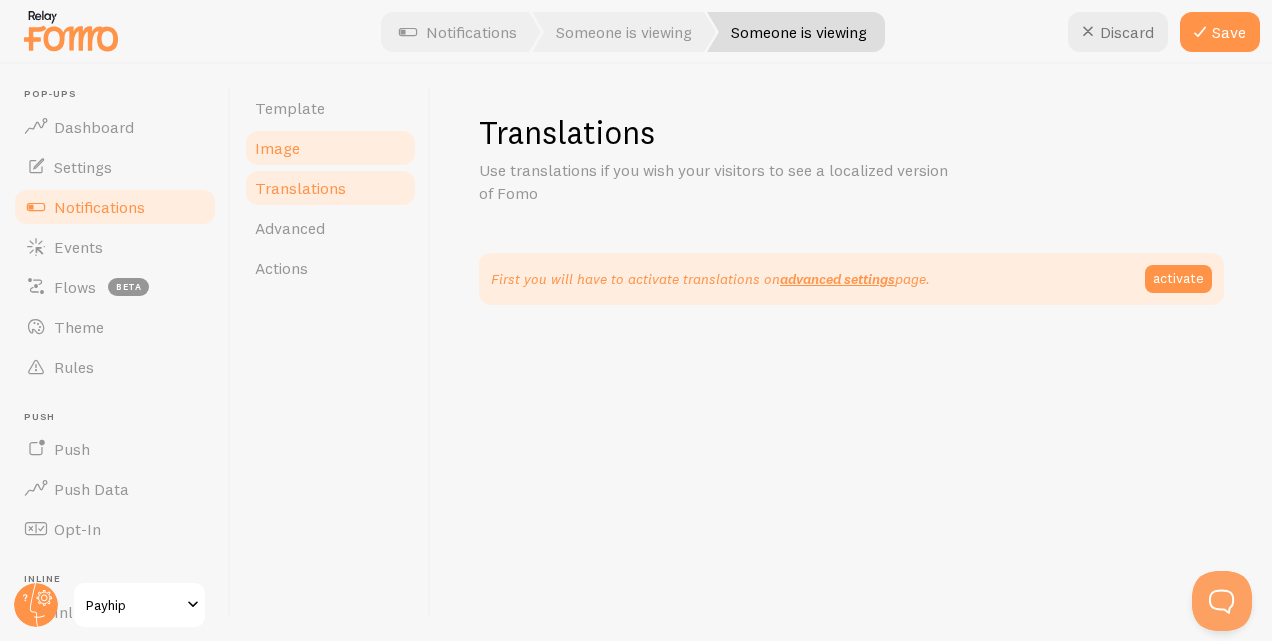 click on "Image" at bounding box center (330, 148) 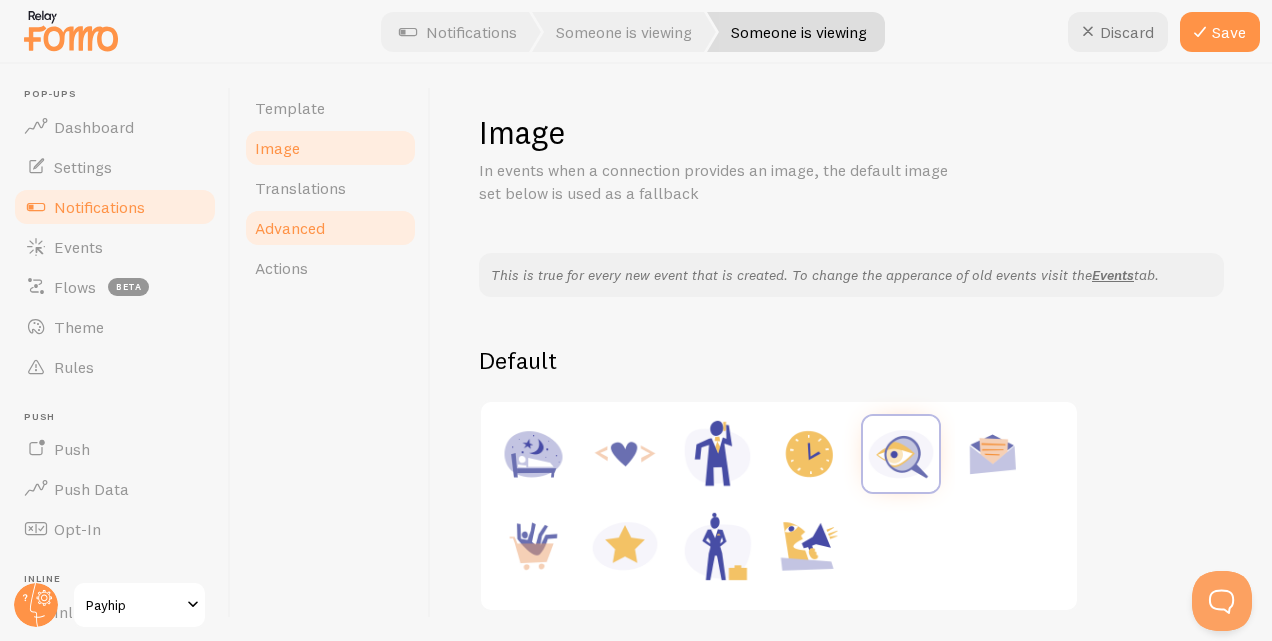 click on "Advanced" at bounding box center (330, 228) 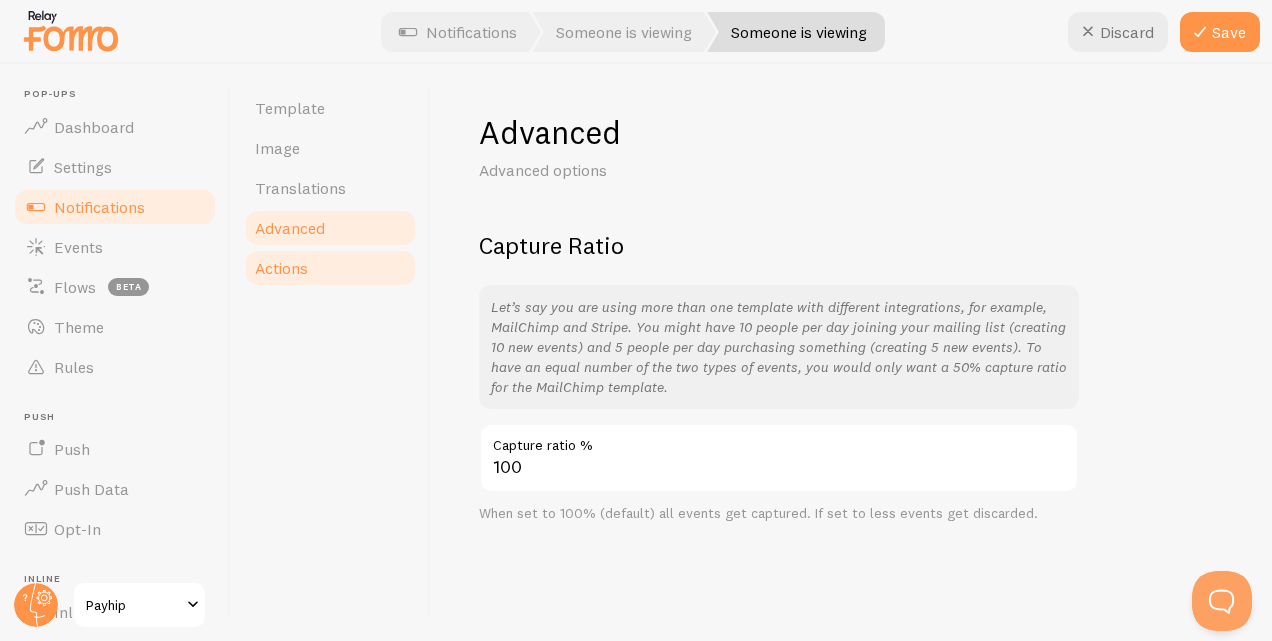 click on "Actions" at bounding box center (281, 268) 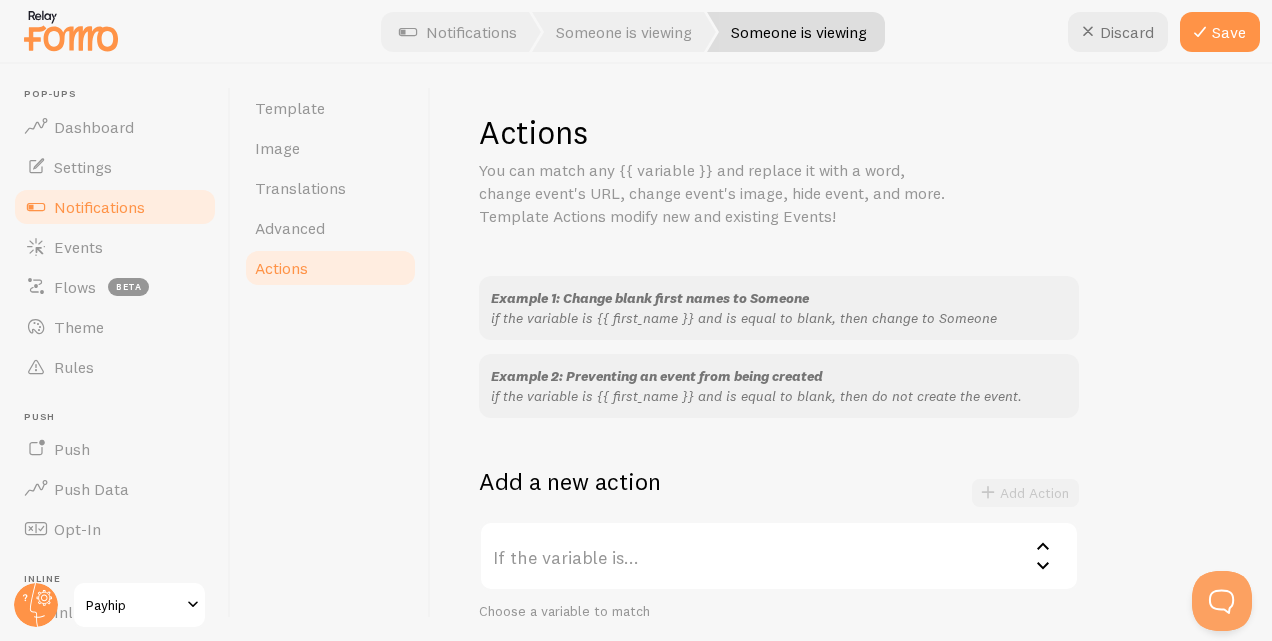 scroll, scrollTop: 398, scrollLeft: 0, axis: vertical 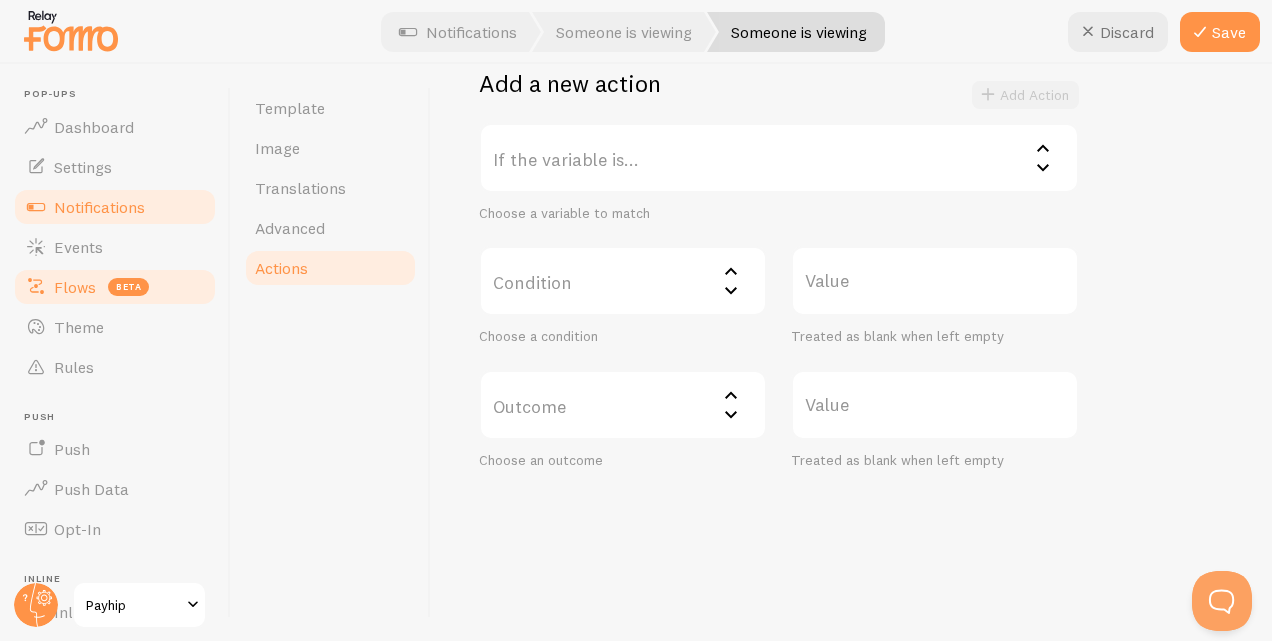 click on "beta" at bounding box center (128, 287) 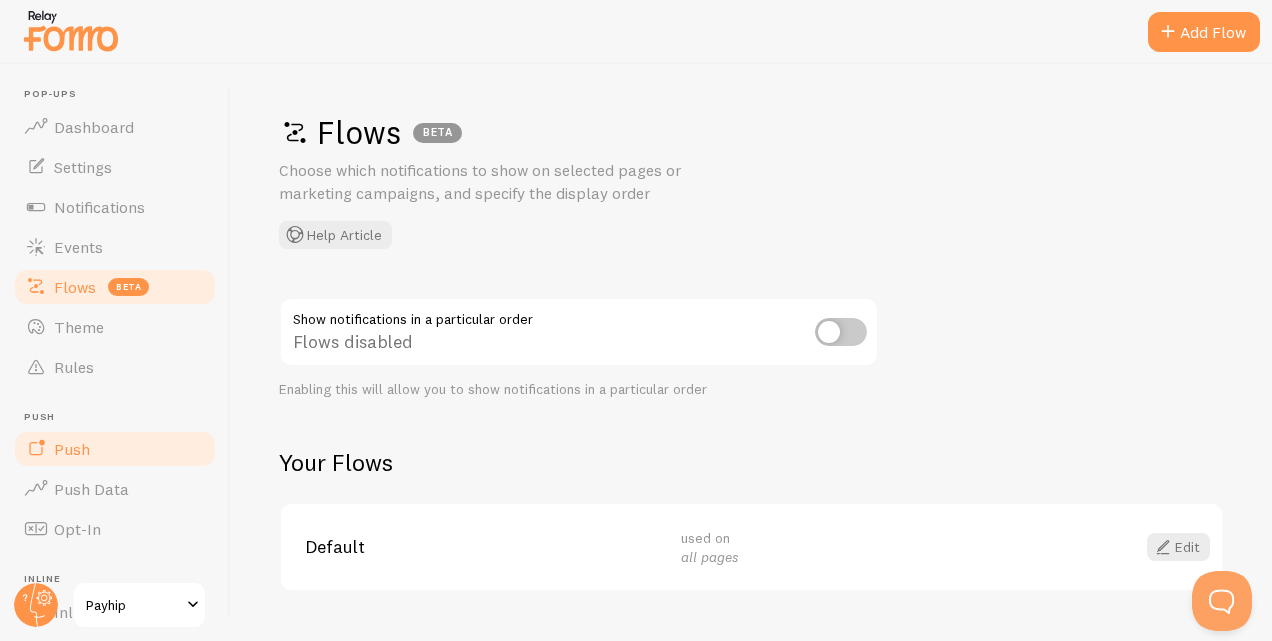 scroll, scrollTop: 224, scrollLeft: 0, axis: vertical 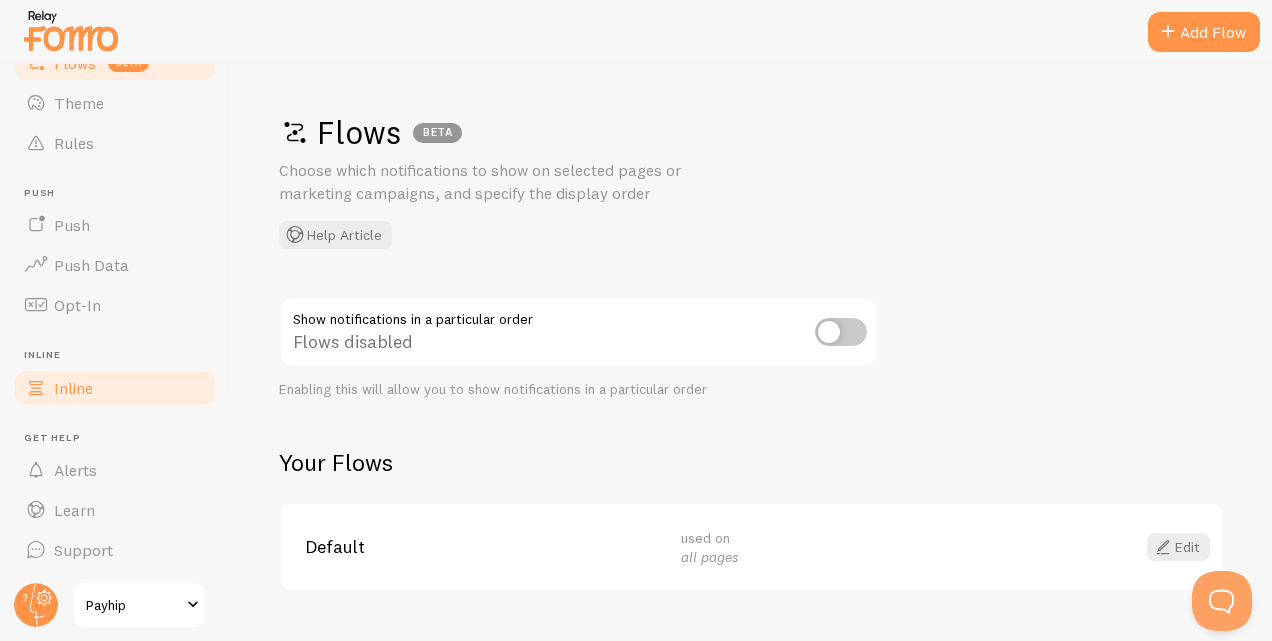 click on "Inline" at bounding box center [73, 388] 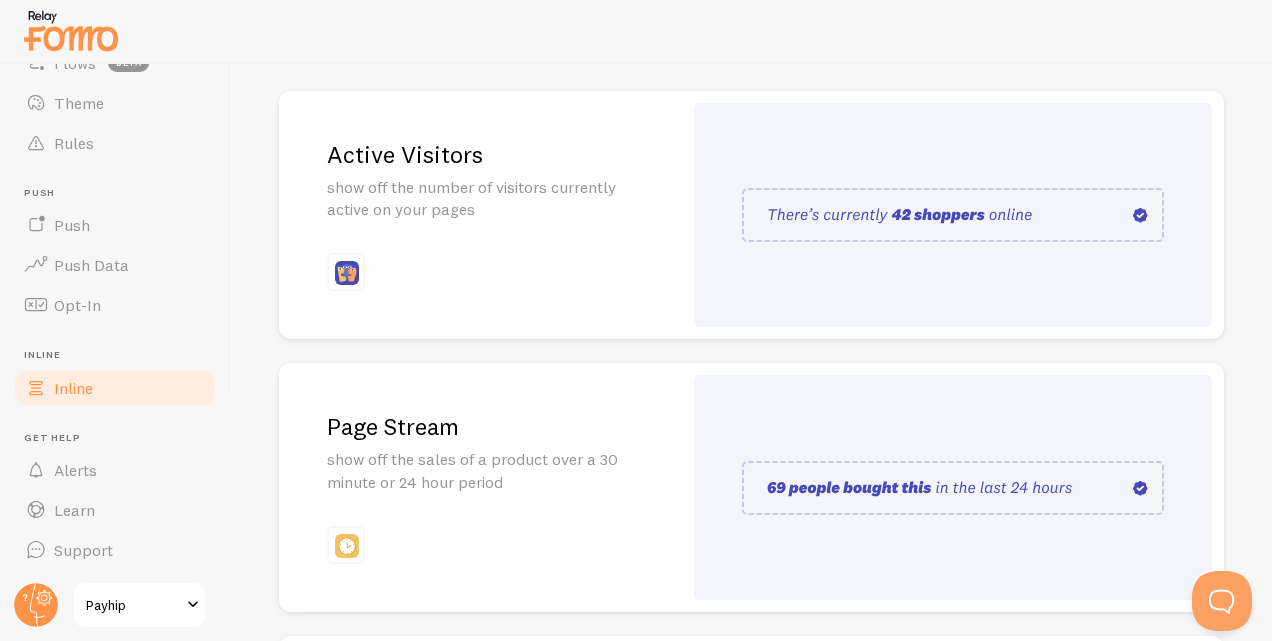 scroll, scrollTop: 390, scrollLeft: 0, axis: vertical 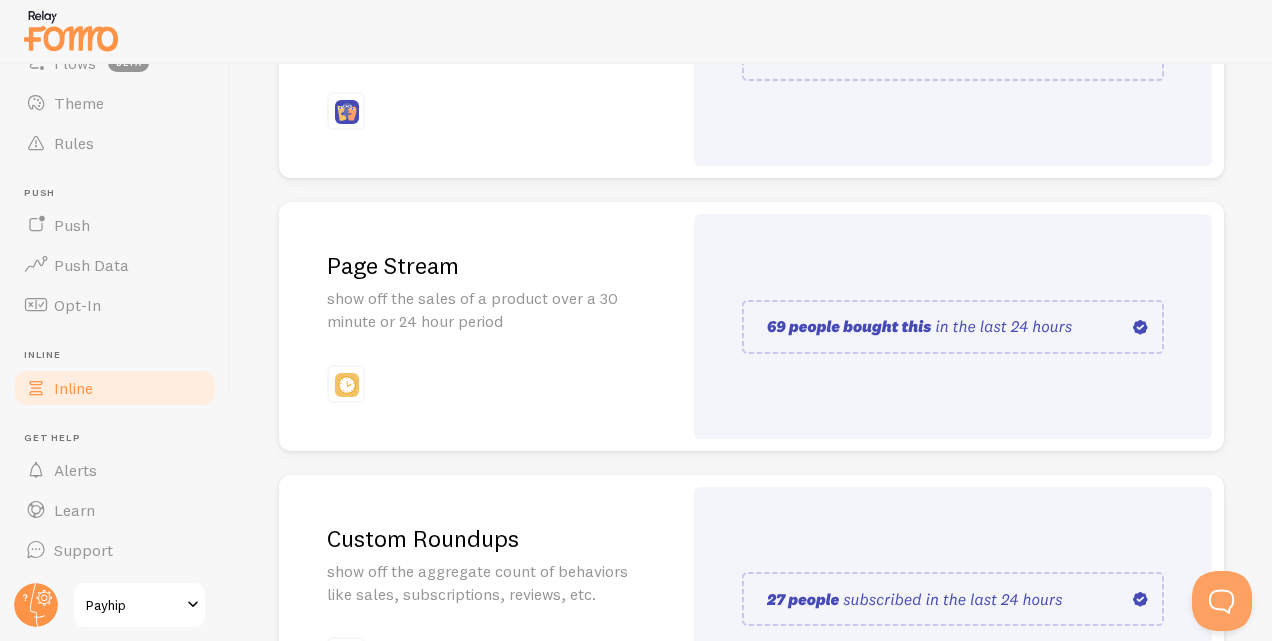 click on "Page Stream   show off the sales of a product over a 30 minute or 24 hour period" at bounding box center (480, 326) 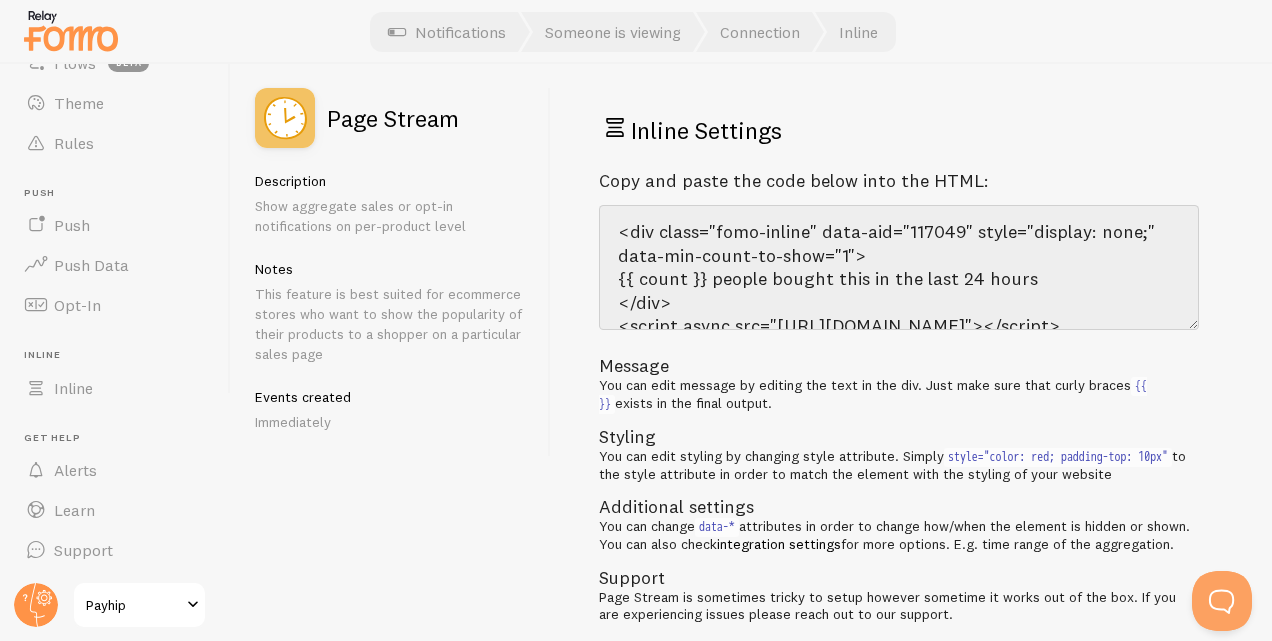scroll, scrollTop: 46, scrollLeft: 0, axis: vertical 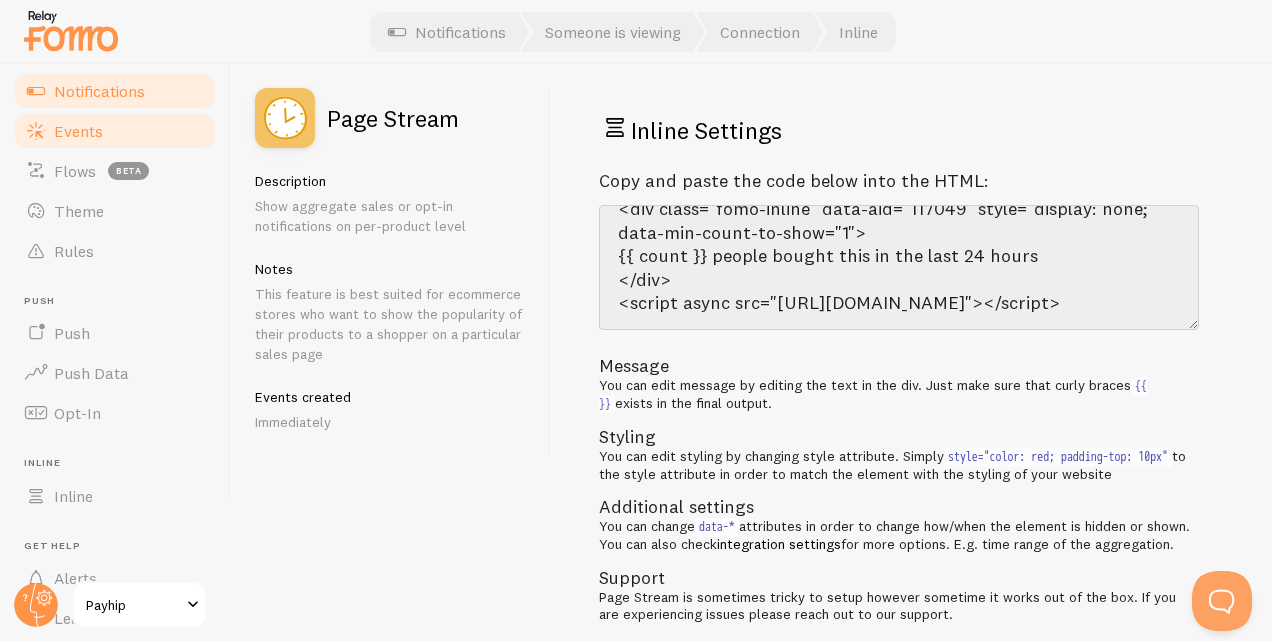 click on "Events" at bounding box center [115, 131] 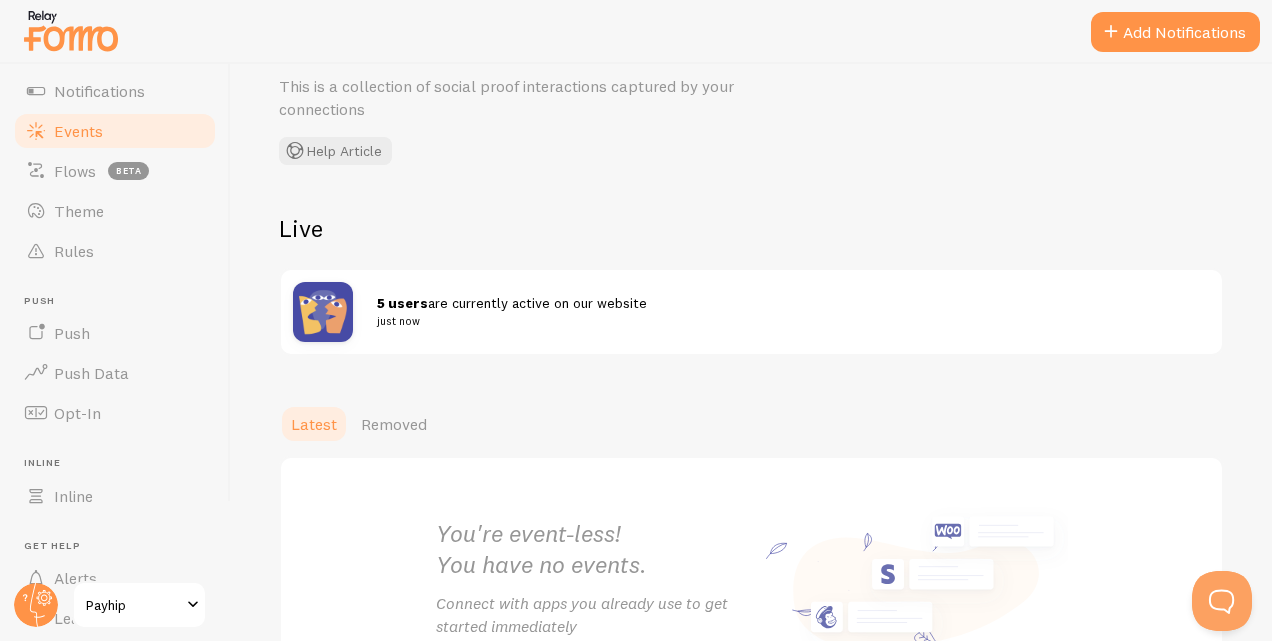 scroll, scrollTop: 81, scrollLeft: 0, axis: vertical 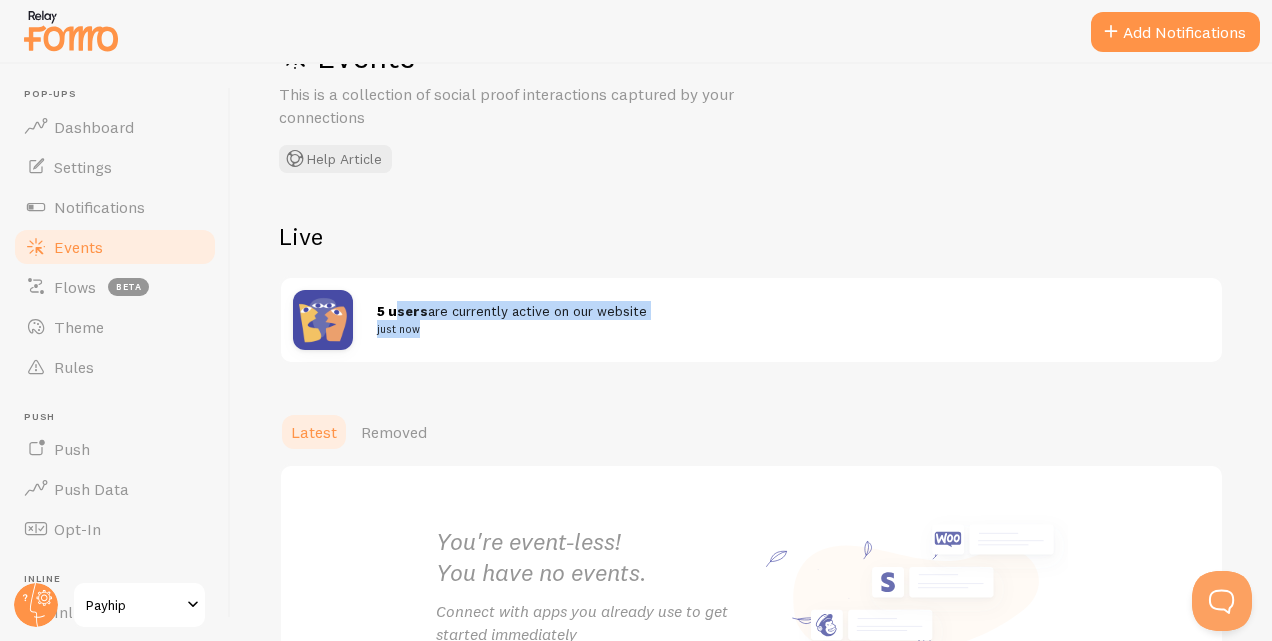drag, startPoint x: 398, startPoint y: 312, endPoint x: 449, endPoint y: 322, distance: 51.971146 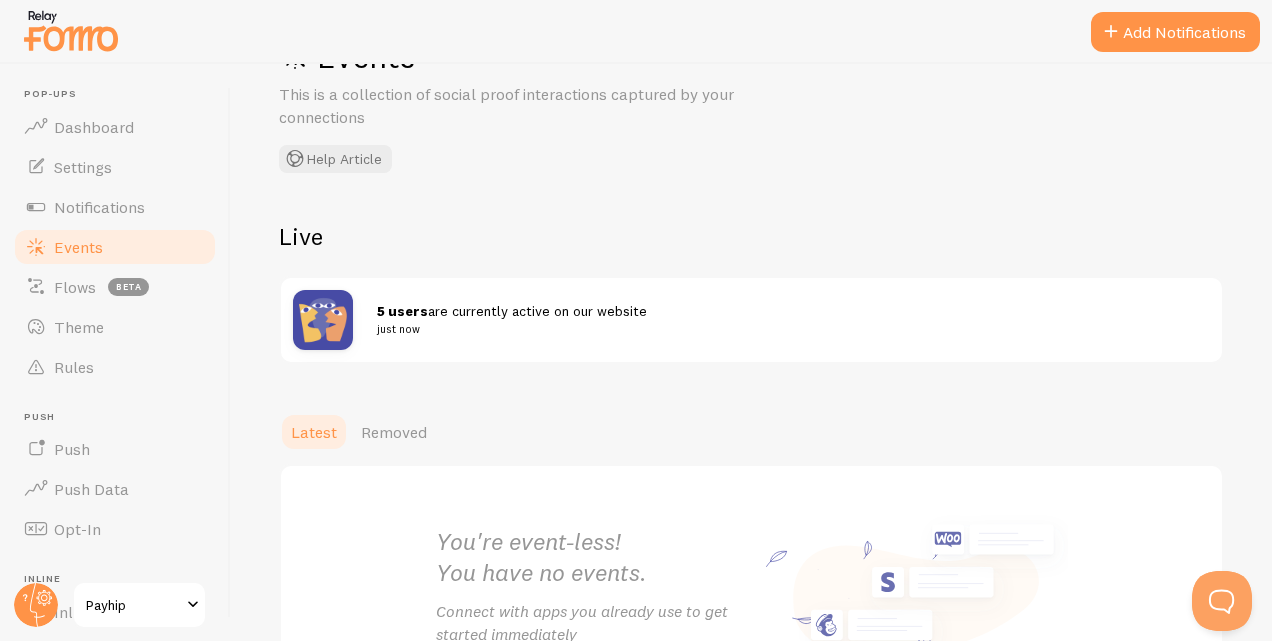 click on "Events
This is a collection of social proof interactions captured by
your connections
Help Article    Live     5 users  are currently active on our website just now
Latest
Removed
You're event-less!  You have no events.
Connect with apps you already use to get started immediately" at bounding box center [751, 352] 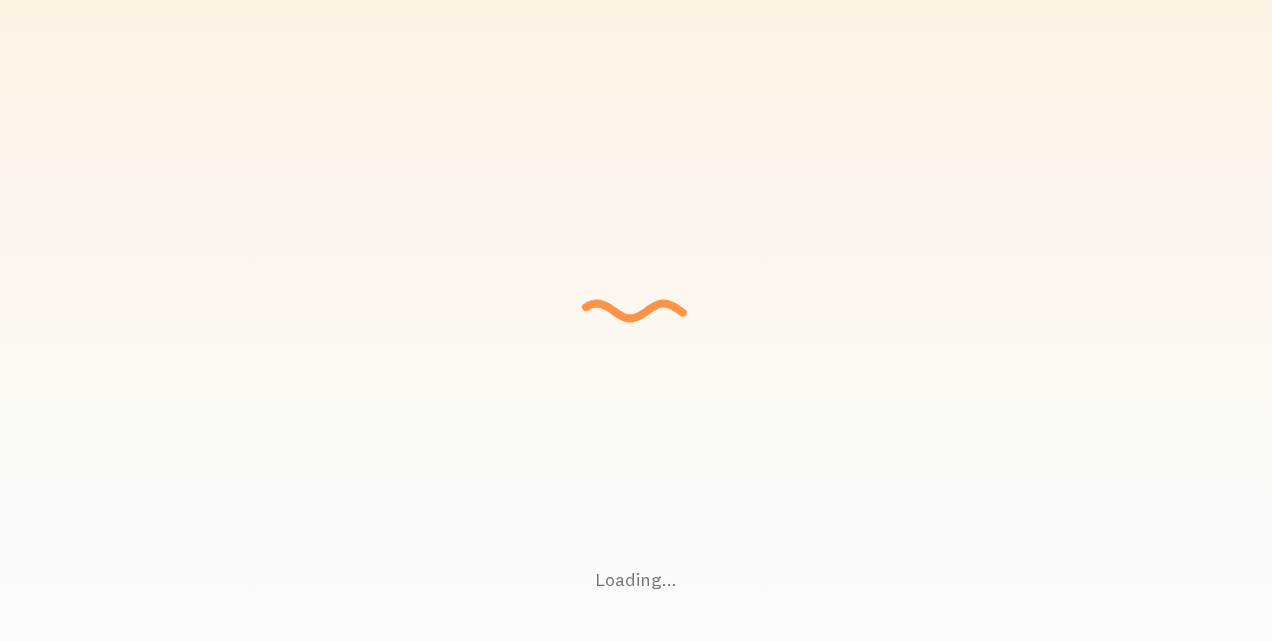 scroll, scrollTop: 0, scrollLeft: 0, axis: both 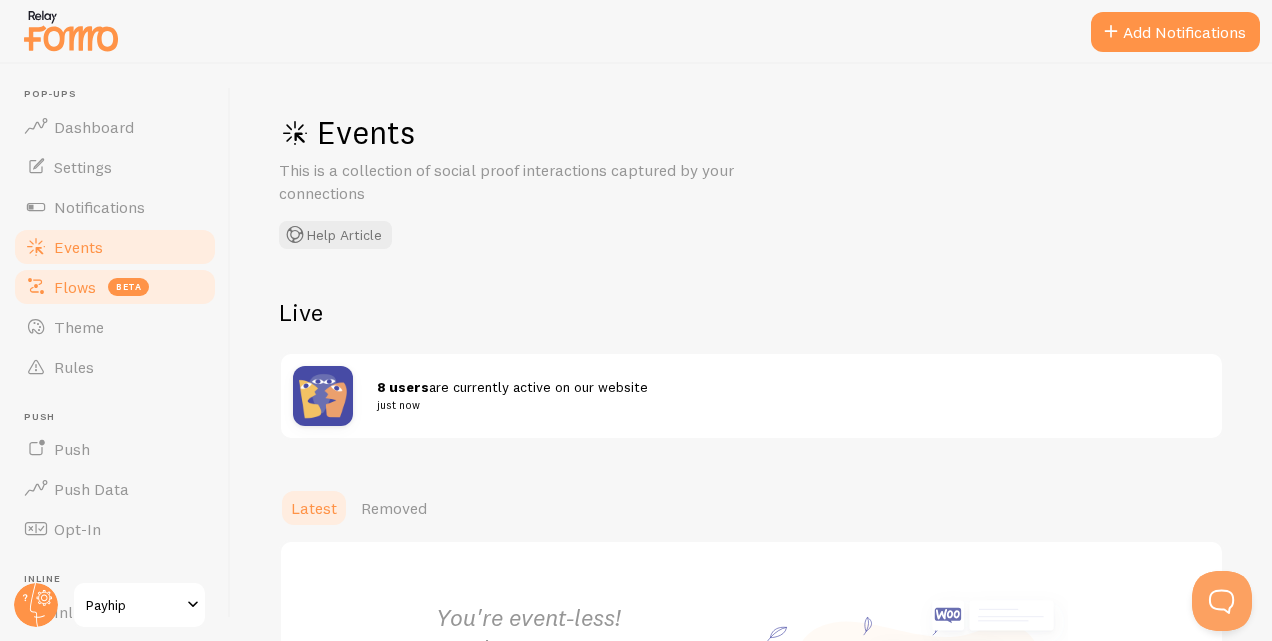 click on "Flows" at bounding box center (75, 287) 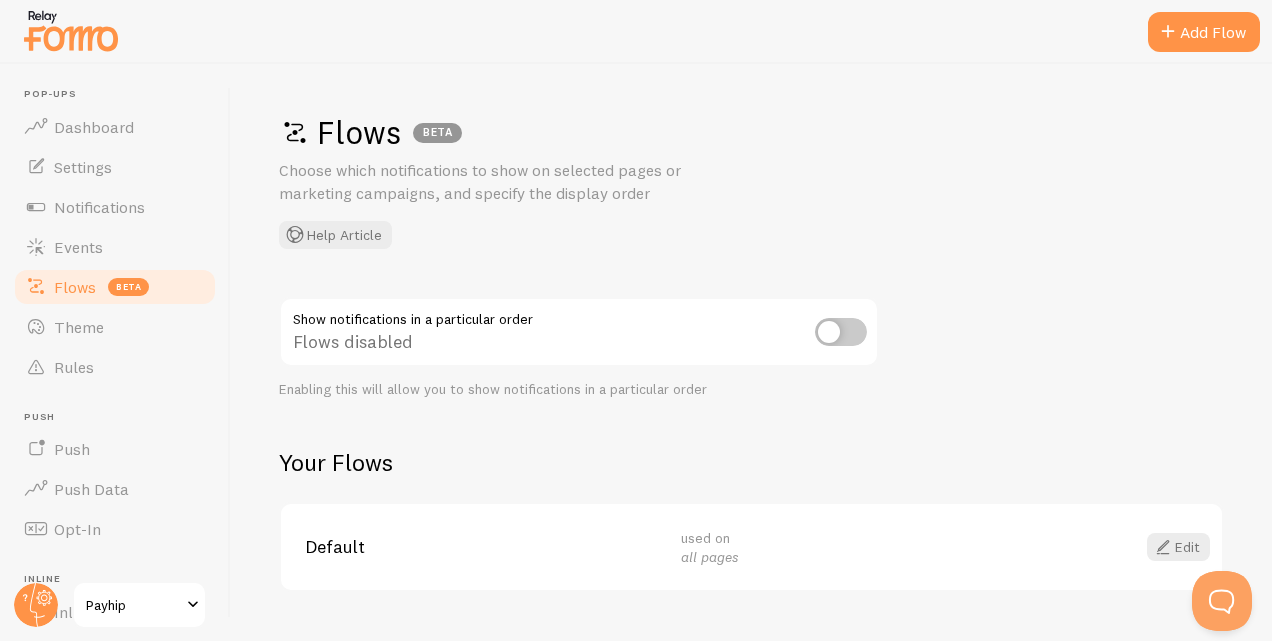 scroll, scrollTop: 46, scrollLeft: 0, axis: vertical 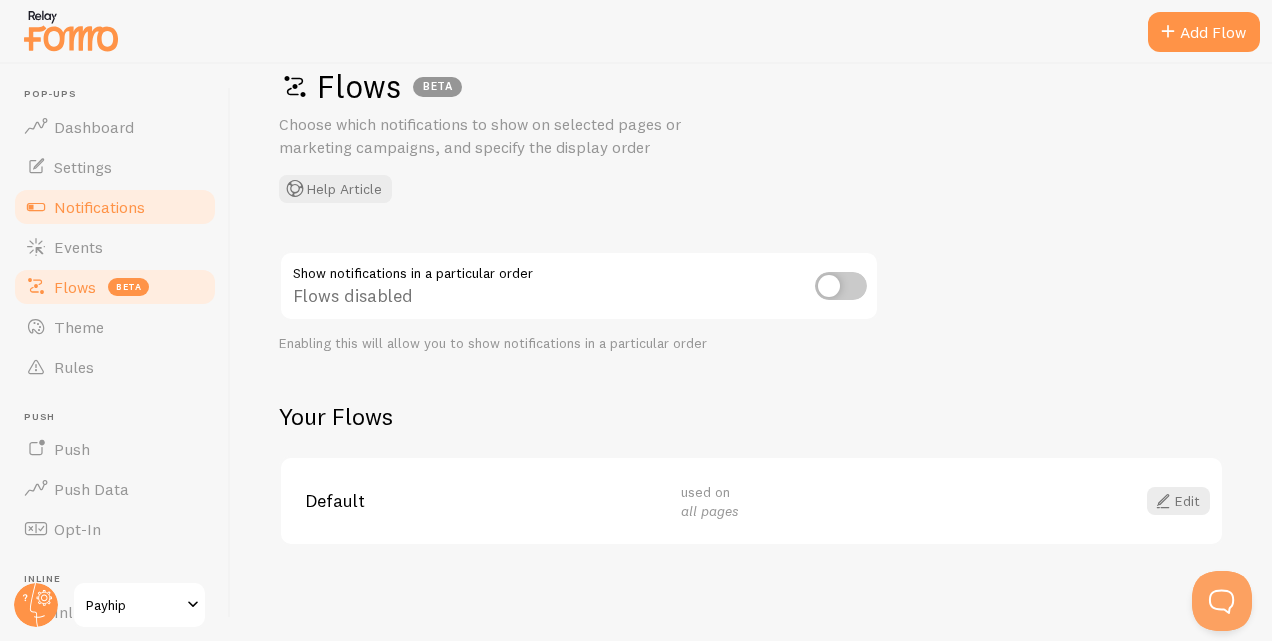 click on "Notifications" at bounding box center [99, 207] 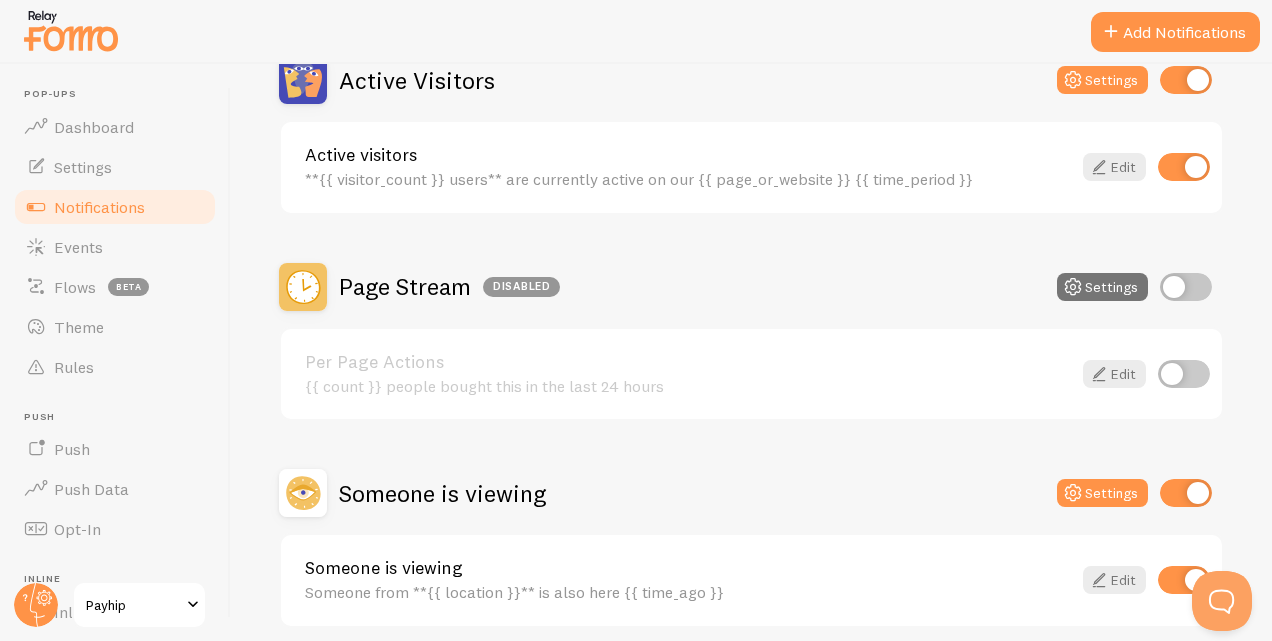 scroll, scrollTop: 300, scrollLeft: 0, axis: vertical 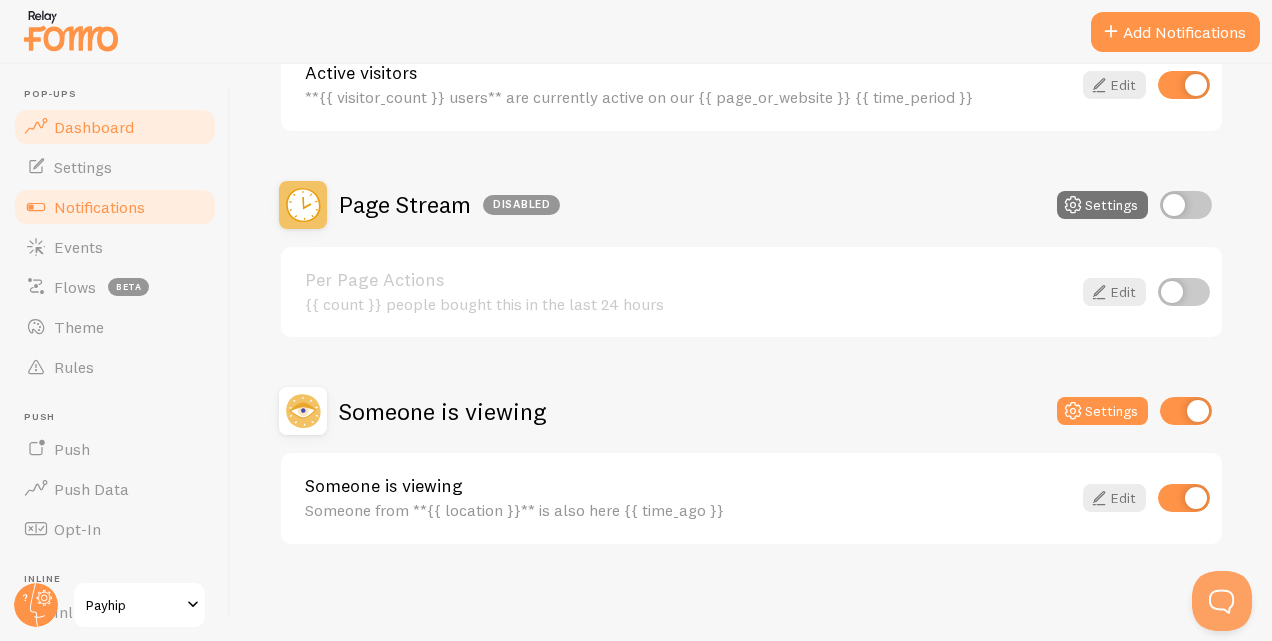 click on "Dashboard" at bounding box center [94, 127] 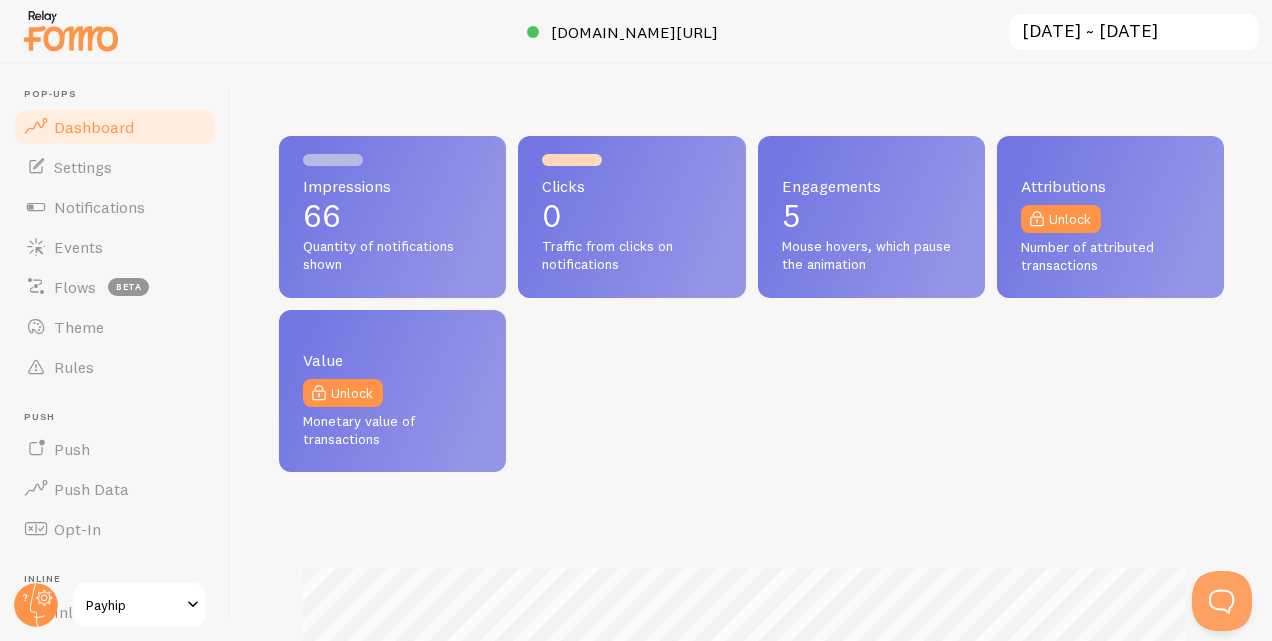 scroll, scrollTop: 999474, scrollLeft: 999070, axis: both 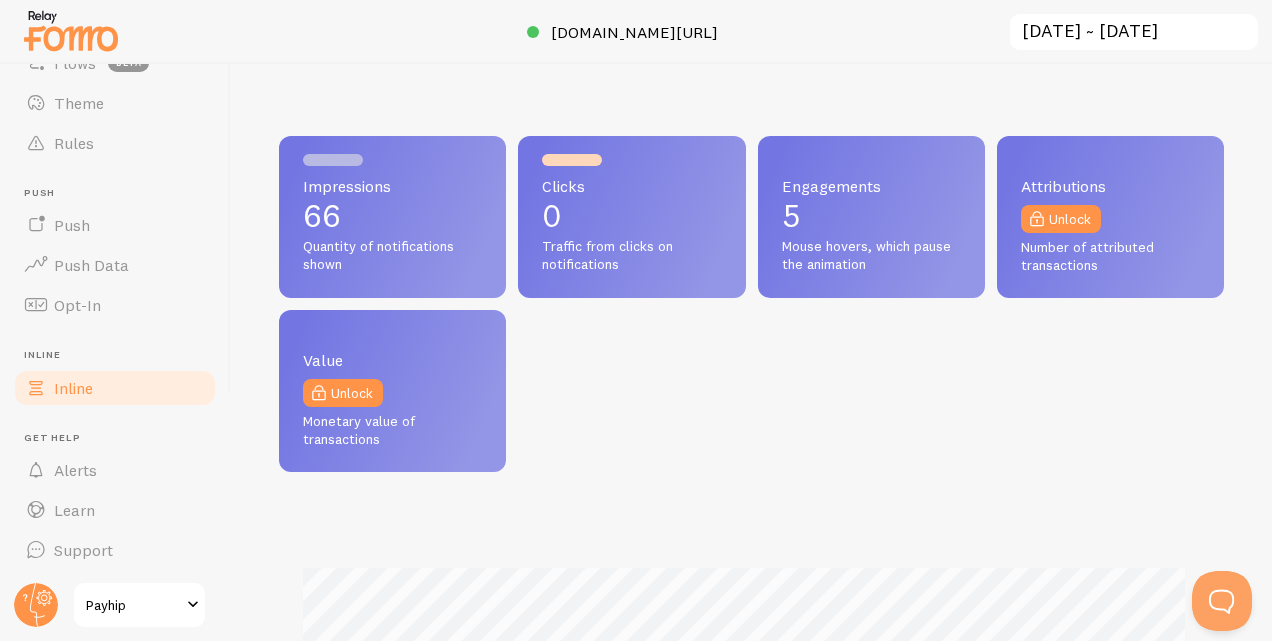 click on "Inline" at bounding box center [115, 388] 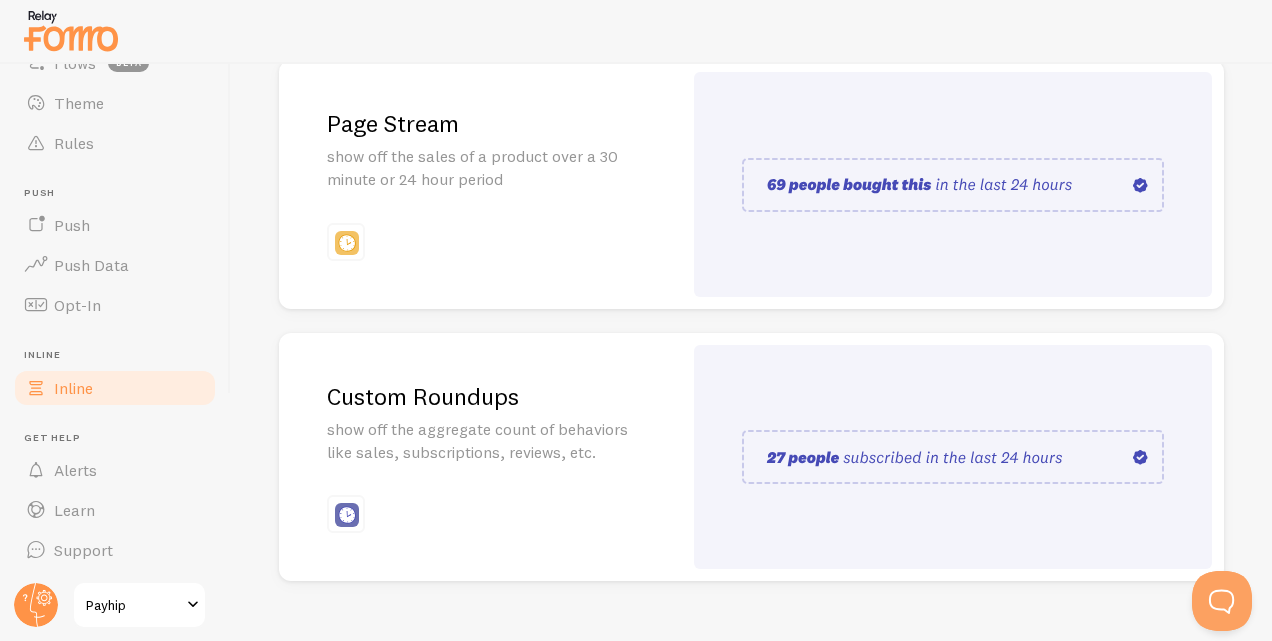 scroll, scrollTop: 590, scrollLeft: 0, axis: vertical 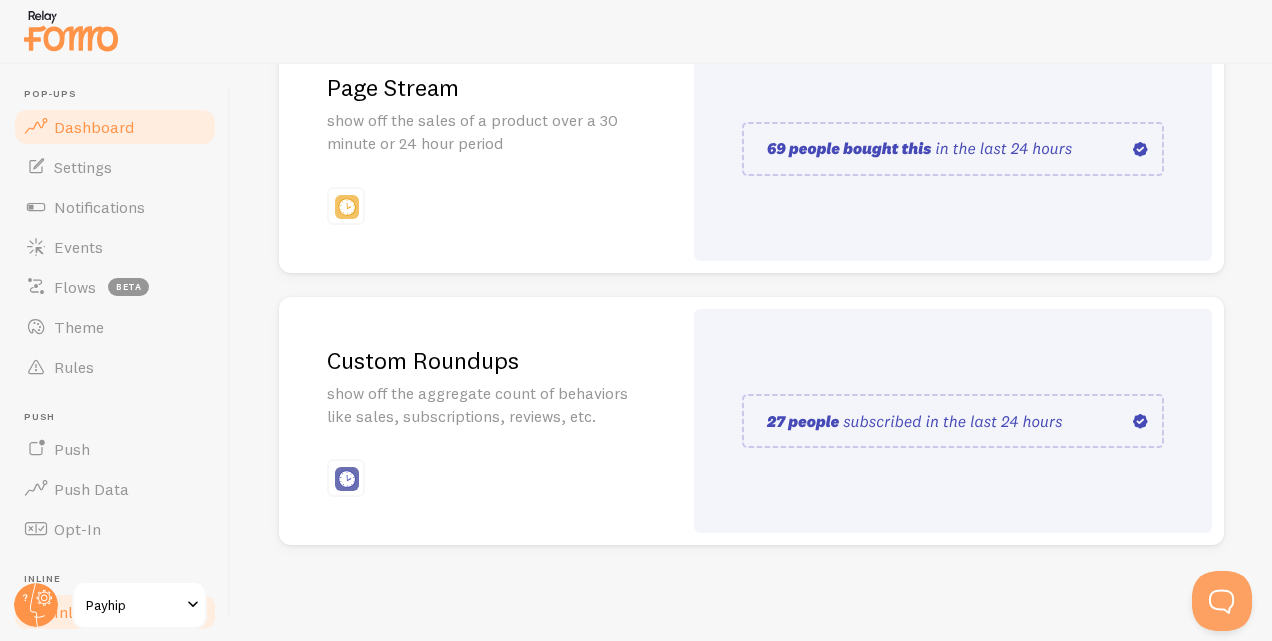 click on "Dashboard" at bounding box center (115, 127) 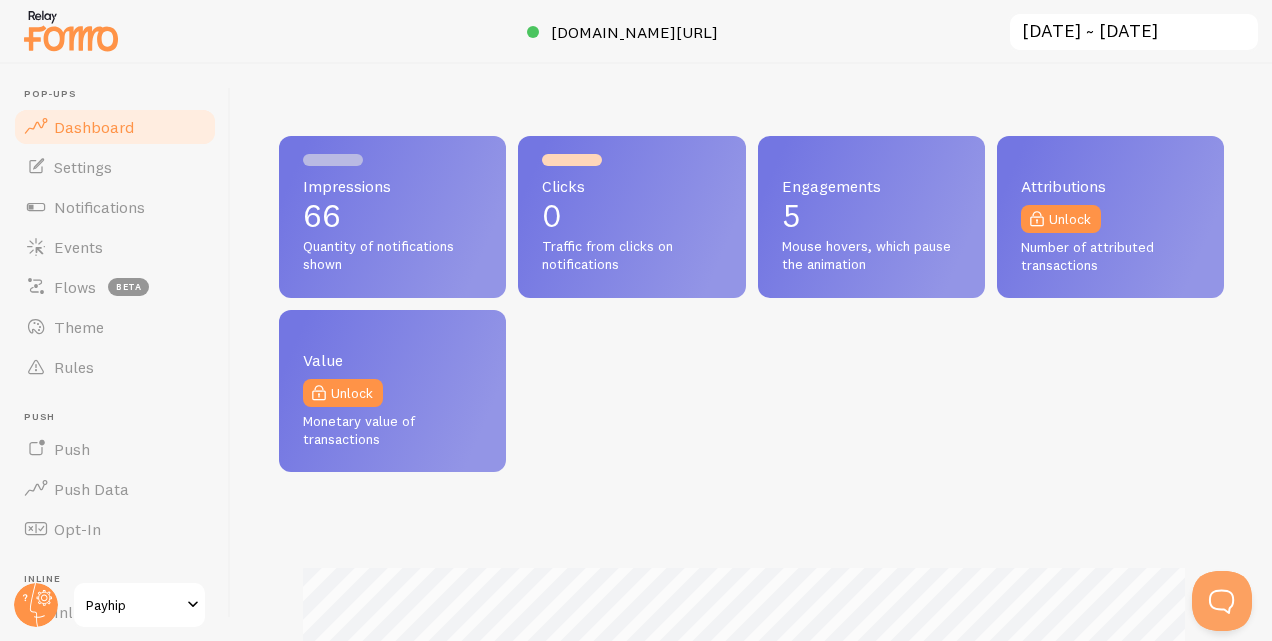 scroll, scrollTop: 999474, scrollLeft: 999070, axis: both 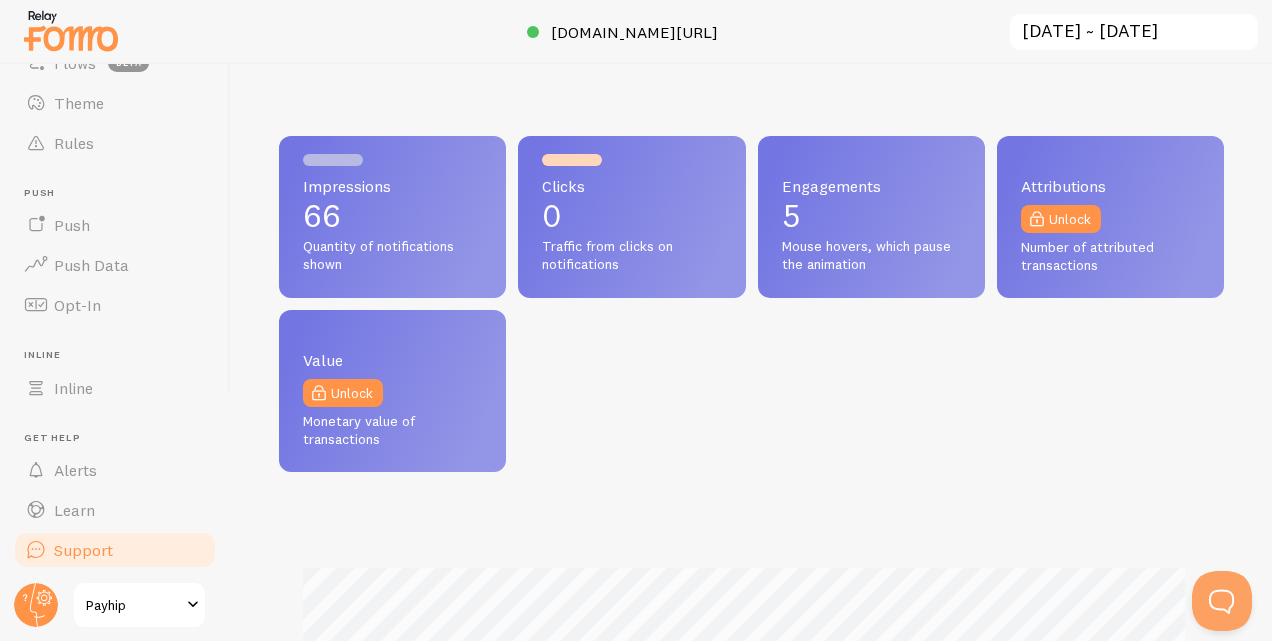 click on "Support" at bounding box center [115, 550] 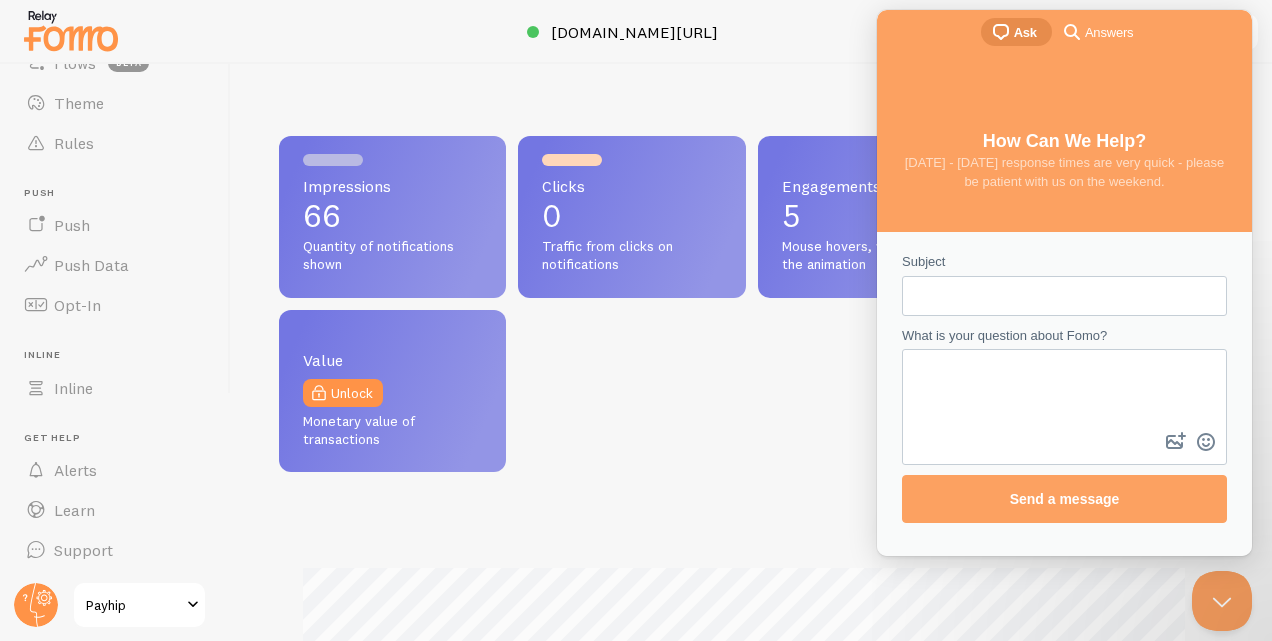 scroll, scrollTop: 0, scrollLeft: 0, axis: both 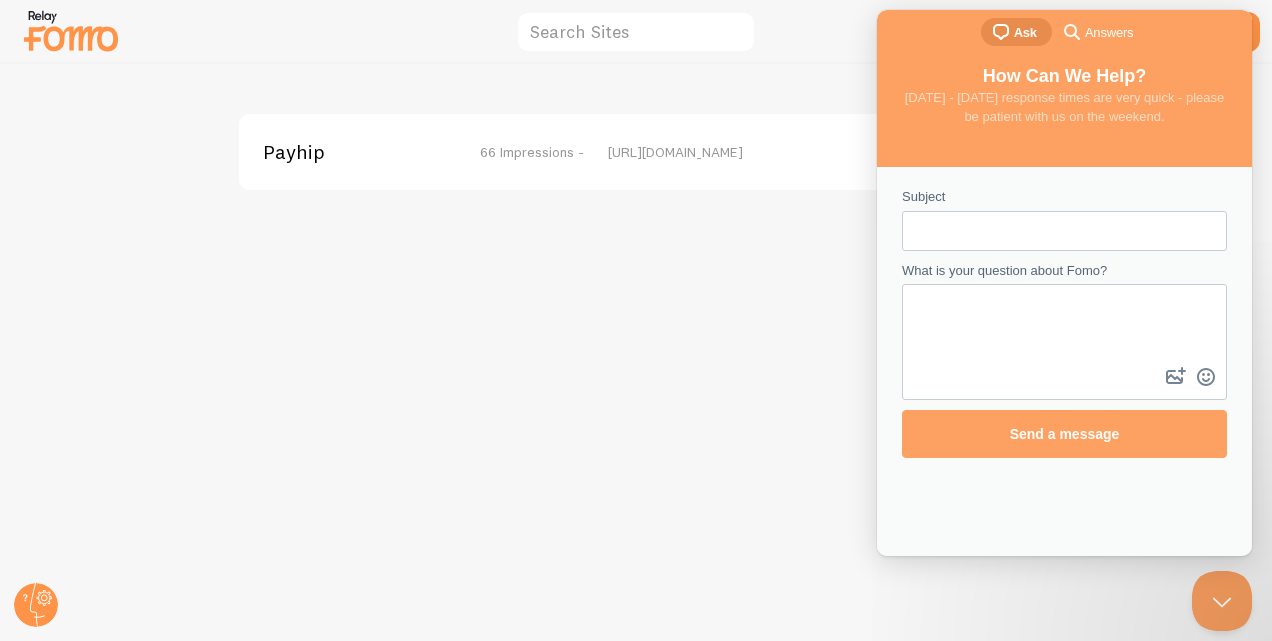click on "Subject" at bounding box center (1064, 231) 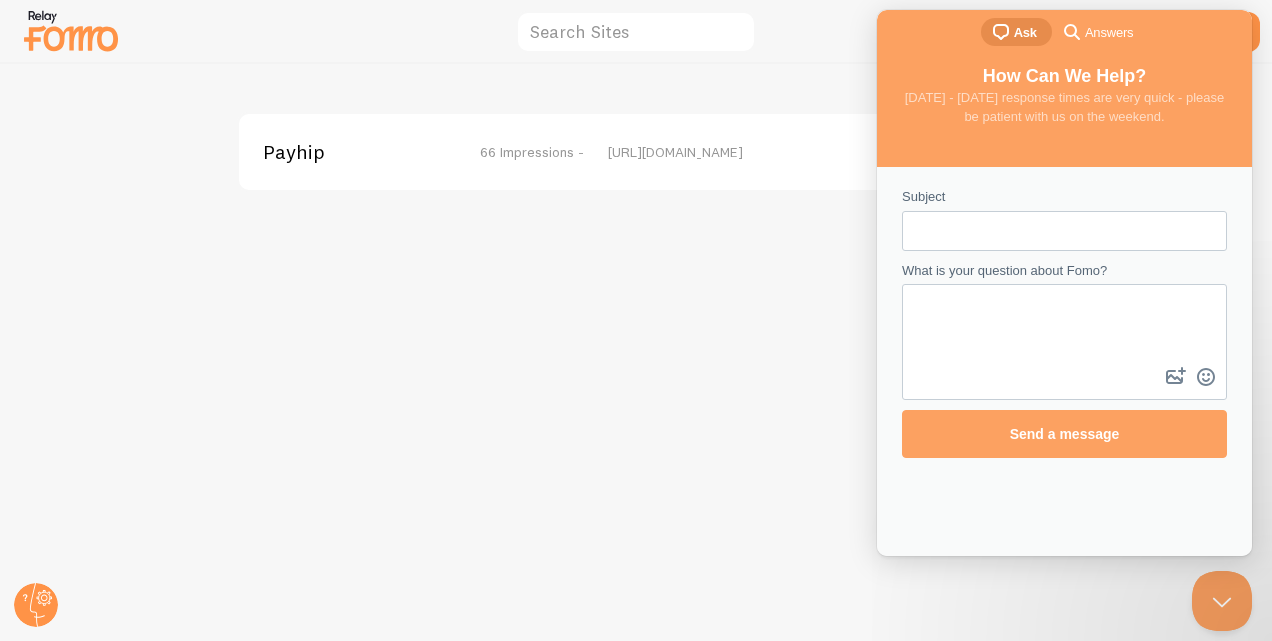click on "Payhip    66 Impressions -   https://payhip.com/beallustrations" at bounding box center (636, 352) 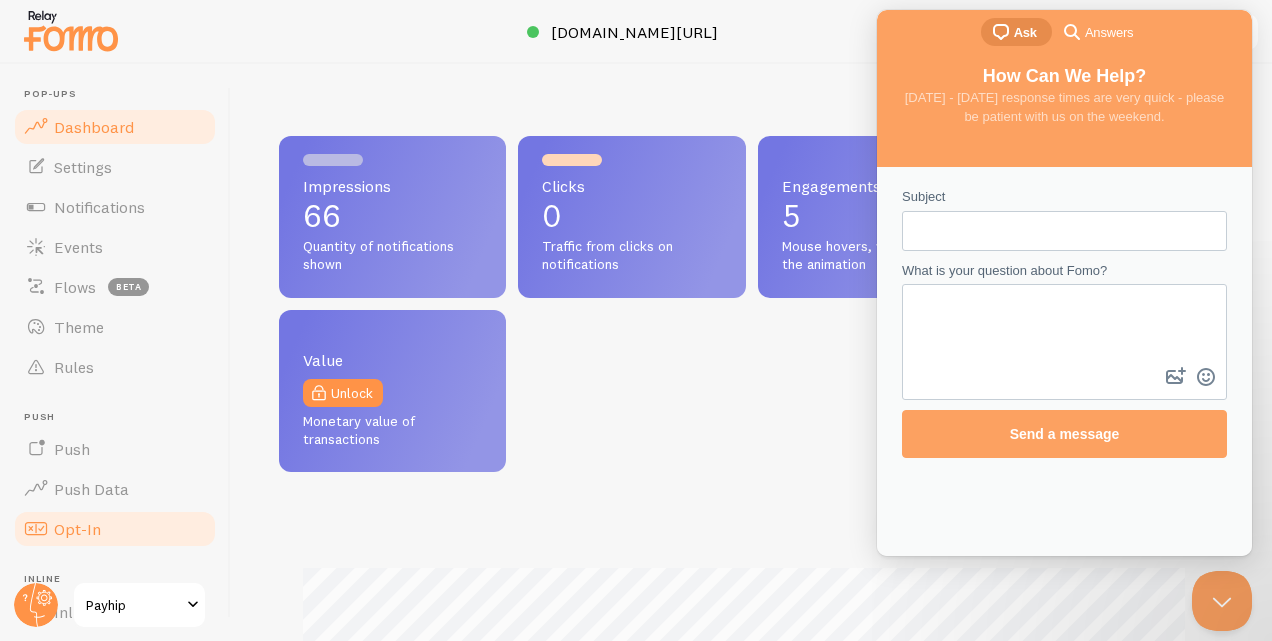 scroll, scrollTop: 999474, scrollLeft: 999070, axis: both 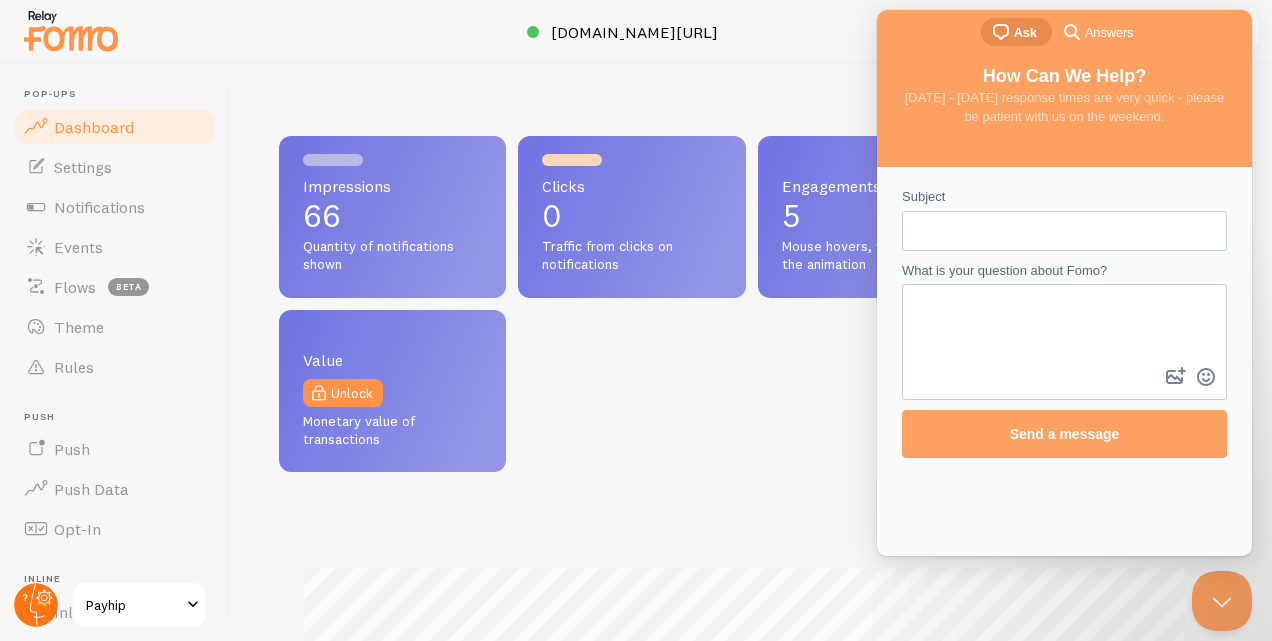 click 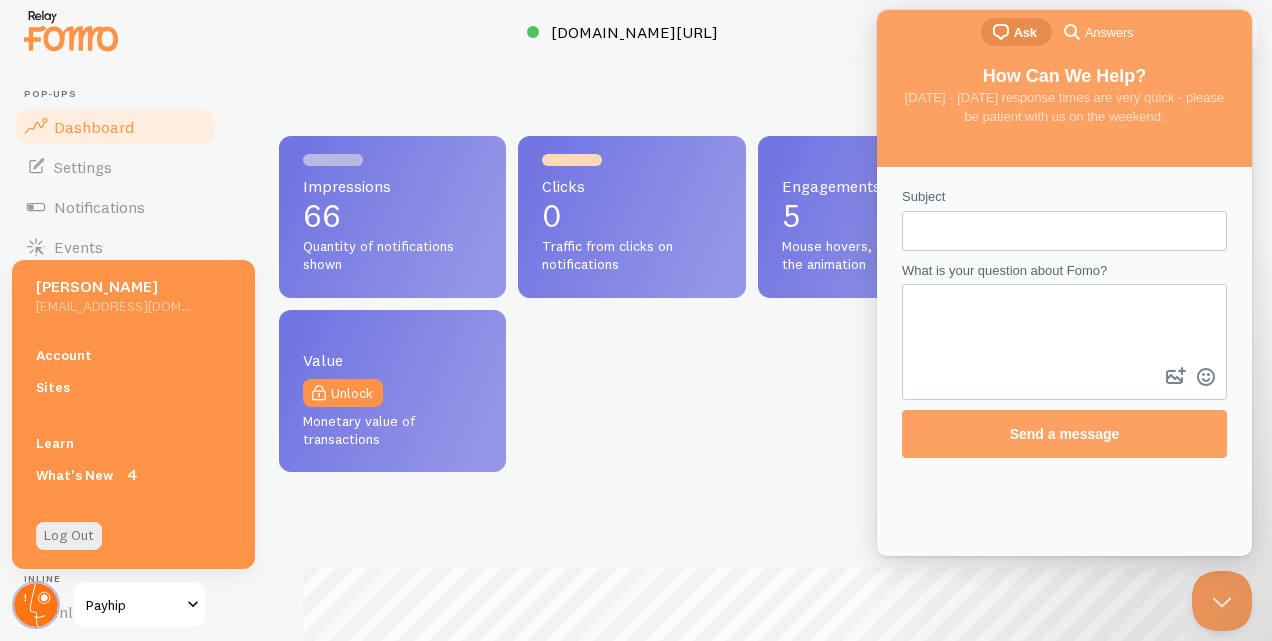 click 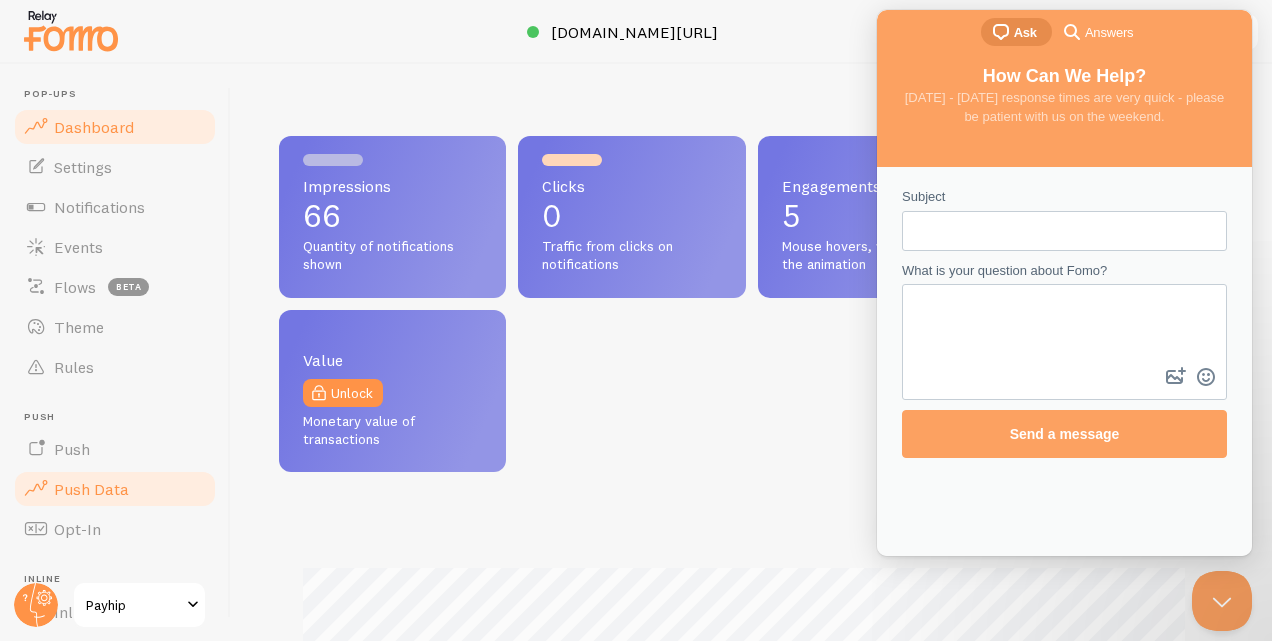 scroll, scrollTop: 224, scrollLeft: 0, axis: vertical 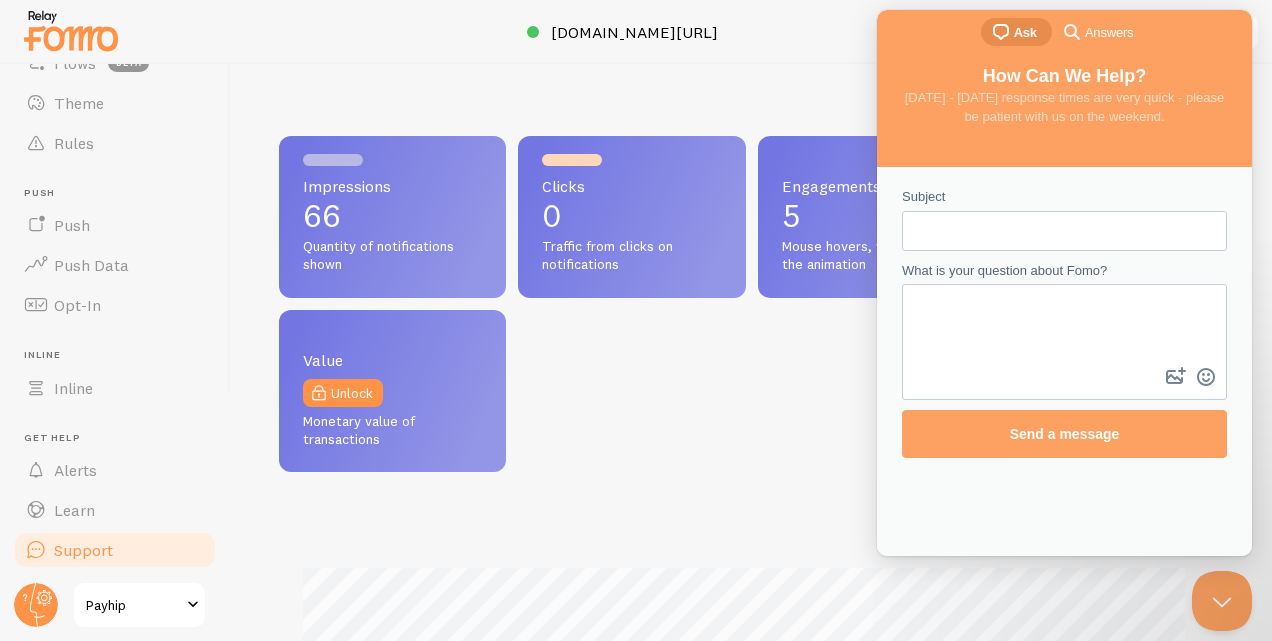 click on "Support" at bounding box center (83, 550) 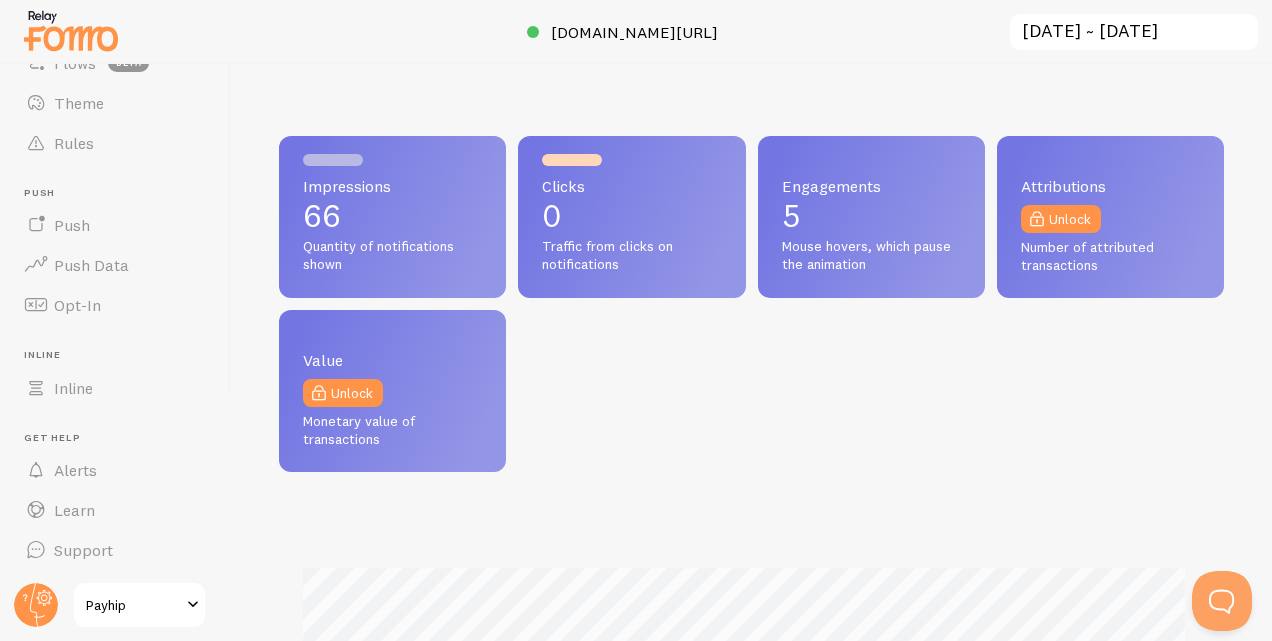 click on "Payhip" at bounding box center [133, 605] 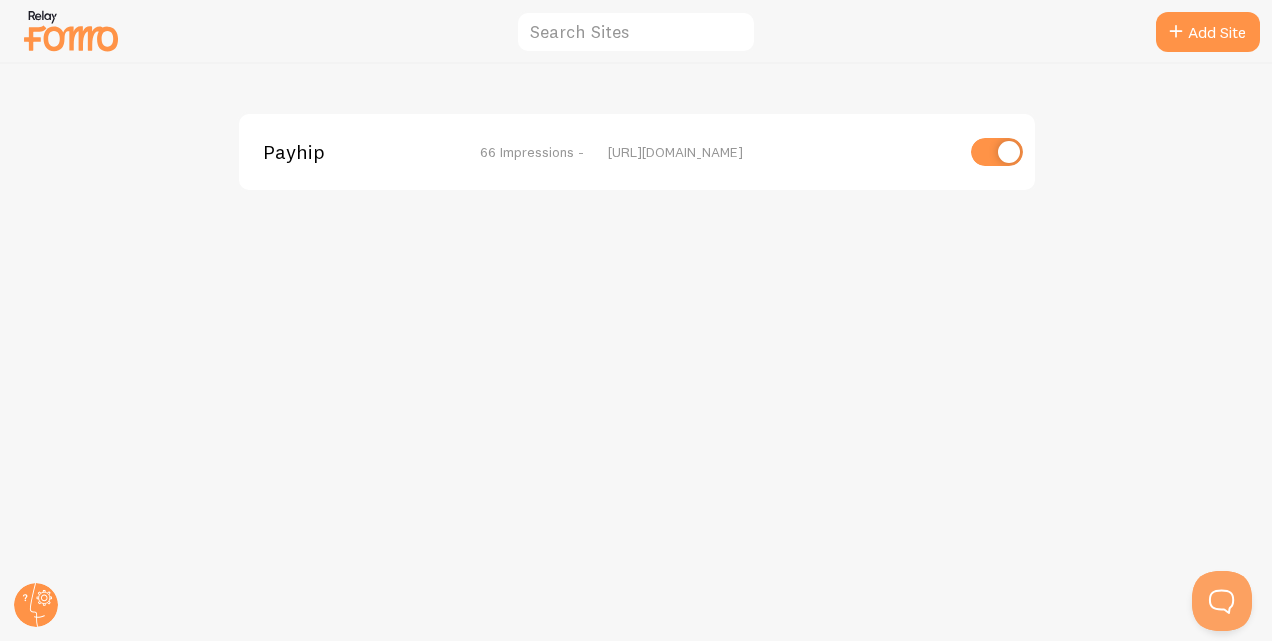 click on "Payhip    66 Impressions -" at bounding box center (423, 152) 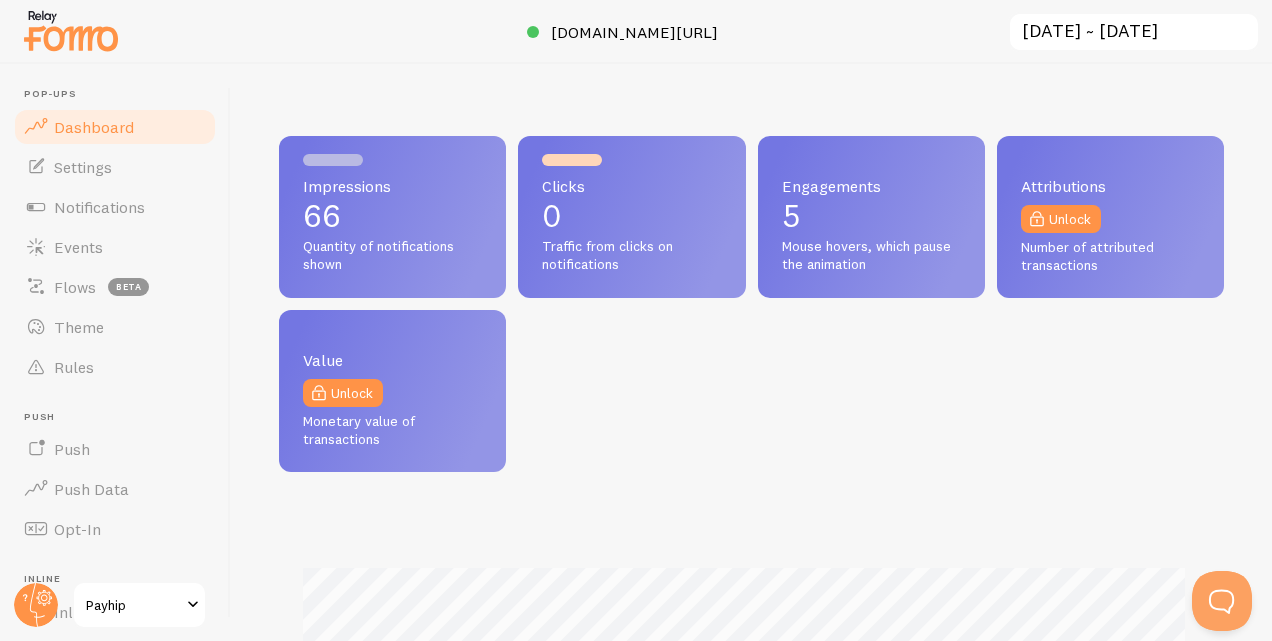 scroll, scrollTop: 999474, scrollLeft: 999070, axis: both 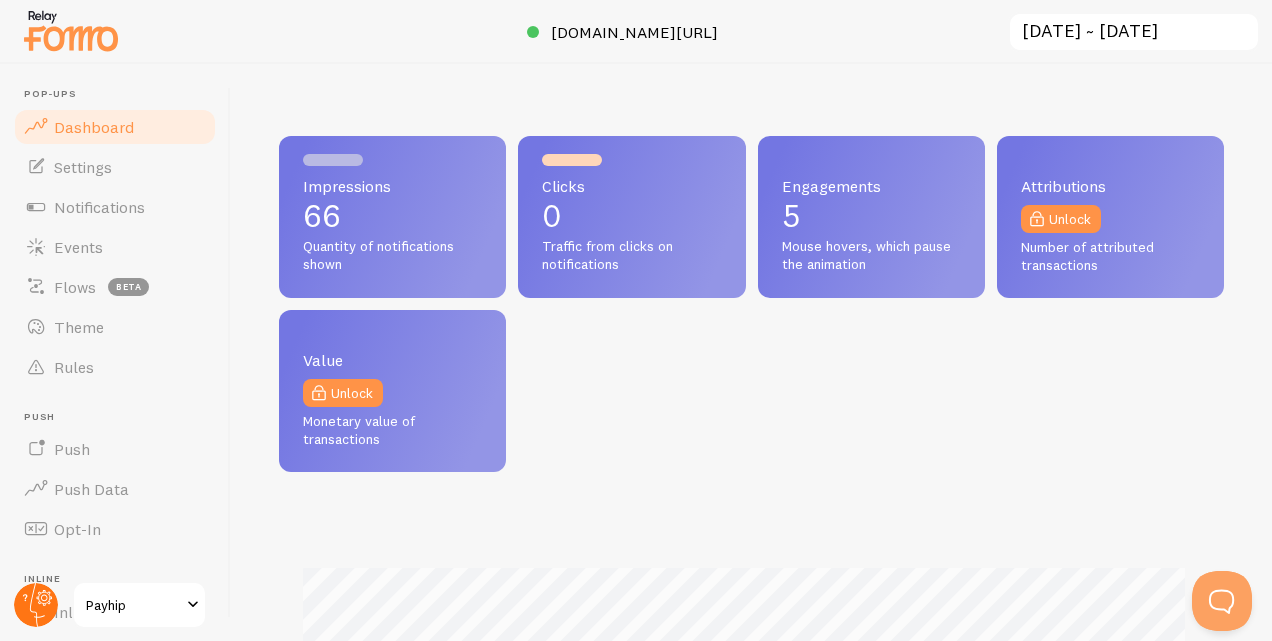 click 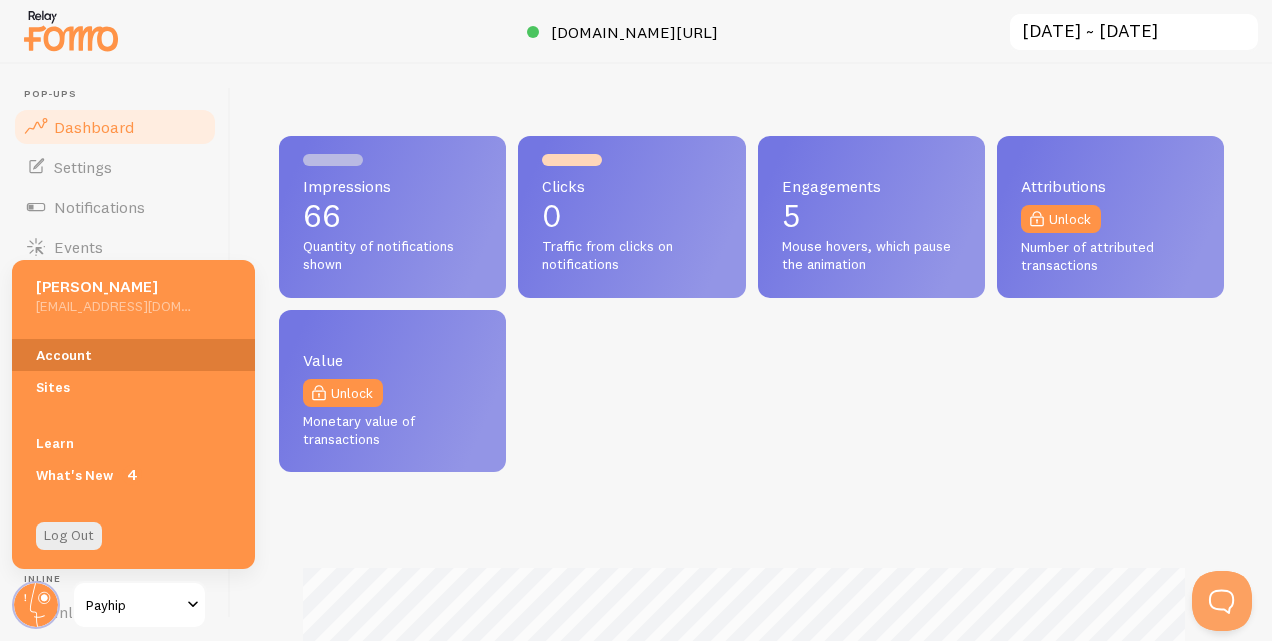 click on "Account" at bounding box center [133, 355] 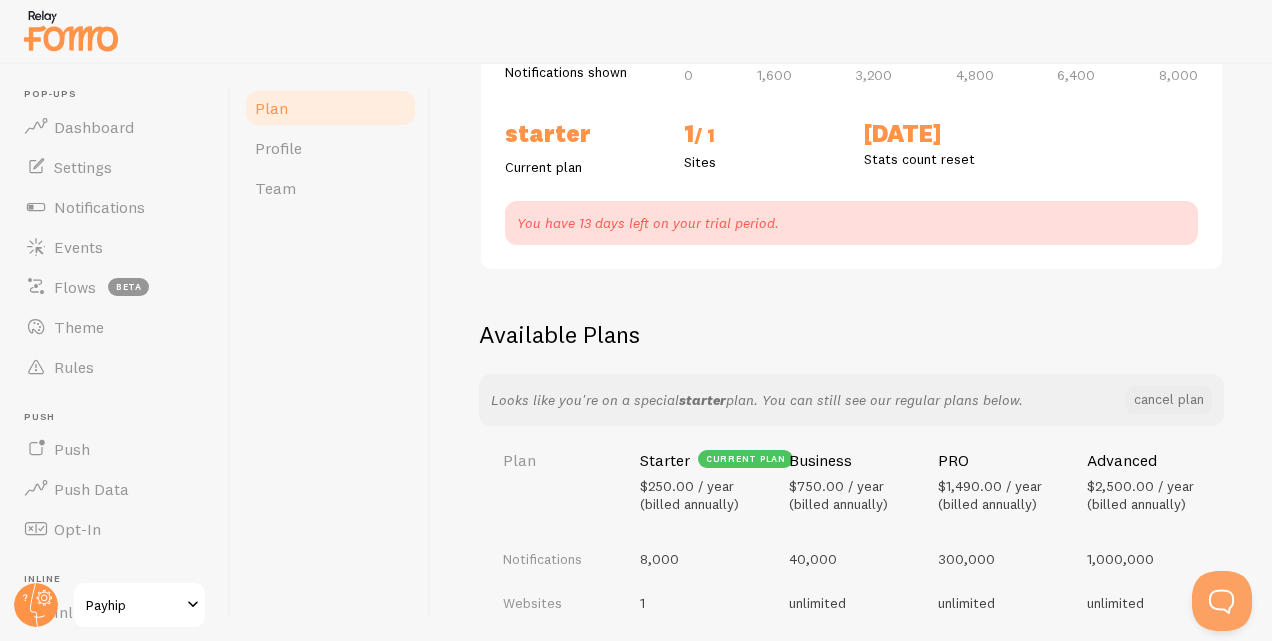 scroll, scrollTop: 296, scrollLeft: 0, axis: vertical 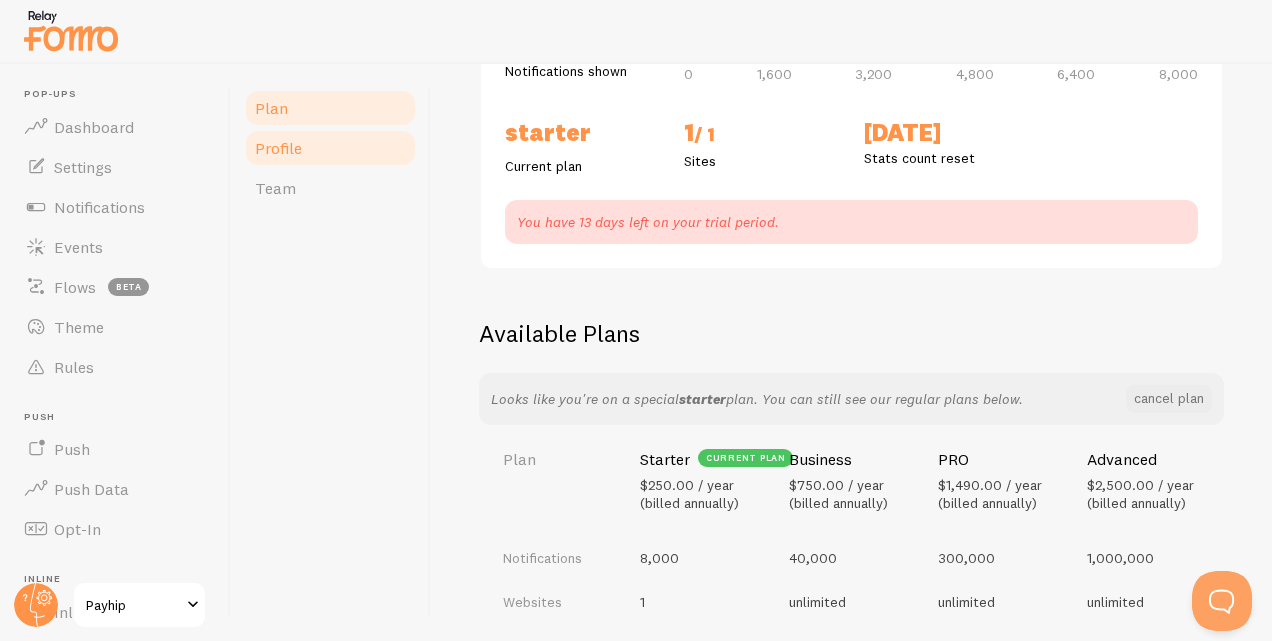 click on "Profile" at bounding box center [330, 148] 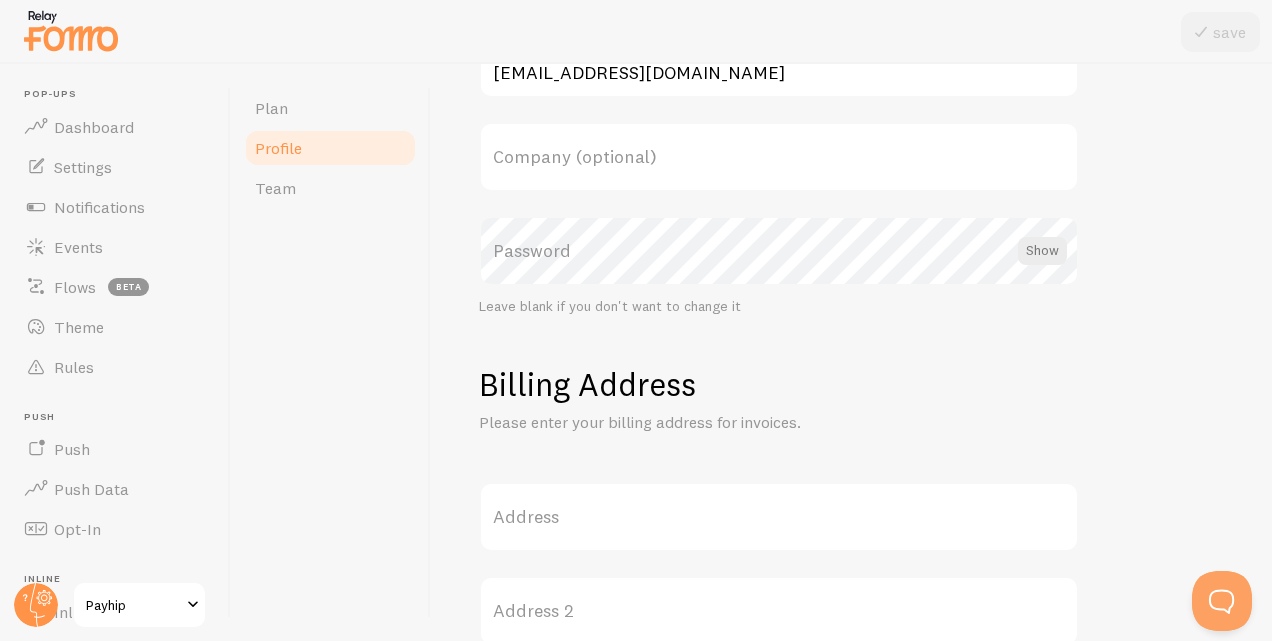 scroll, scrollTop: 0, scrollLeft: 0, axis: both 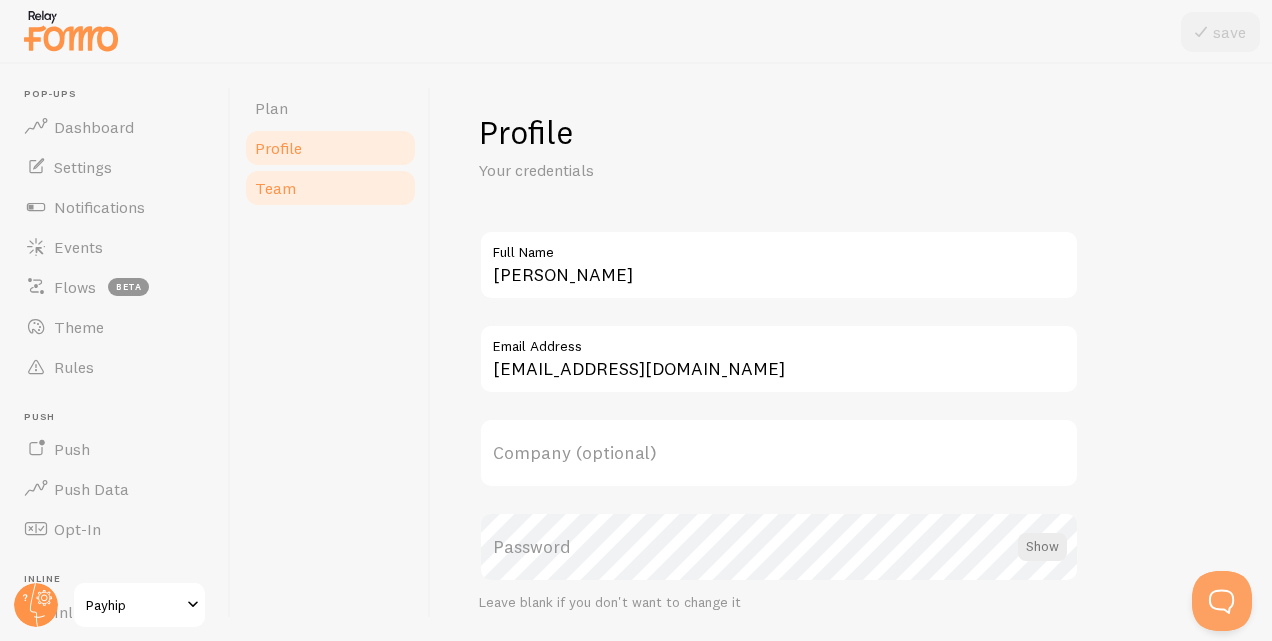 click on "Team" at bounding box center [330, 188] 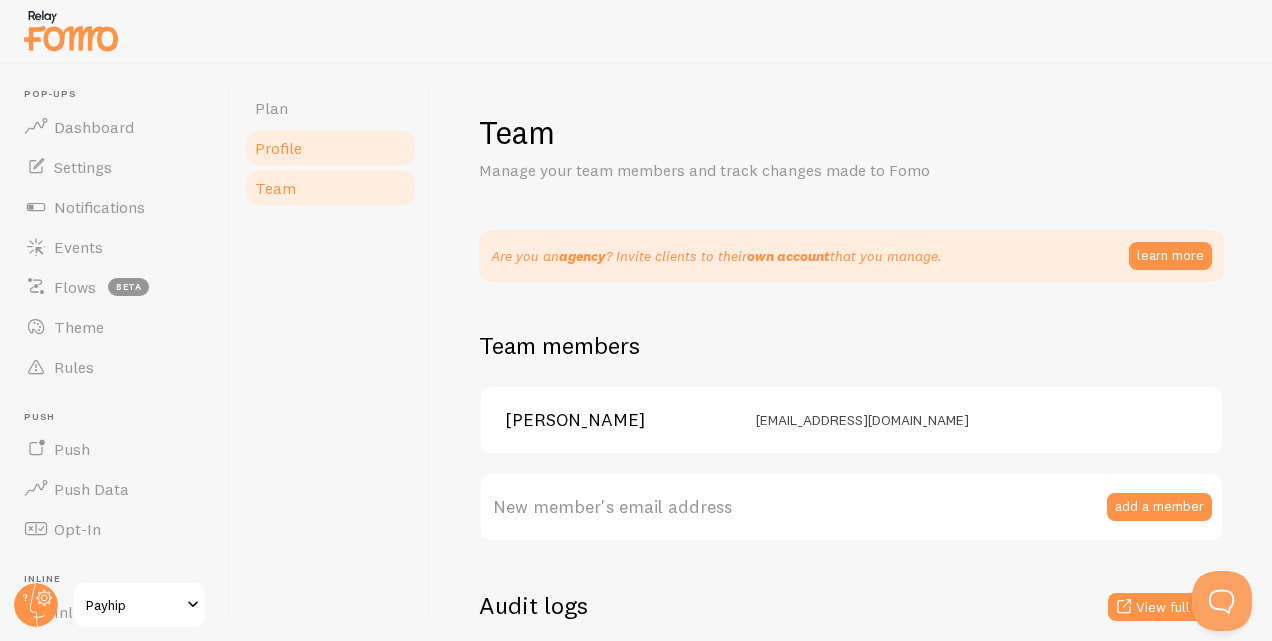 click on "Profile" at bounding box center [330, 148] 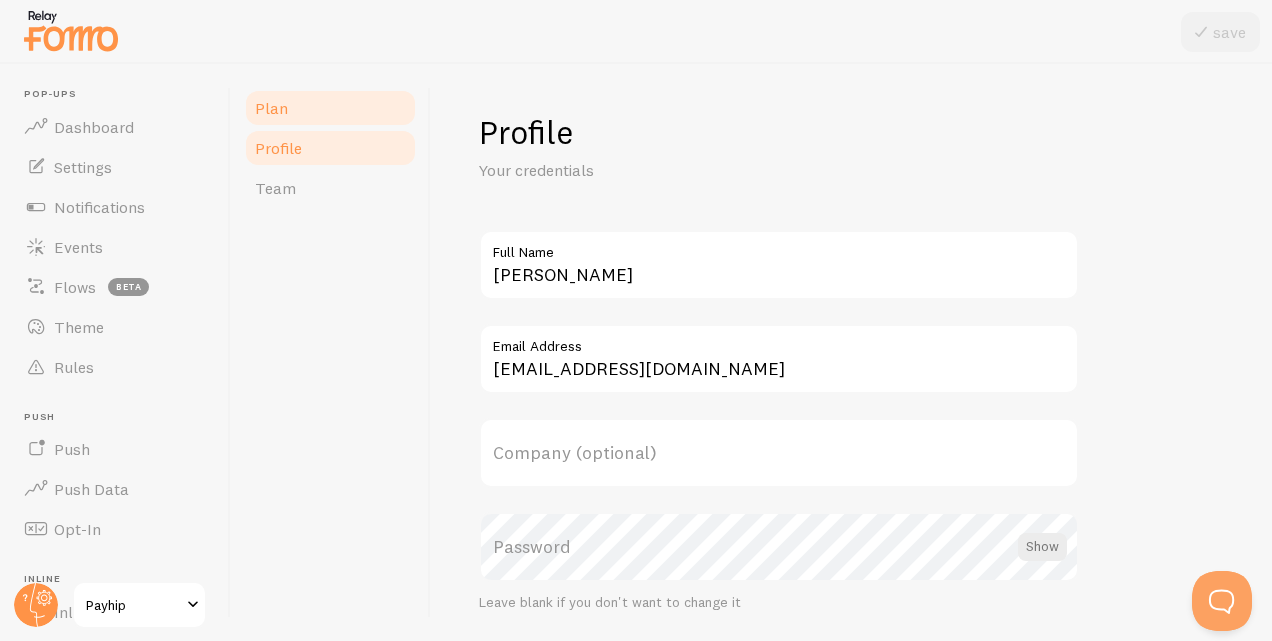 click on "Plan" at bounding box center (330, 108) 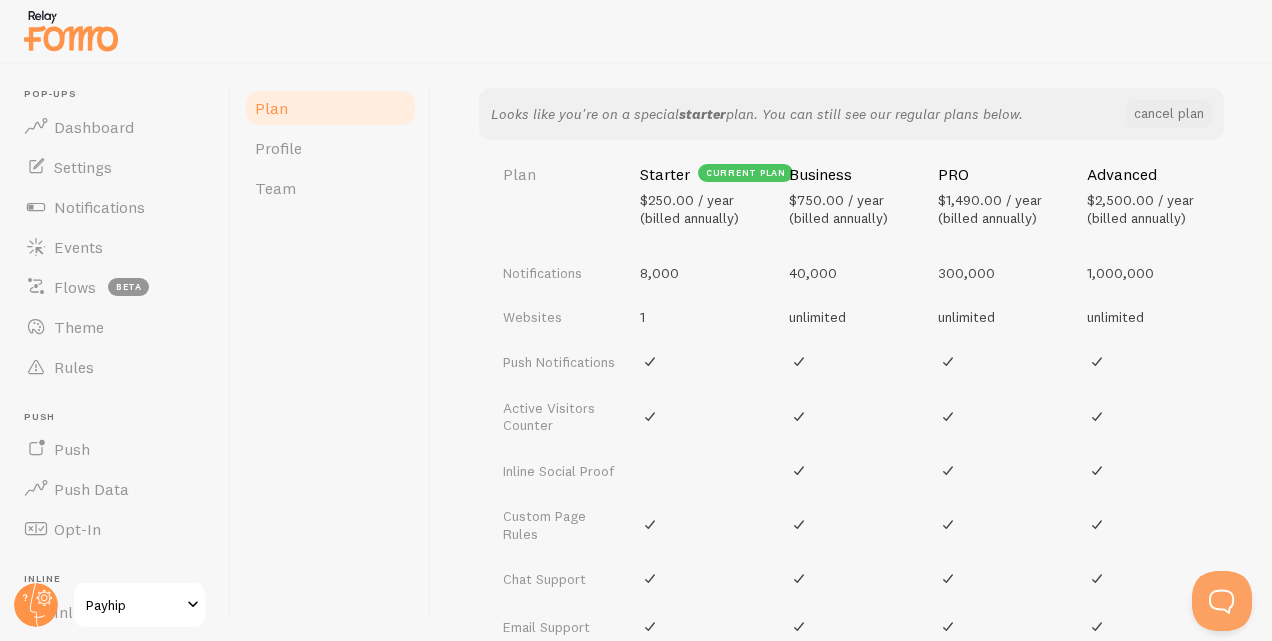 scroll, scrollTop: 346, scrollLeft: 0, axis: vertical 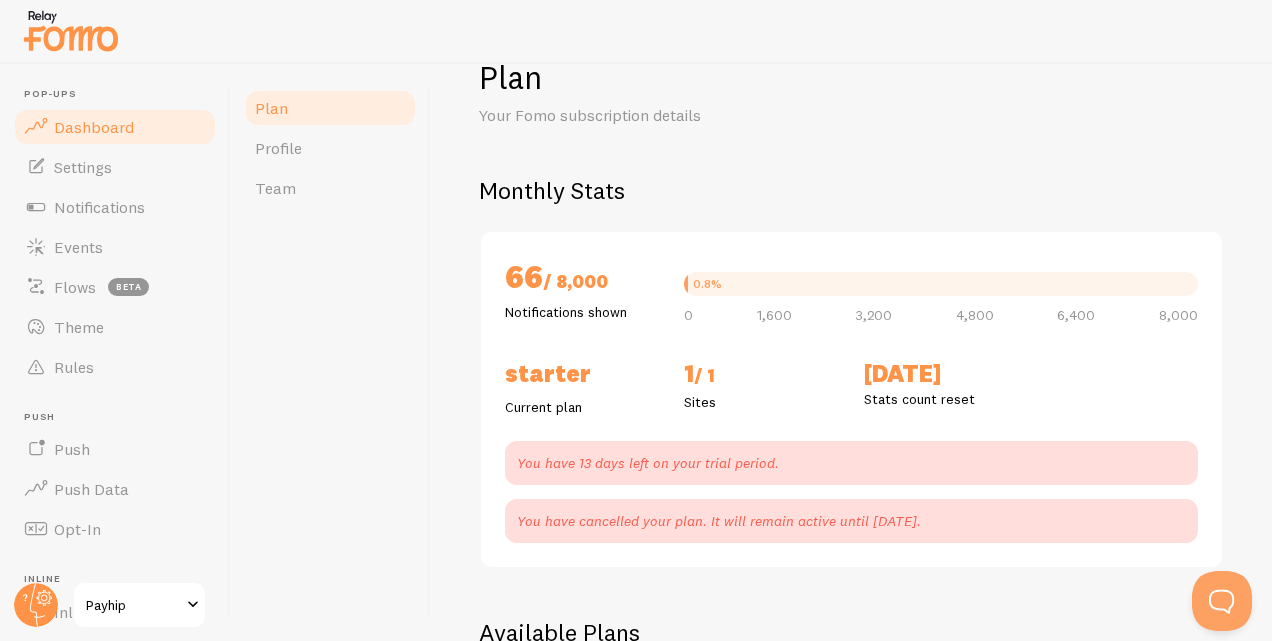 click on "Dashboard" at bounding box center [94, 127] 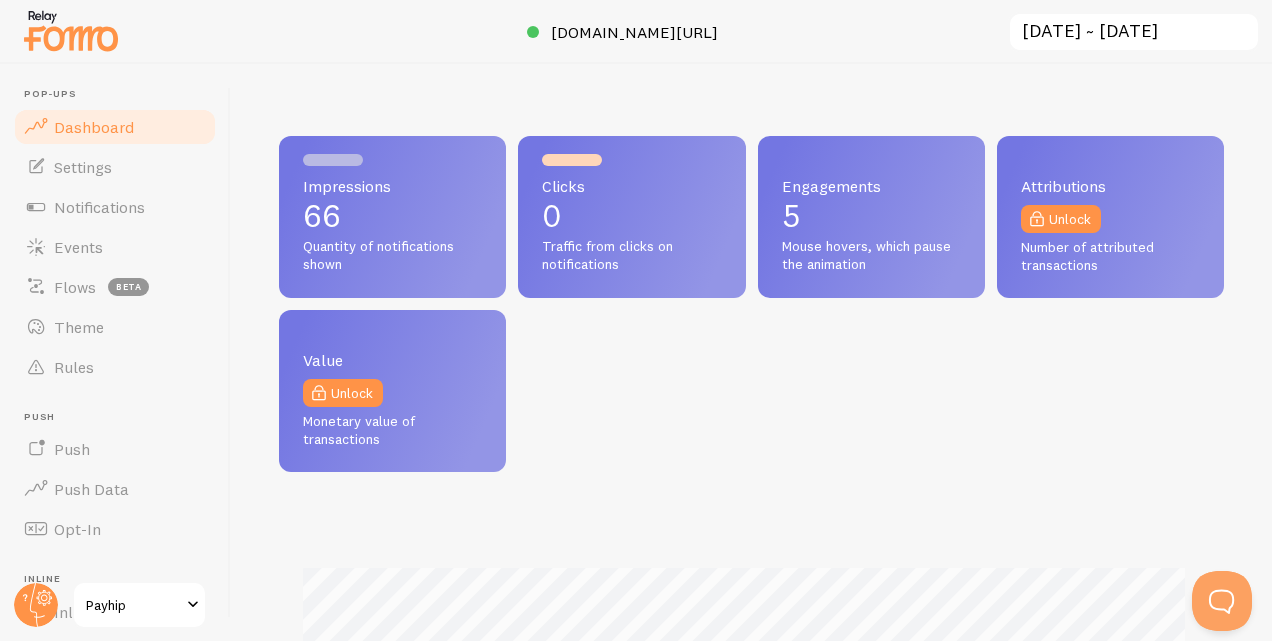 scroll, scrollTop: 999474, scrollLeft: 999070, axis: both 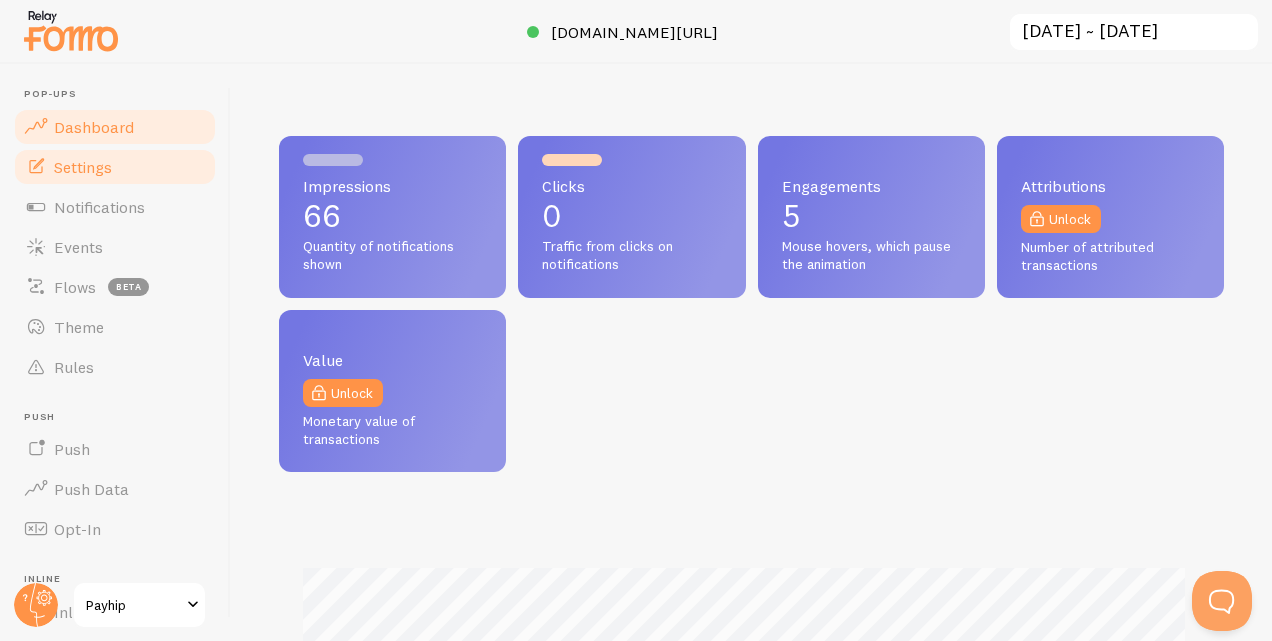 click on "Settings" at bounding box center [83, 167] 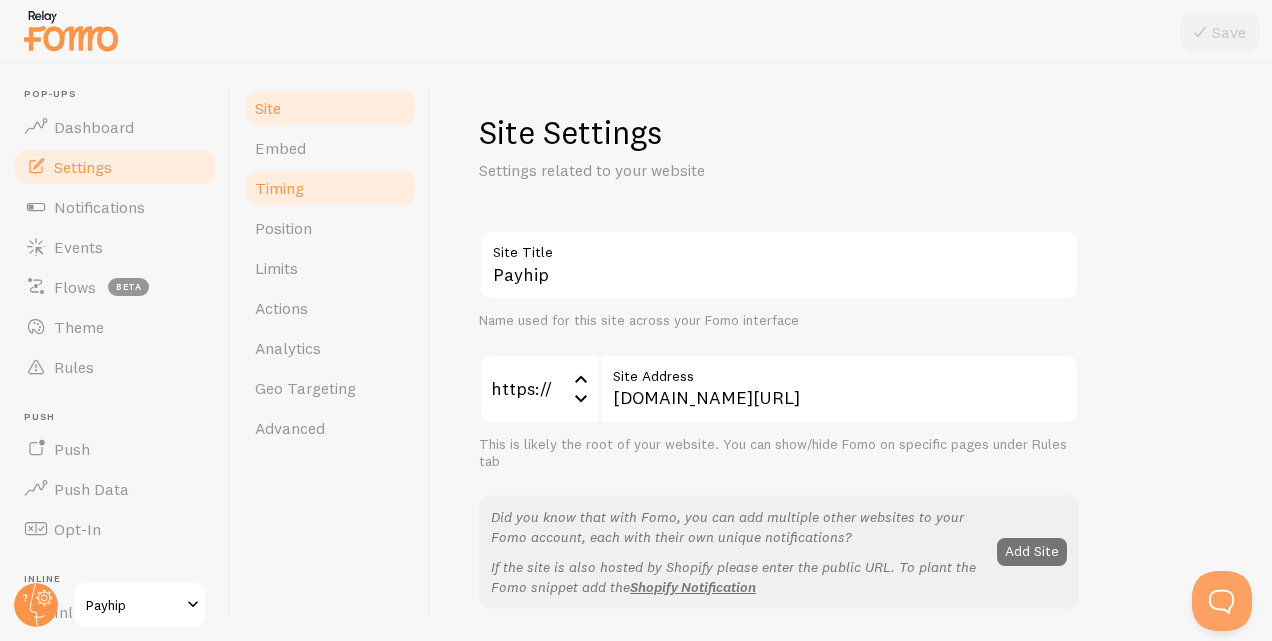 click on "Timing" at bounding box center [279, 188] 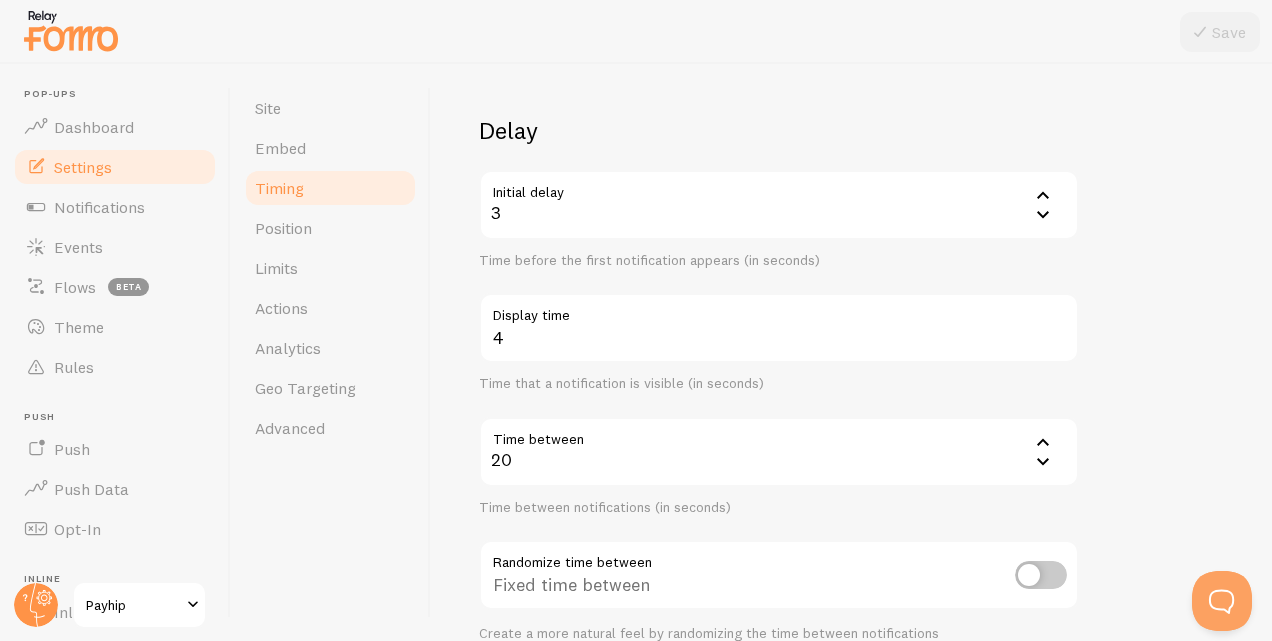 scroll, scrollTop: 118, scrollLeft: 0, axis: vertical 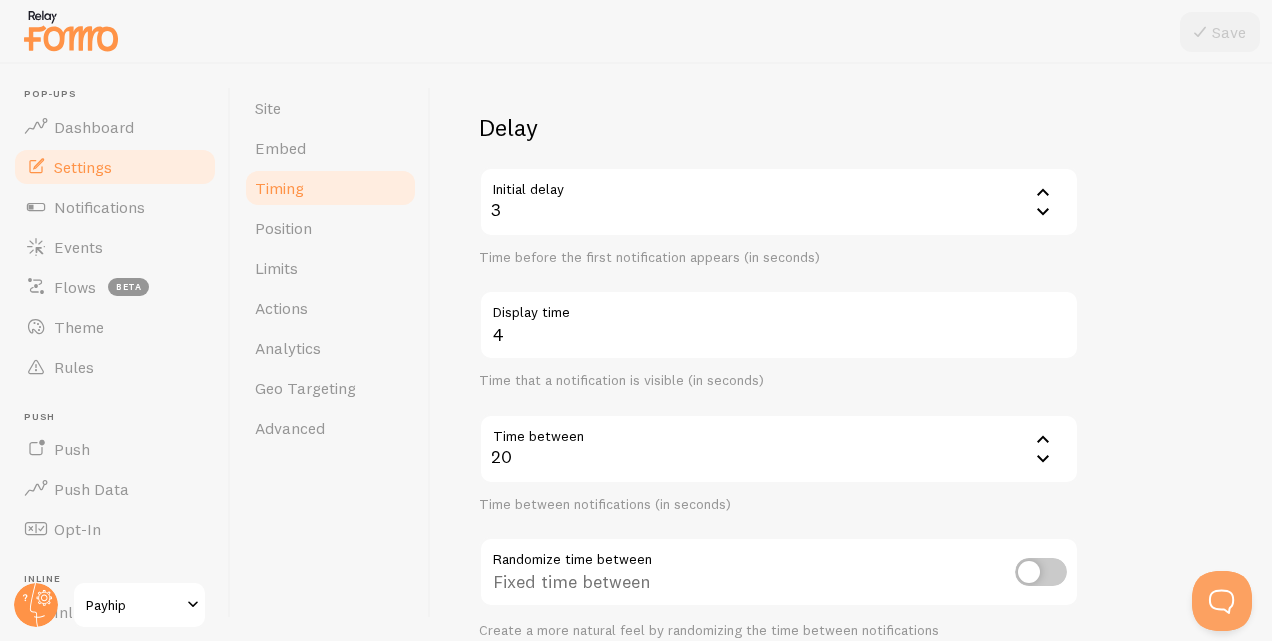 click on "20" at bounding box center [779, 449] 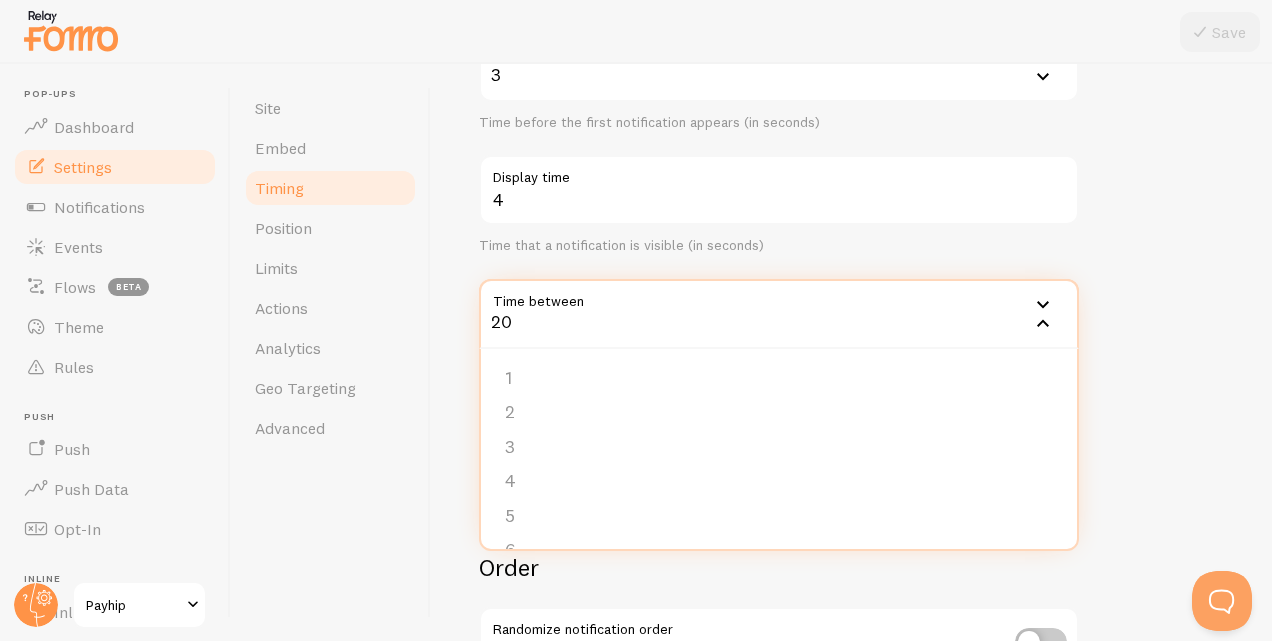 scroll, scrollTop: 315, scrollLeft: 0, axis: vertical 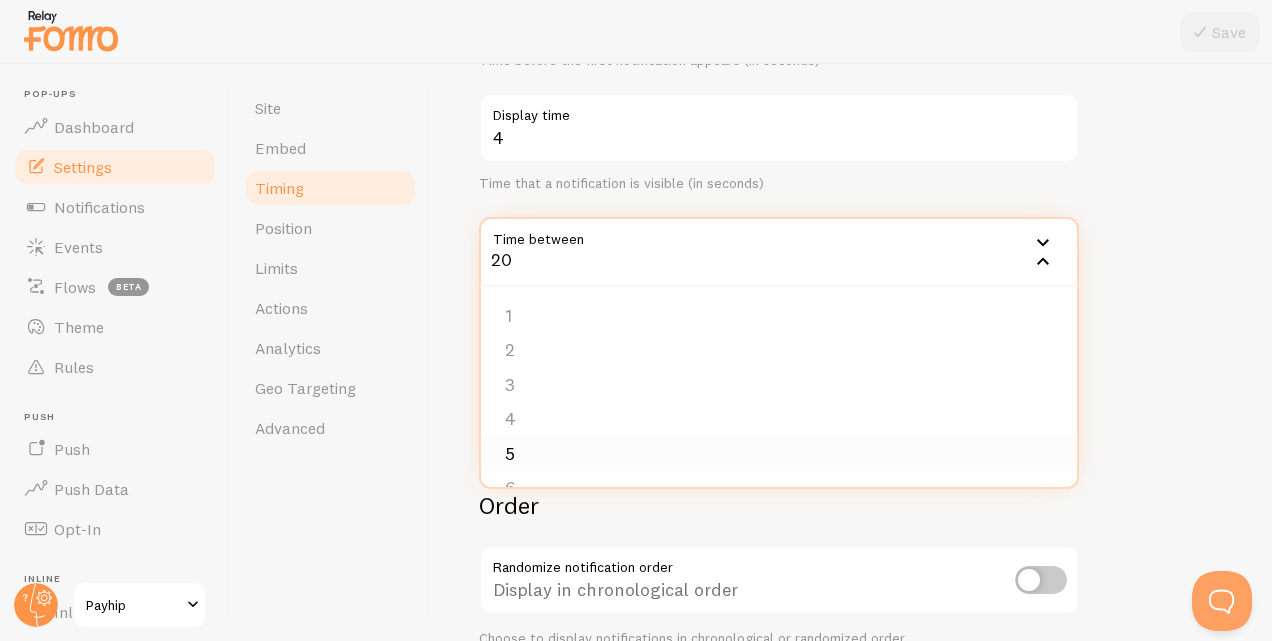 click on "5" at bounding box center [779, 454] 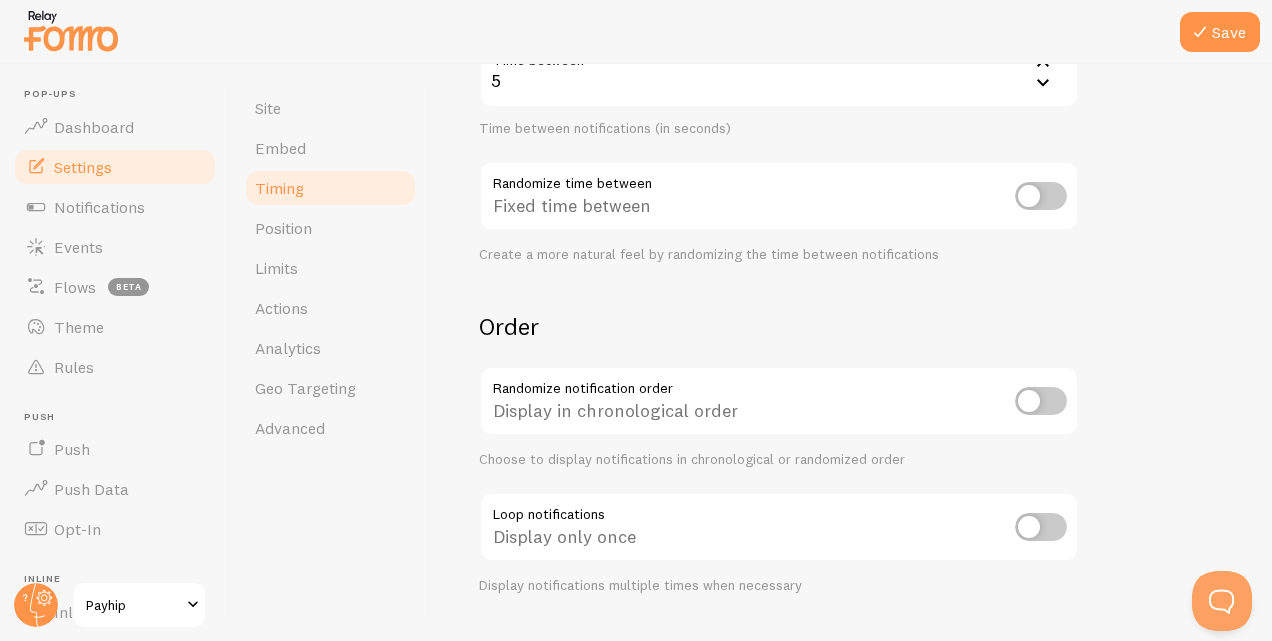 scroll, scrollTop: 542, scrollLeft: 0, axis: vertical 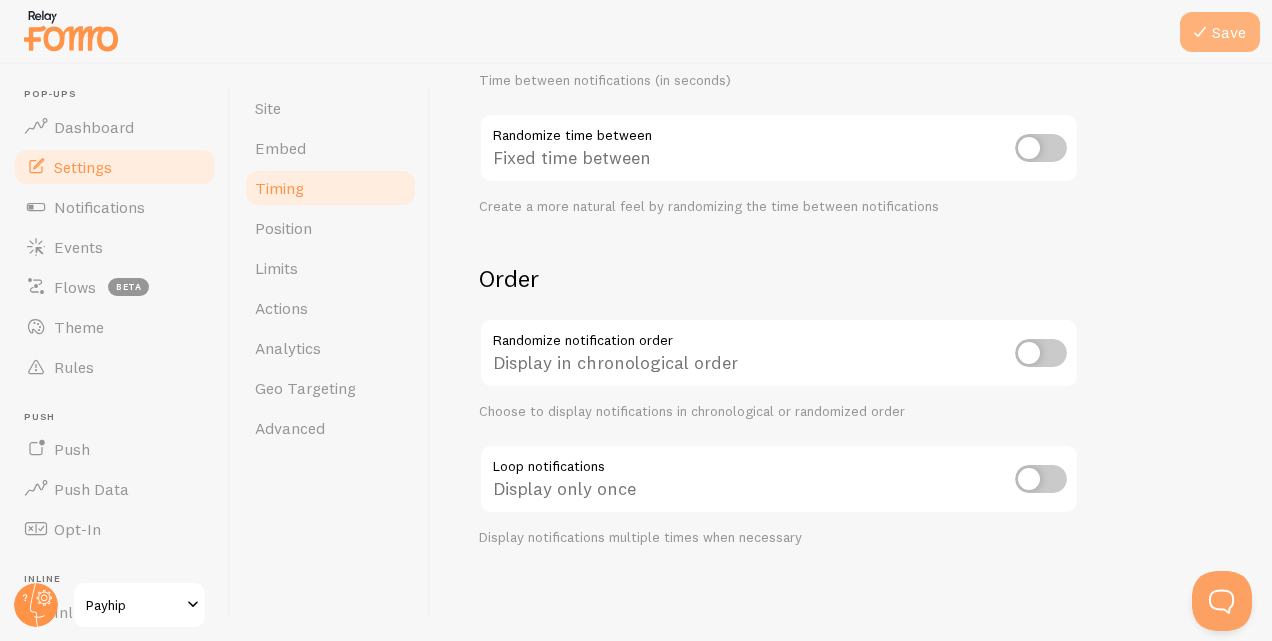 click at bounding box center (1200, 32) 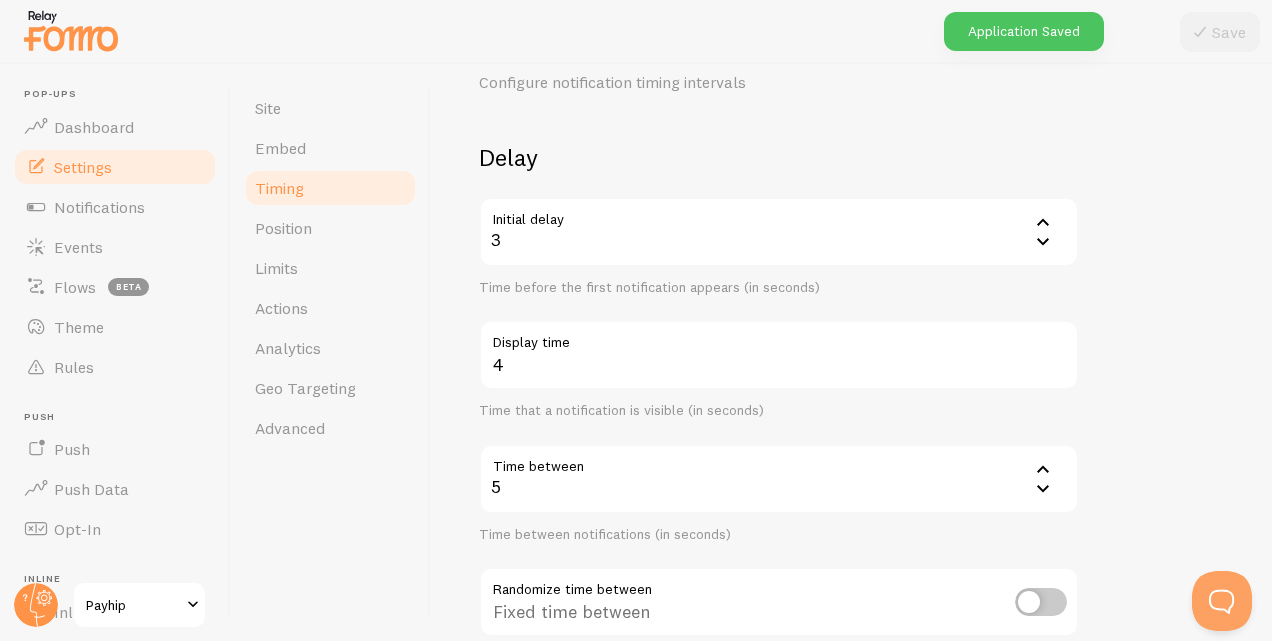 scroll, scrollTop: 78, scrollLeft: 0, axis: vertical 